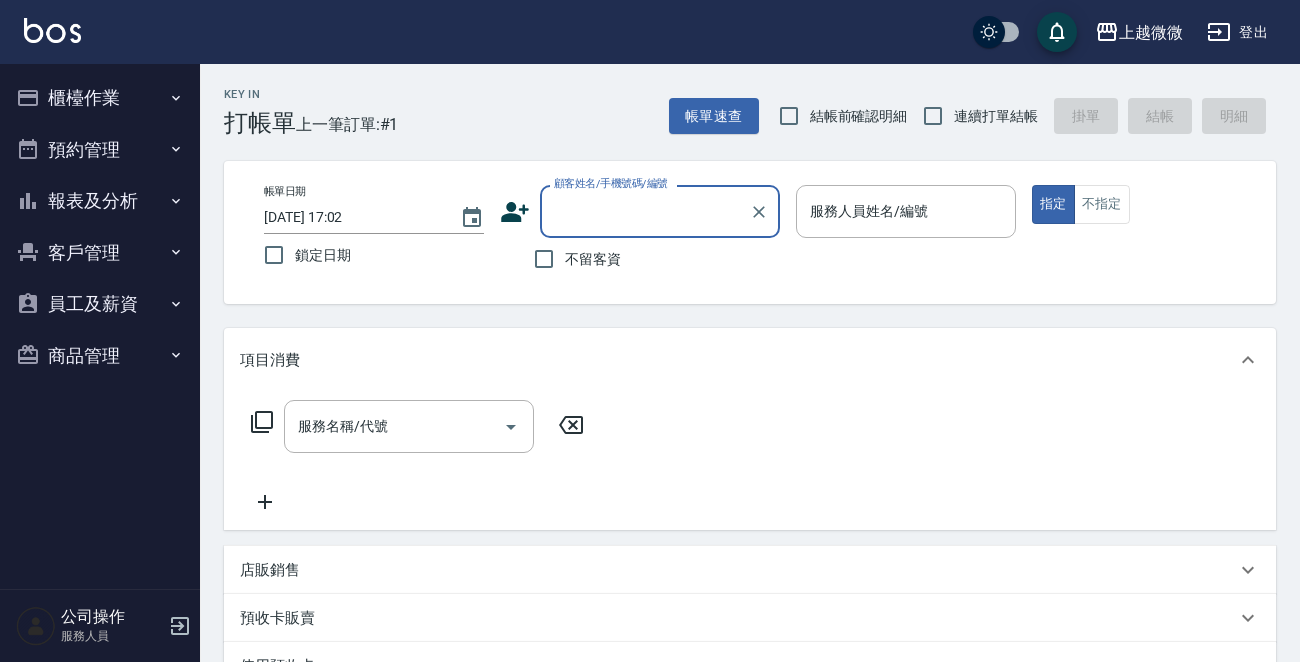 scroll, scrollTop: 0, scrollLeft: 0, axis: both 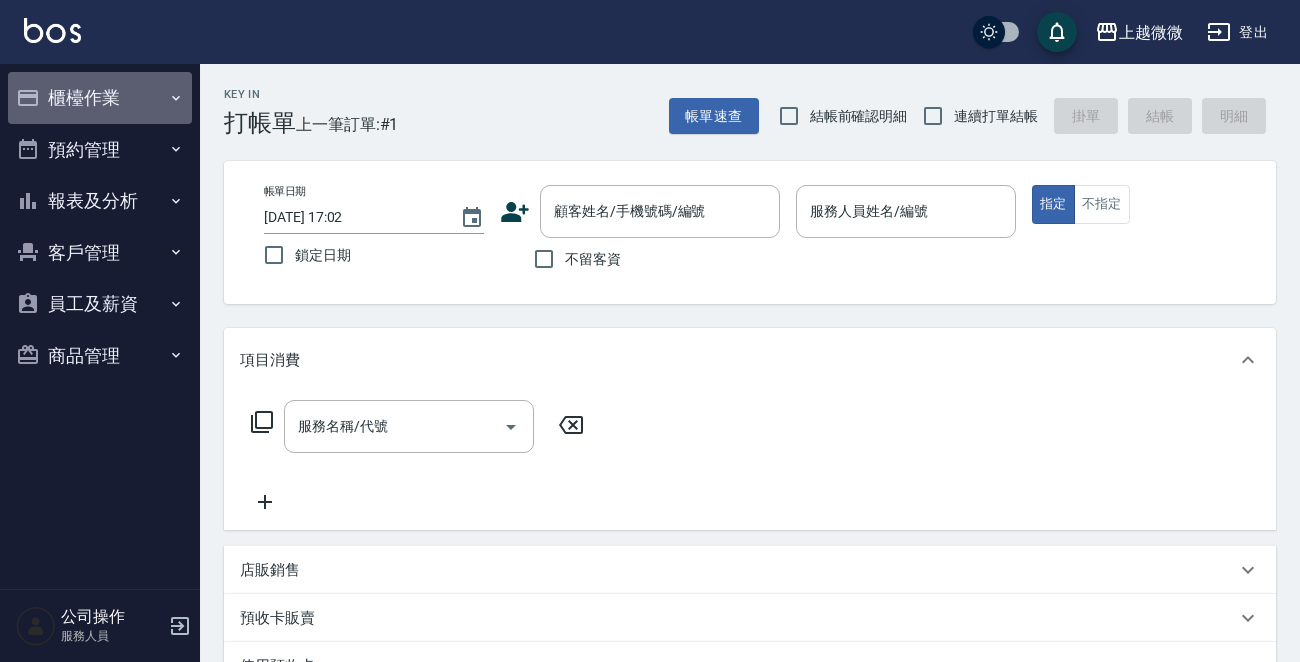 click on "櫃檯作業" at bounding box center (100, 98) 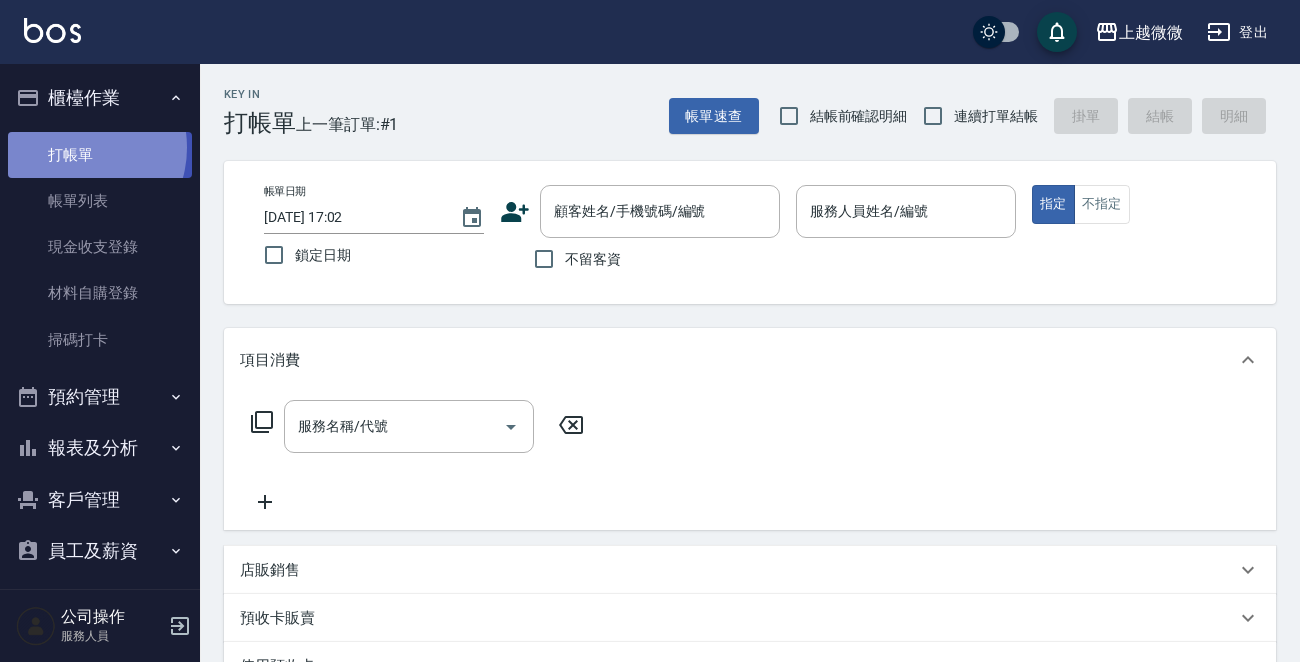 click on "打帳單" at bounding box center [100, 155] 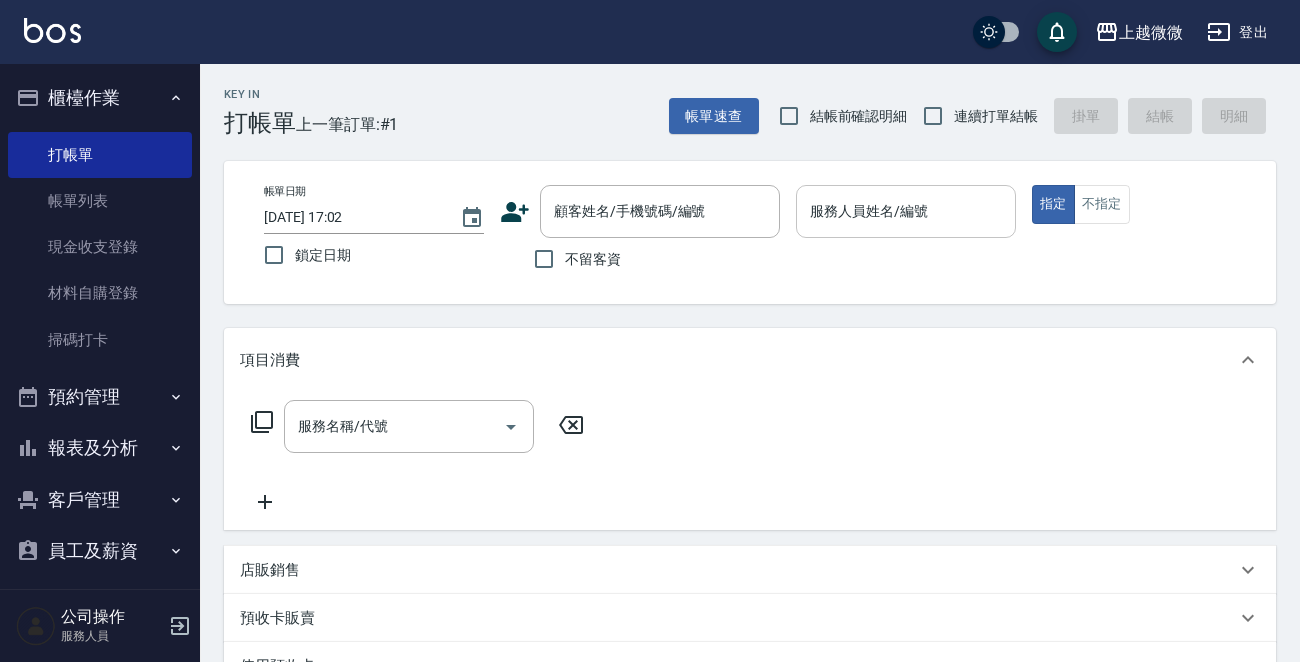 click on "服務人員姓名/編號" at bounding box center [906, 211] 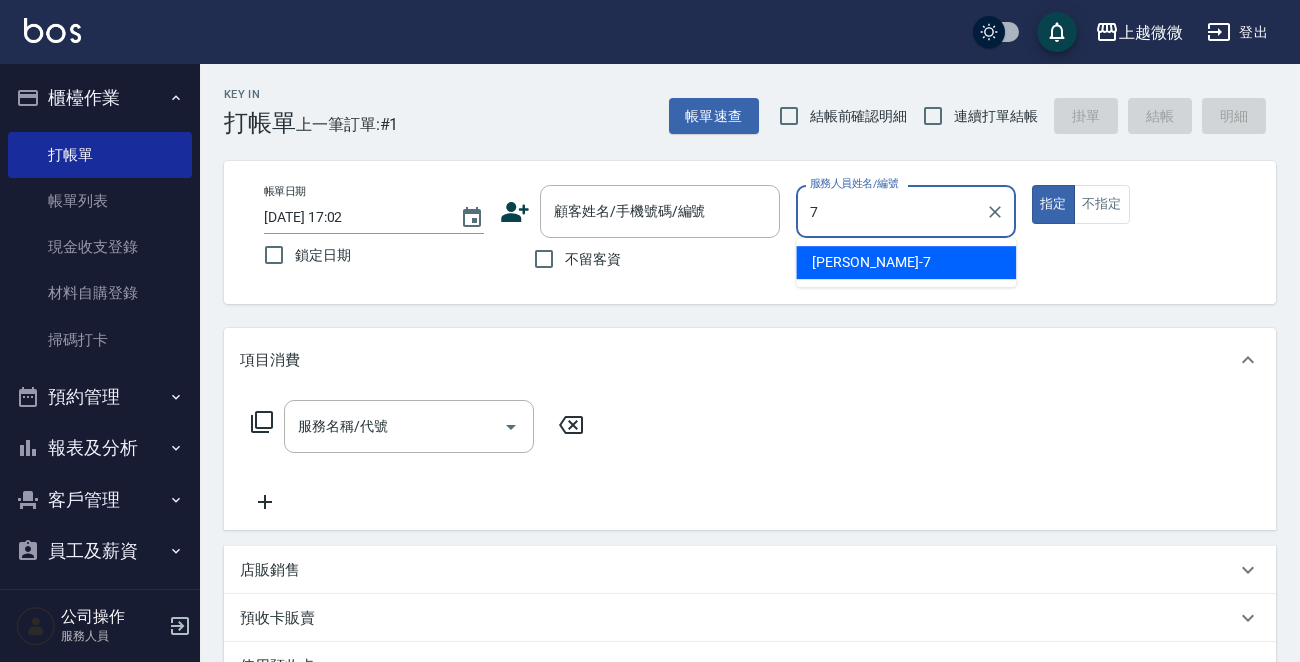 click on "[PERSON_NAME] -7" at bounding box center (906, 262) 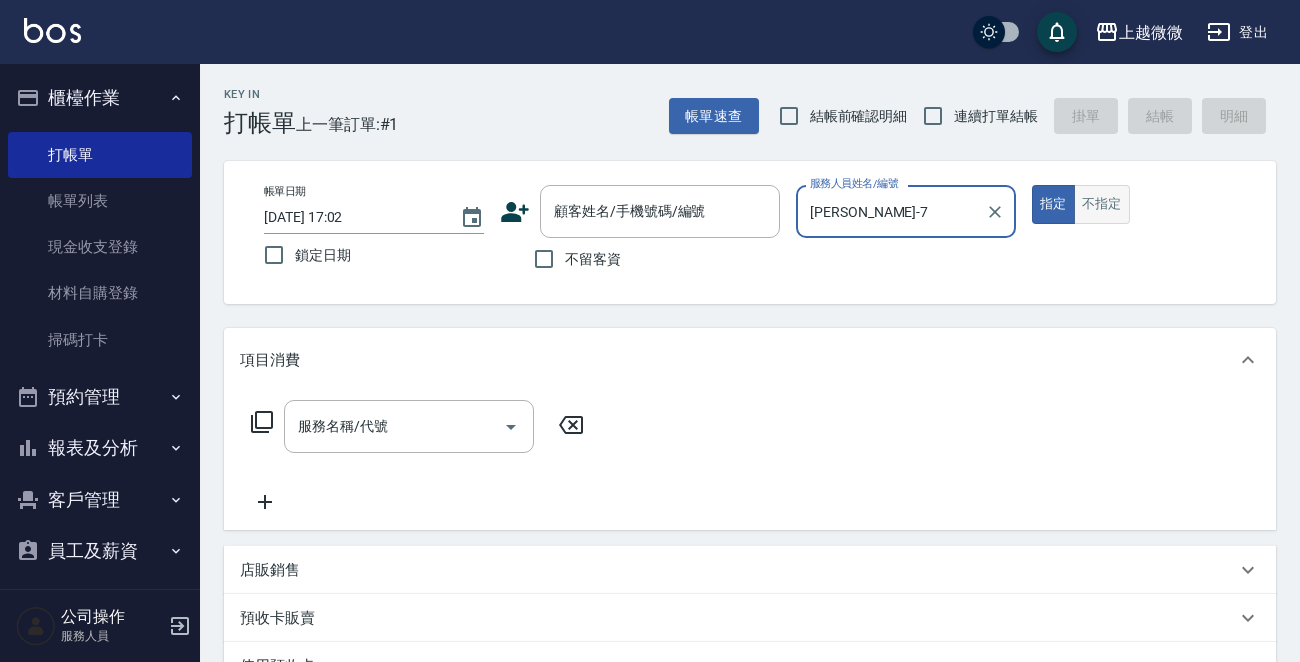 type on "[PERSON_NAME]-7" 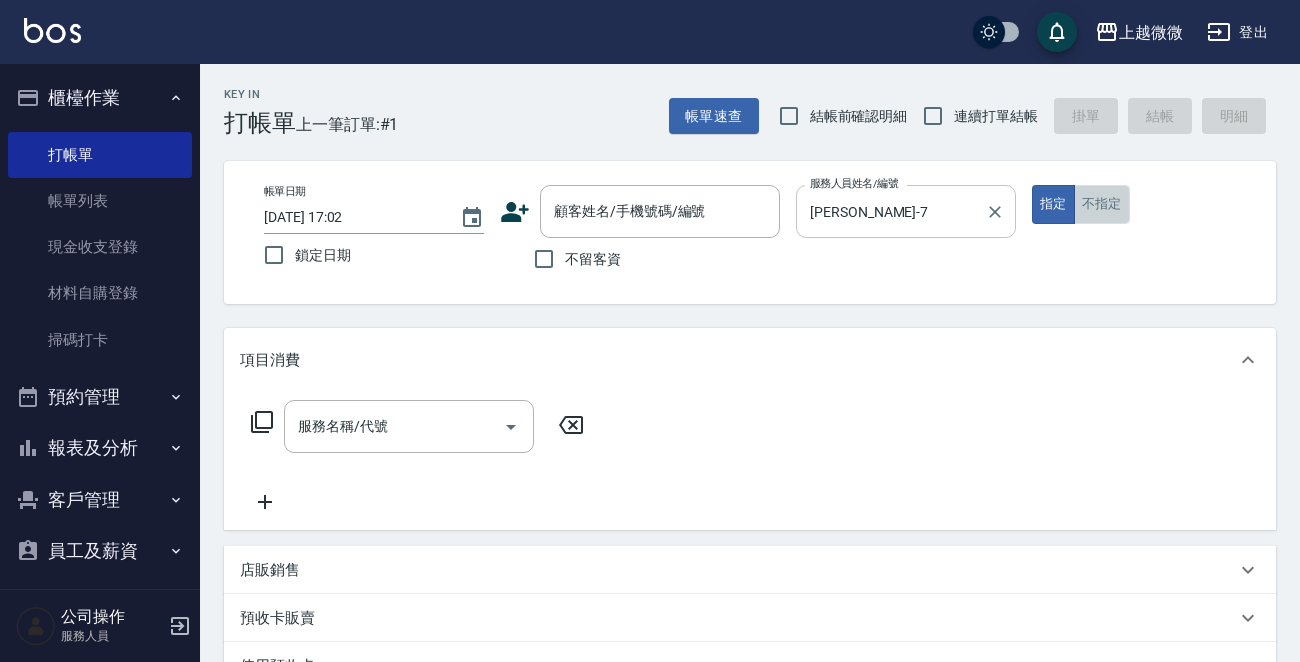 drag, startPoint x: 1123, startPoint y: 195, endPoint x: 912, endPoint y: 219, distance: 212.36055 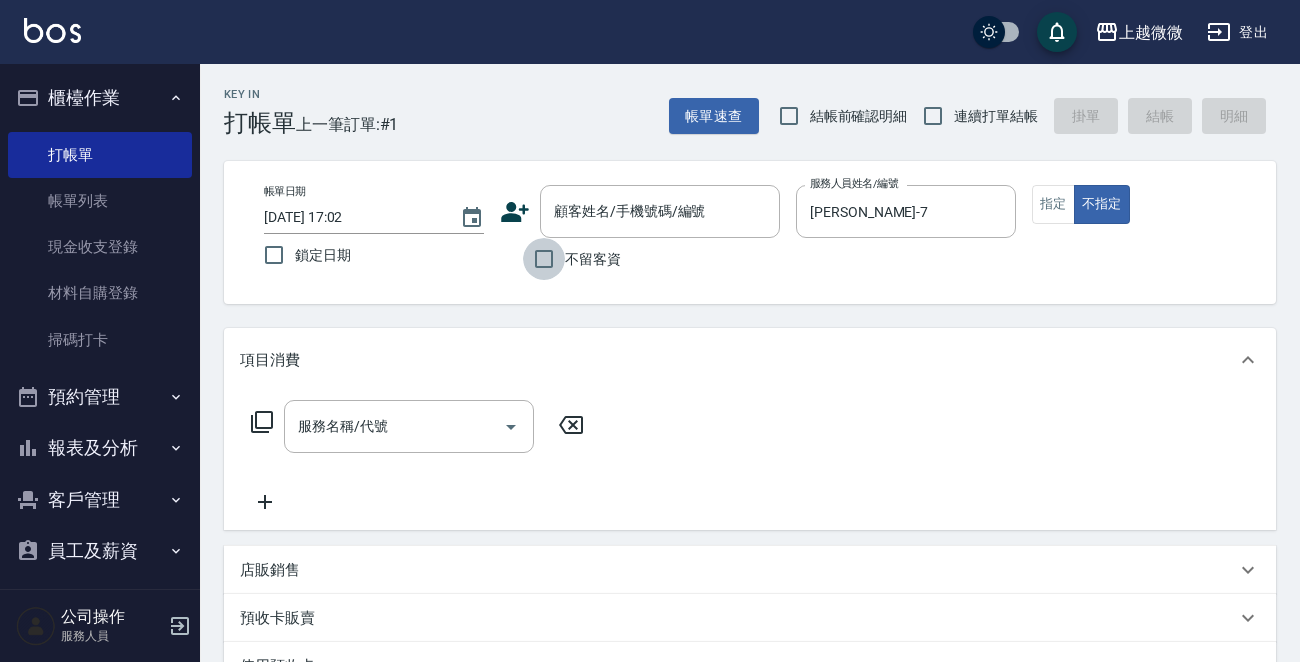 click on "不留客資" at bounding box center (544, 259) 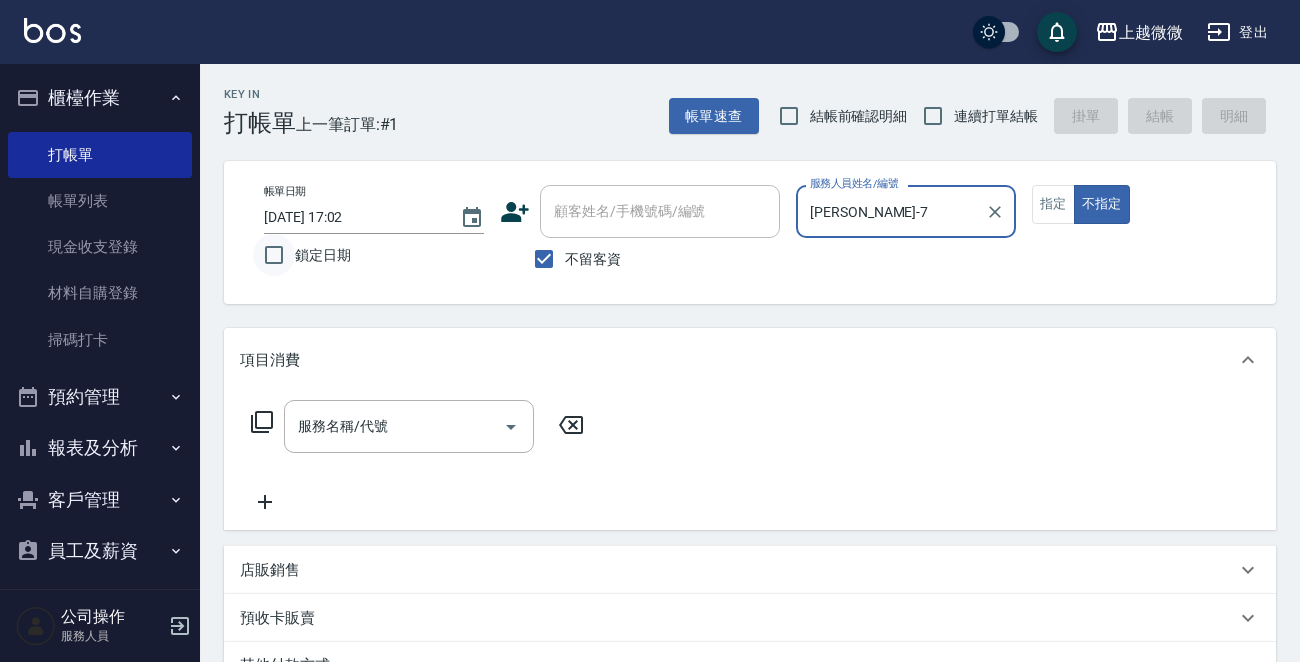 click on "鎖定日期" at bounding box center (274, 255) 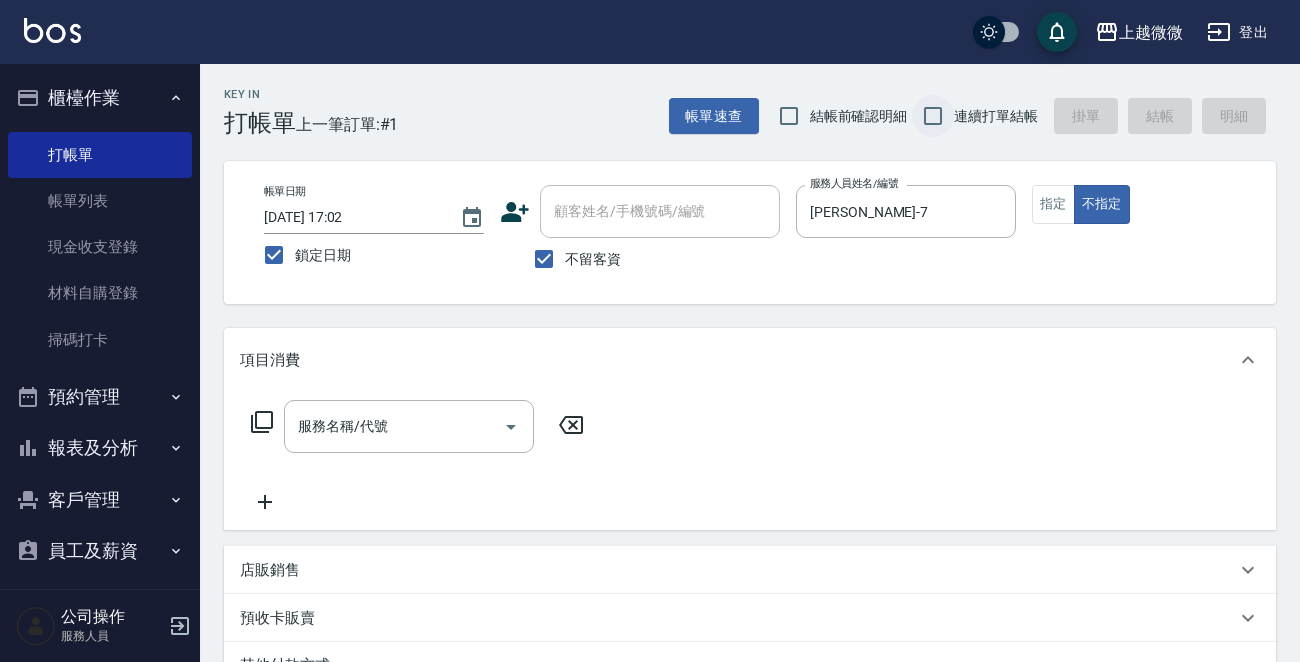 click on "連續打單結帳" at bounding box center [933, 116] 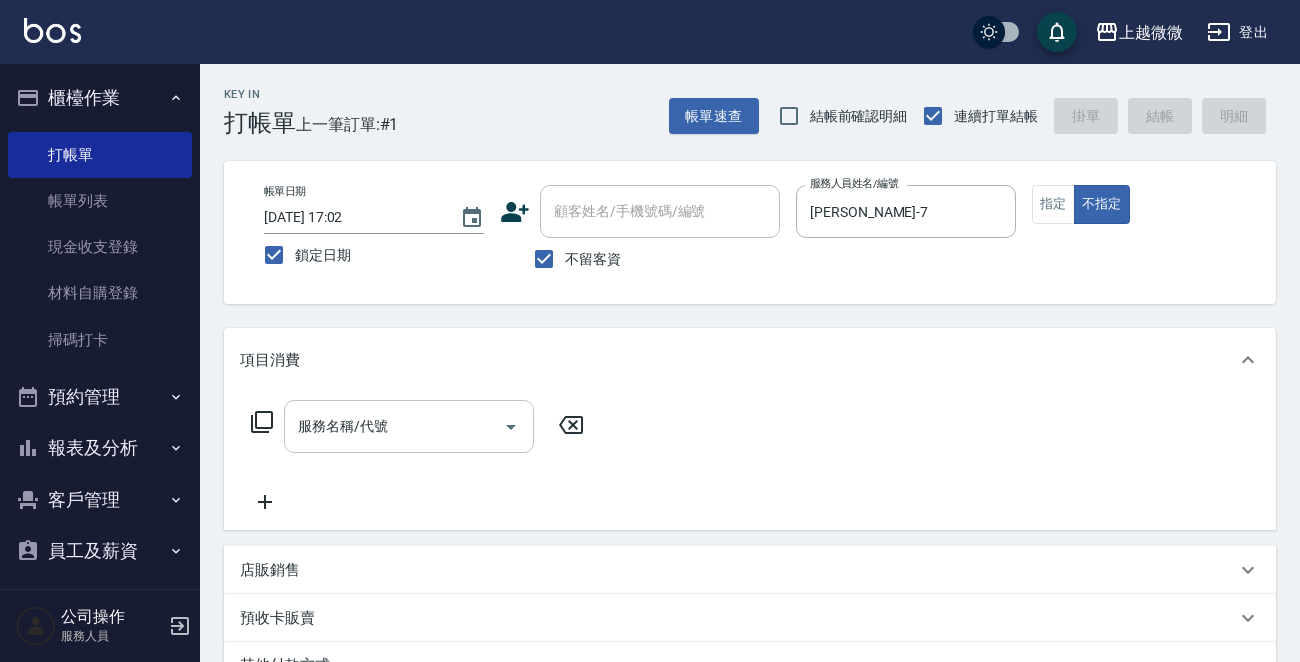 click on "服務名稱/代號" at bounding box center [394, 426] 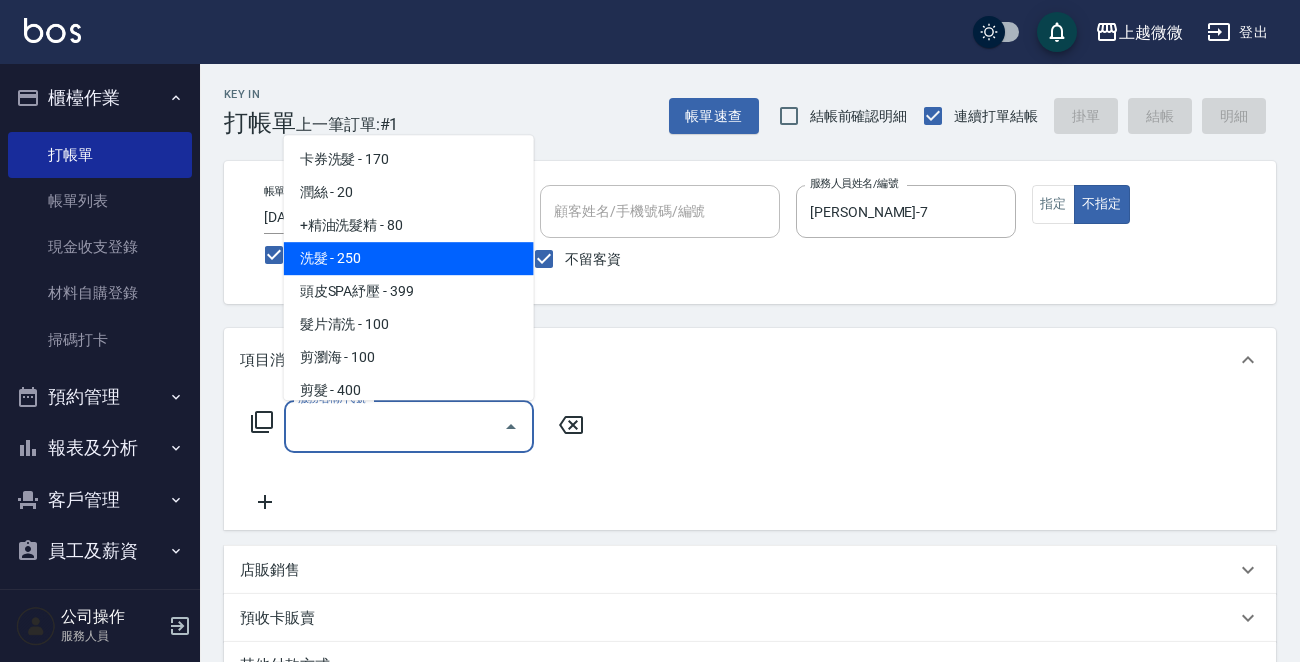 click on "洗髮 - 250" at bounding box center [409, 258] 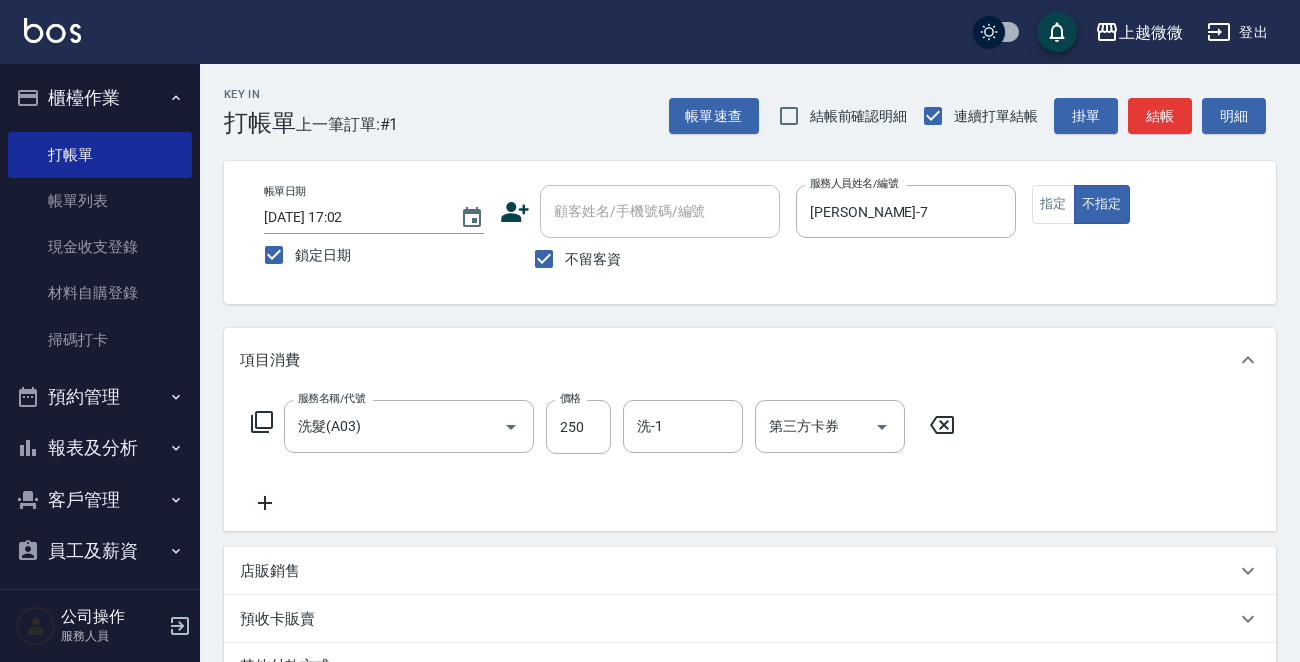 click 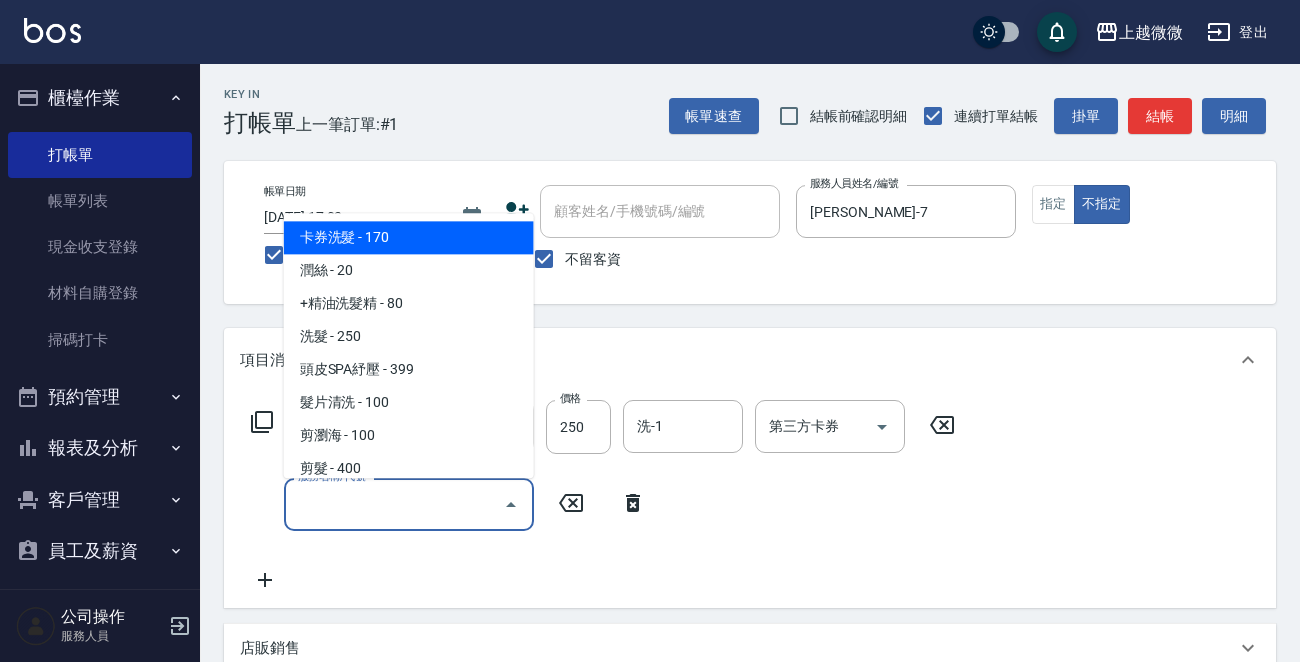 click on "服務名稱/代號" at bounding box center [394, 504] 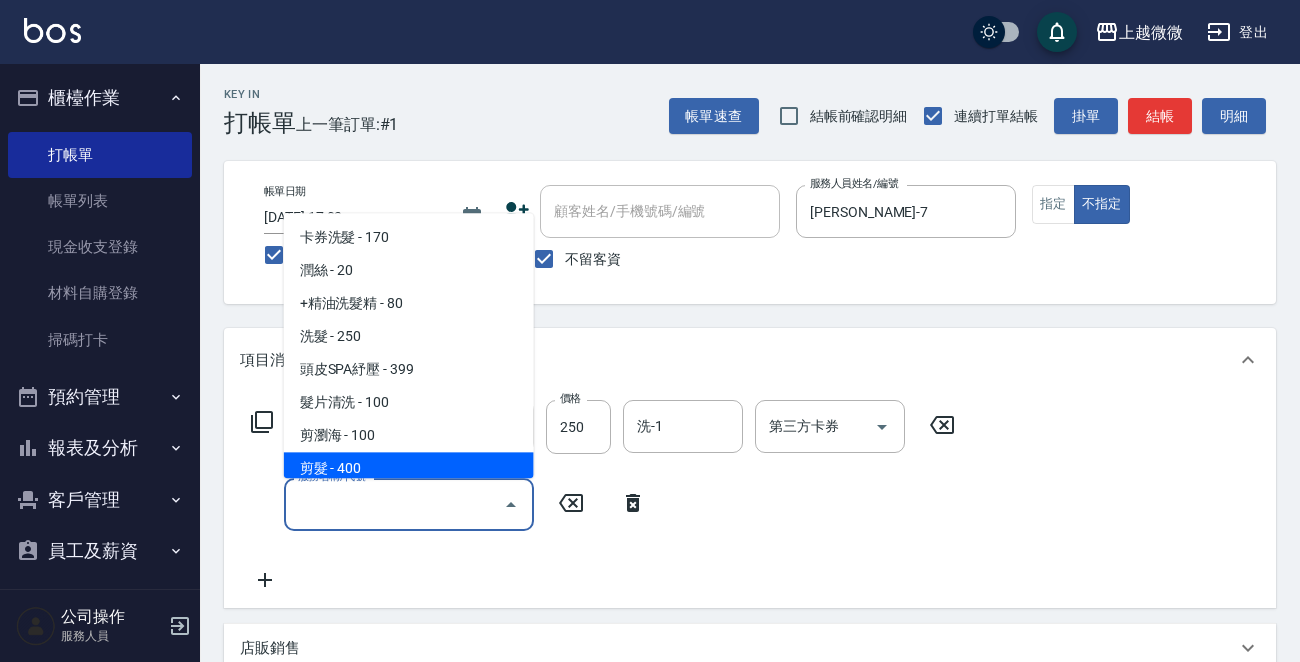 click on "剪髮 - 400" at bounding box center (409, 469) 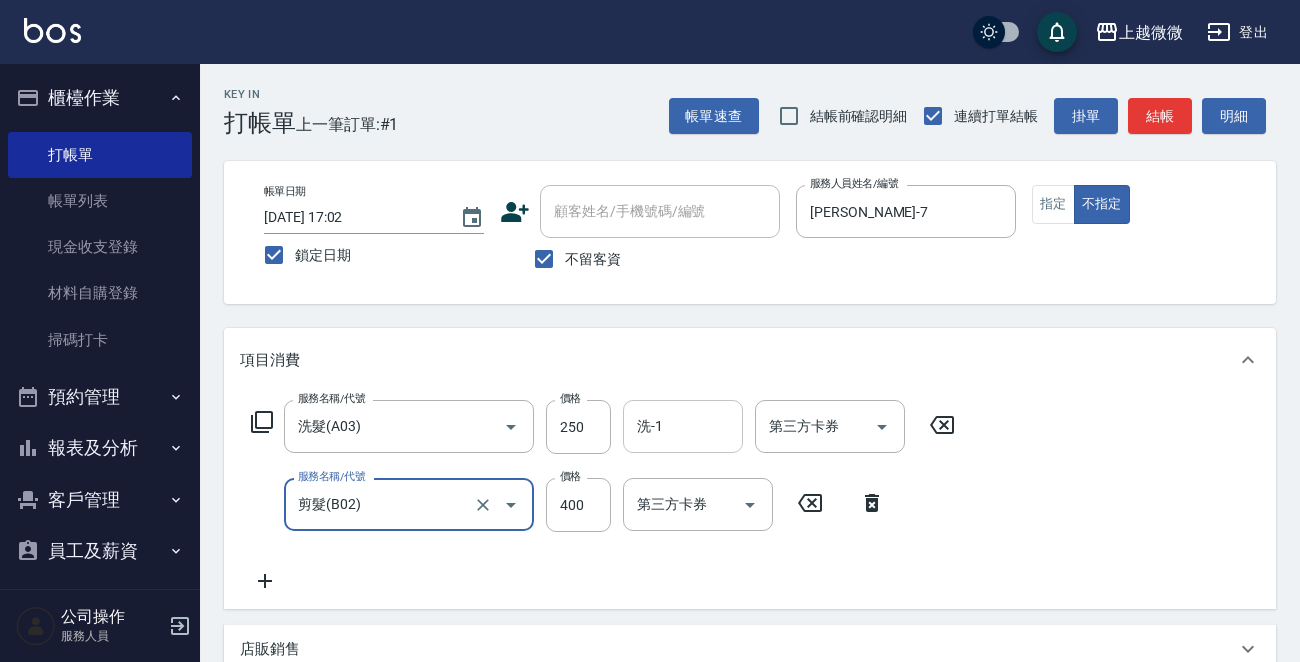 click on "洗-1" at bounding box center [683, 426] 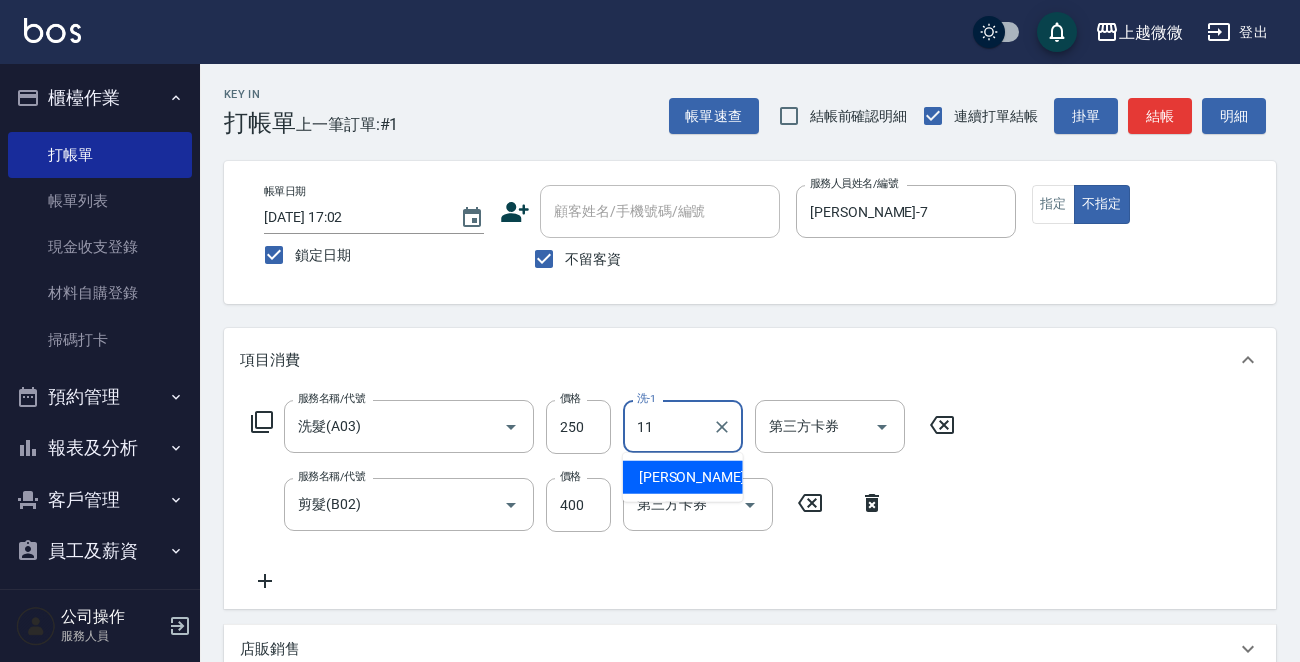 click on "[PERSON_NAME] -11" at bounding box center (702, 477) 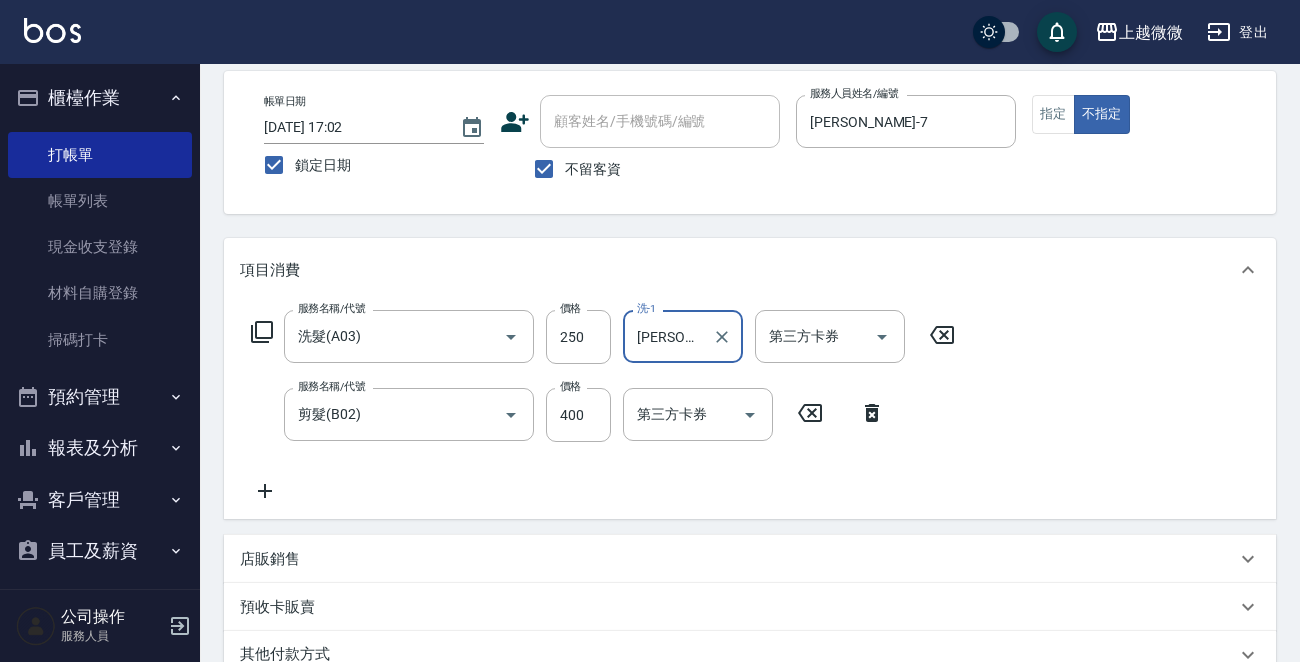scroll, scrollTop: 377, scrollLeft: 0, axis: vertical 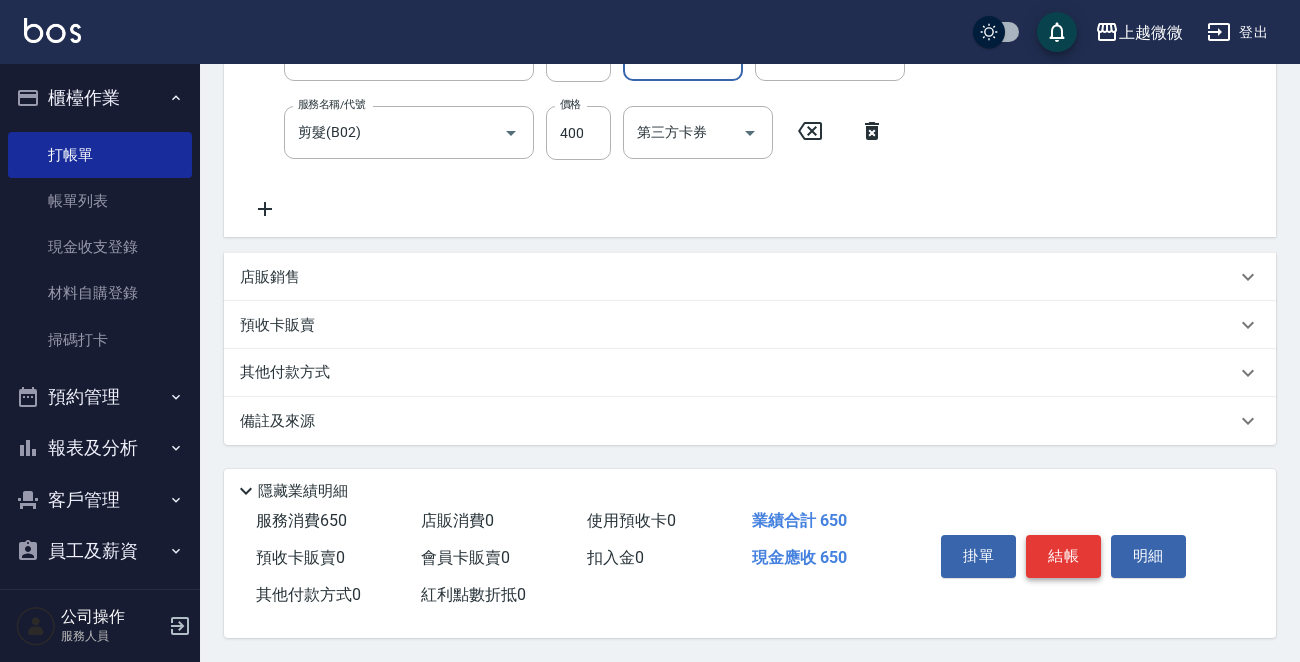 type on "[PERSON_NAME]-11" 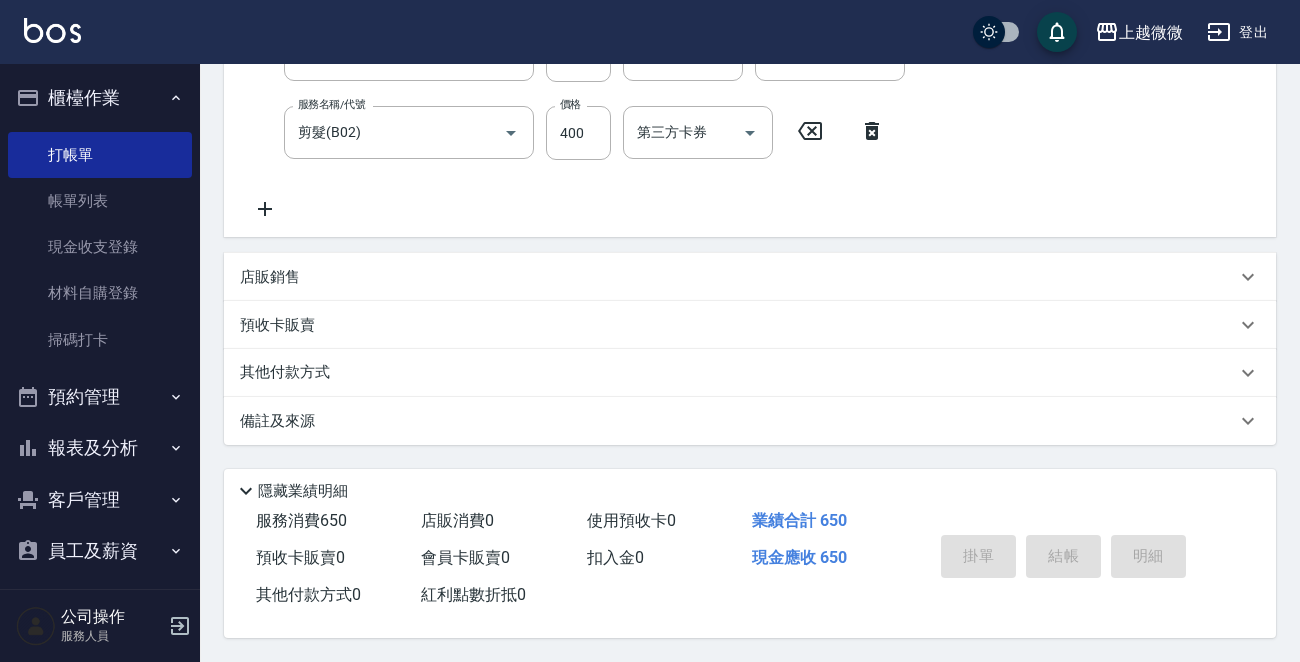type 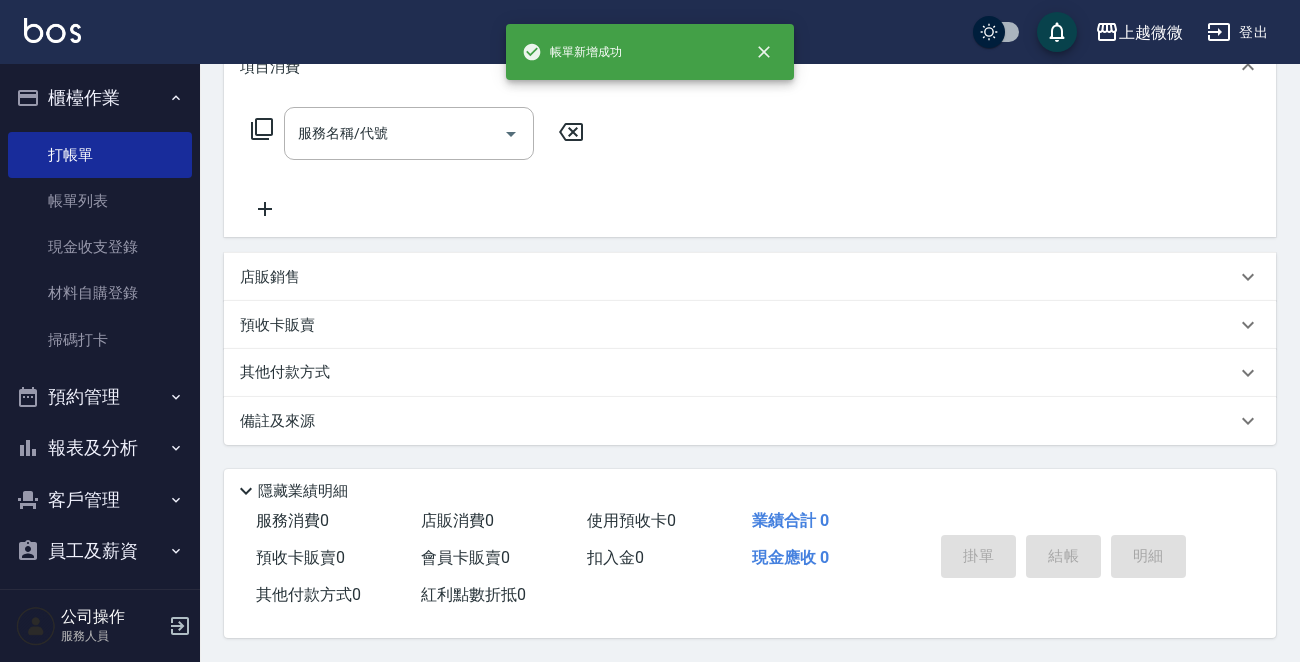 scroll, scrollTop: 0, scrollLeft: 0, axis: both 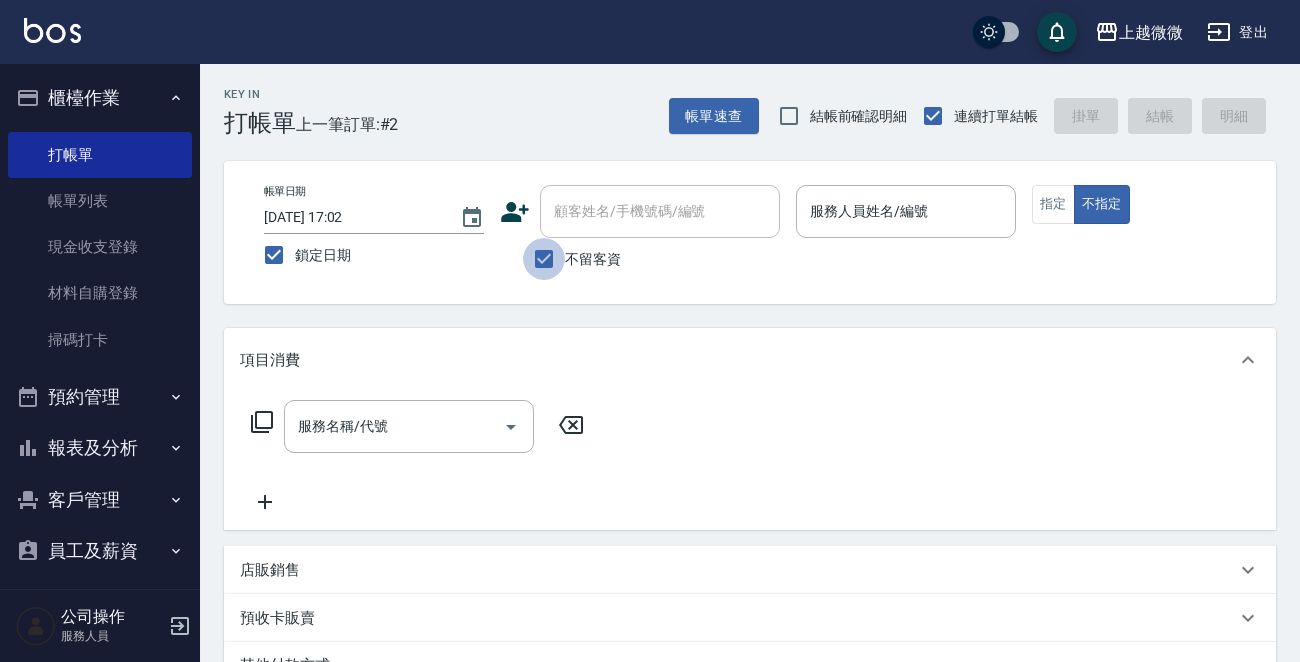 drag, startPoint x: 542, startPoint y: 264, endPoint x: 608, endPoint y: 208, distance: 86.55634 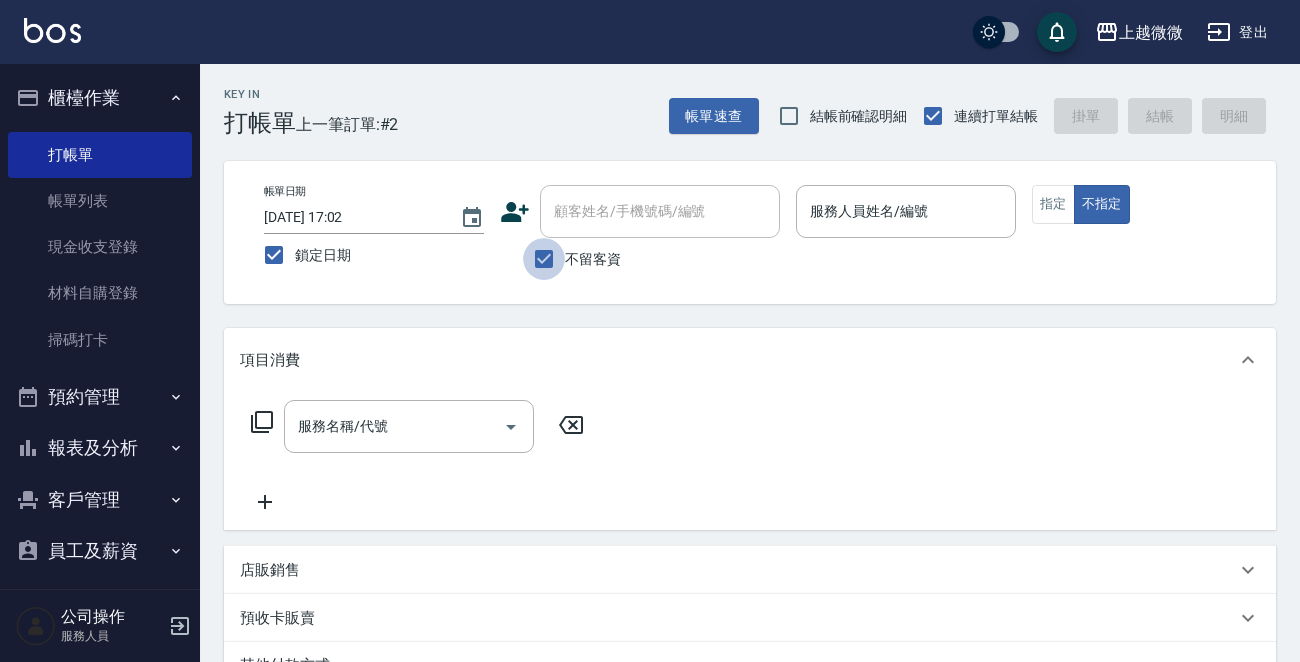 click on "不留客資" at bounding box center [544, 259] 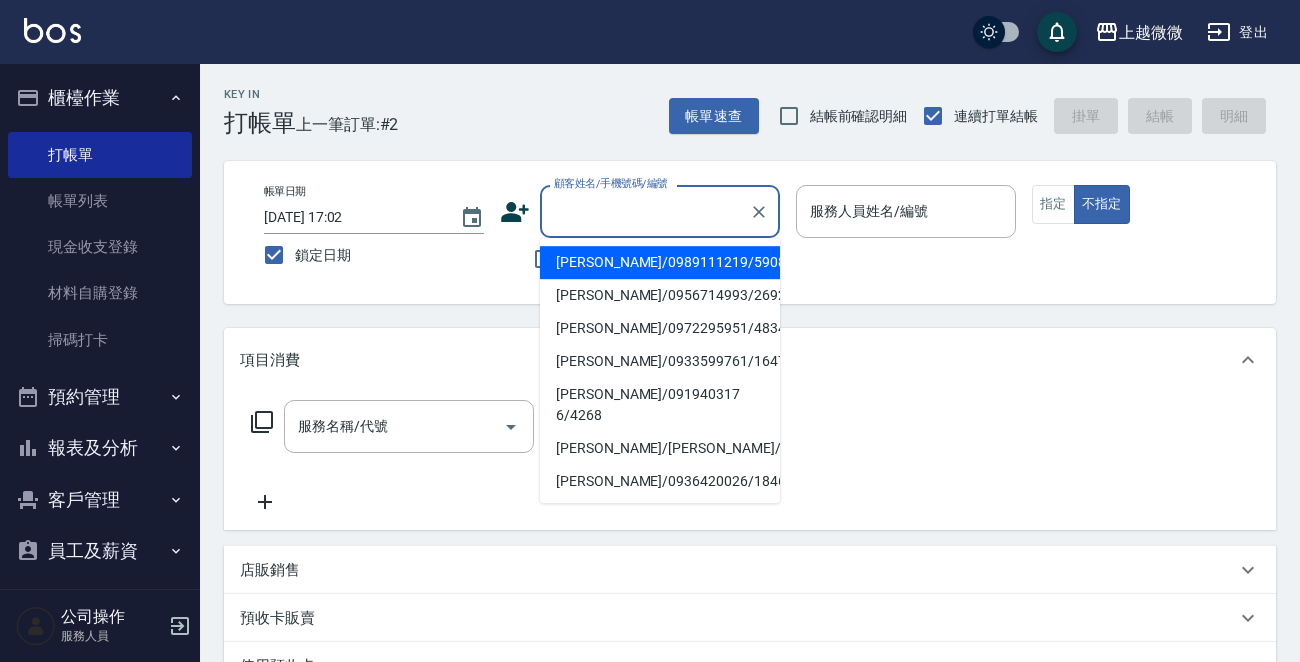 type on "x" 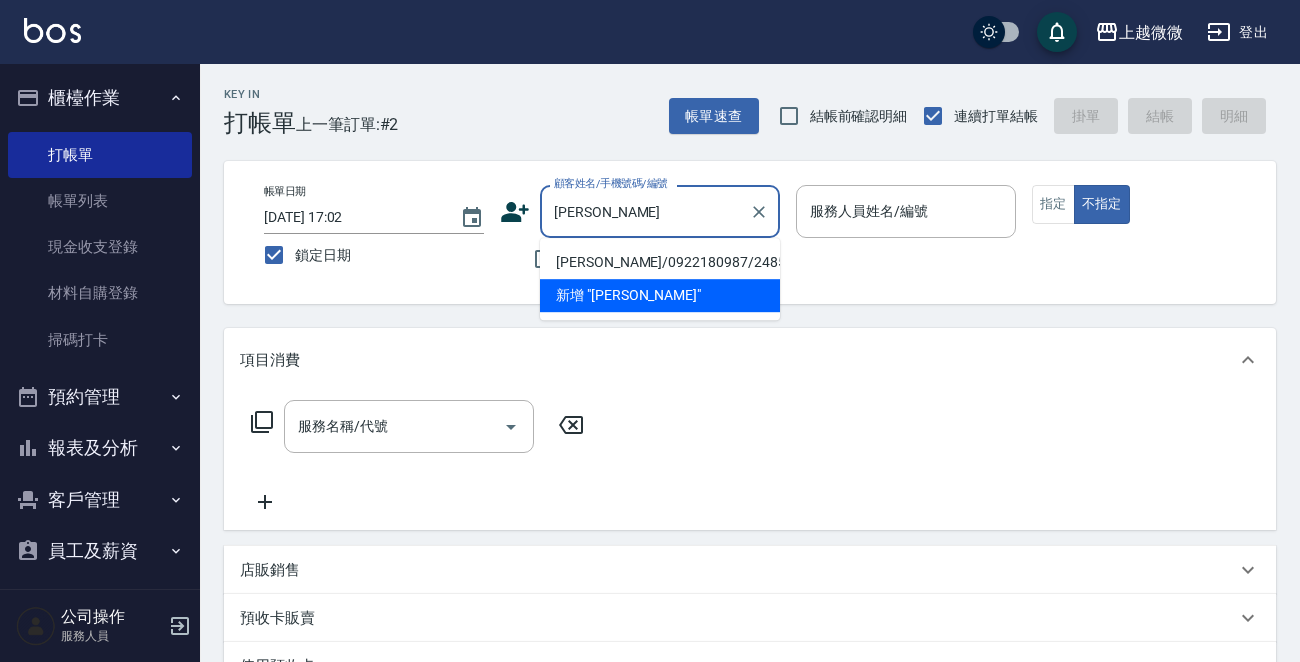 click on "[PERSON_NAME]/0922180987/2485" at bounding box center (660, 262) 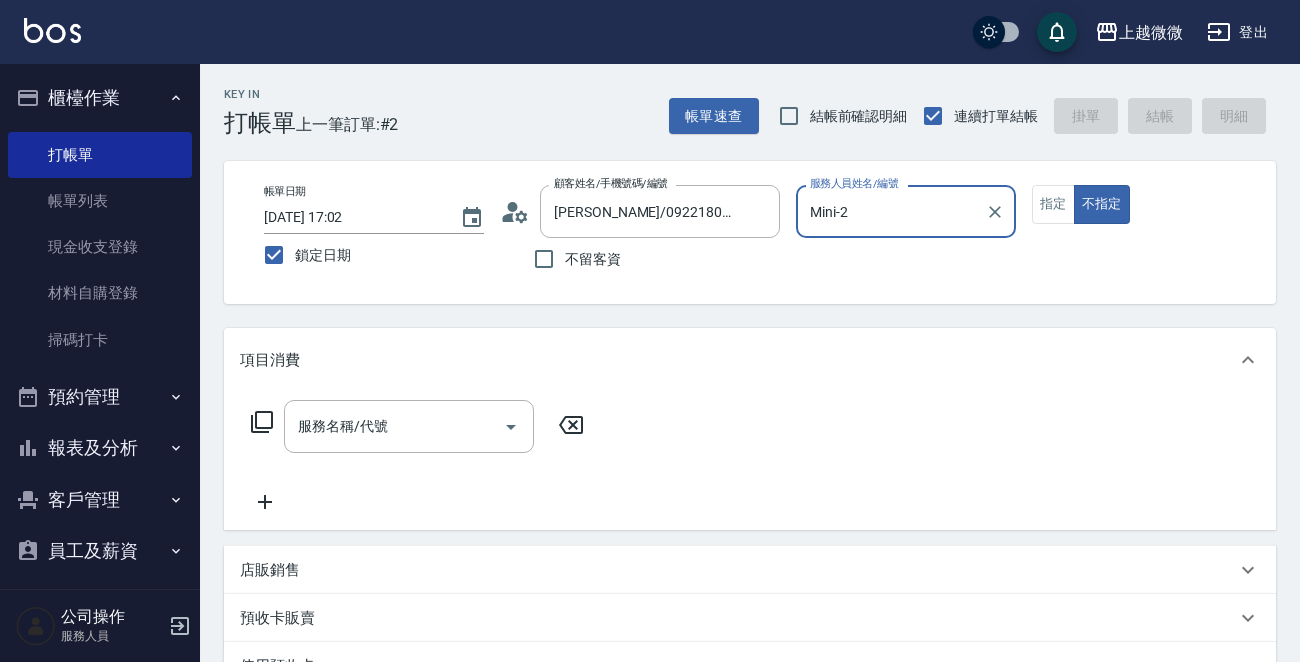 drag, startPoint x: 887, startPoint y: 199, endPoint x: 500, endPoint y: 217, distance: 387.41837 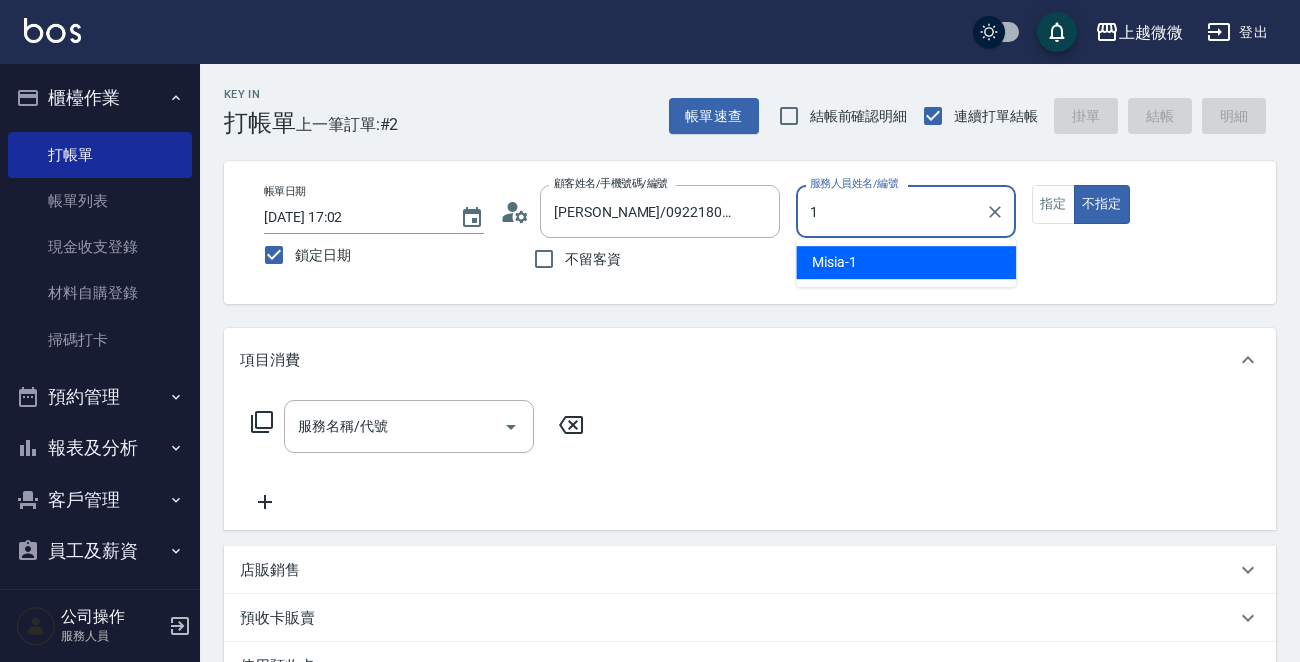 click on "Misia -1" at bounding box center (906, 262) 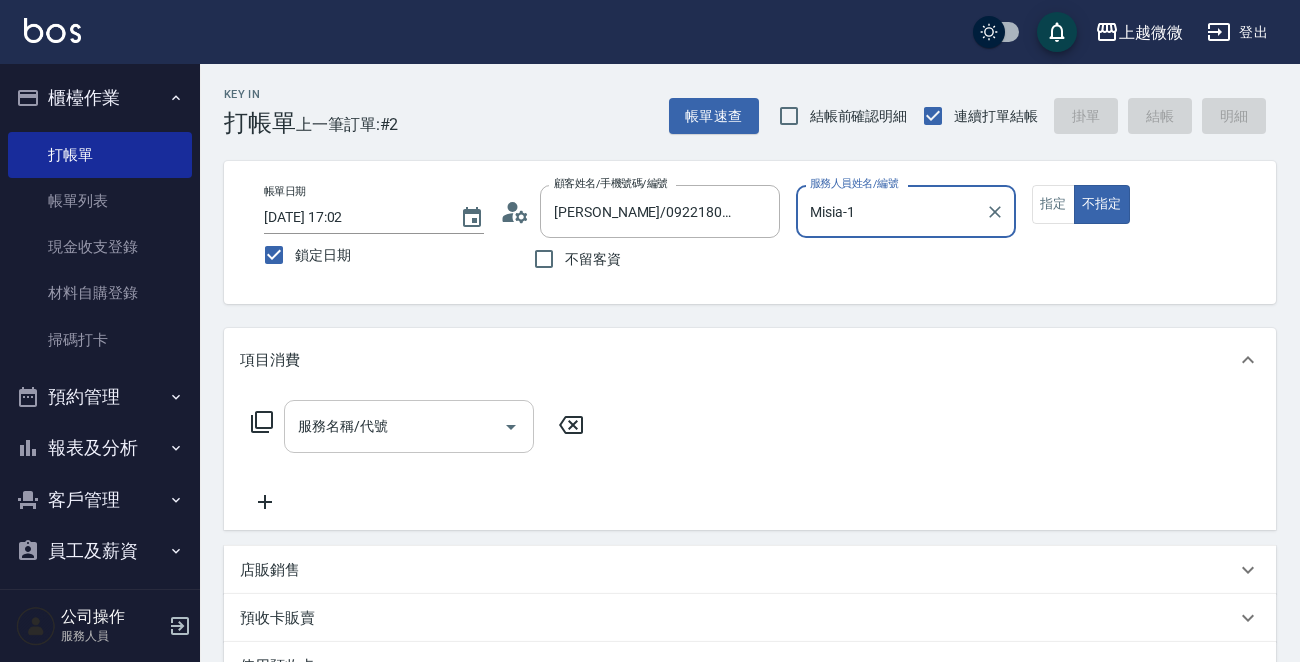 type on "Misia-1" 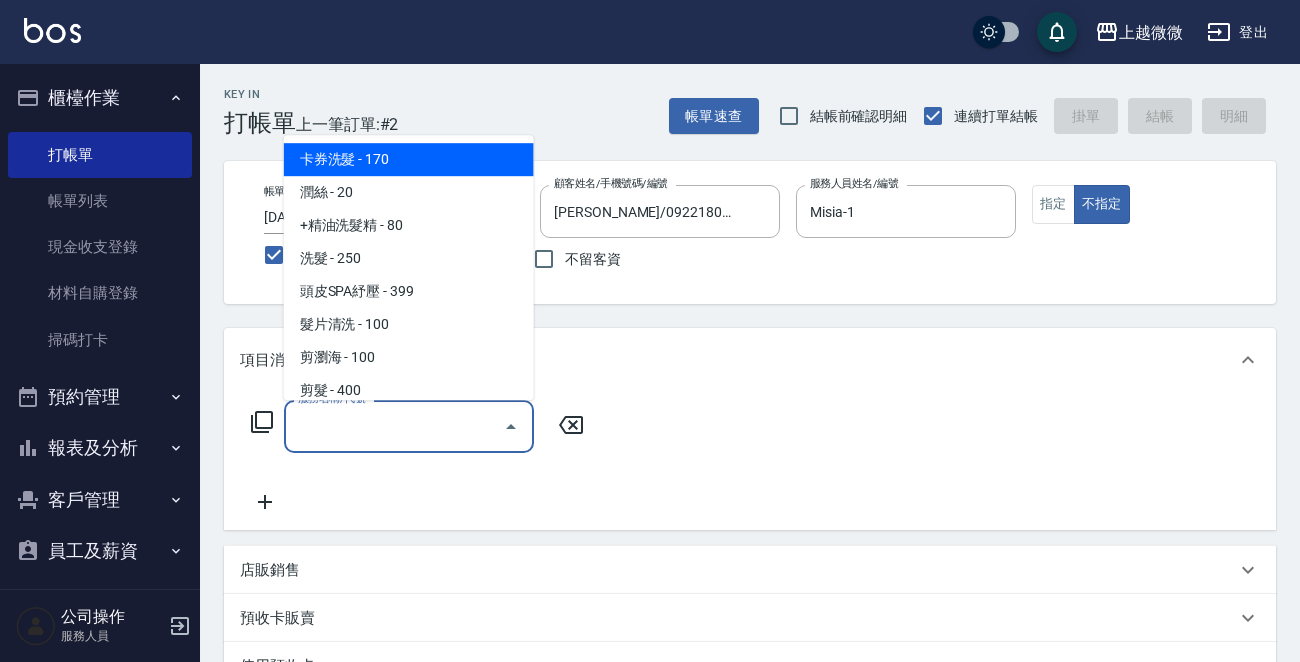 type on "ㄕ" 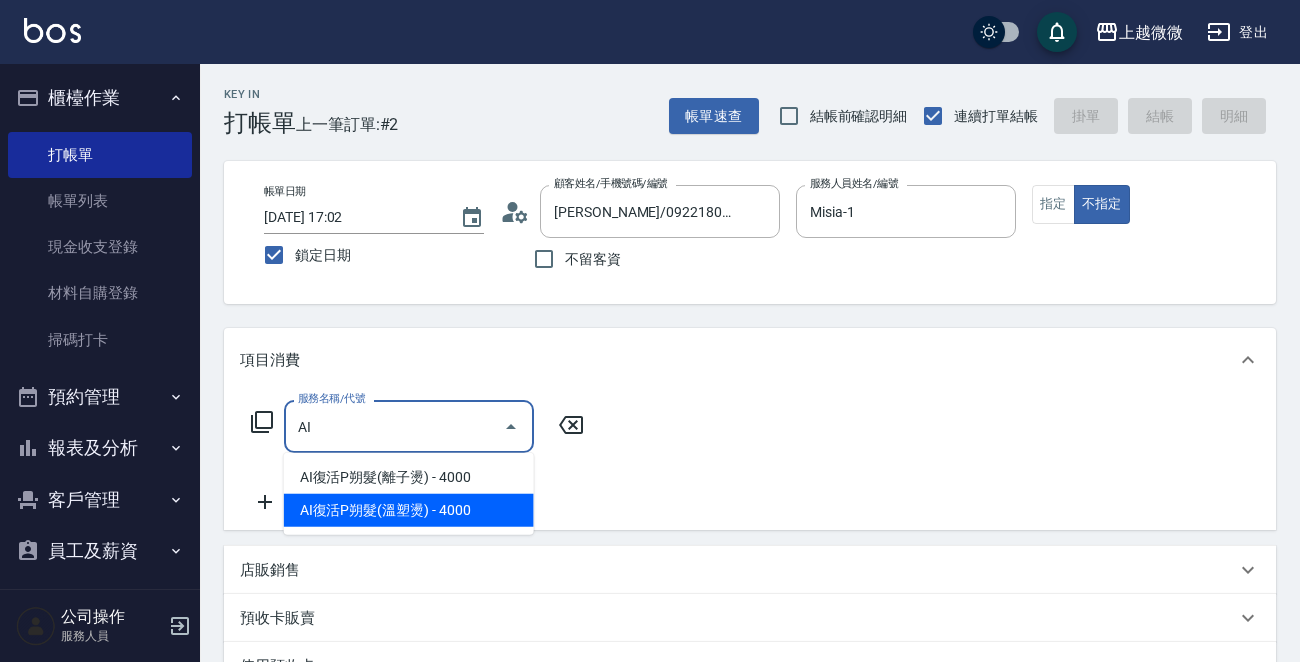 click on "AI復活P朔髮(溫塑燙) - 4000" at bounding box center (409, 510) 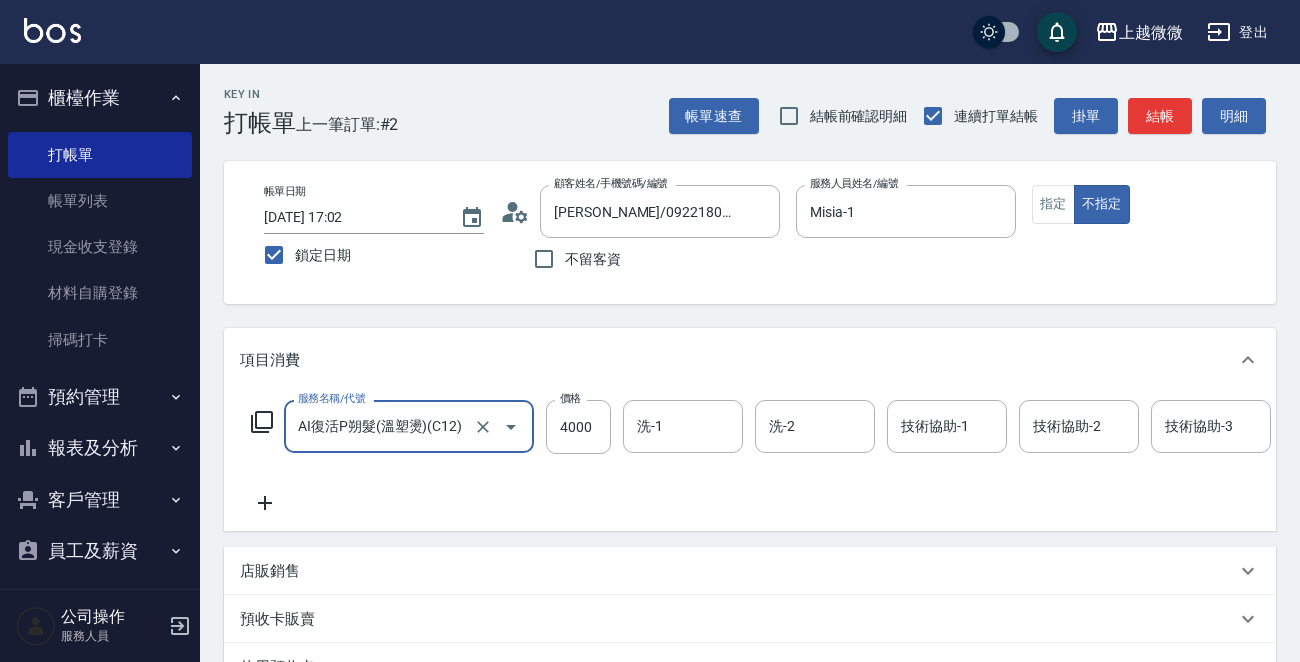 type on "AI復活P朔髮(溫塑燙)(C12)" 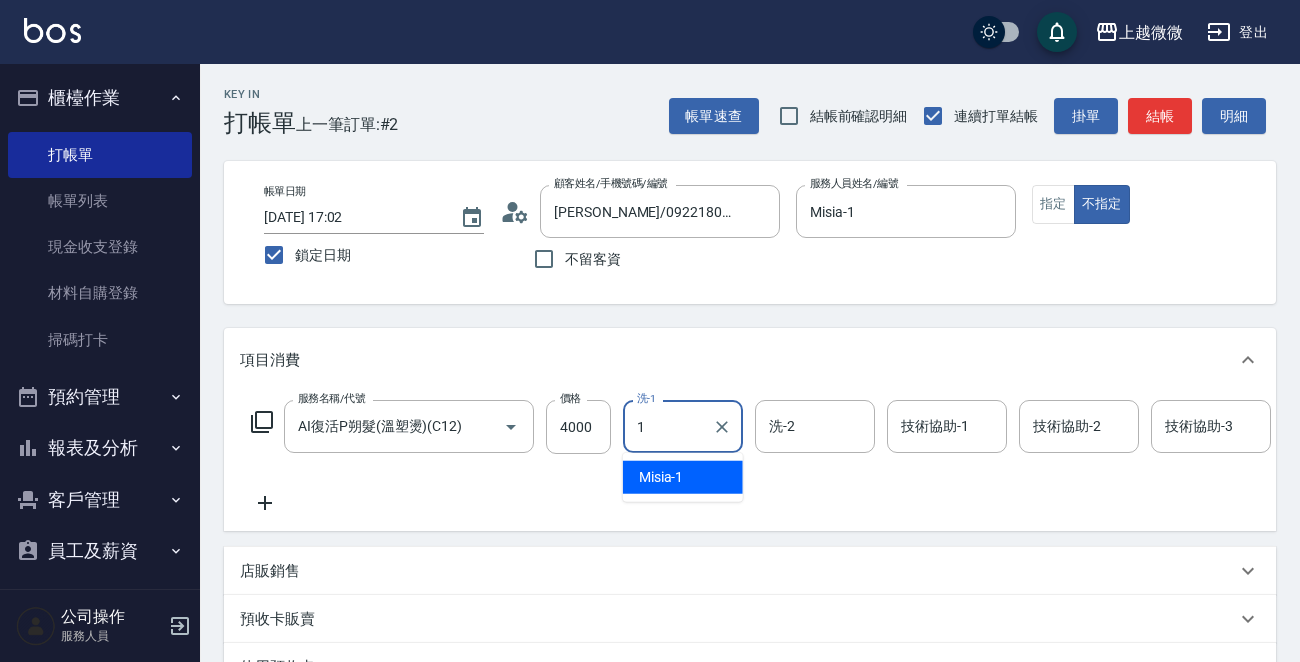 type on "Misia-1" 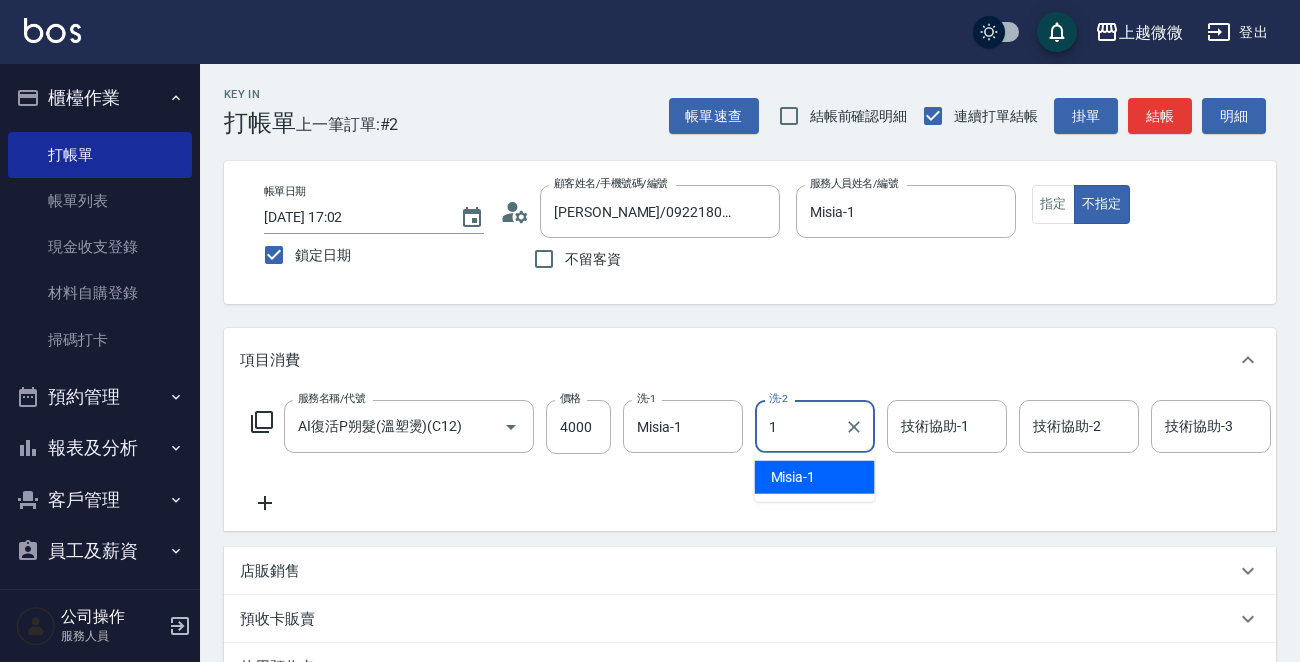type on "Misia-1" 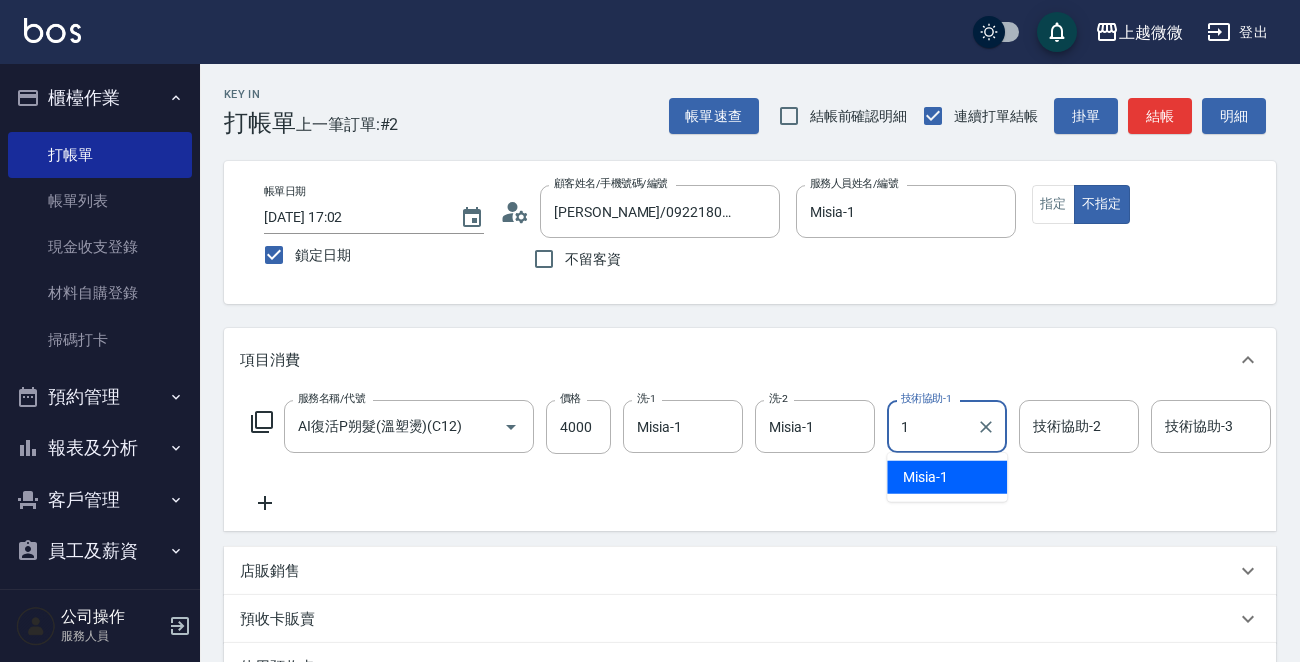type on "Misia-1" 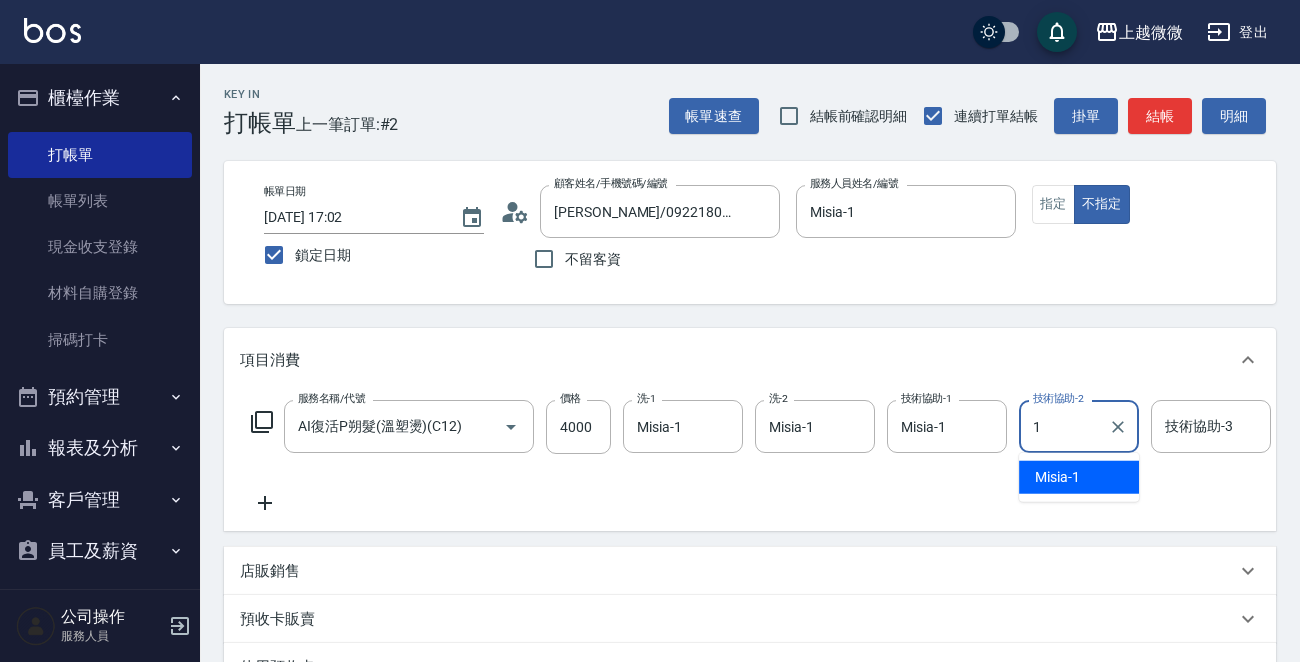 type on "Misia-1" 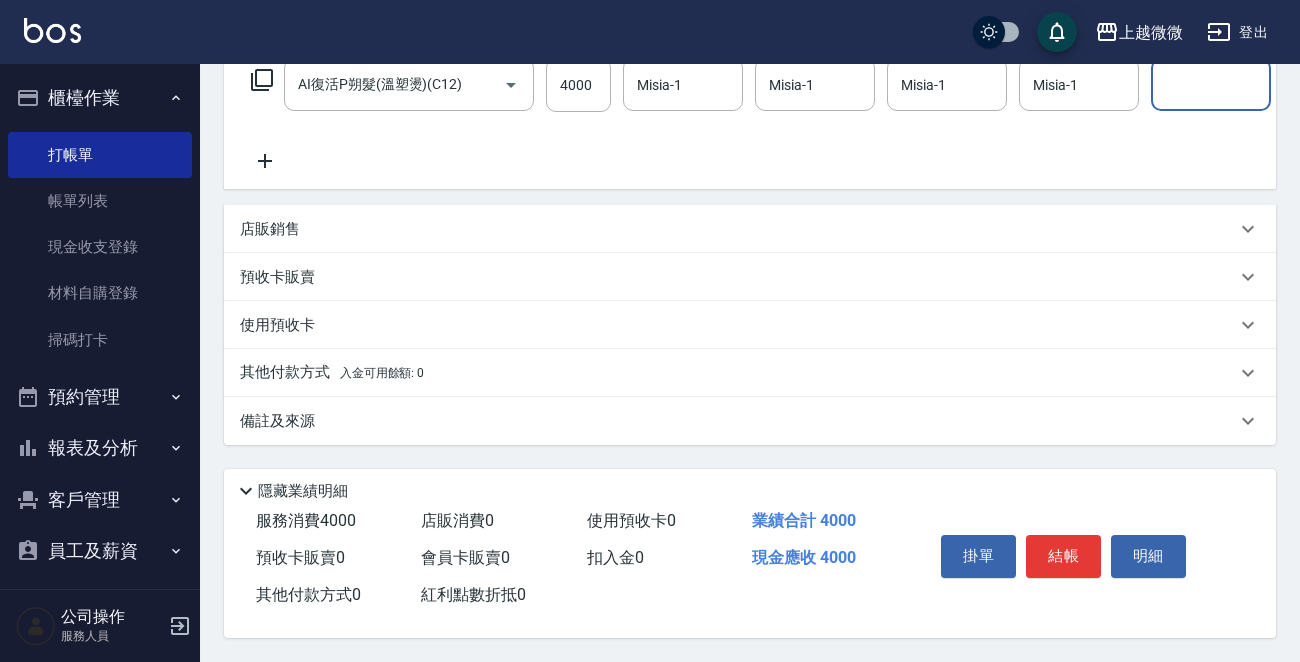scroll, scrollTop: 362, scrollLeft: 0, axis: vertical 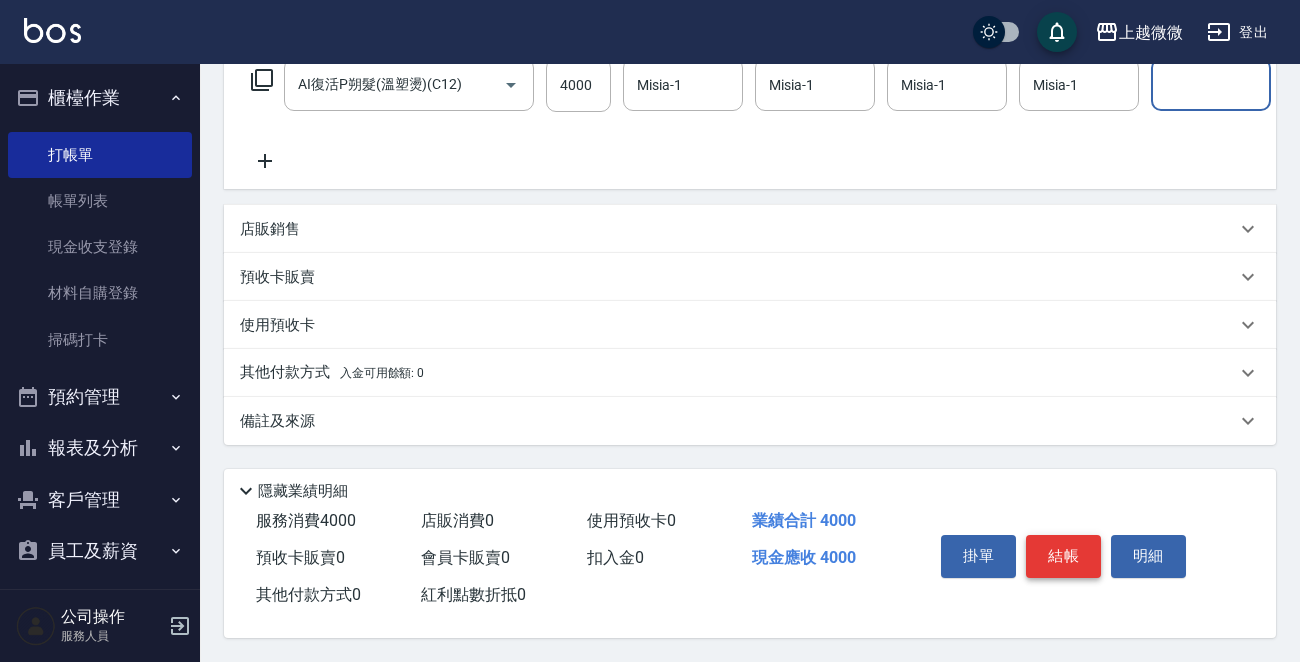 click on "結帳" at bounding box center [1063, 556] 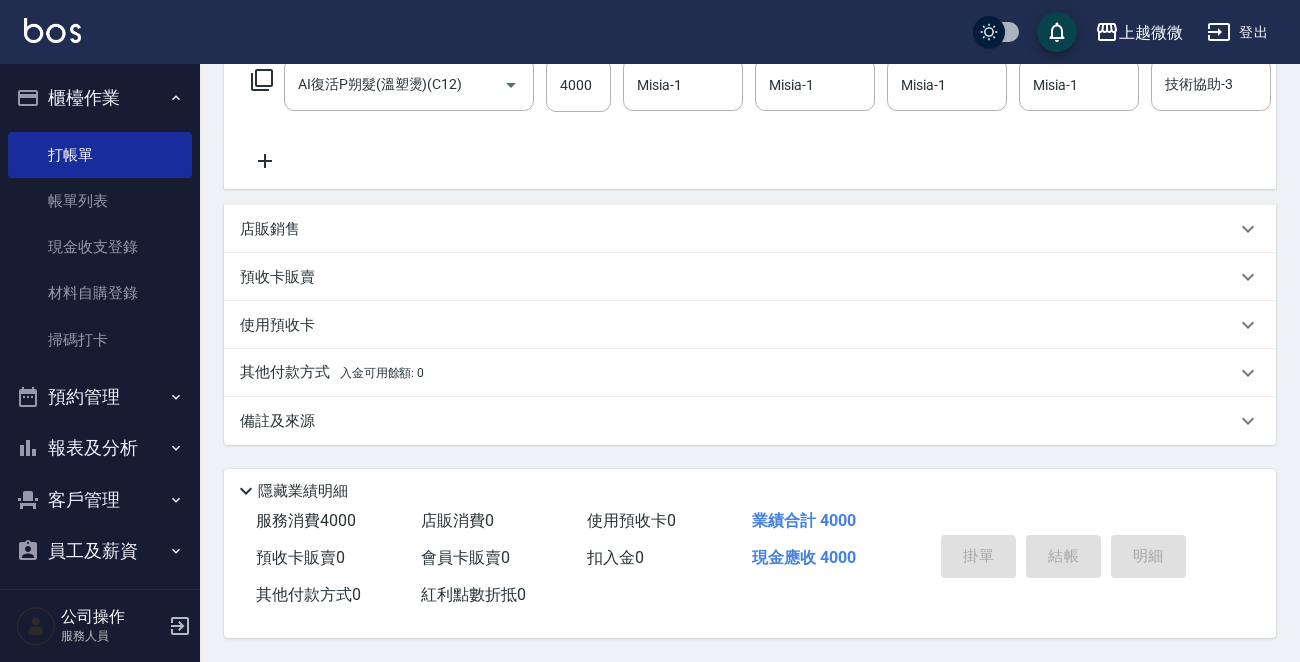 type 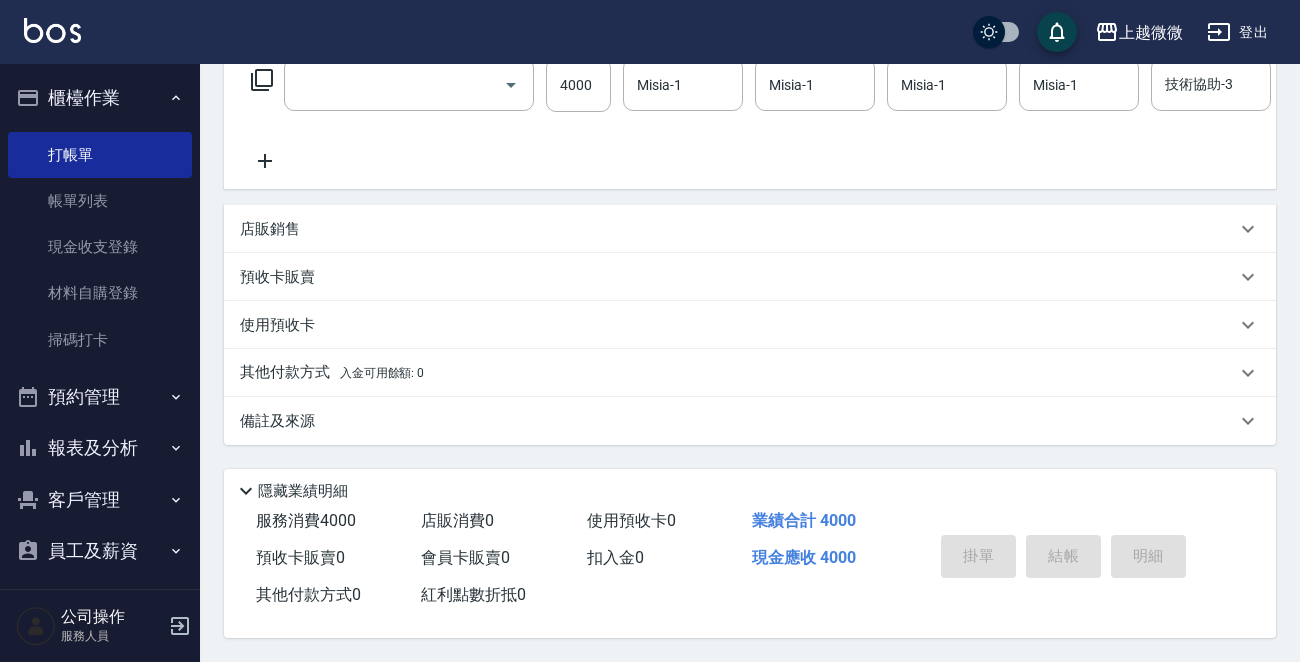 scroll, scrollTop: 0, scrollLeft: 0, axis: both 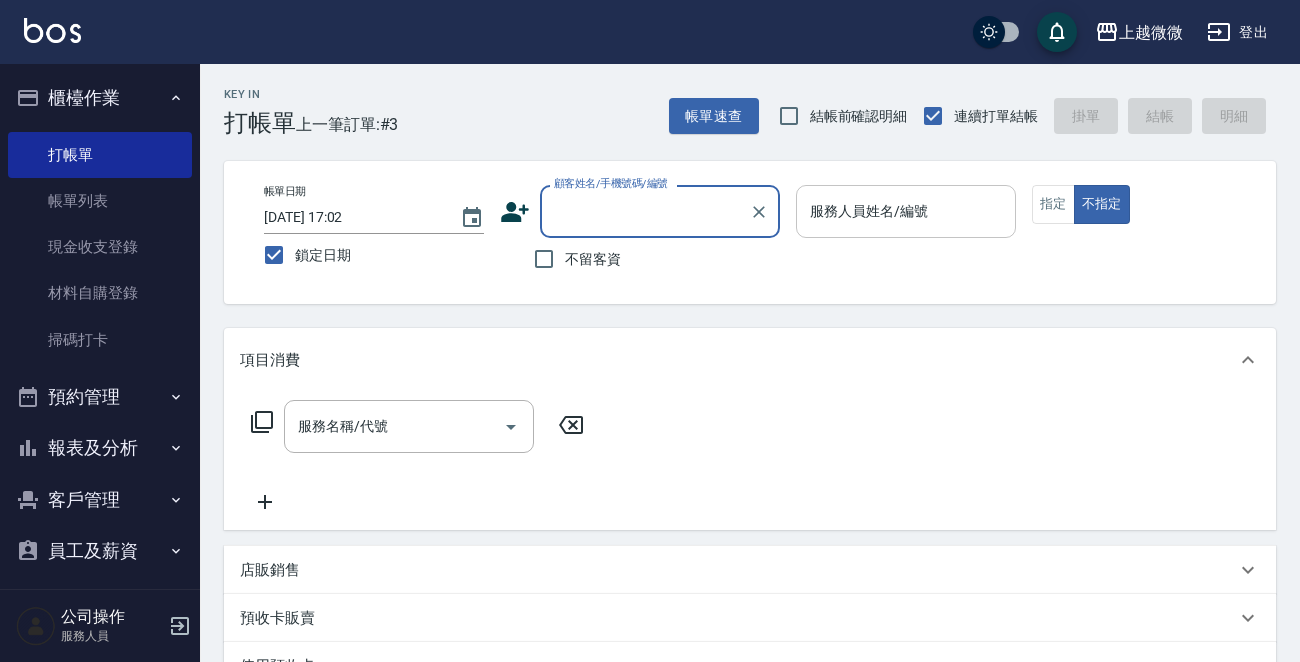 click on "服務人員姓名/編號" at bounding box center (906, 211) 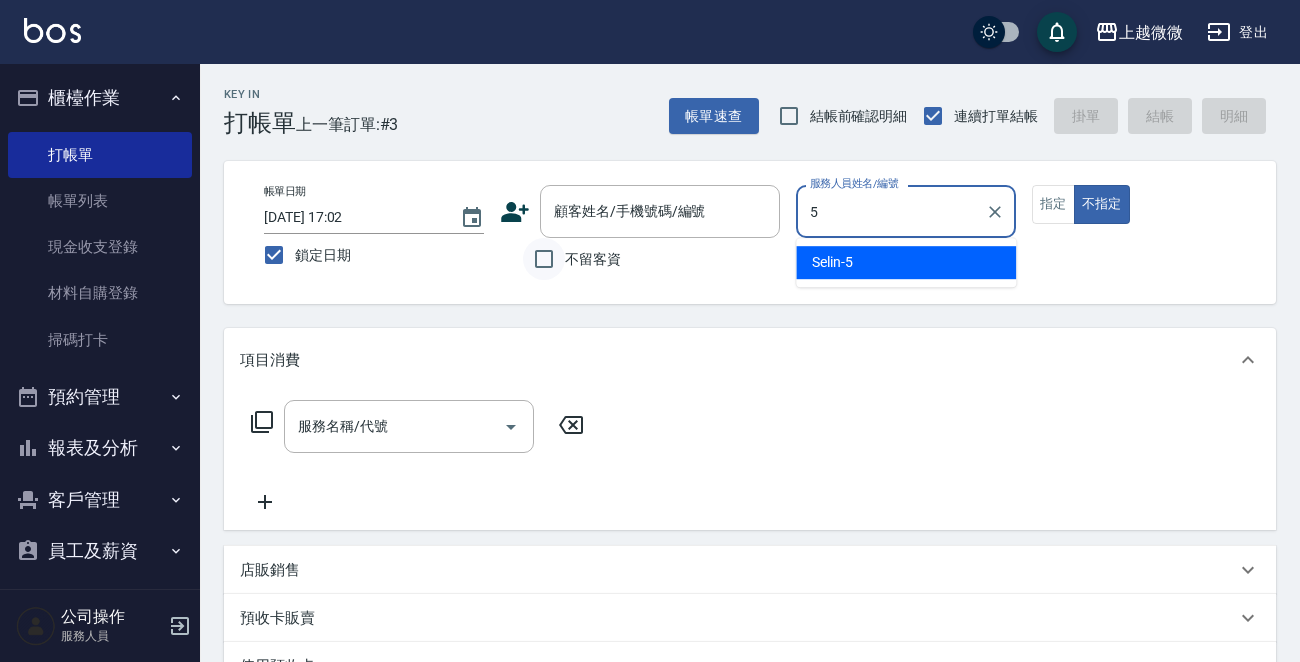 drag, startPoint x: 882, startPoint y: 267, endPoint x: 523, endPoint y: 271, distance: 359.02228 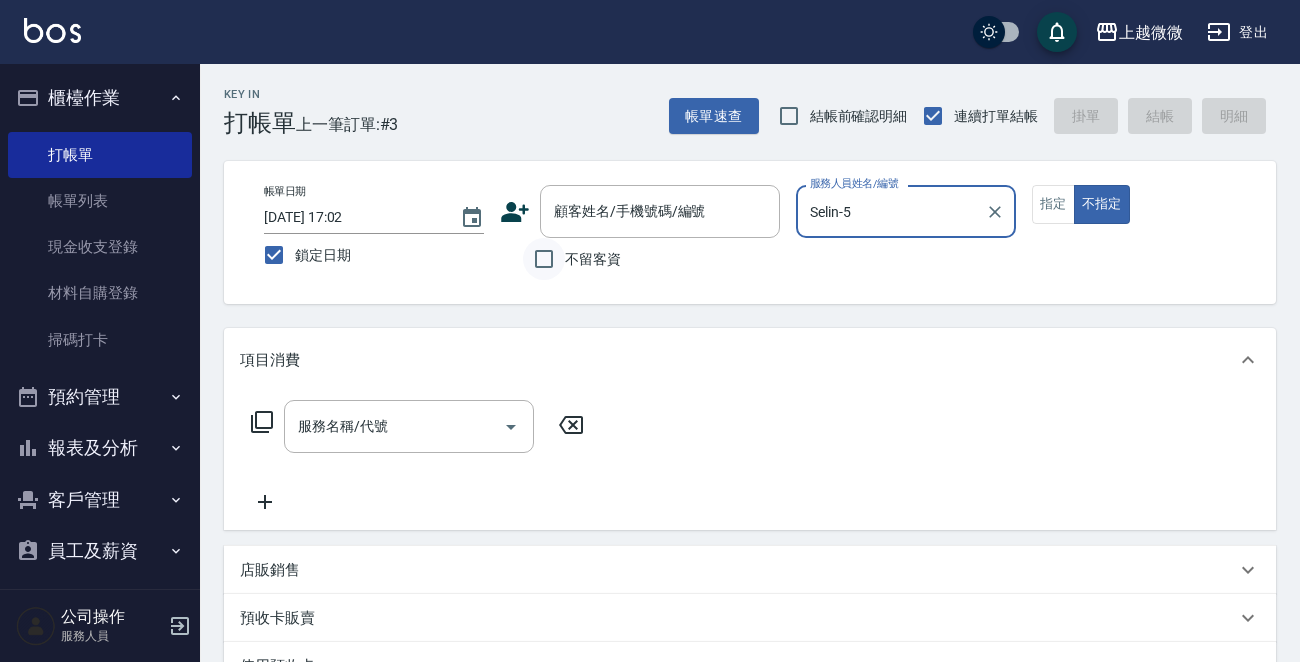 type on "Selin-5" 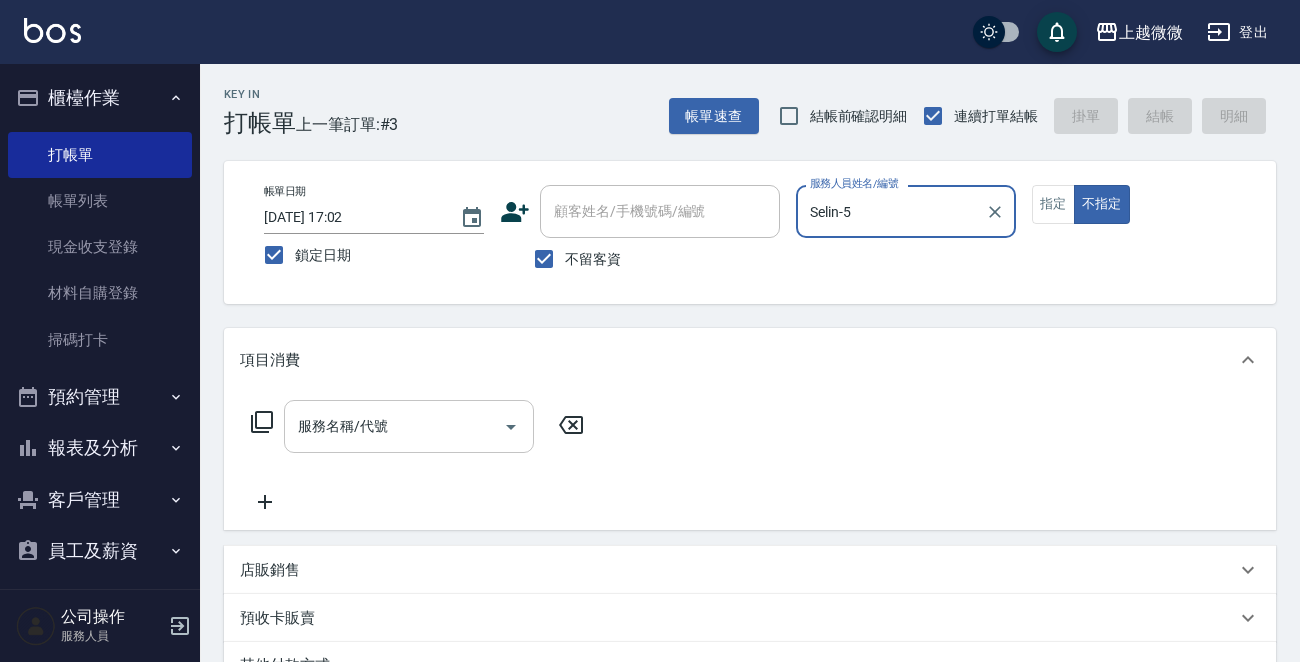 drag, startPoint x: 448, startPoint y: 415, endPoint x: 436, endPoint y: 424, distance: 15 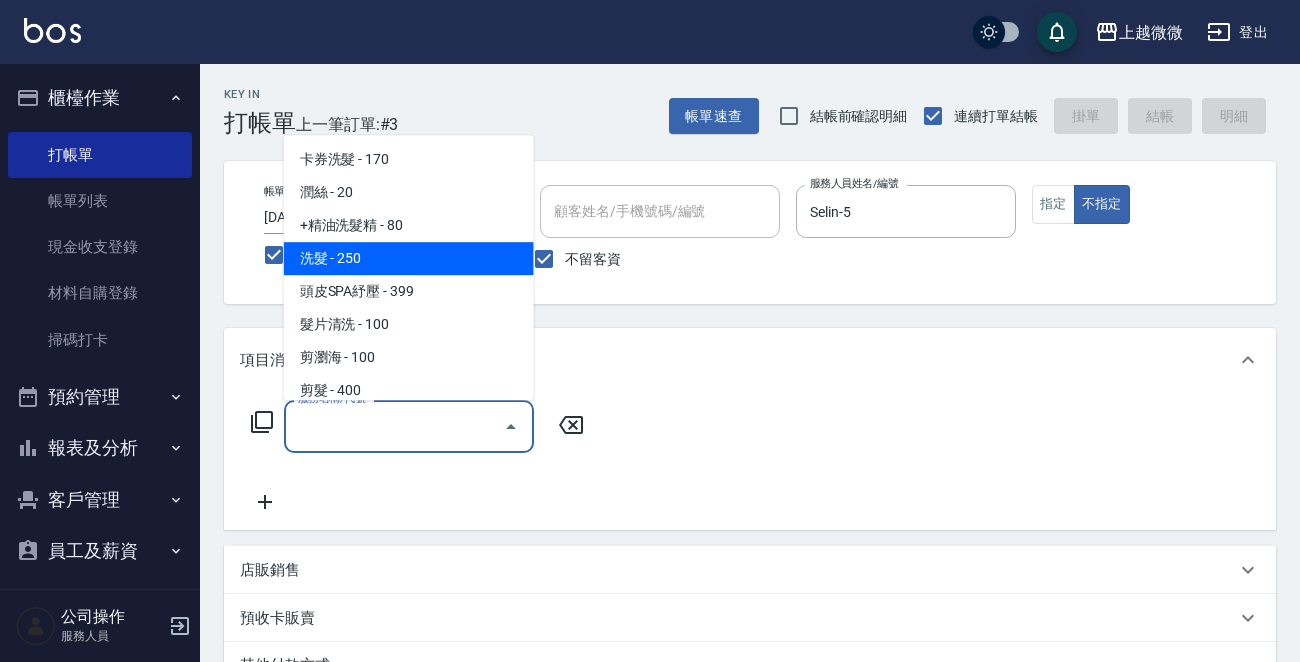 click on "洗髮 - 250" at bounding box center (409, 258) 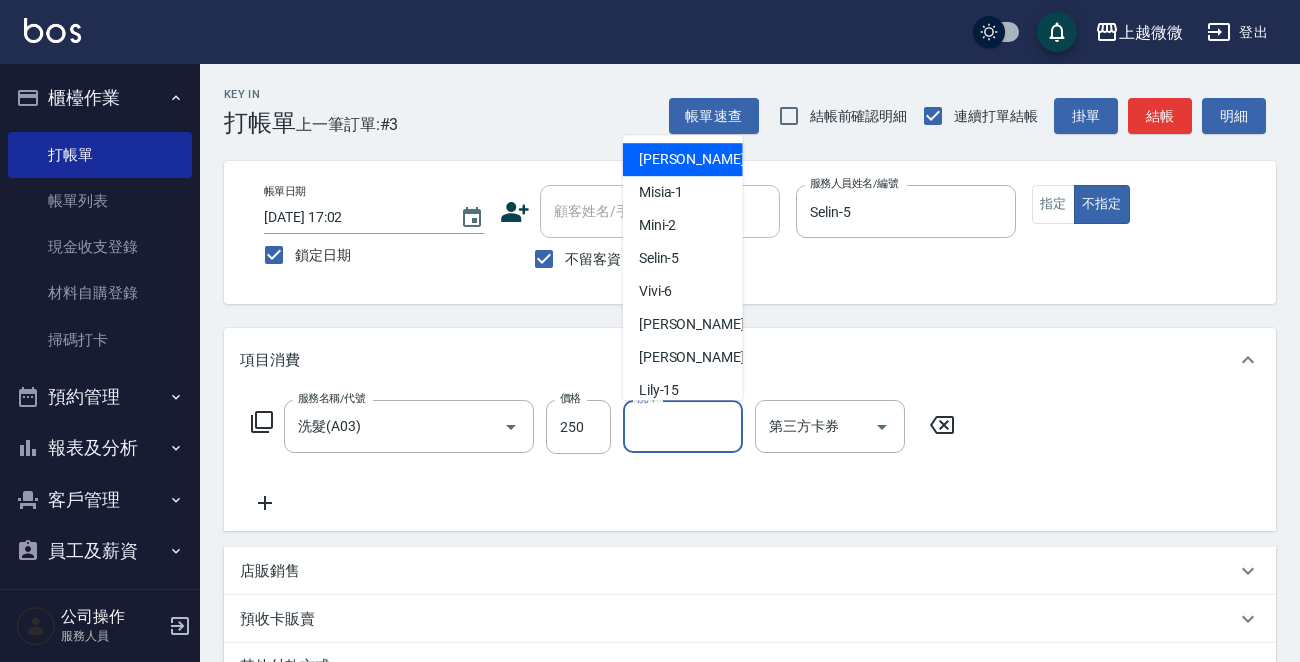 click on "洗-1" at bounding box center (683, 426) 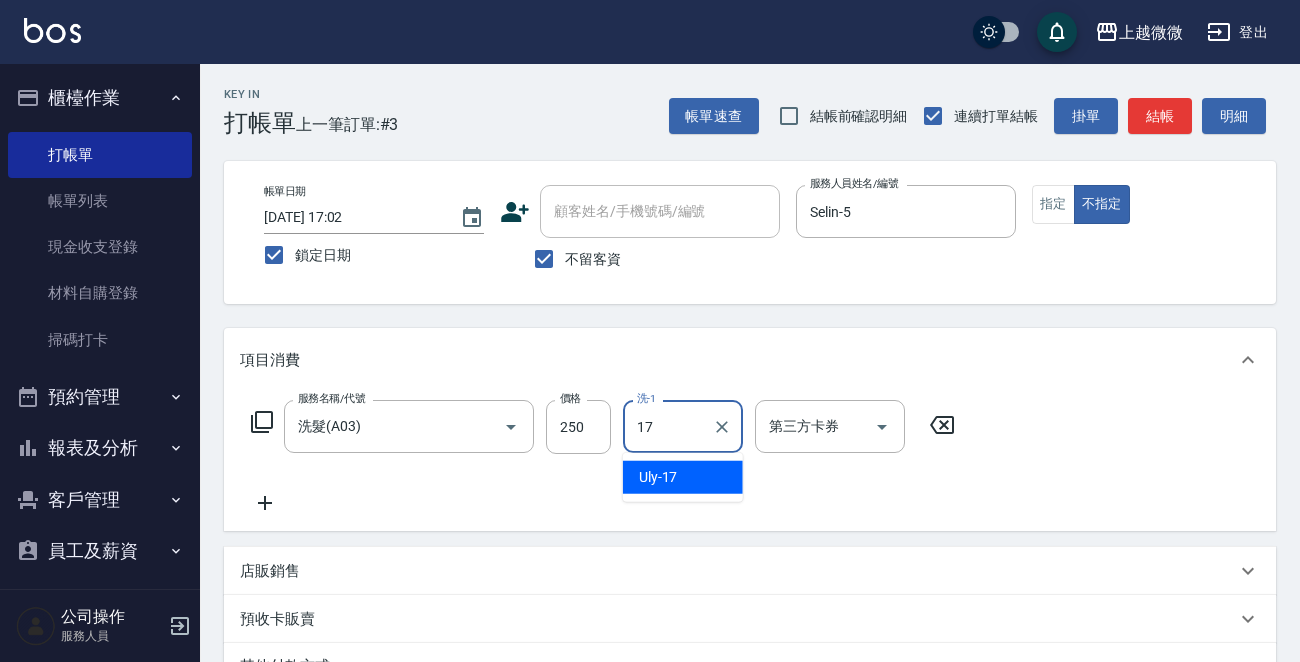 click on "Uly -17" at bounding box center [683, 477] 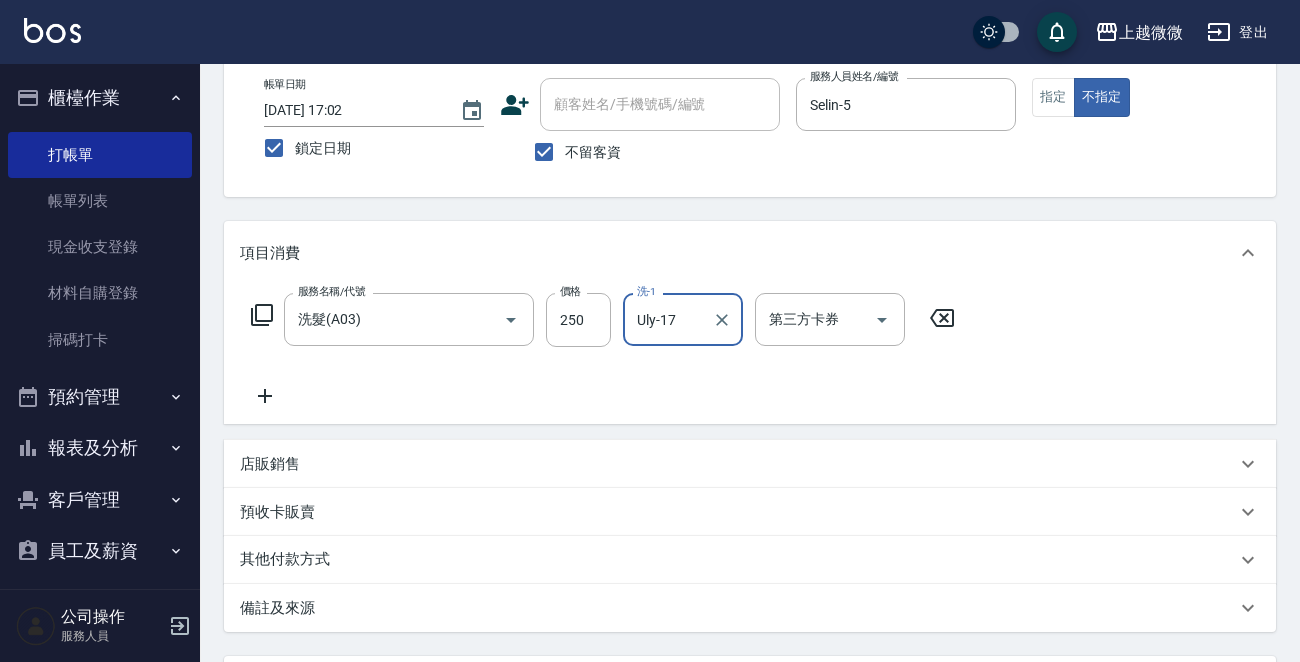 scroll, scrollTop: 299, scrollLeft: 0, axis: vertical 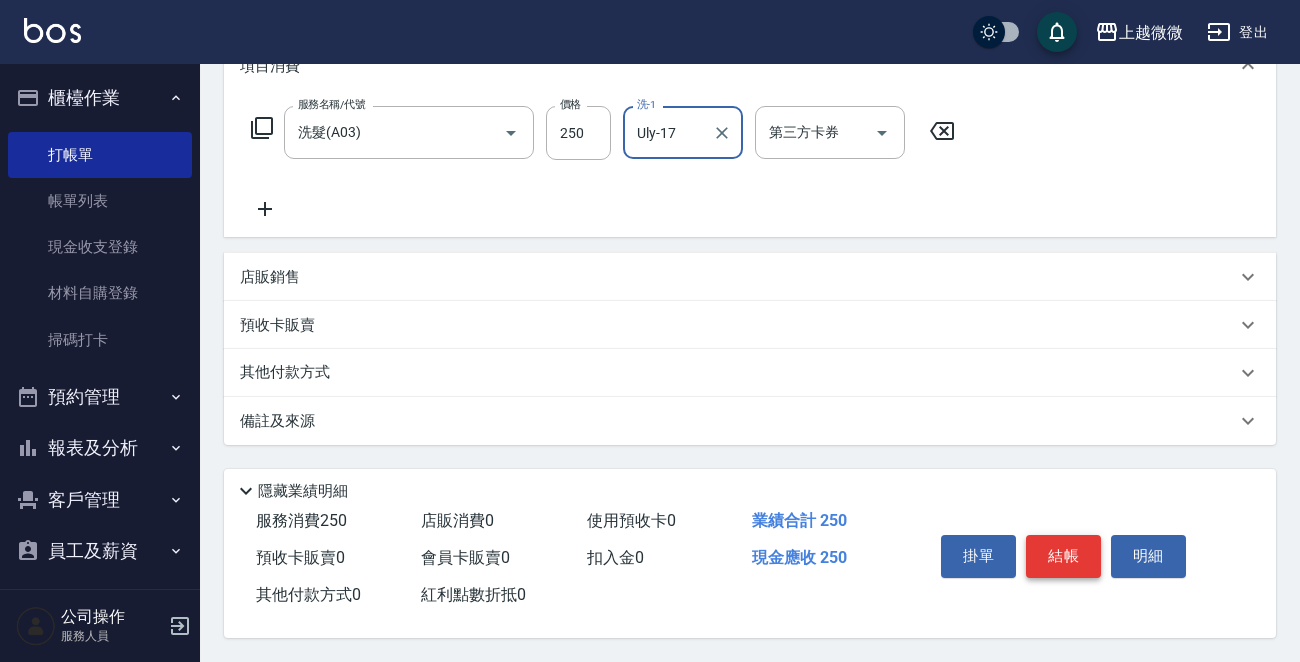 type on "Uly-17" 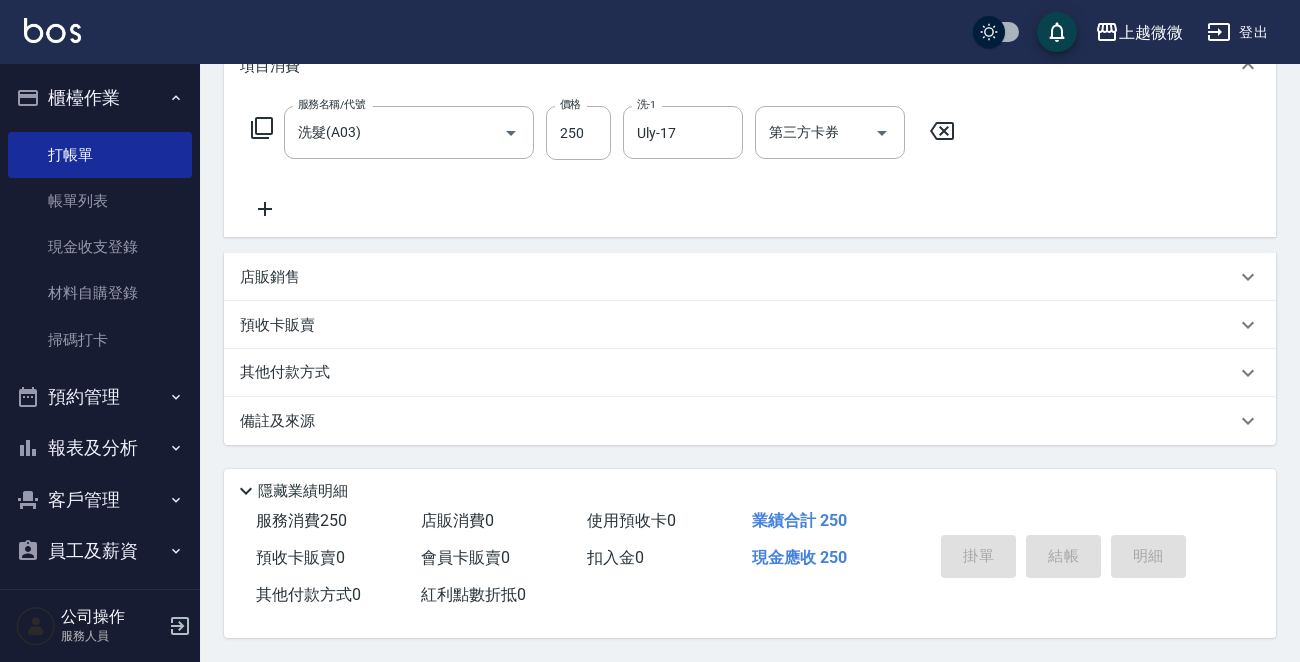 type 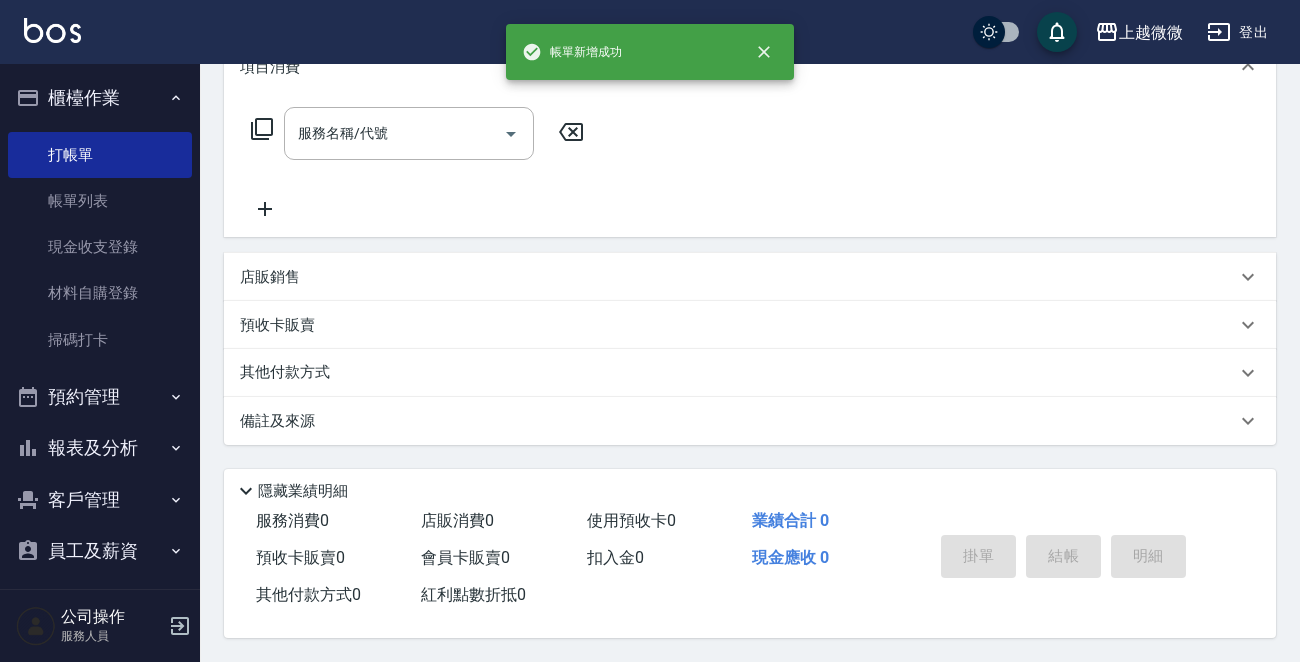 scroll, scrollTop: 0, scrollLeft: 0, axis: both 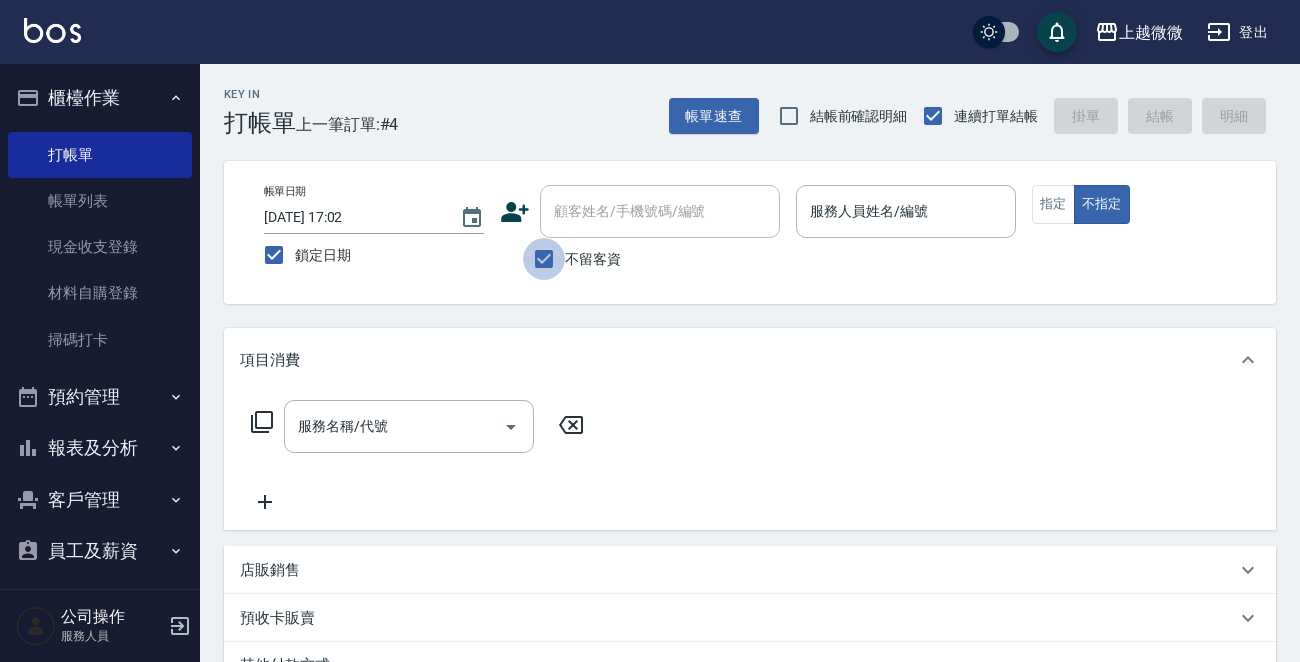 click on "不留客資" at bounding box center [544, 259] 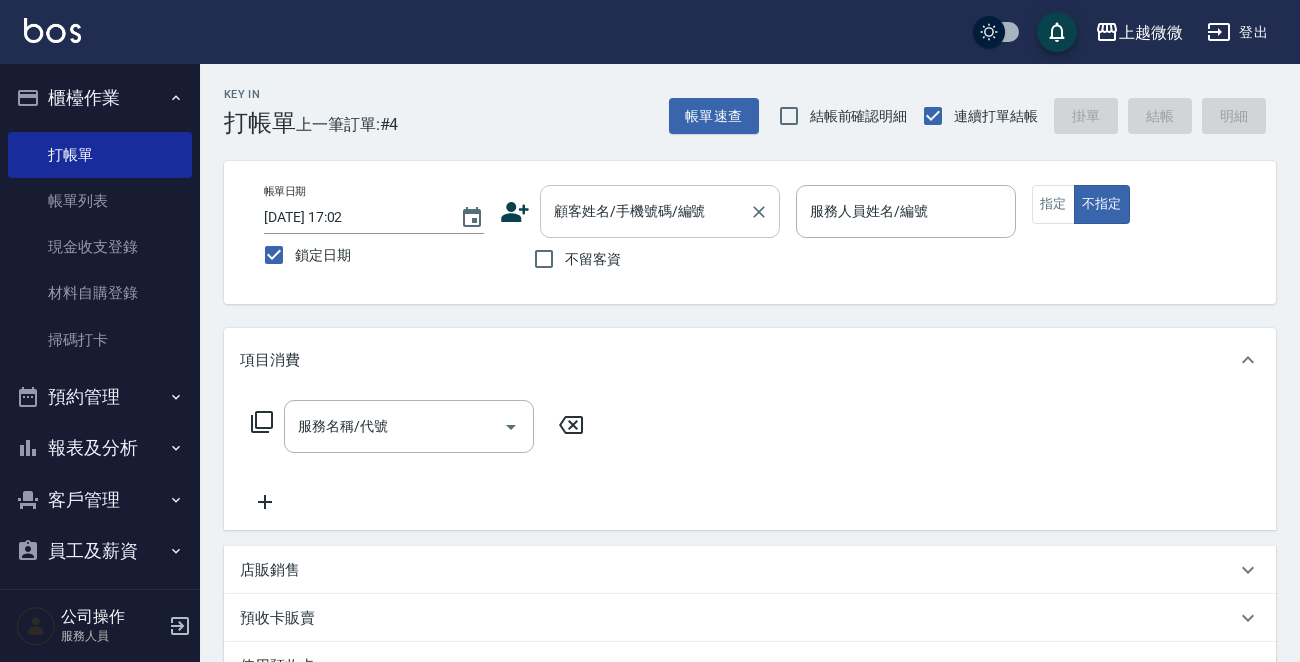 click on "顧客姓名/手機號碼/編號" at bounding box center (660, 211) 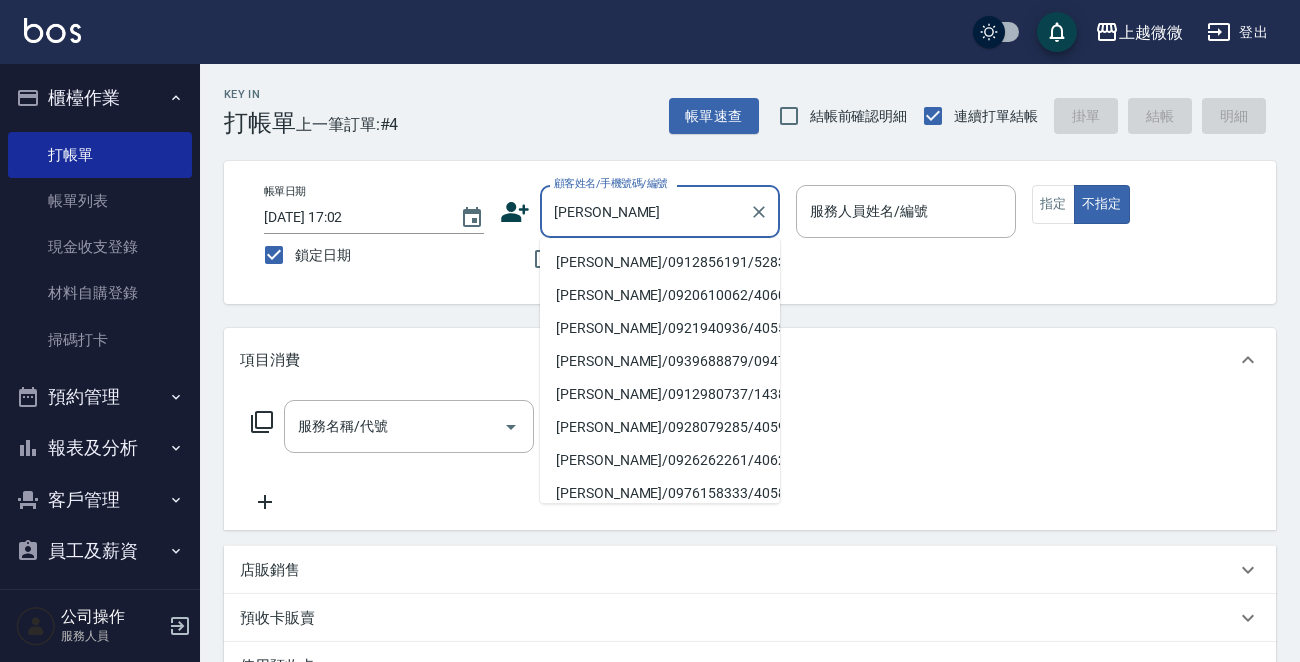 click on "[PERSON_NAME]/0912856191/5283" at bounding box center (660, 262) 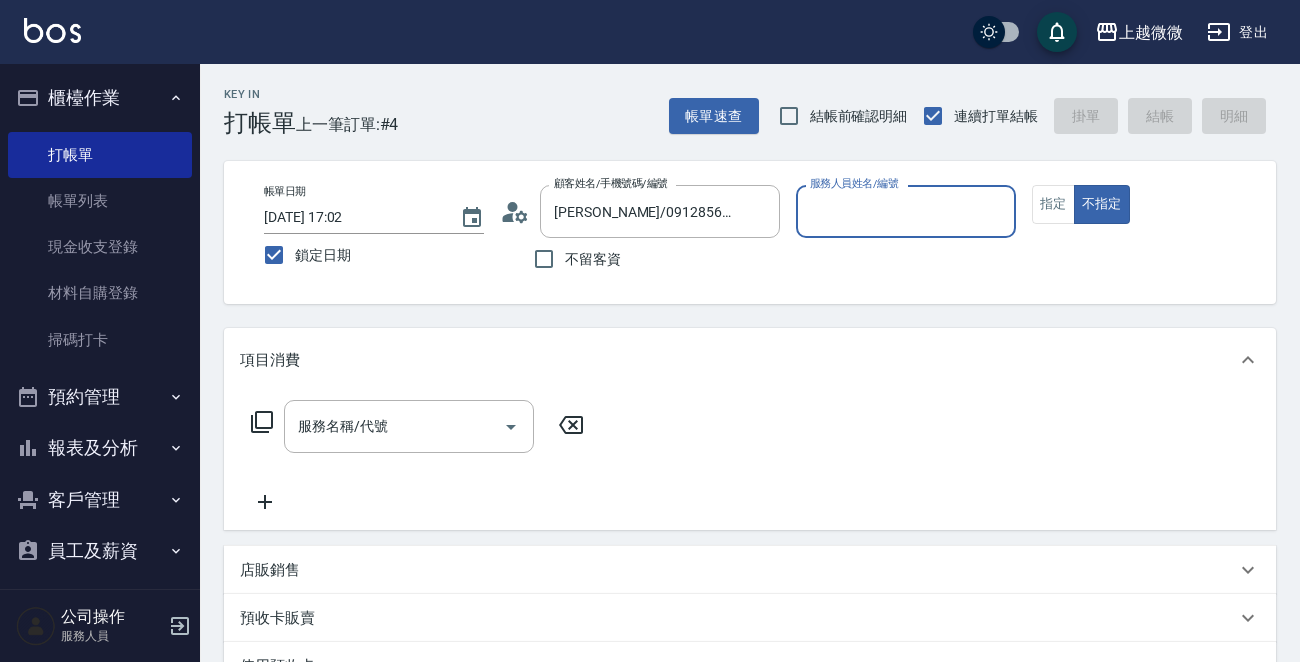 type on "[PERSON_NAME]-7" 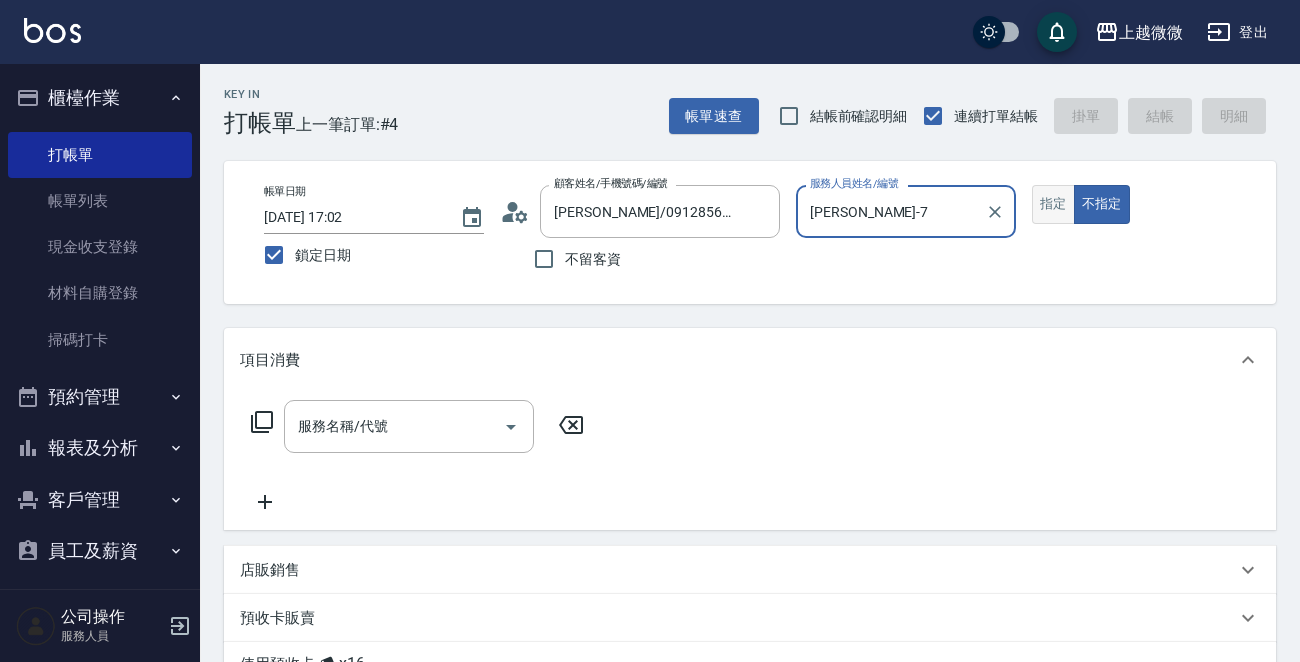 click on "指定" at bounding box center (1053, 204) 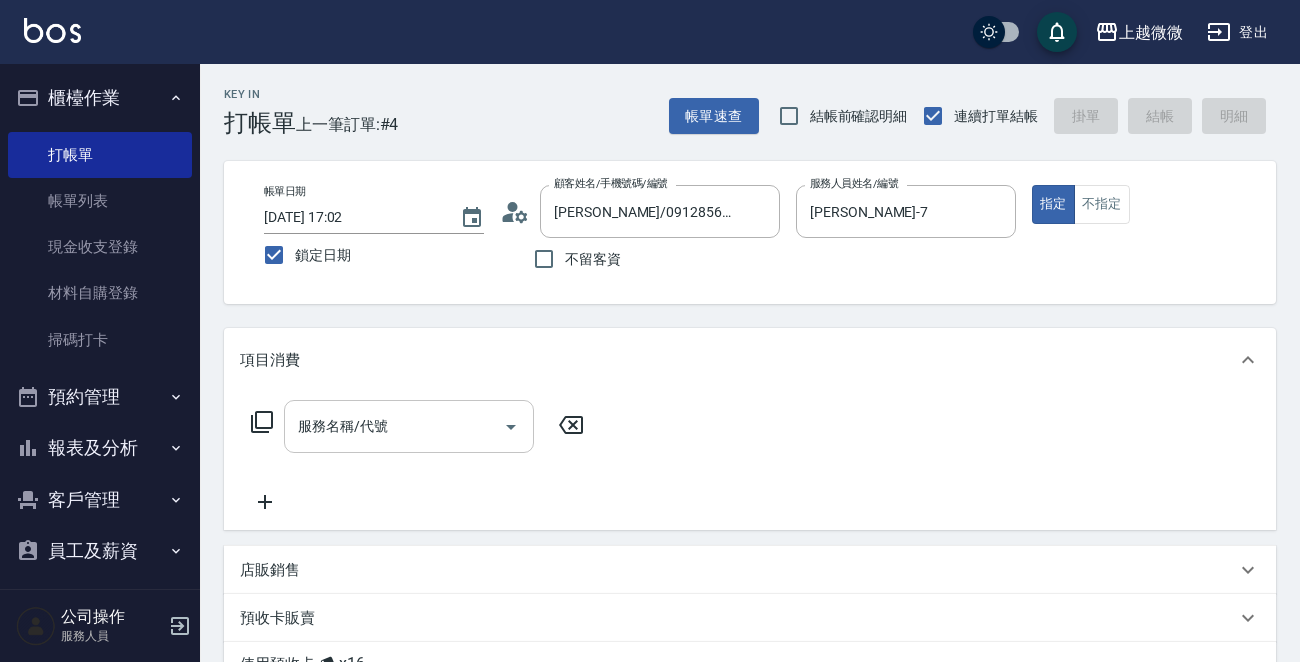 click on "服務名稱/代號" at bounding box center (394, 426) 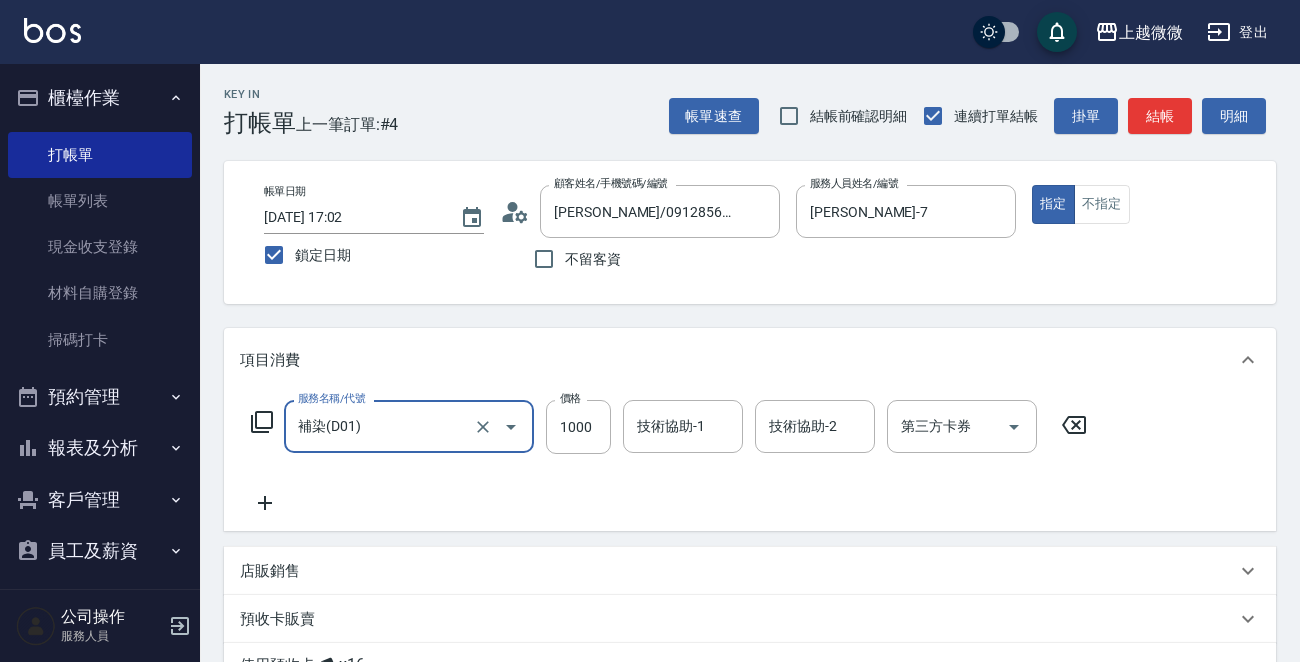 type on "補染(D01)" 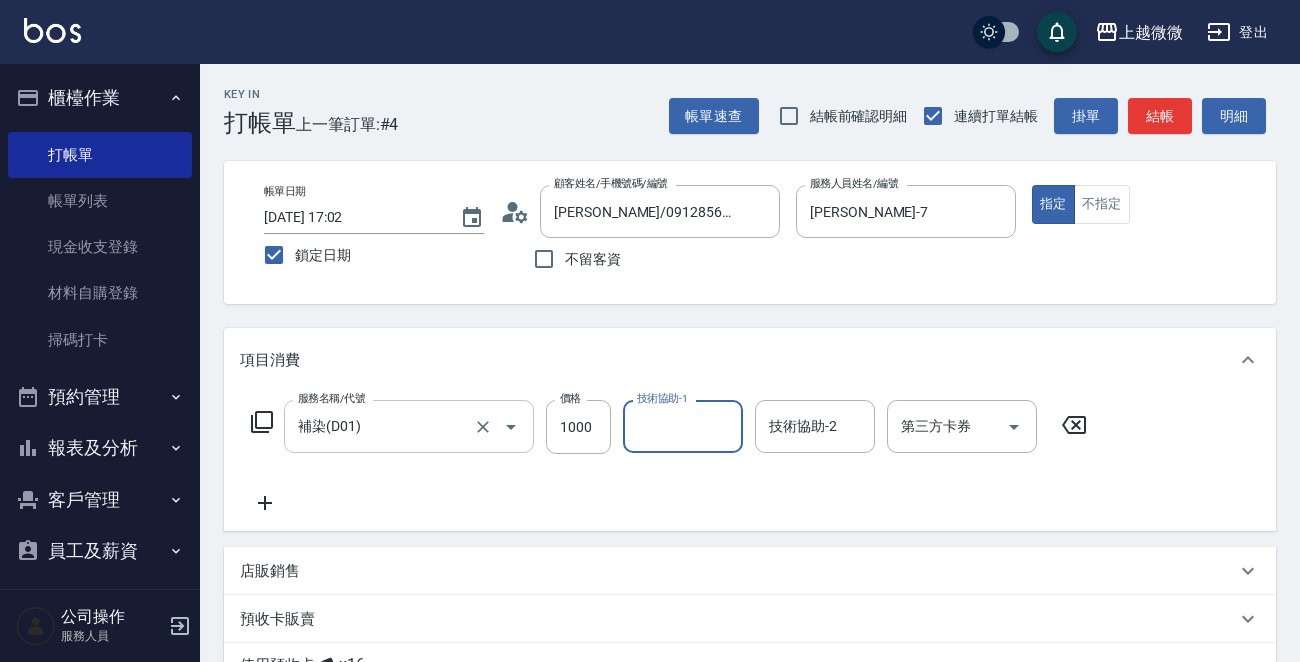 type on "1" 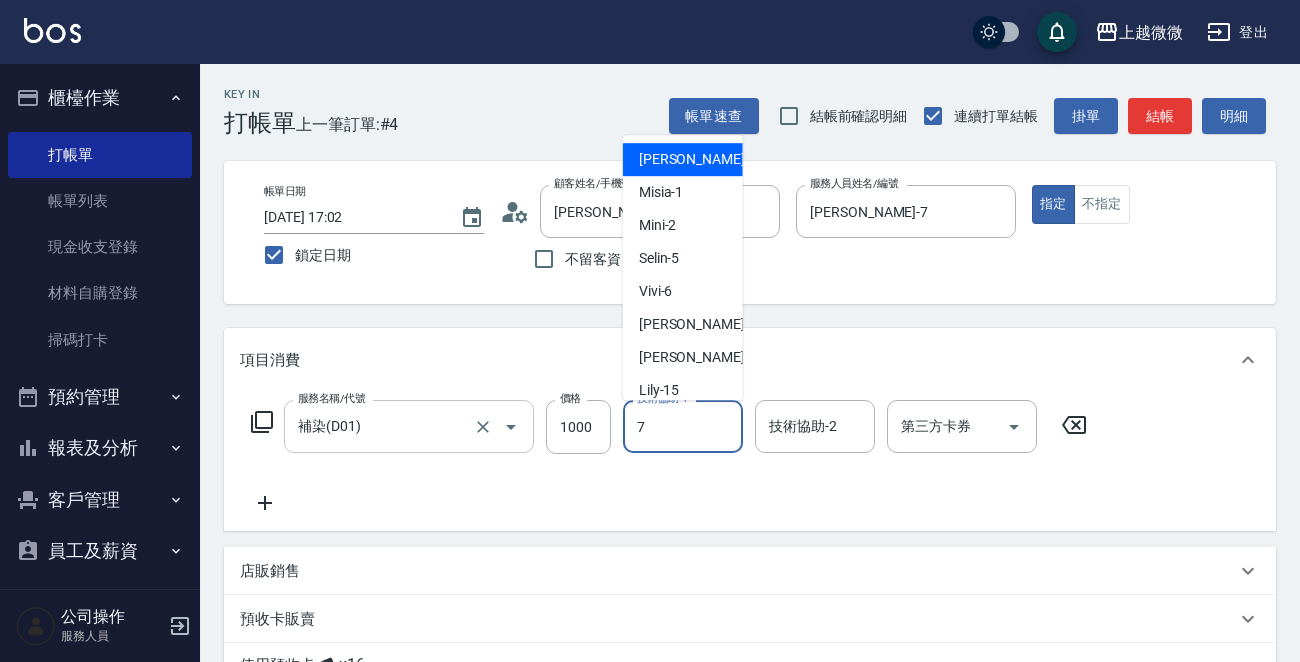 type on "[PERSON_NAME]-7" 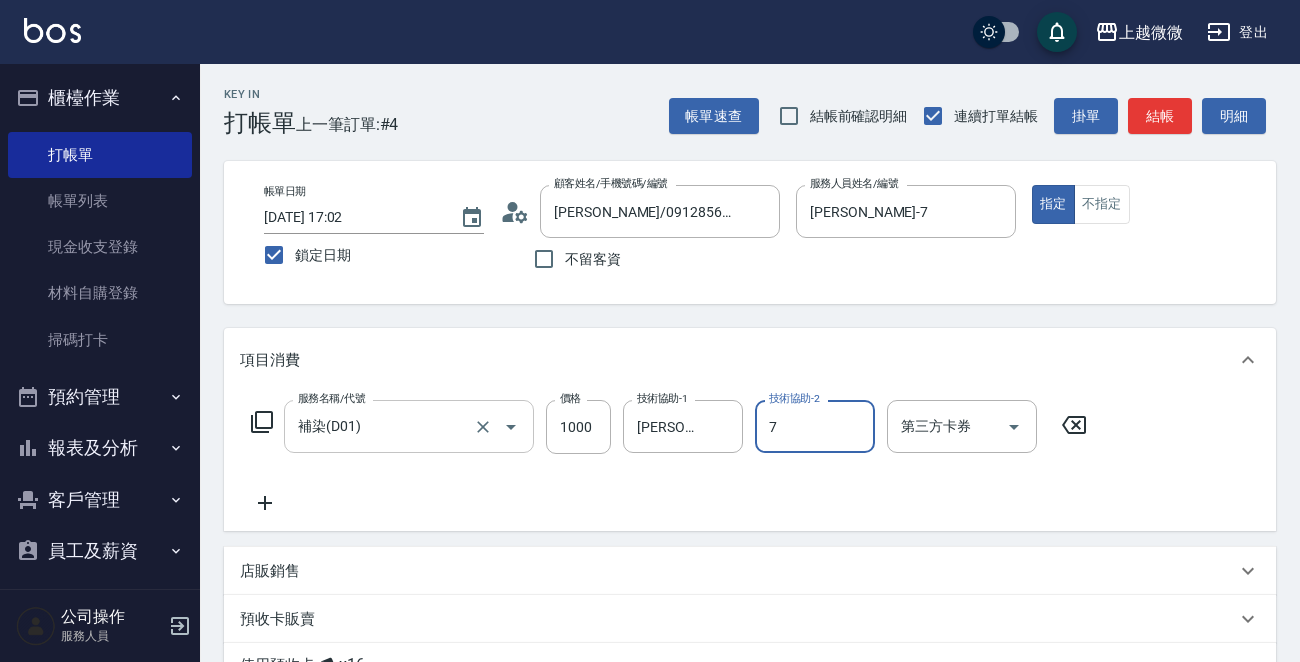 type on "[PERSON_NAME]-7" 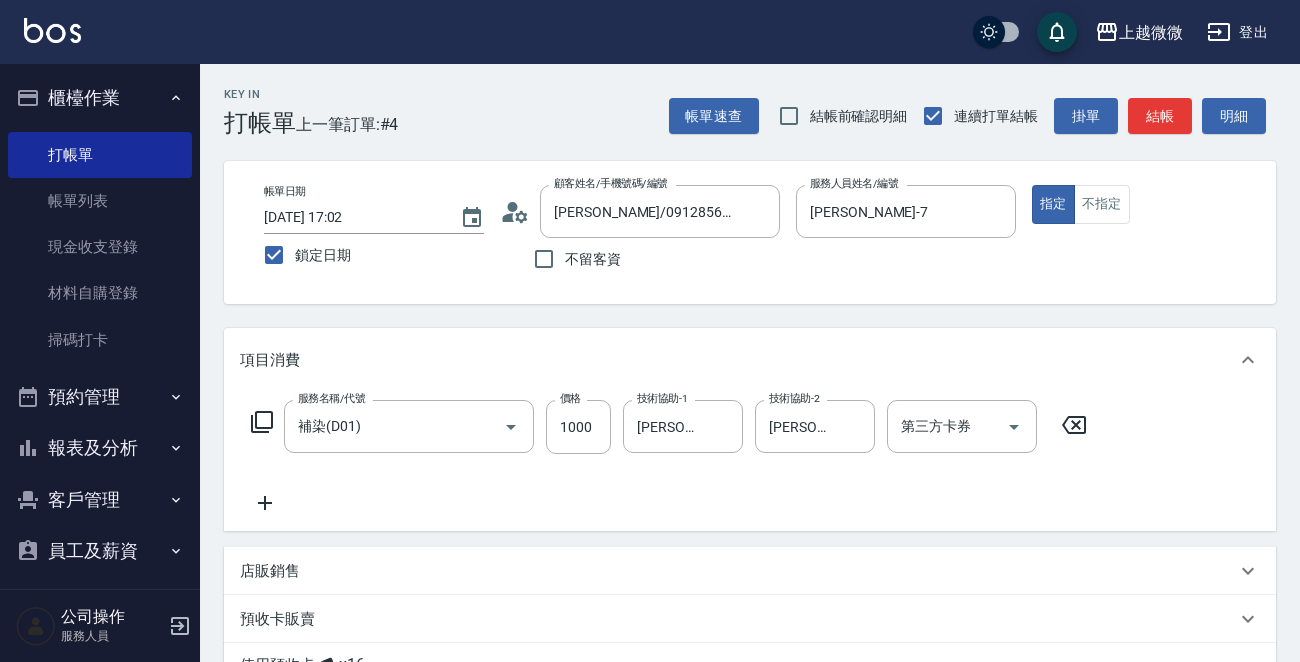 click 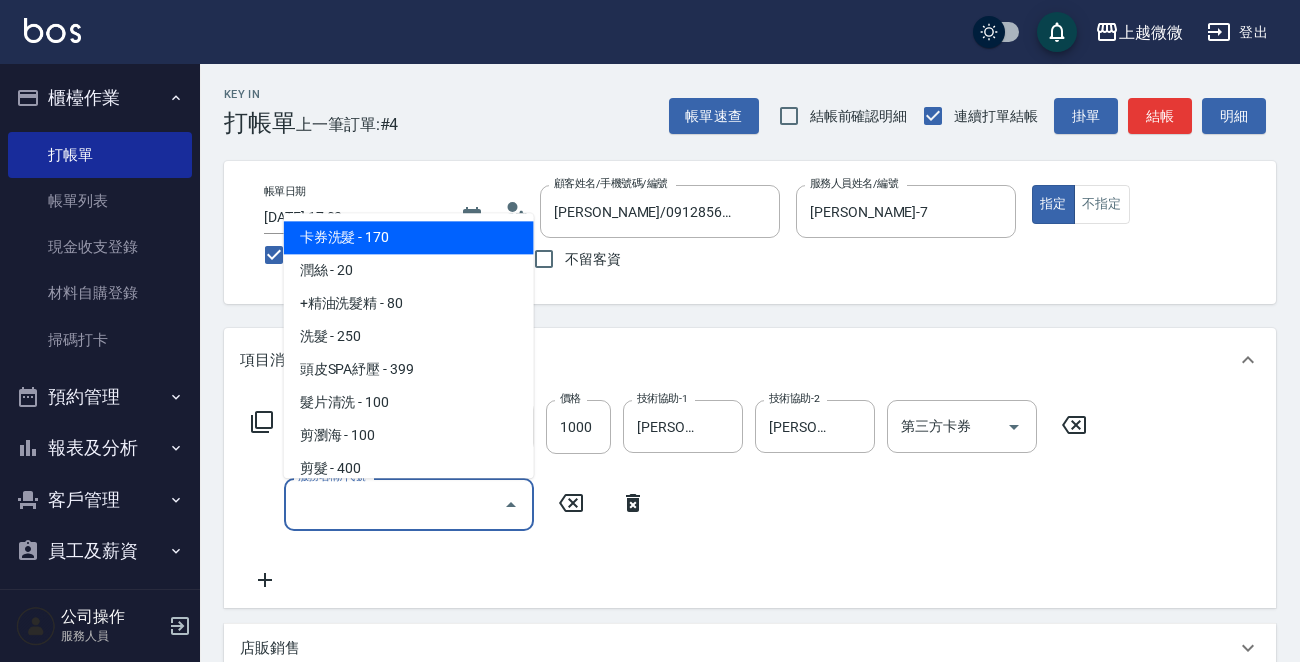 click on "服務名稱/代號" at bounding box center [394, 504] 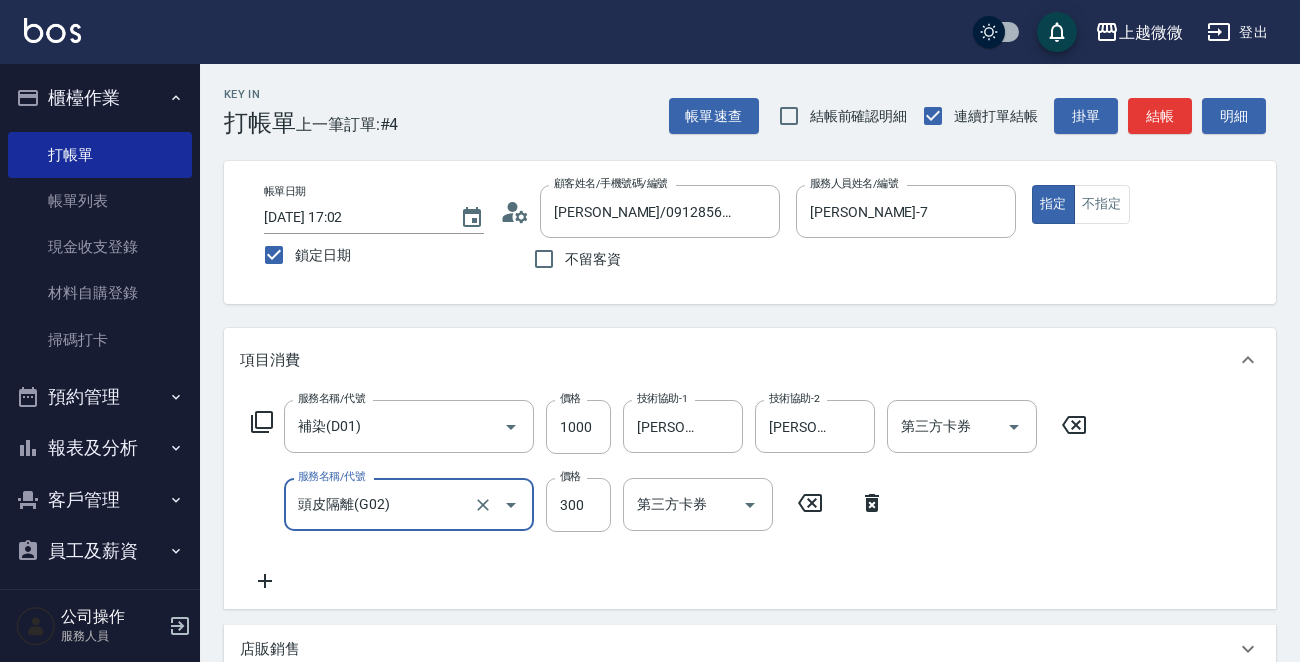 type on "頭皮隔離(G02)" 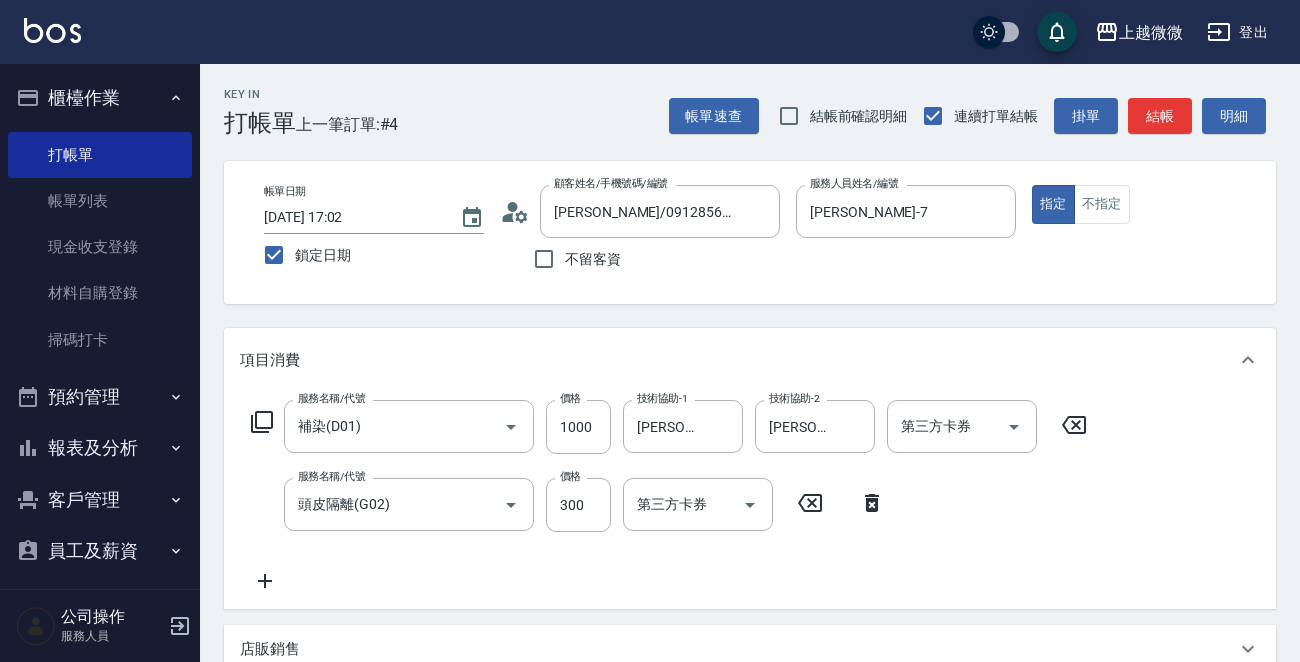 click 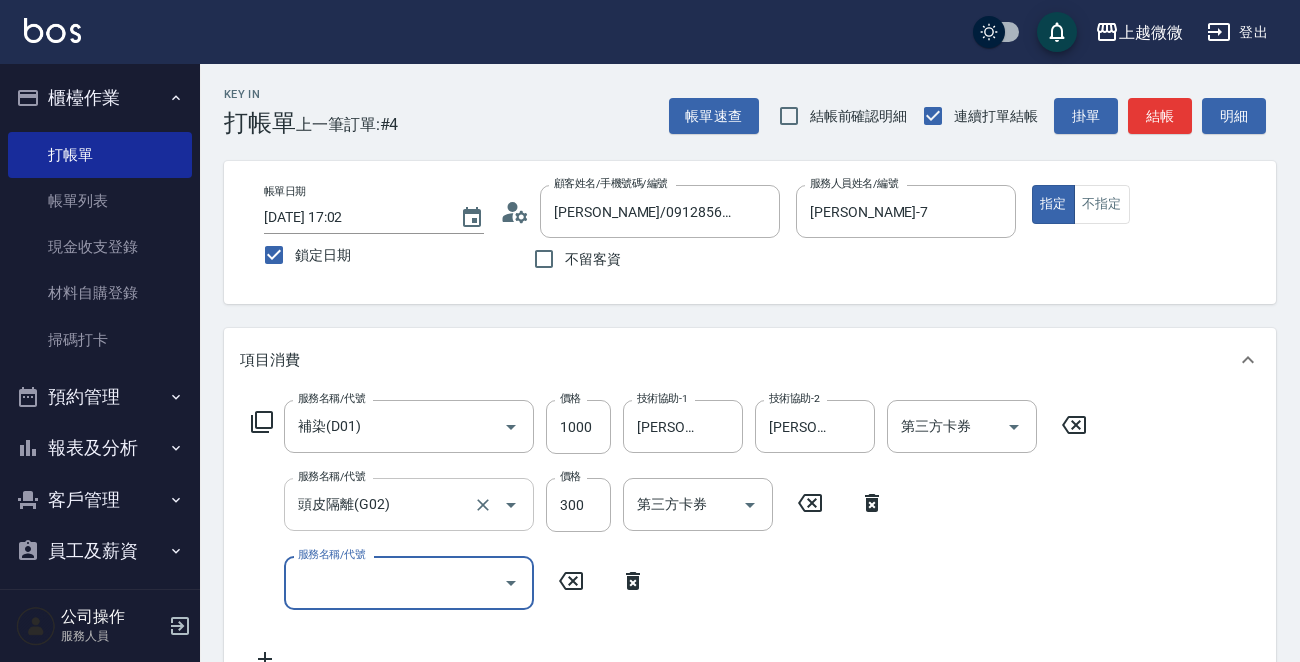 scroll, scrollTop: 300, scrollLeft: 0, axis: vertical 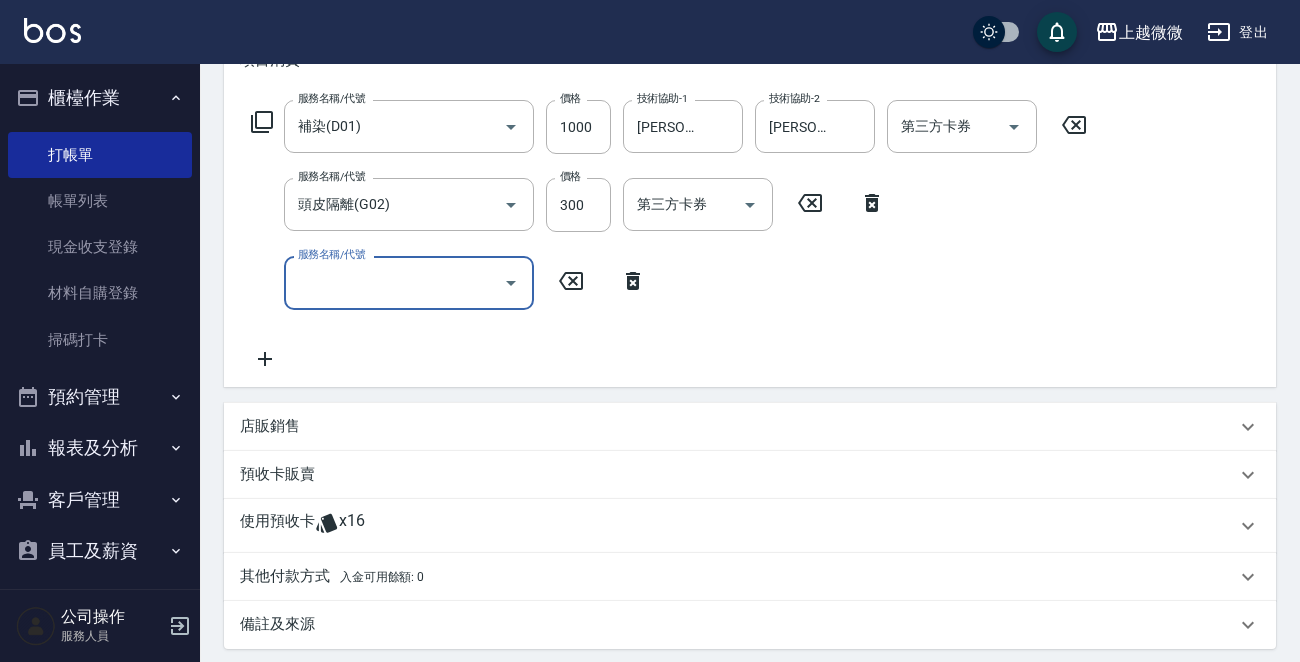 click on "服務名稱/代號 服務名稱/代號" at bounding box center [449, 282] 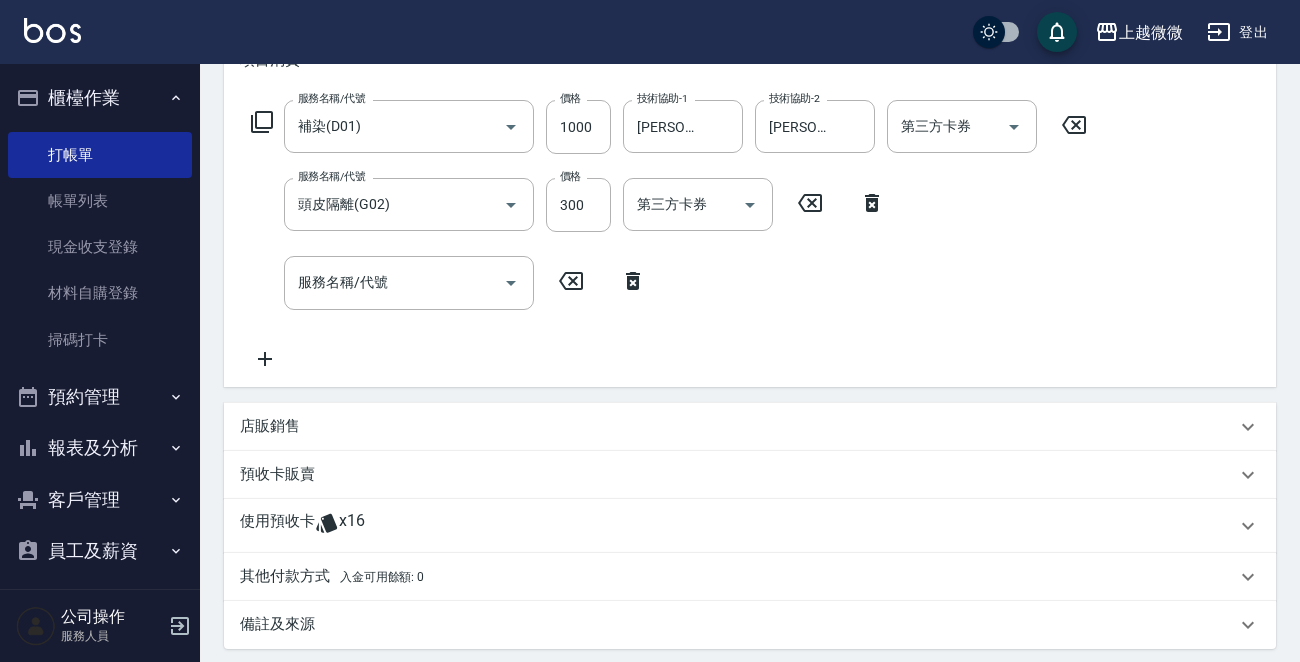 click 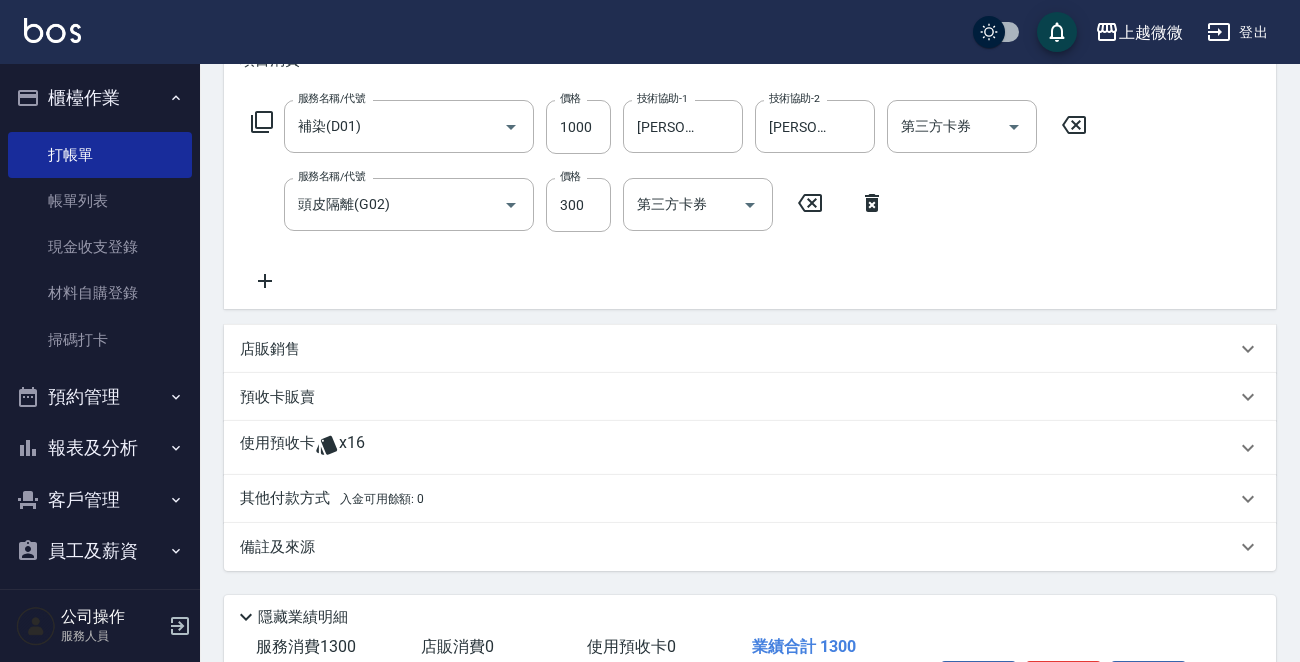click on "使用預收卡 x16" at bounding box center (750, 448) 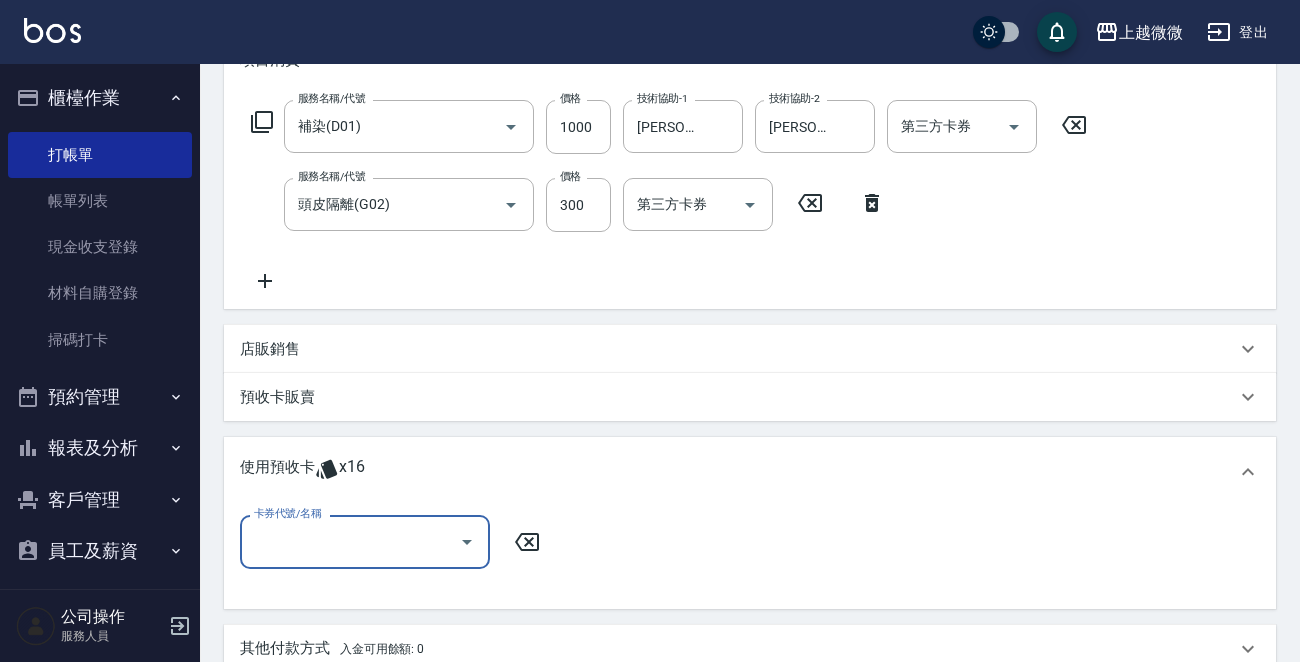 scroll, scrollTop: 0, scrollLeft: 0, axis: both 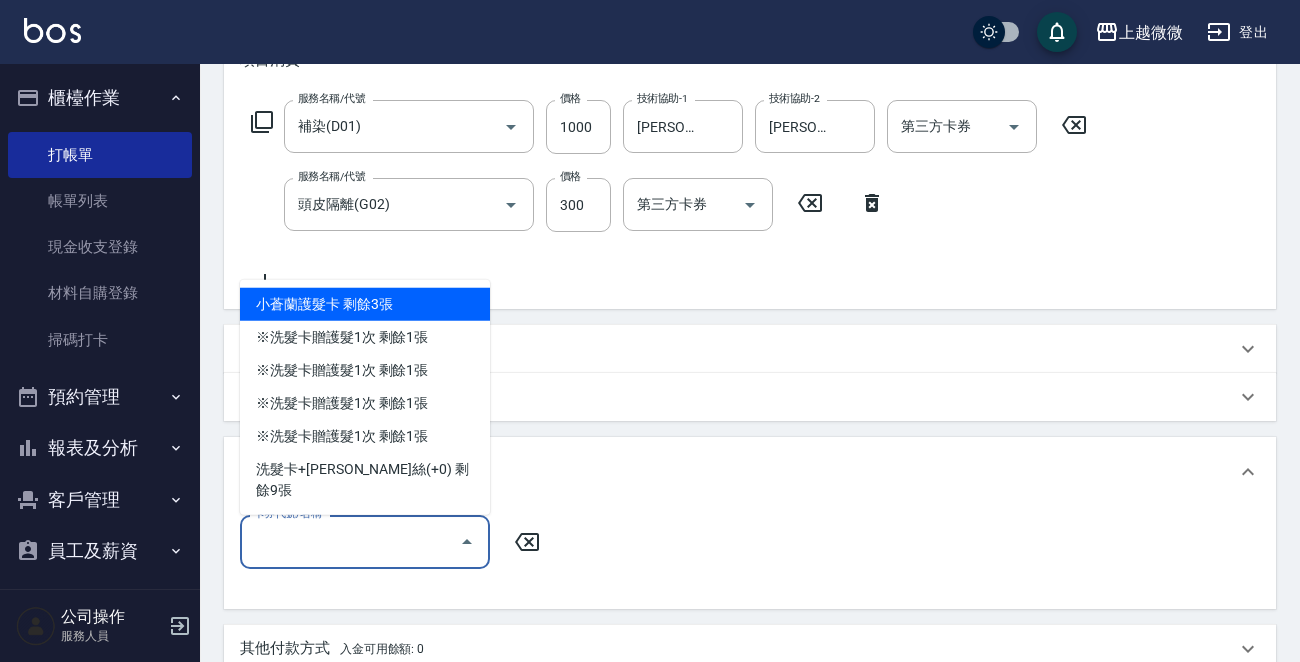 click on "卡券代號/名稱" at bounding box center [350, 541] 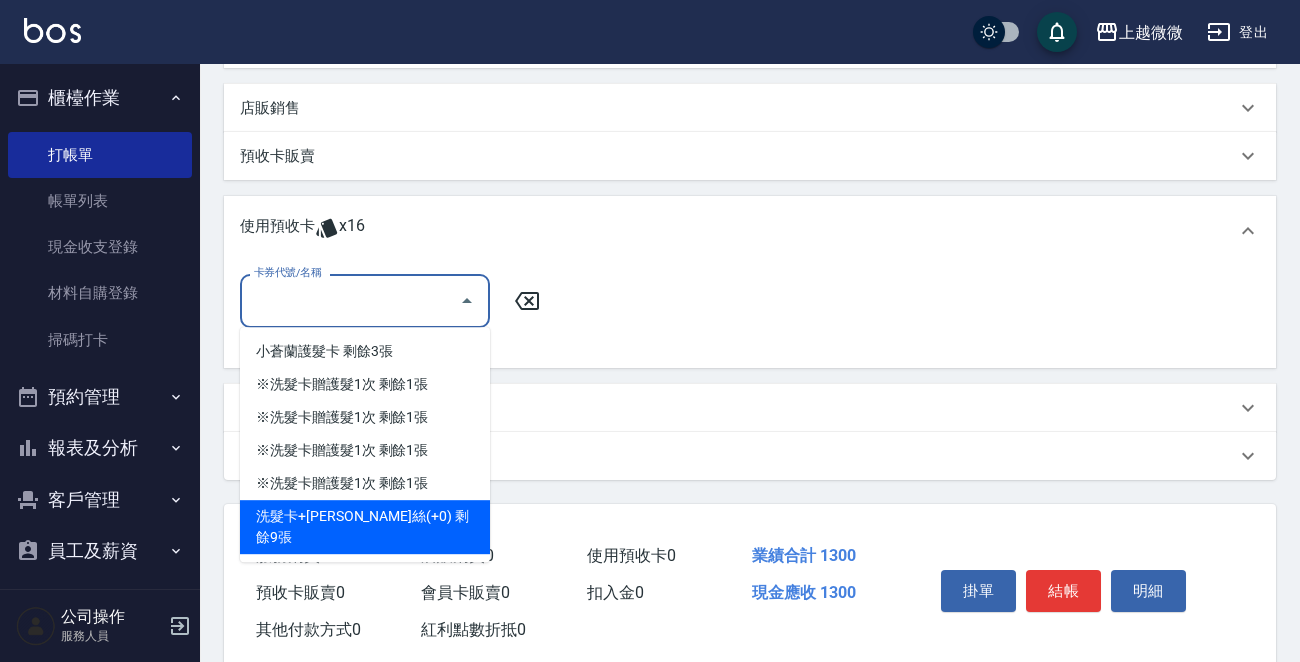 scroll, scrollTop: 580, scrollLeft: 0, axis: vertical 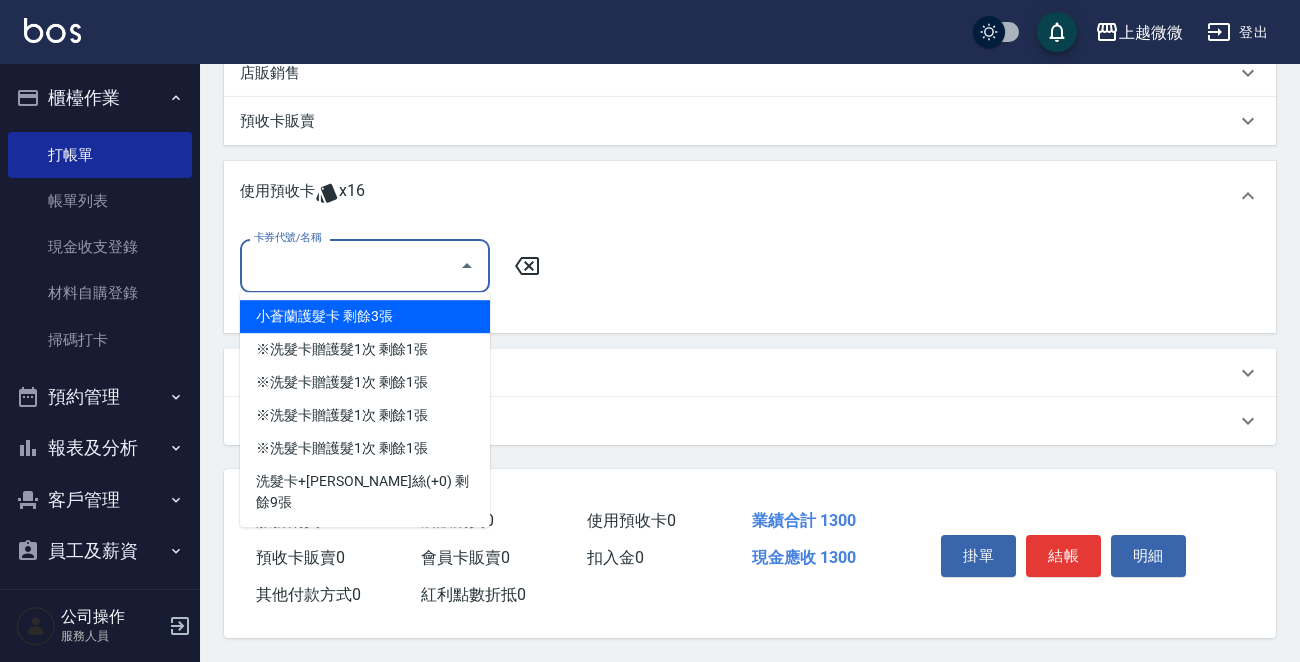 click on "小蒼蘭護髮卡 剩餘3張" at bounding box center [365, 316] 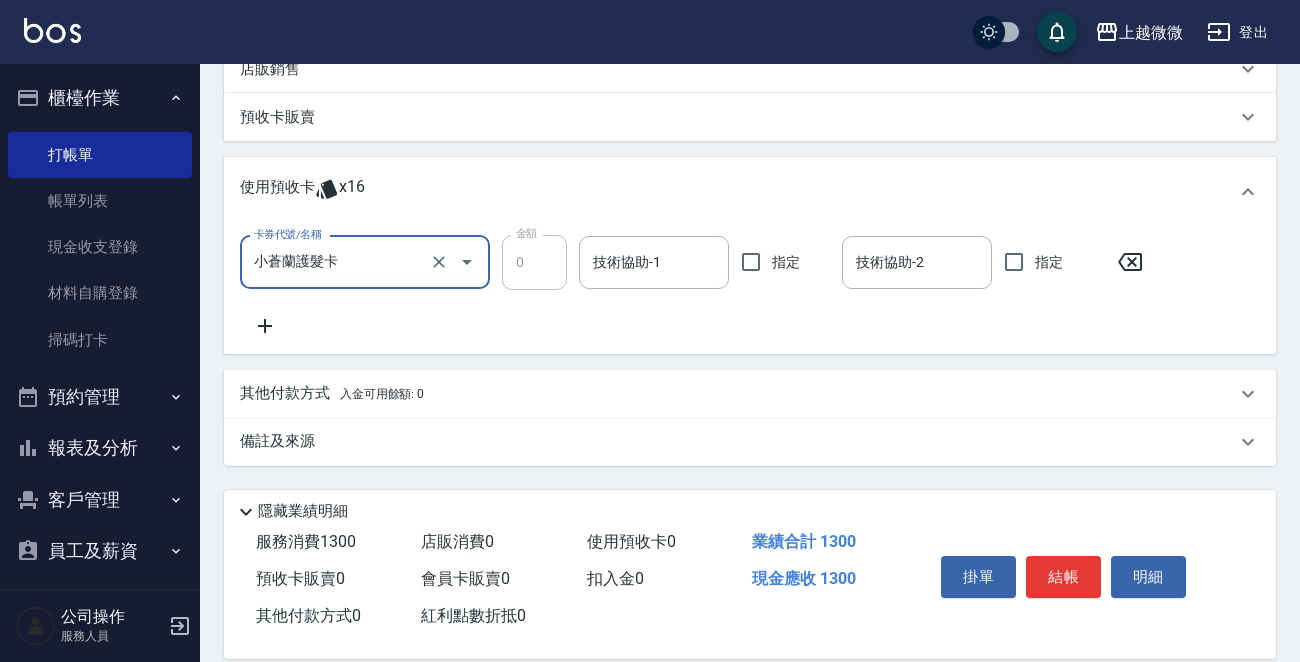 click 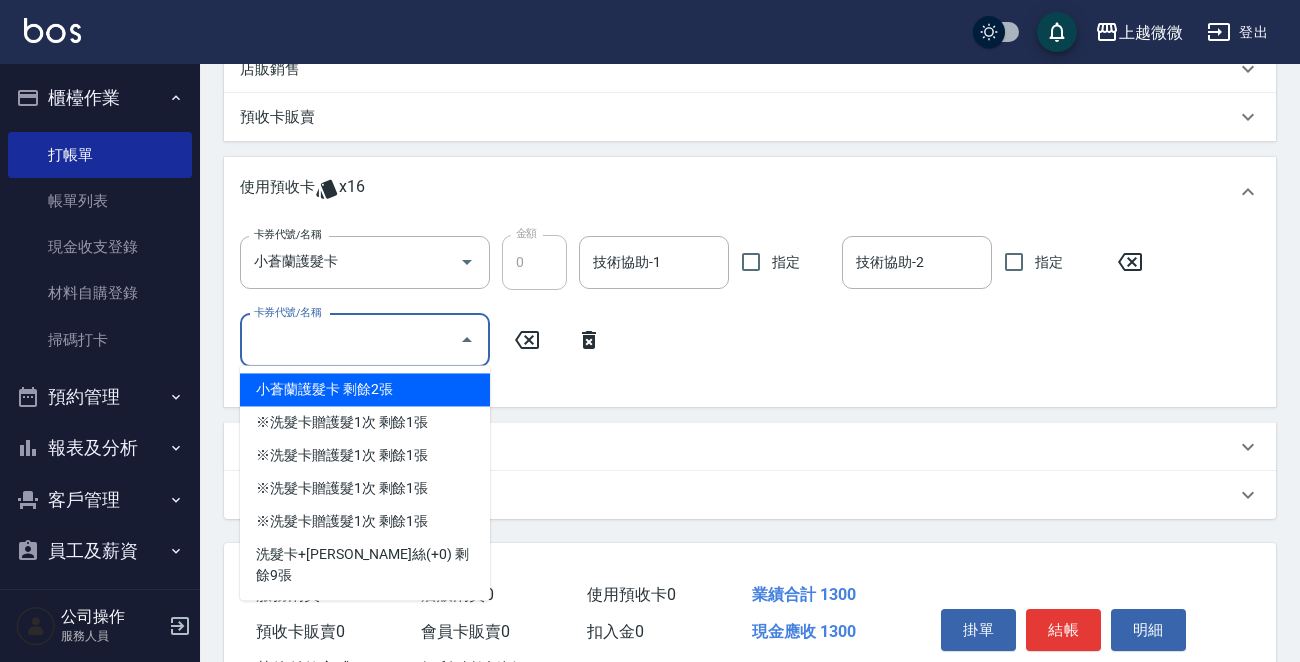 click on "卡券代號/名稱" at bounding box center [350, 340] 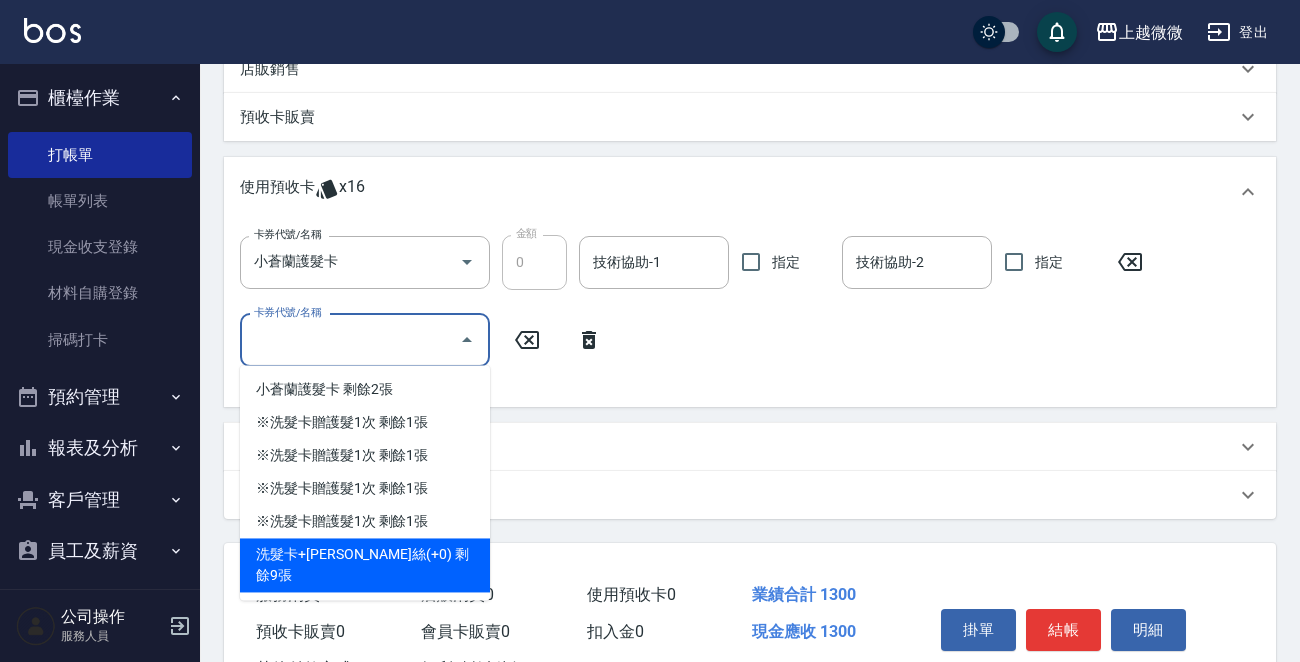 click on "洗髮卡+[PERSON_NAME]絲(+0) 剩餘9張" at bounding box center [365, 565] 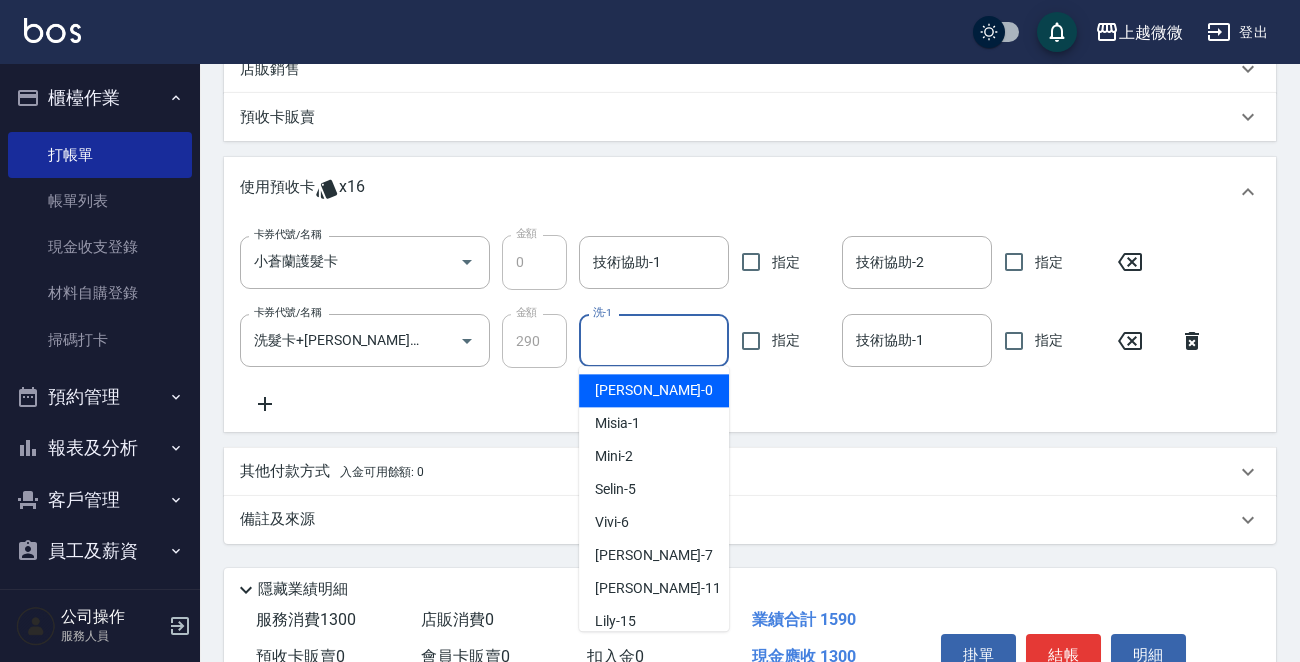 click on "洗-1" at bounding box center (654, 340) 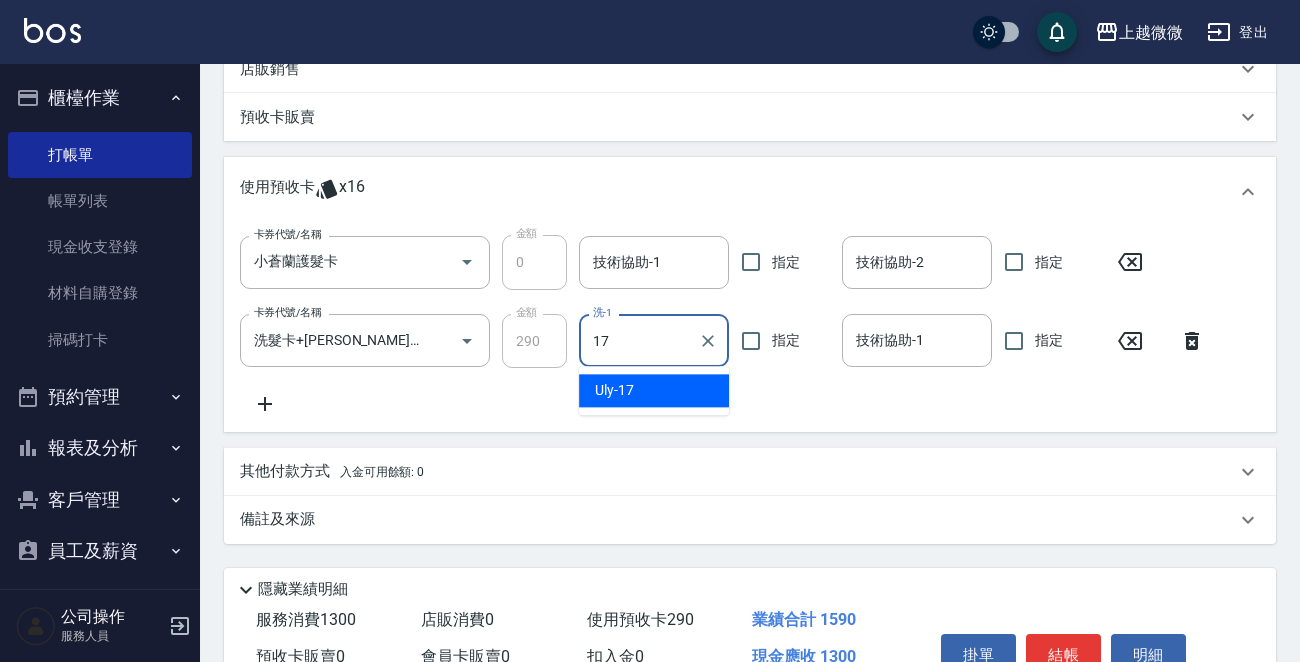click on "Uly -17" at bounding box center (654, 390) 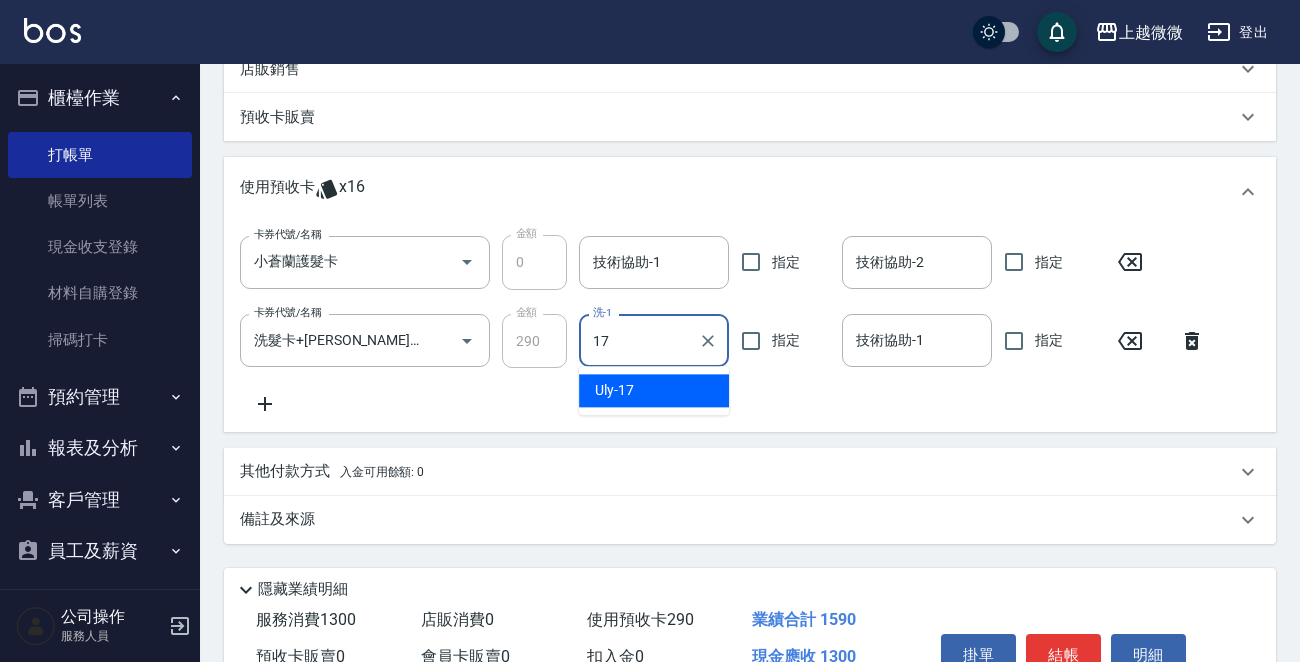 type on "Uly-17" 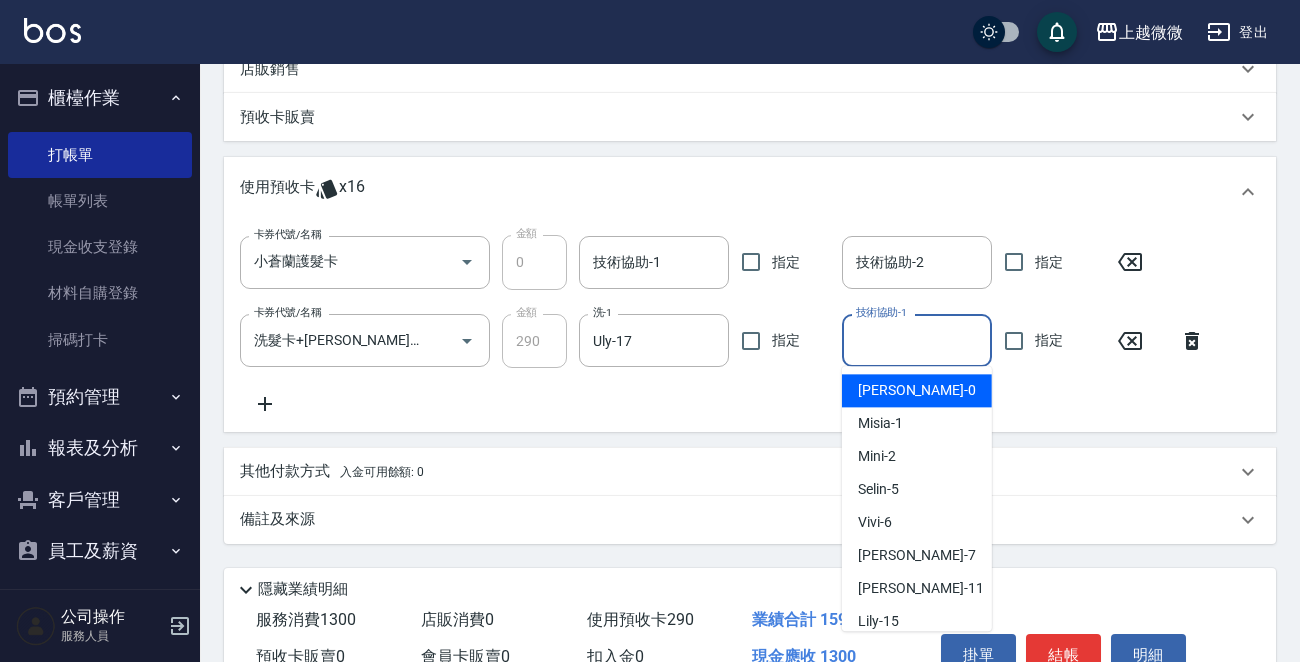 click on "技術協助-1" at bounding box center [917, 340] 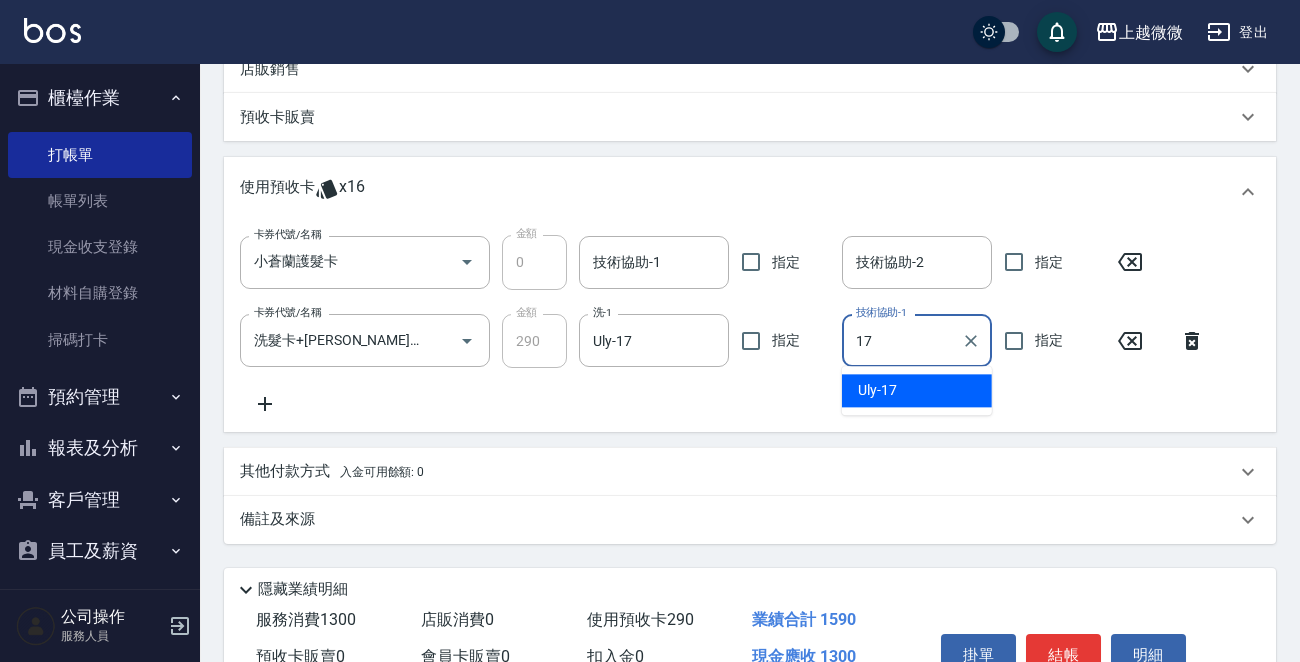 click on "Uly -17" at bounding box center [917, 390] 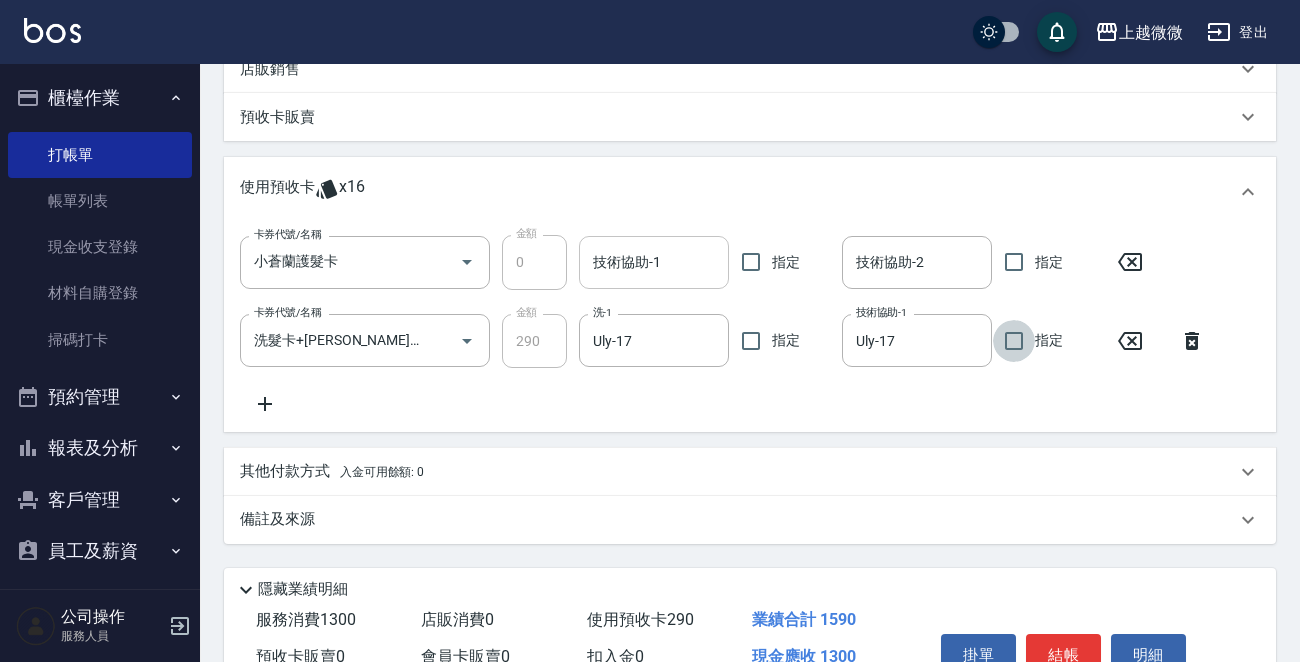 click on "技術協助-1" at bounding box center [654, 262] 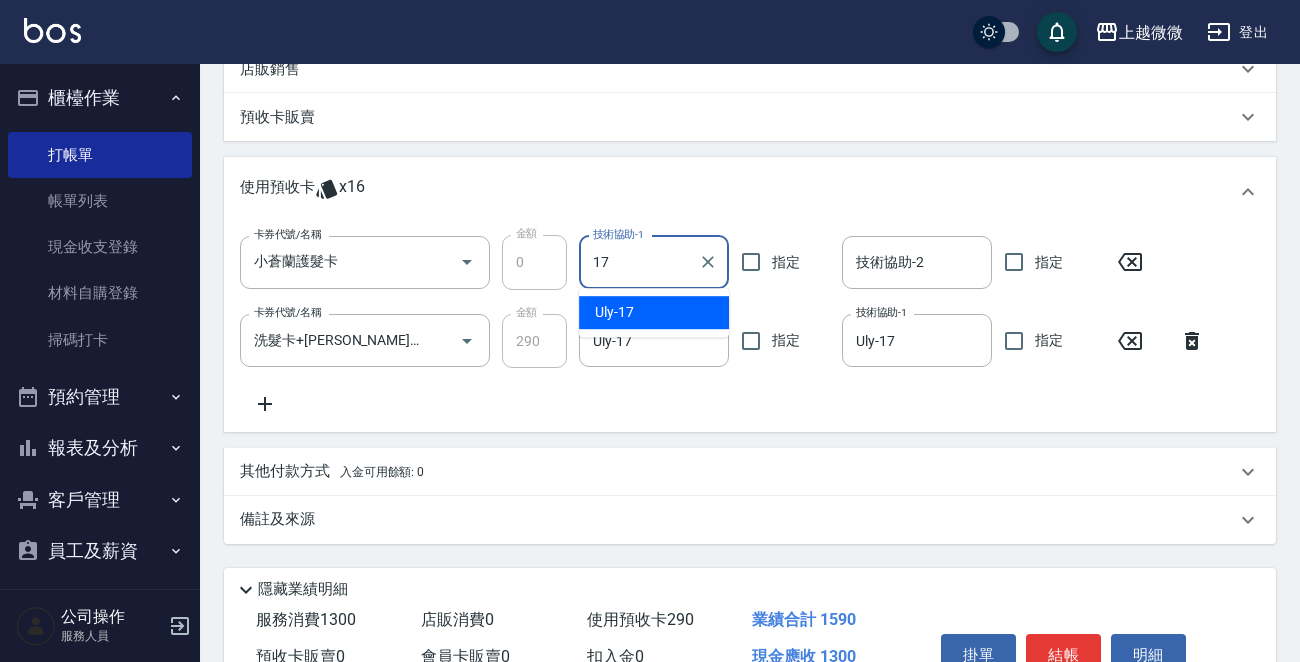 click on "Uly -17" at bounding box center [654, 312] 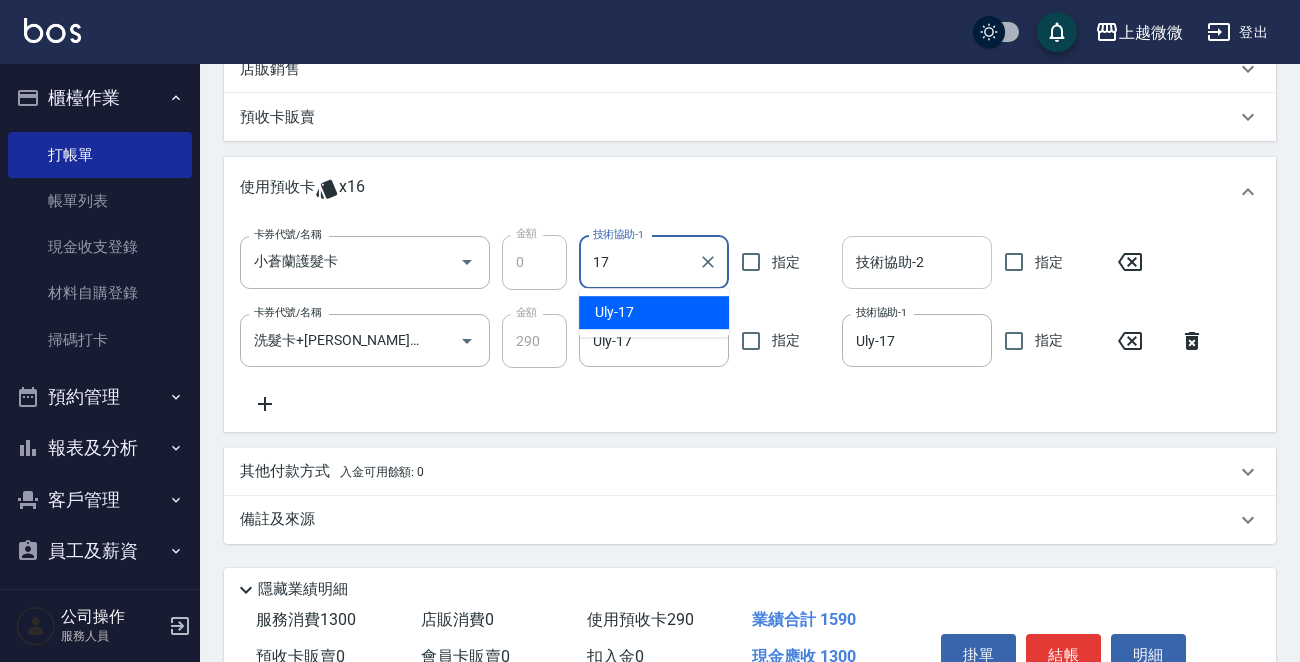 type on "Uly-17" 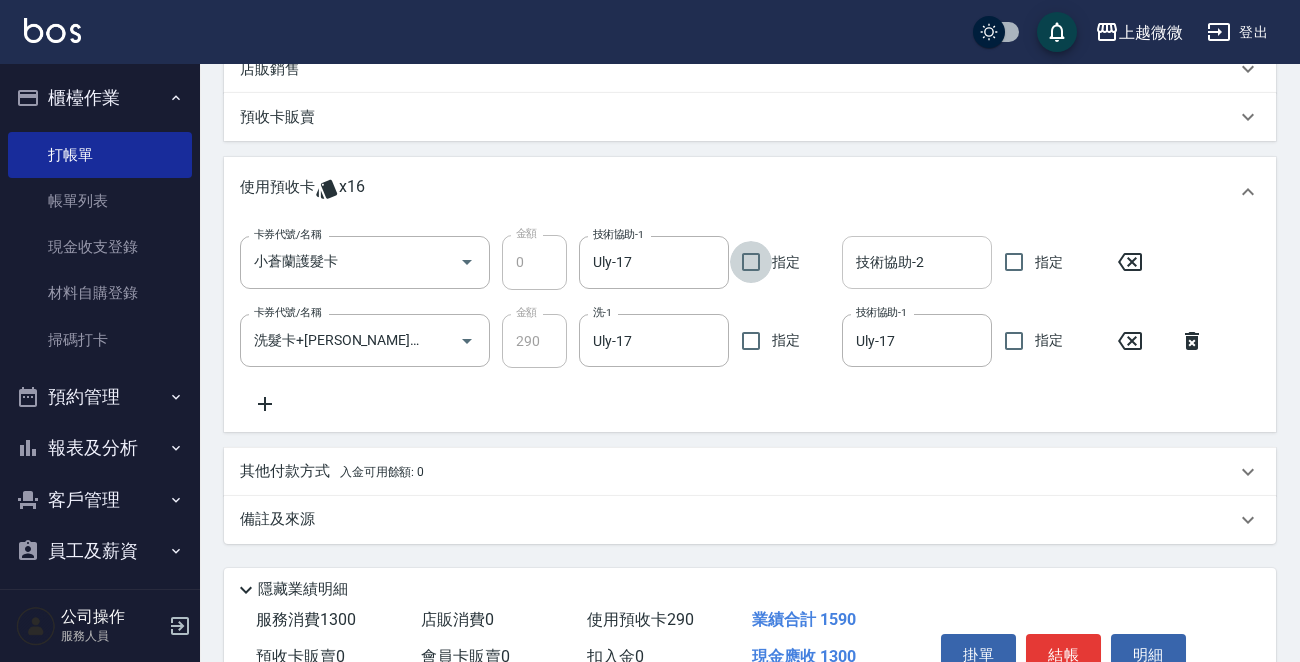 click on "技術協助-2" at bounding box center [917, 262] 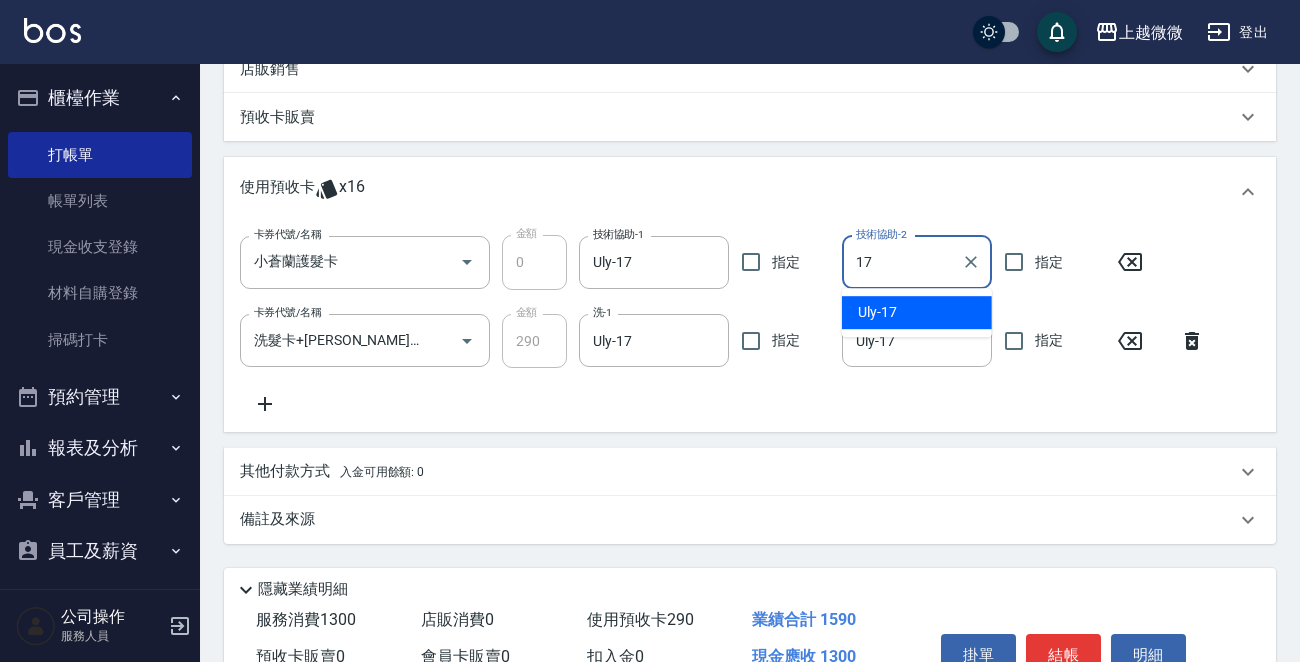 click on "Uly -17" at bounding box center [917, 312] 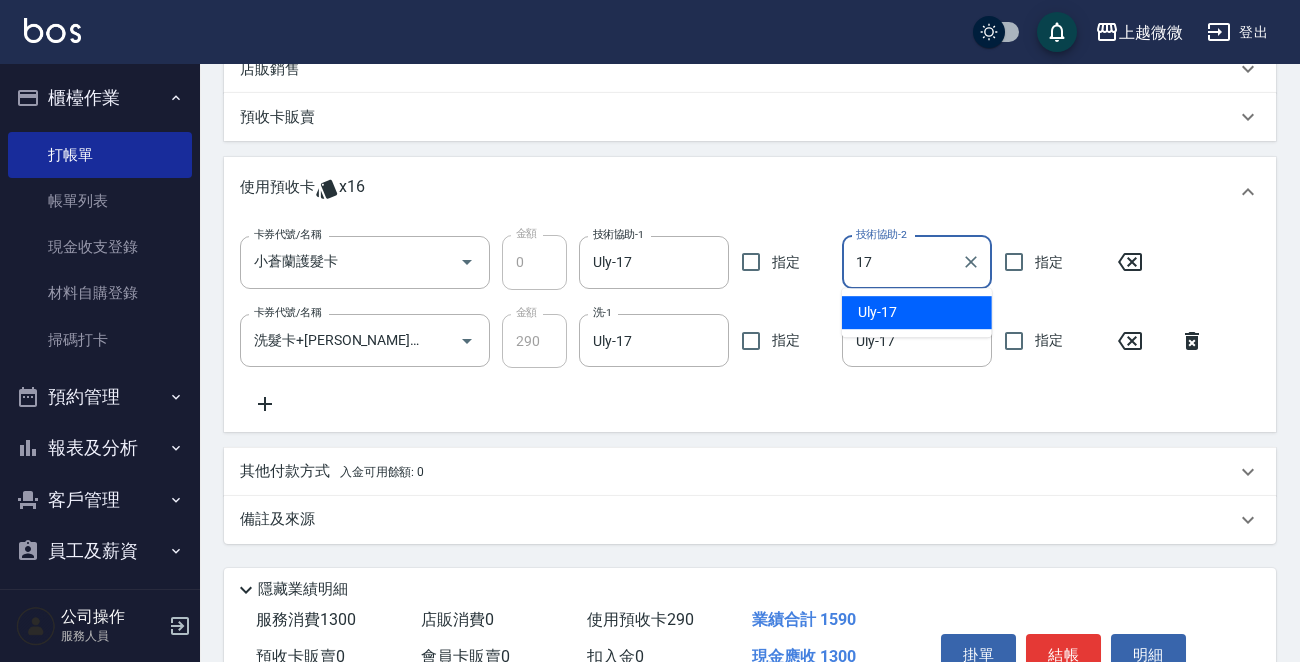 type on "Uly-17" 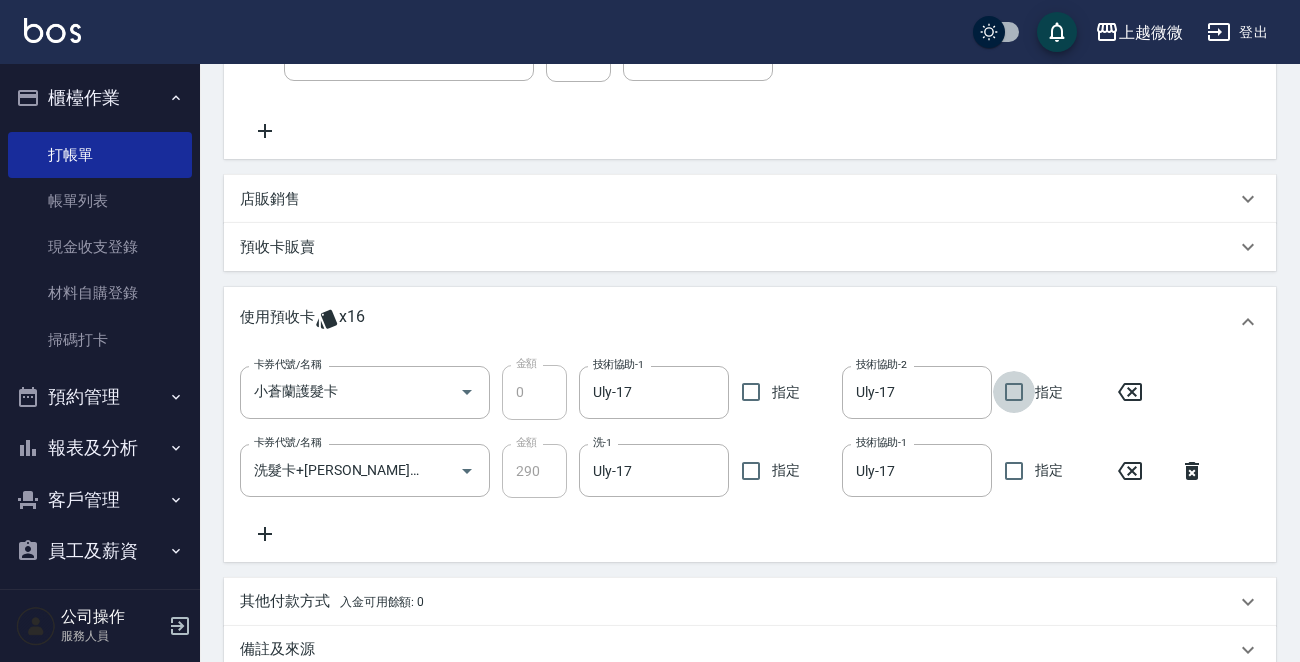 scroll, scrollTop: 682, scrollLeft: 0, axis: vertical 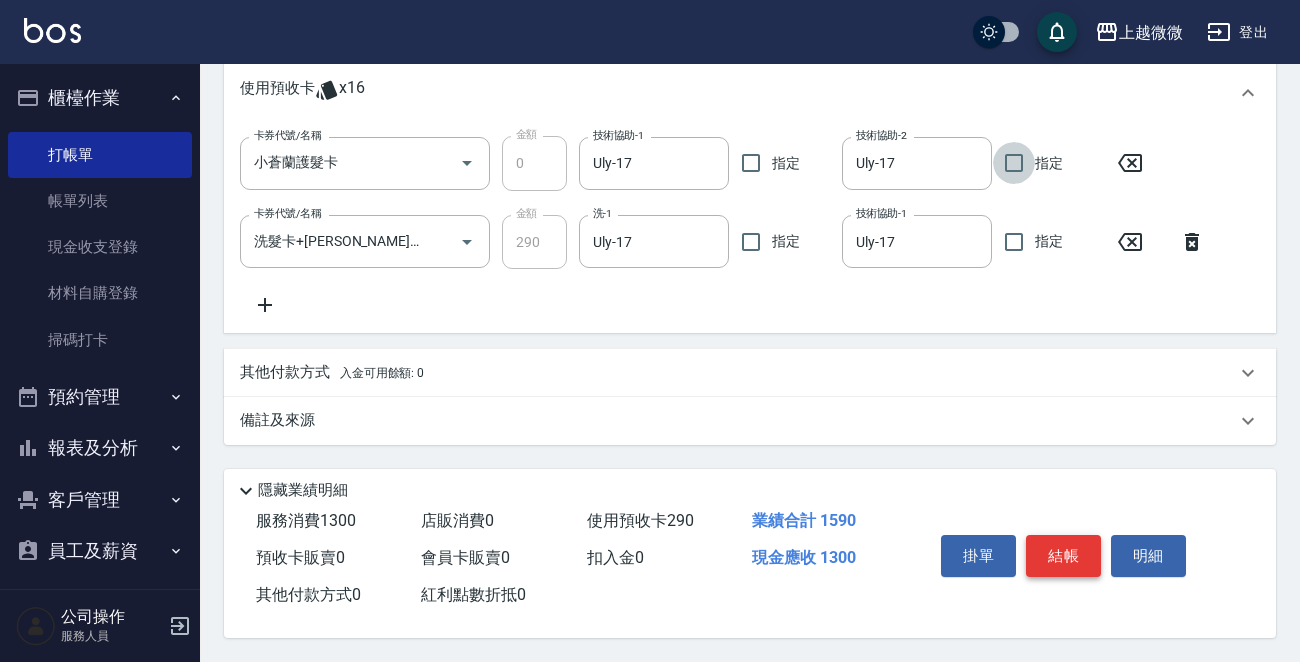 click on "結帳" at bounding box center [1063, 556] 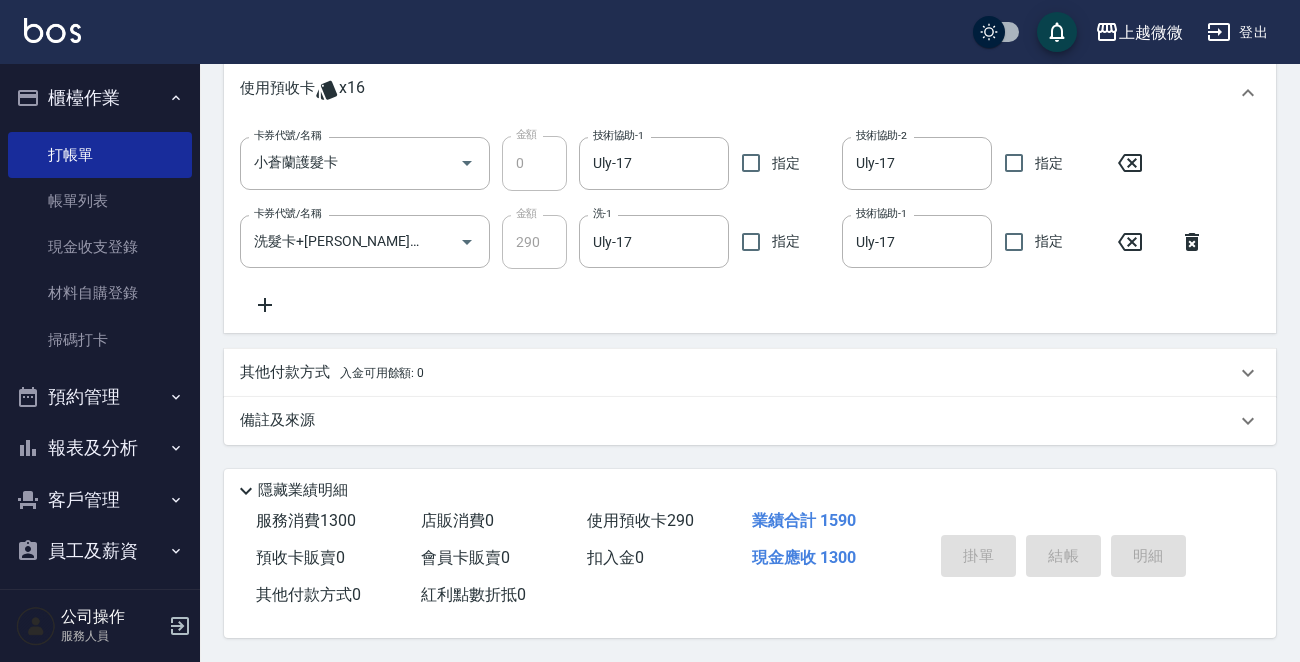 type 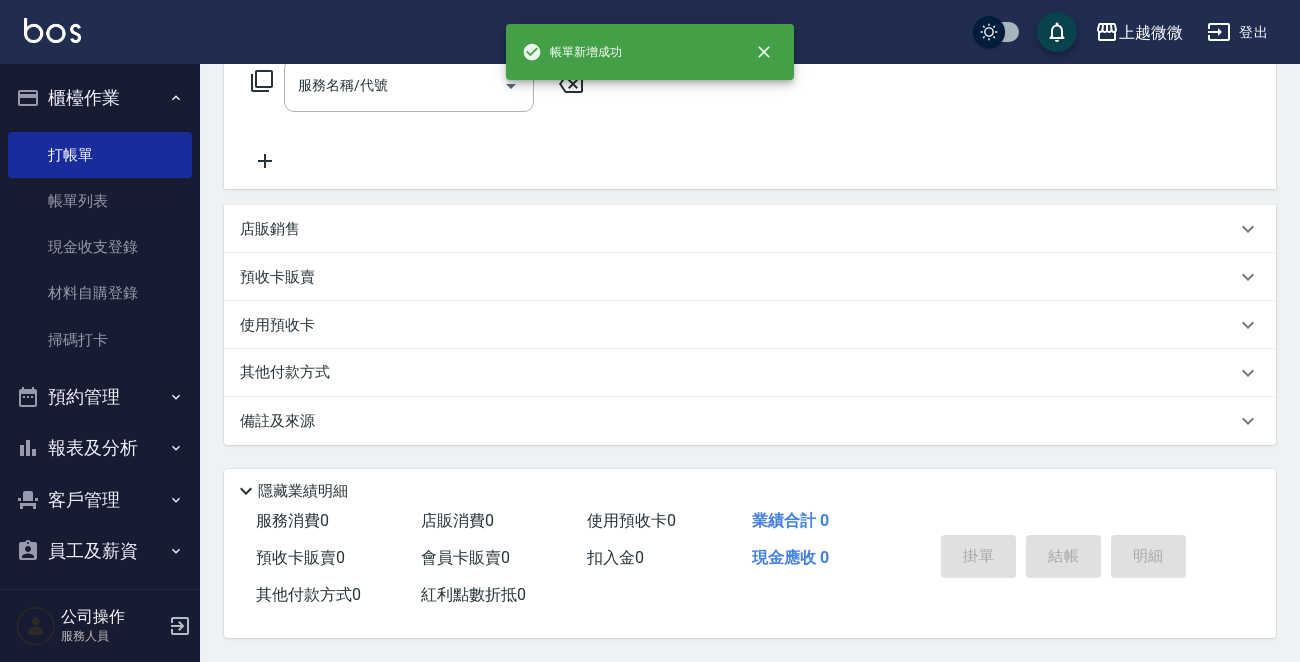 scroll, scrollTop: 0, scrollLeft: 0, axis: both 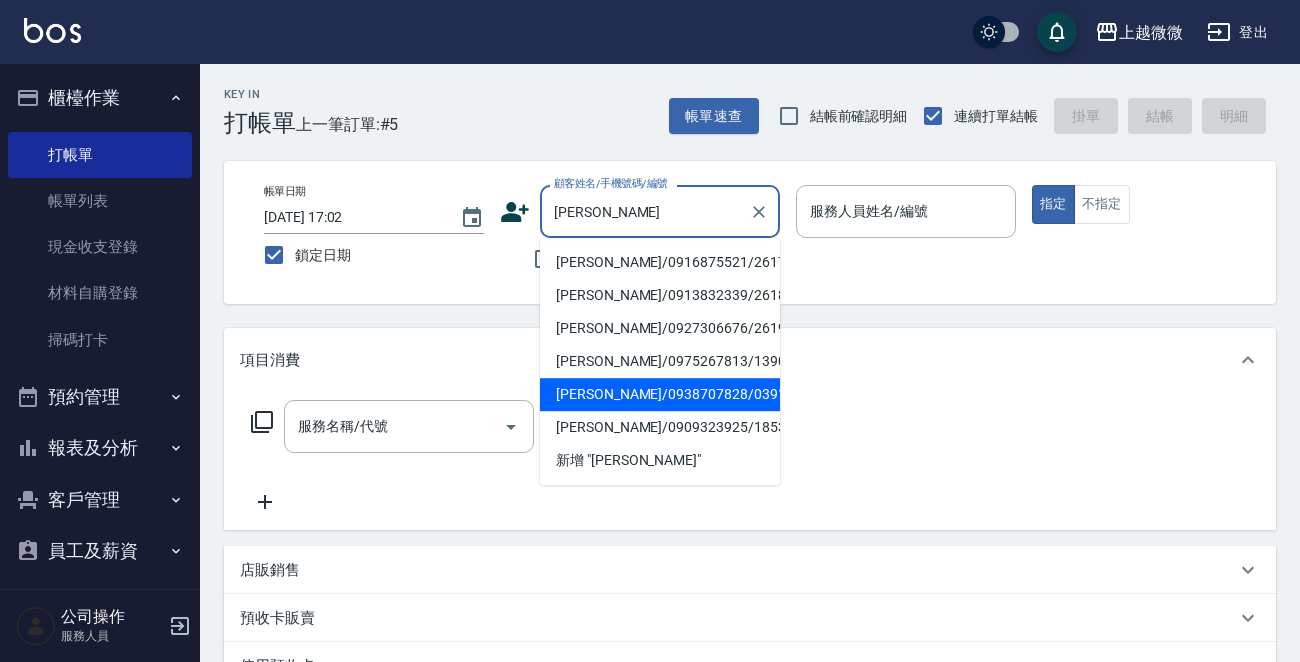 click on "[PERSON_NAME]/0938707828/0391" at bounding box center [660, 394] 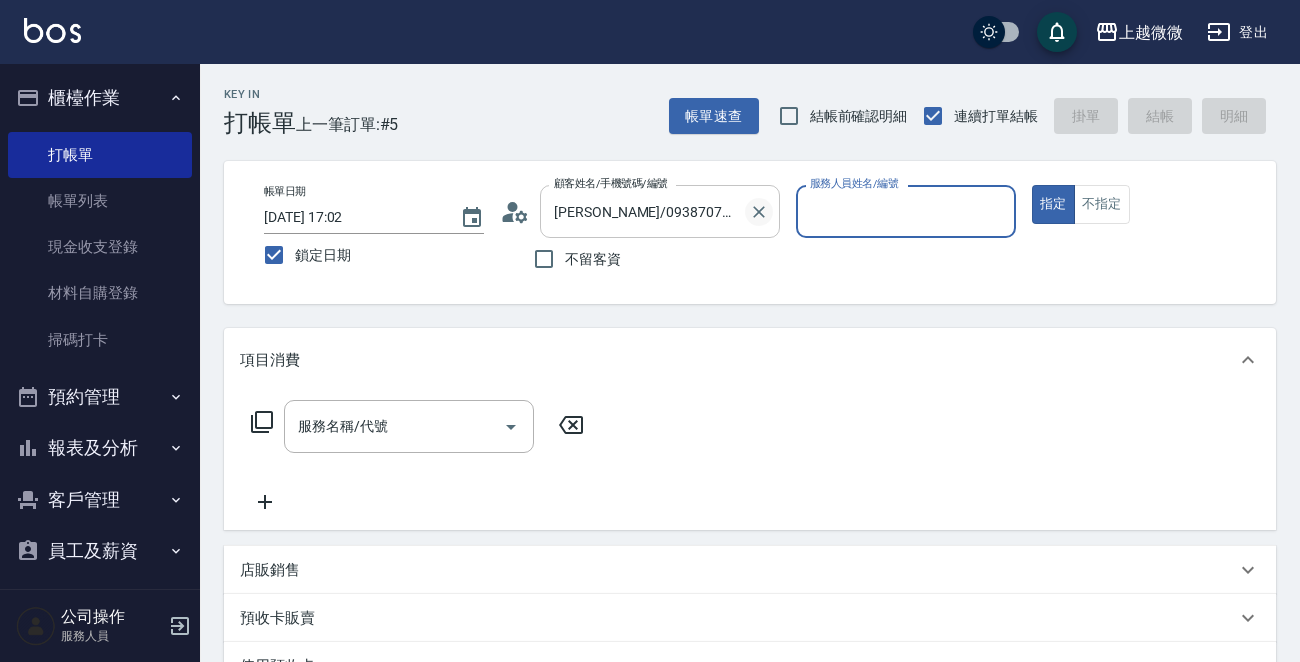 click 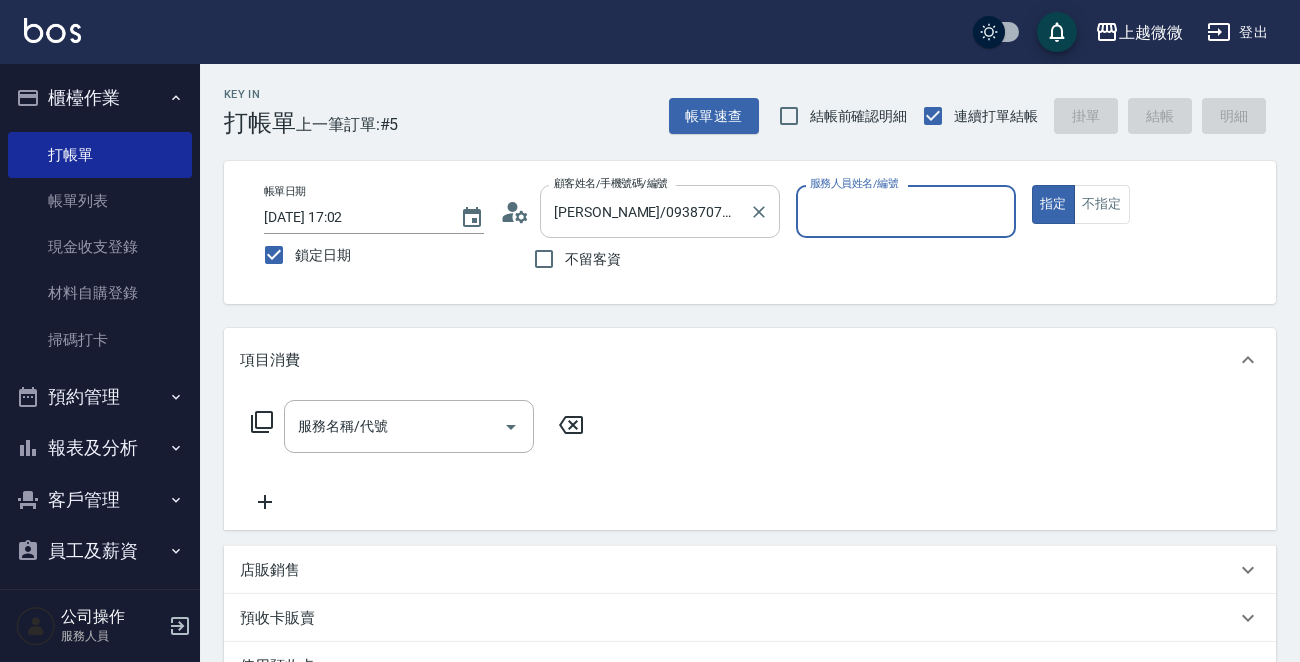type 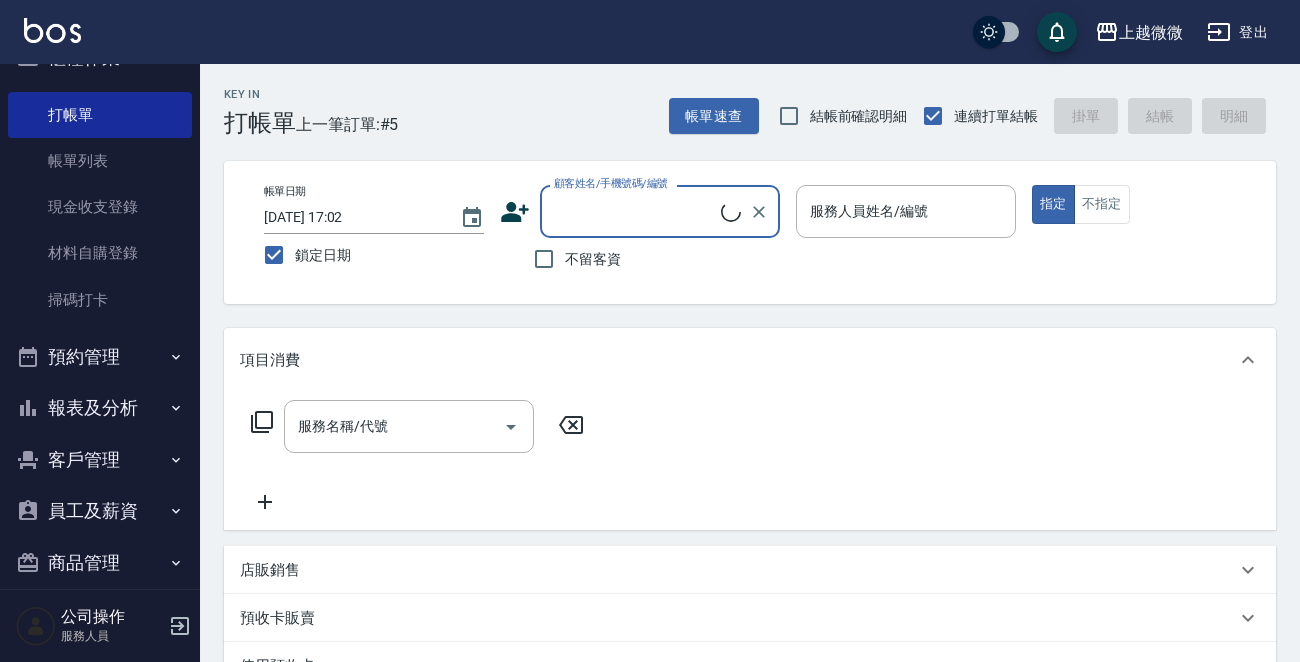 scroll, scrollTop: 62, scrollLeft: 0, axis: vertical 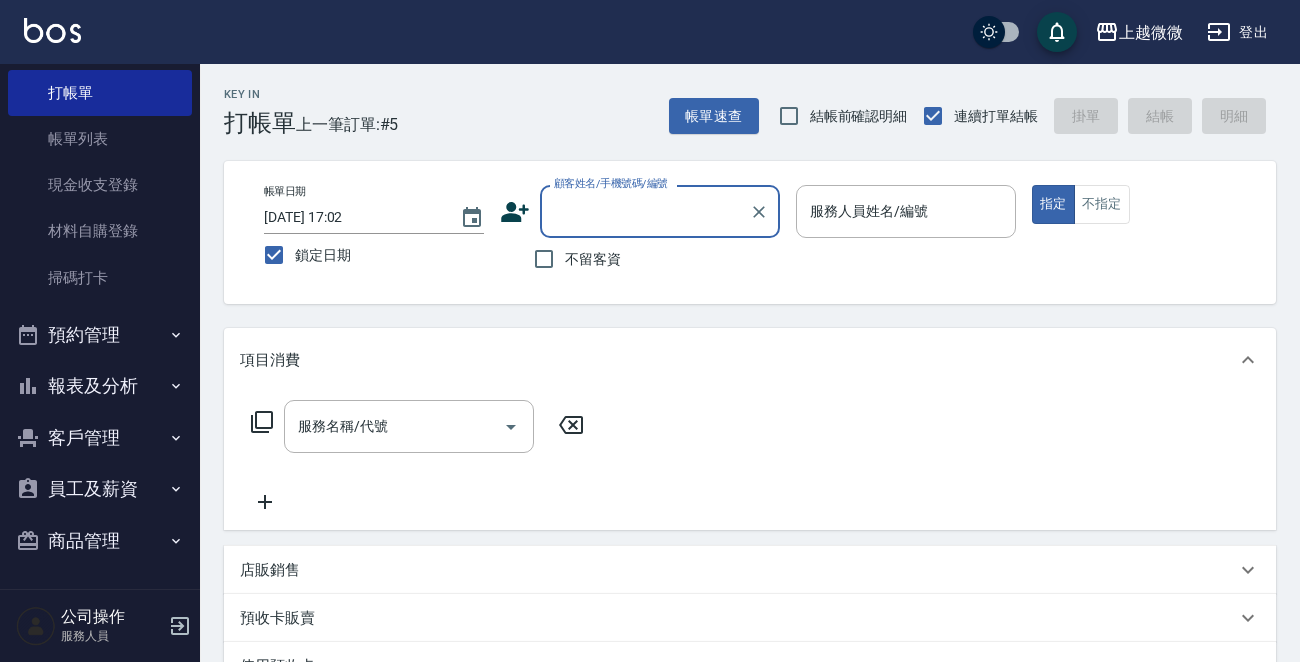 click on "員工及薪資" at bounding box center (100, 489) 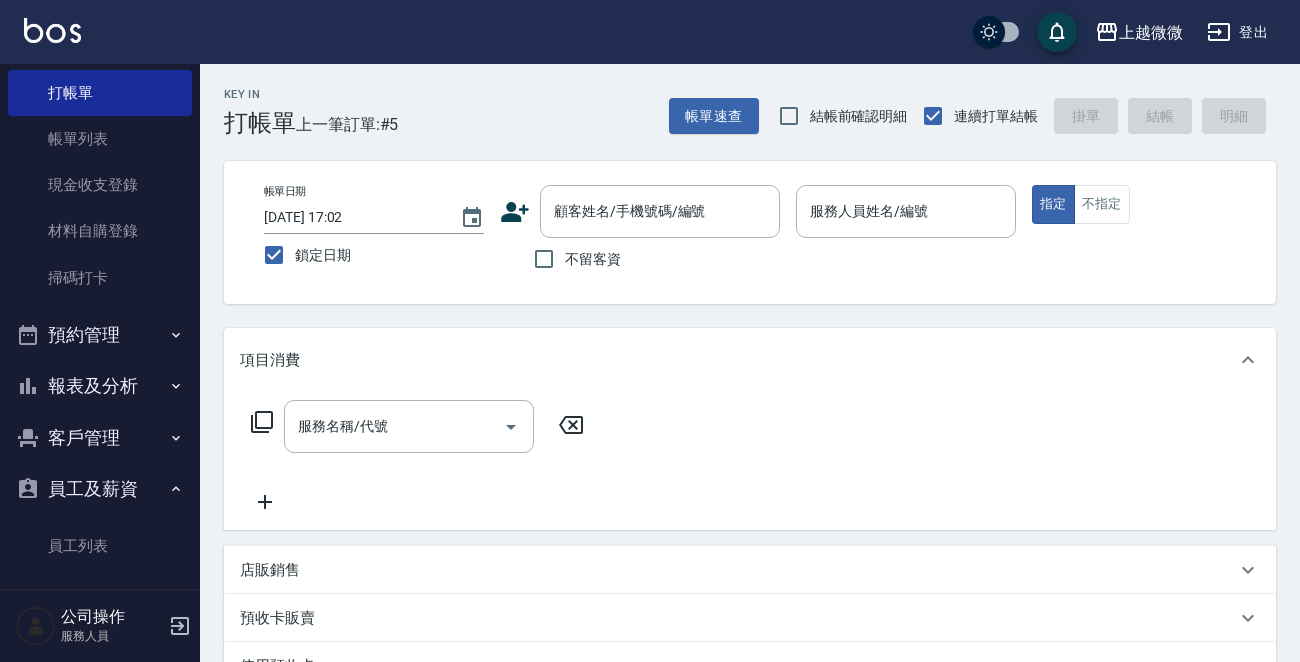 click on "員工及薪資" at bounding box center (100, 489) 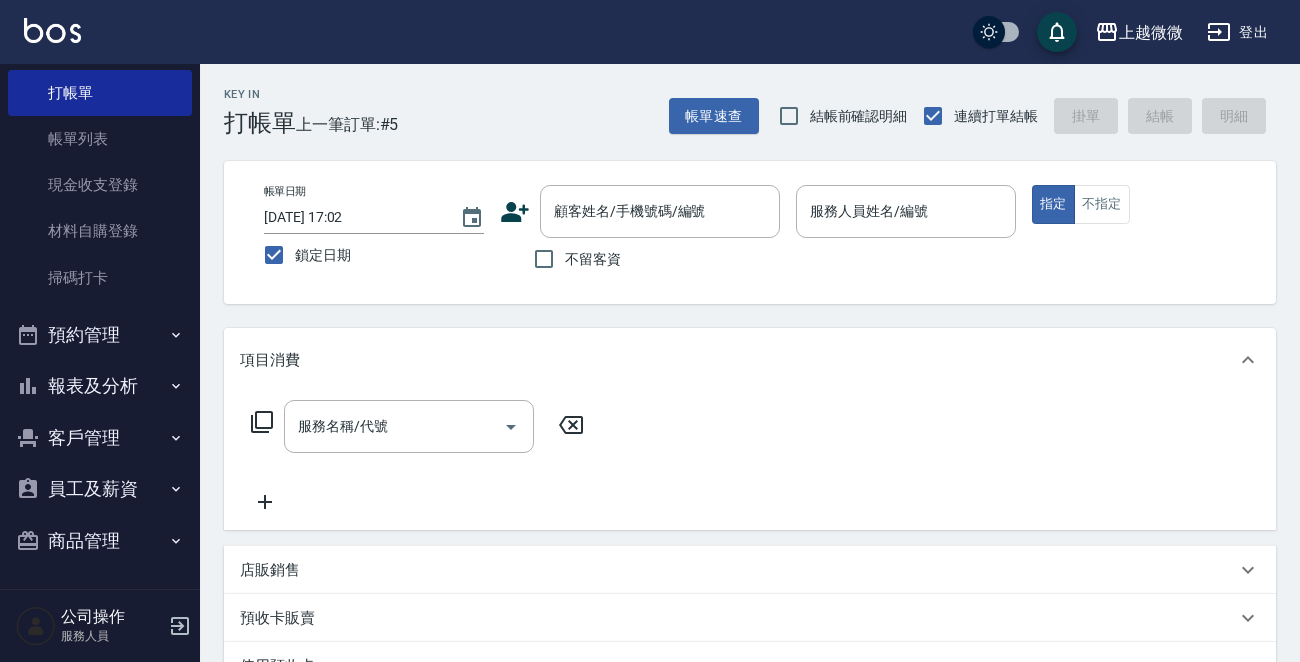 click on "客戶管理" at bounding box center (100, 438) 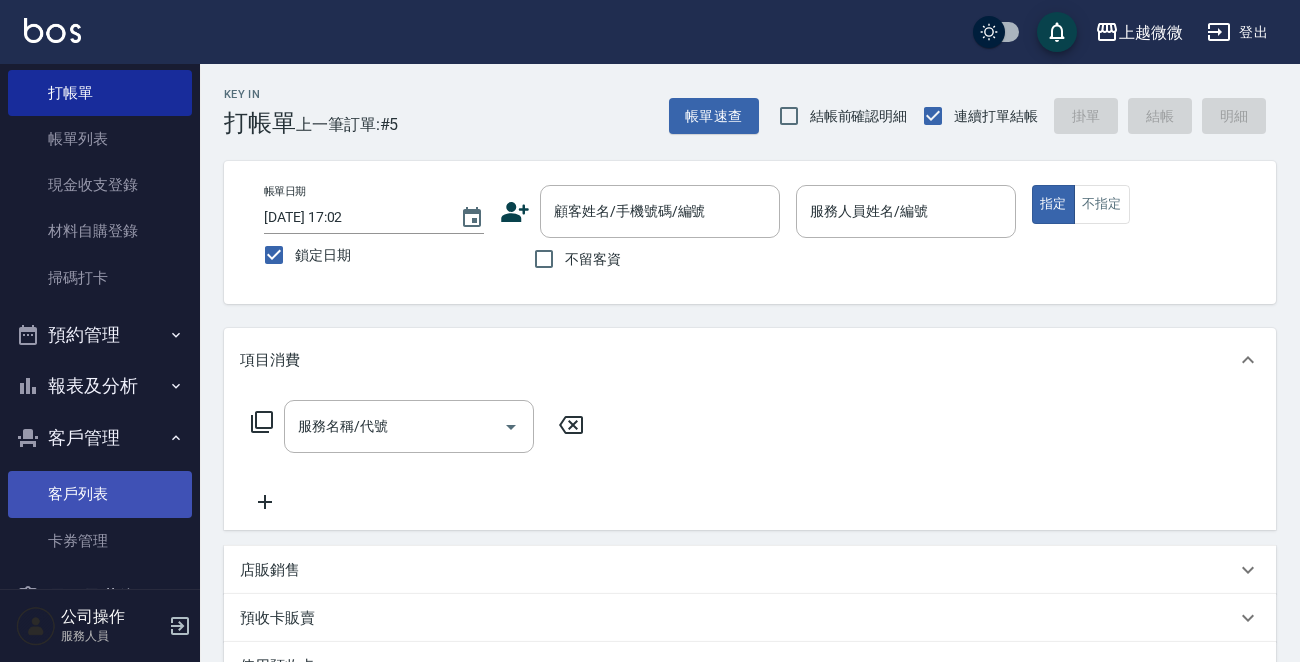 click on "客戶列表" at bounding box center (100, 494) 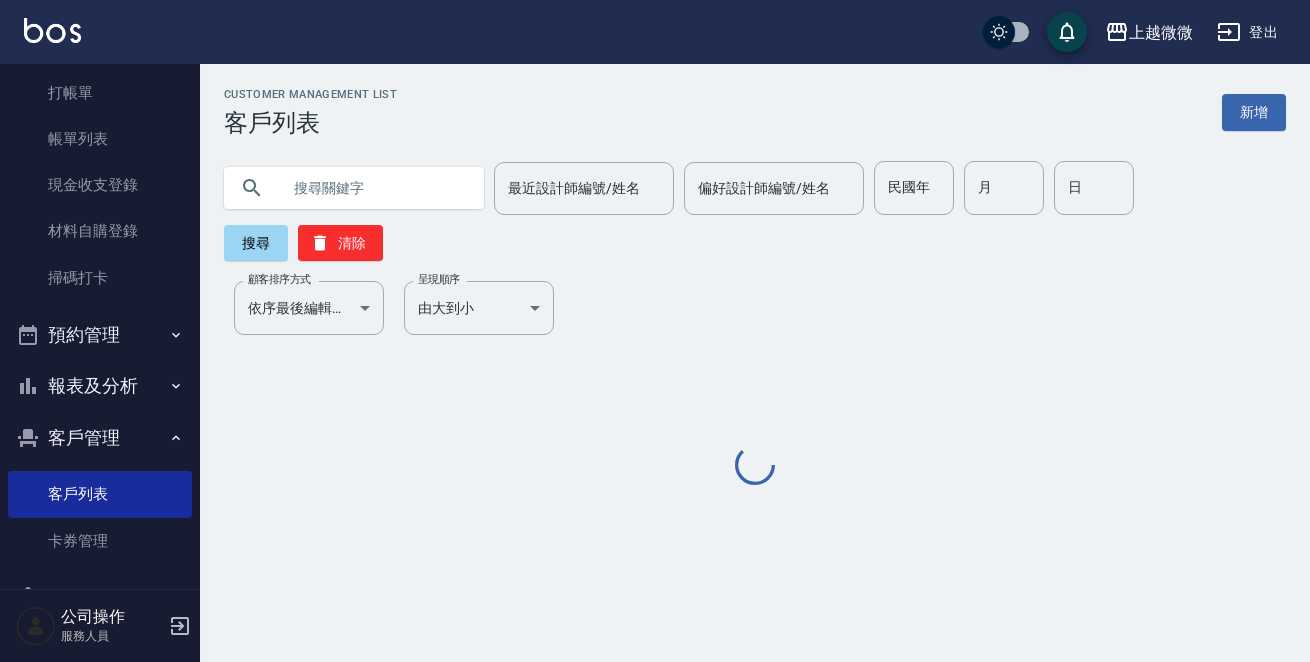 click at bounding box center (374, 188) 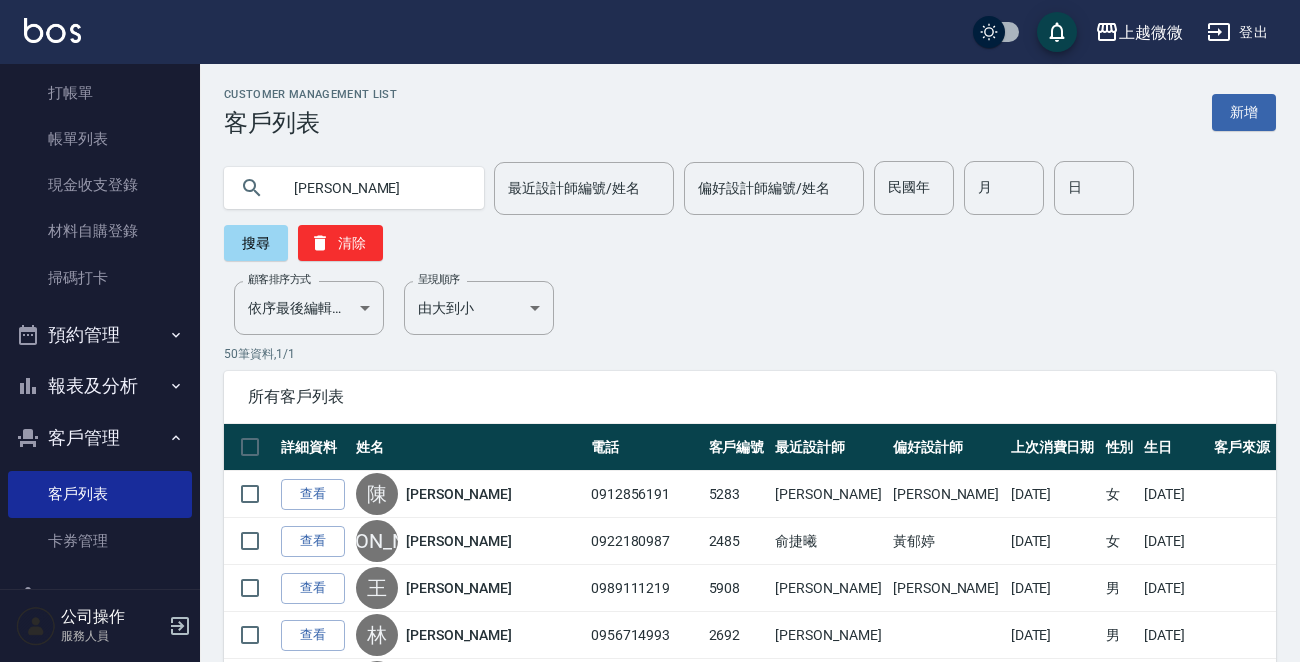 type on "[PERSON_NAME]" 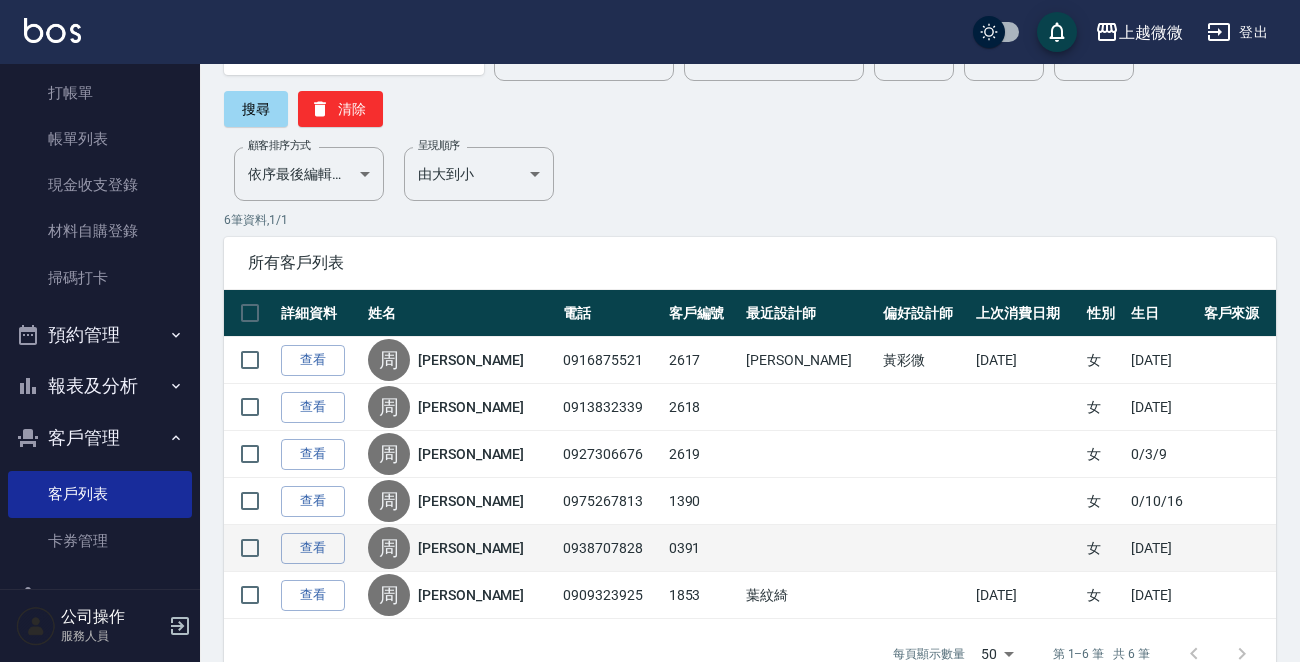 scroll, scrollTop: 184, scrollLeft: 0, axis: vertical 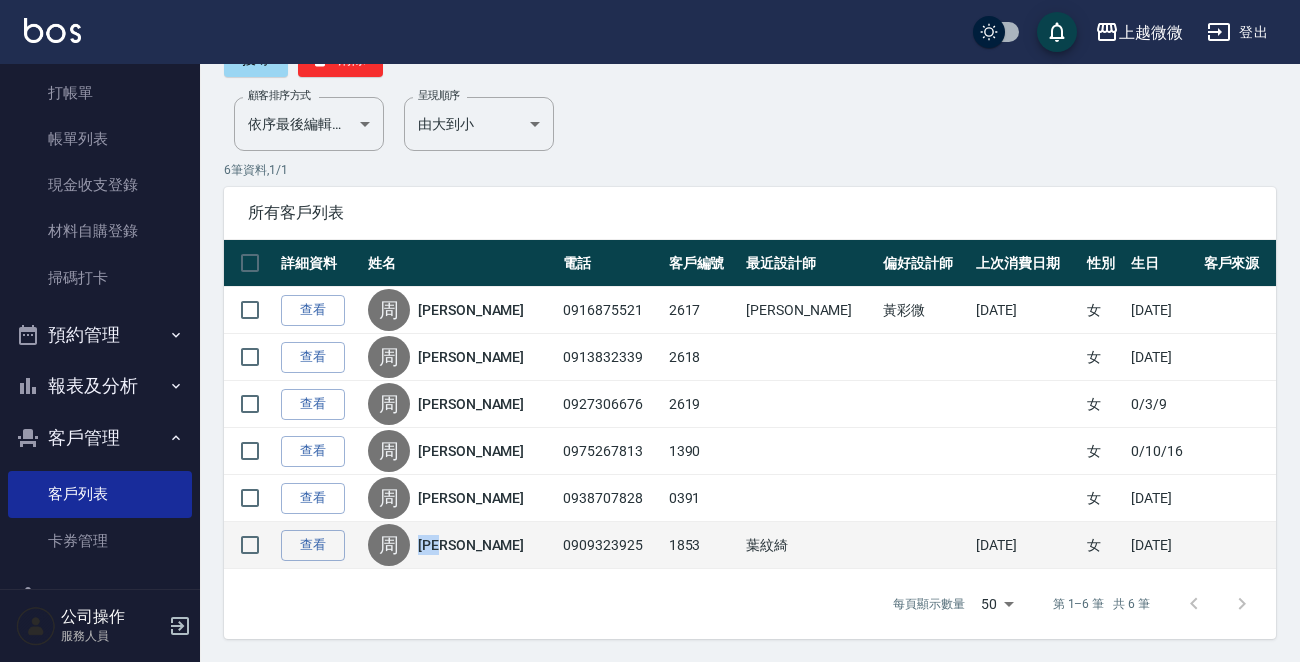 drag, startPoint x: 479, startPoint y: 542, endPoint x: 430, endPoint y: 542, distance: 49 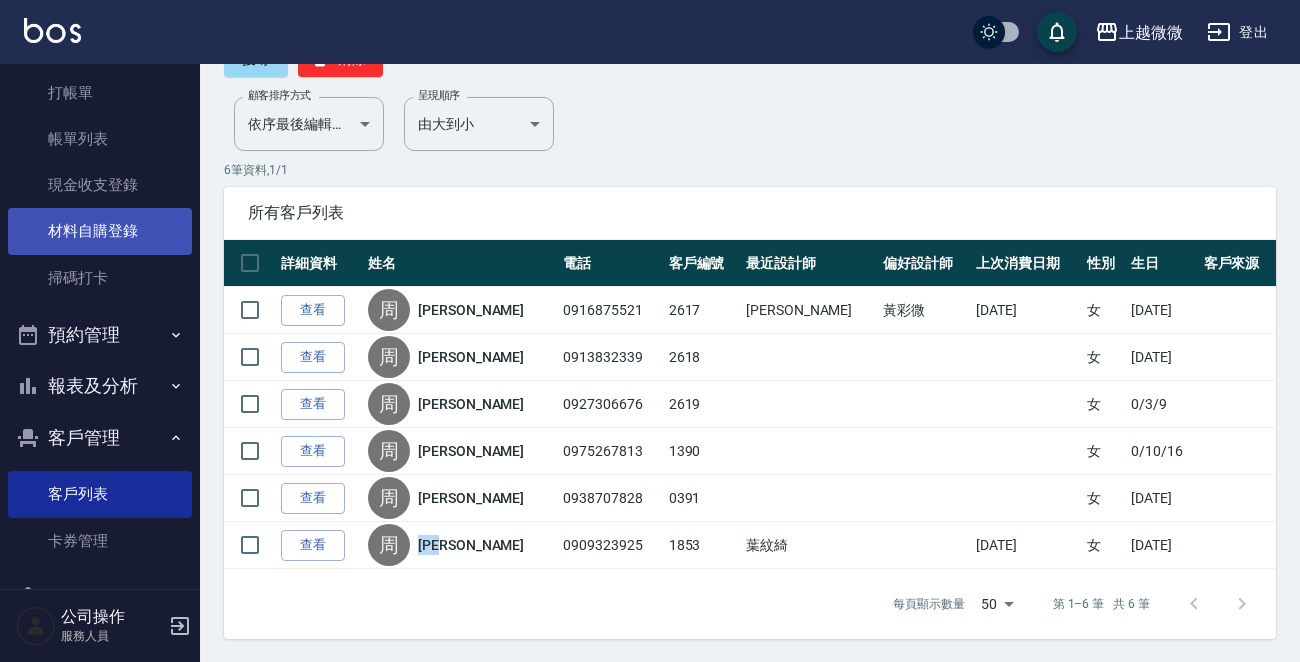 scroll, scrollTop: 0, scrollLeft: 0, axis: both 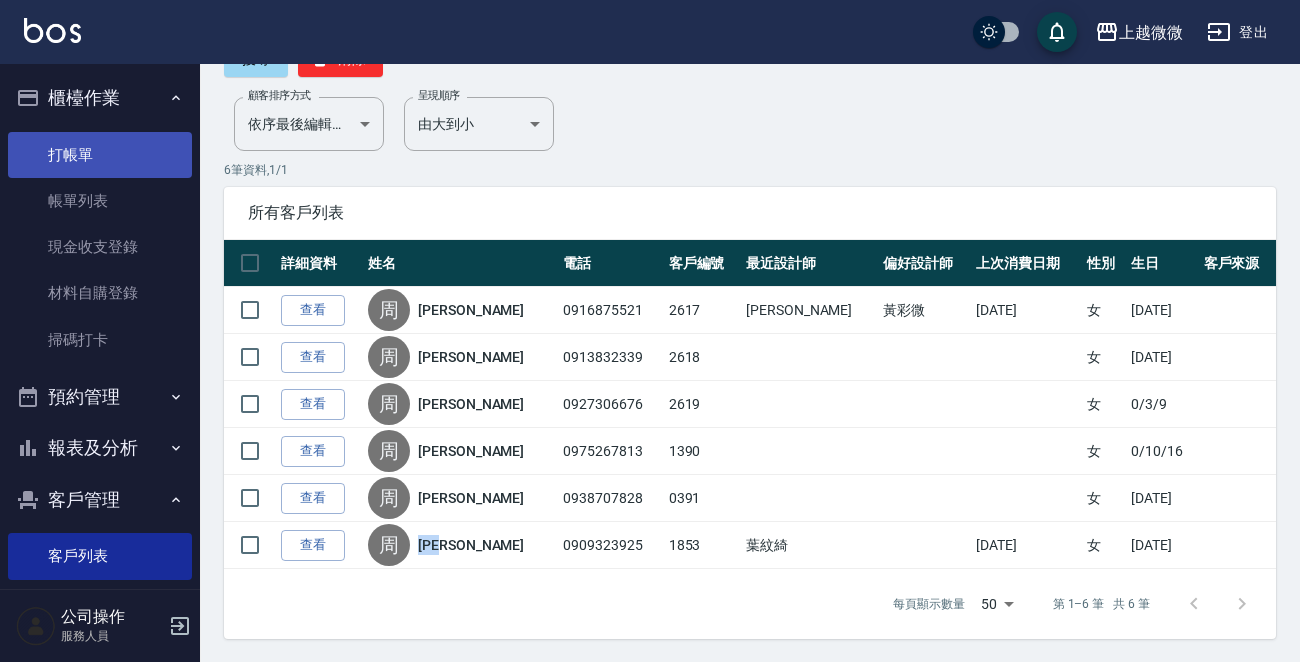click on "打帳單" at bounding box center [100, 155] 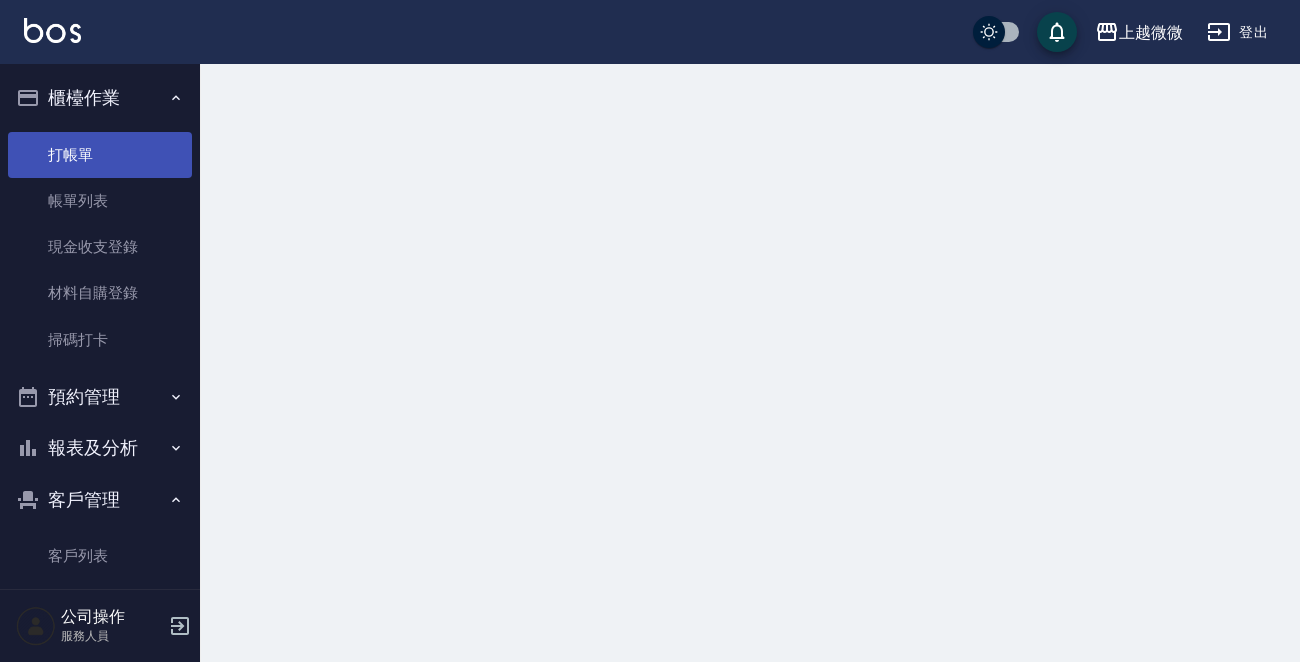 scroll, scrollTop: 0, scrollLeft: 0, axis: both 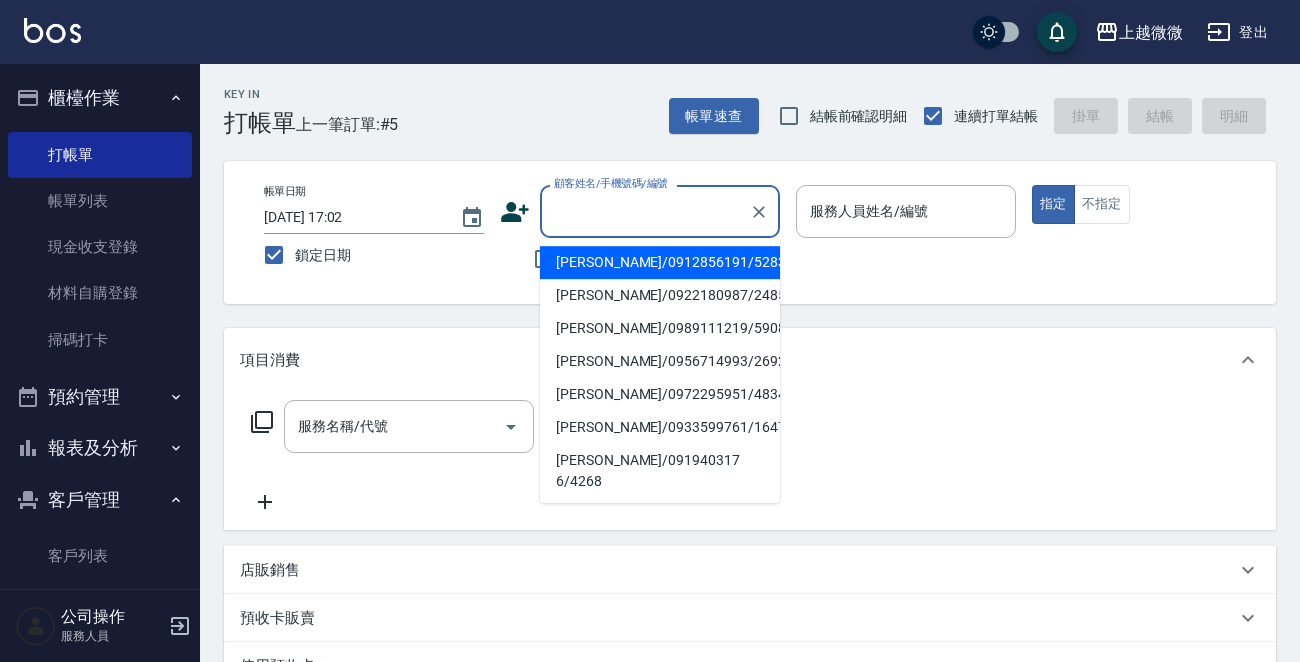 click on "顧客姓名/手機號碼/編號" at bounding box center [645, 211] 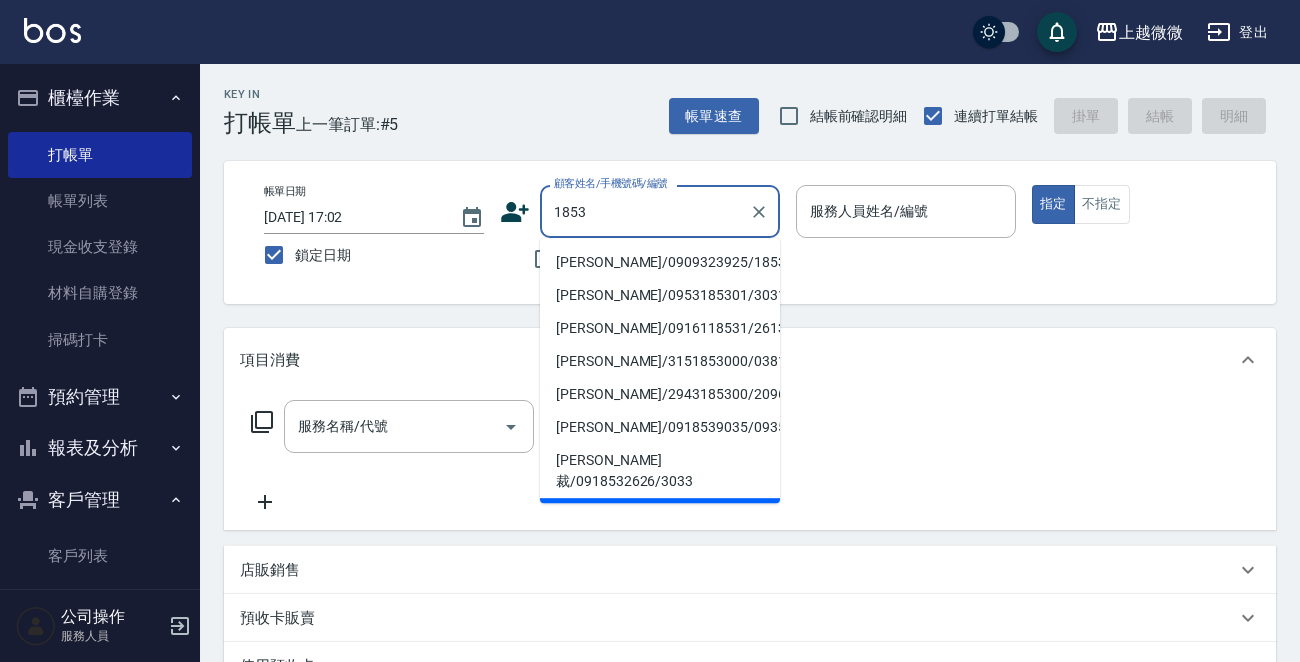click on "[PERSON_NAME]/0909323925/1853" at bounding box center [660, 262] 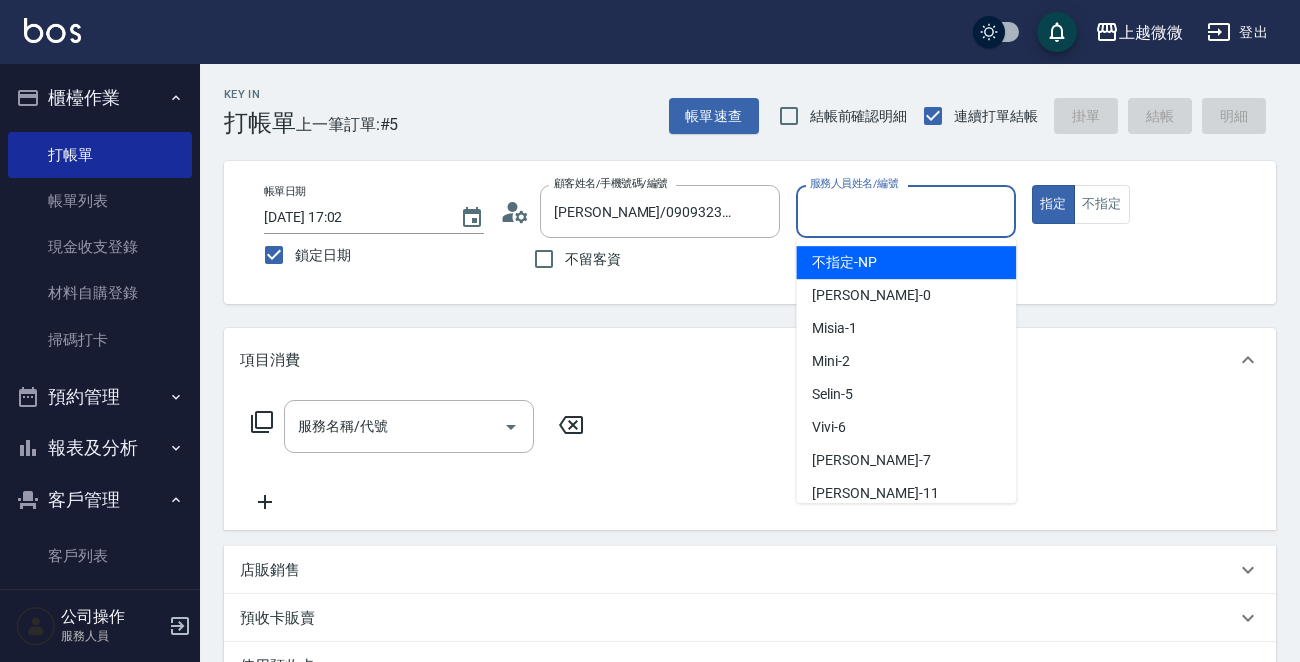 click on "服務人員姓名/編號" at bounding box center (906, 211) 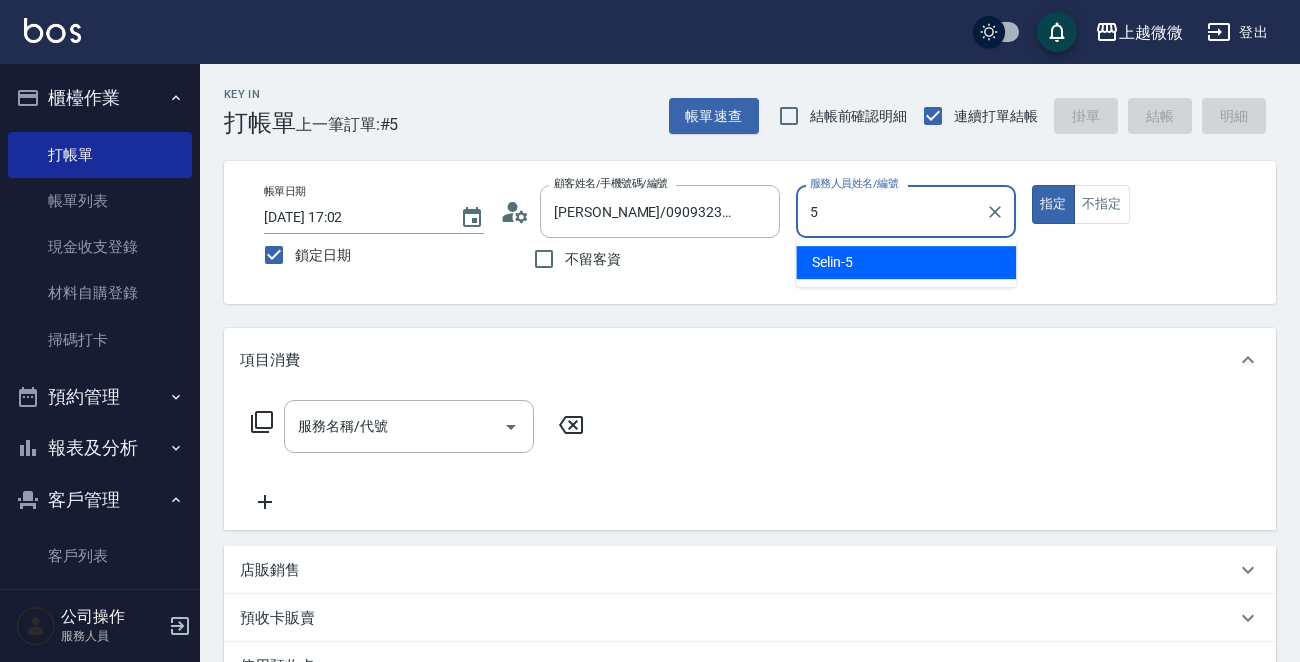 click on "Selin -5" at bounding box center (906, 262) 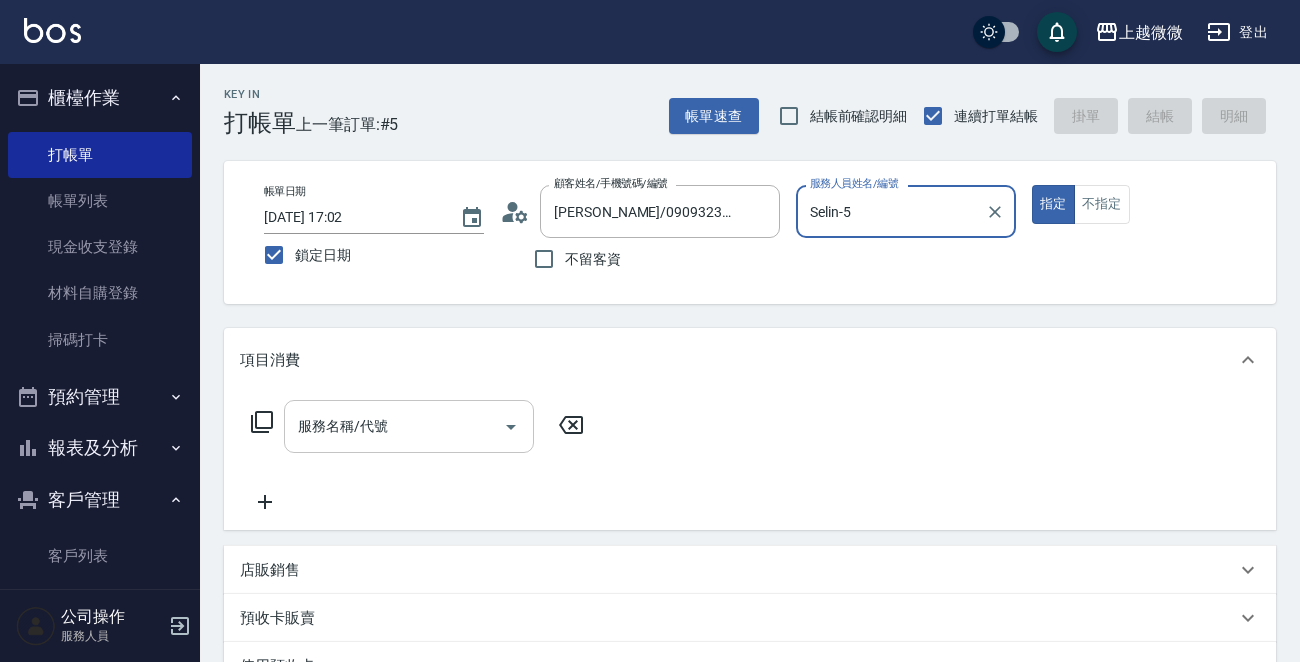 type on "Selin-5" 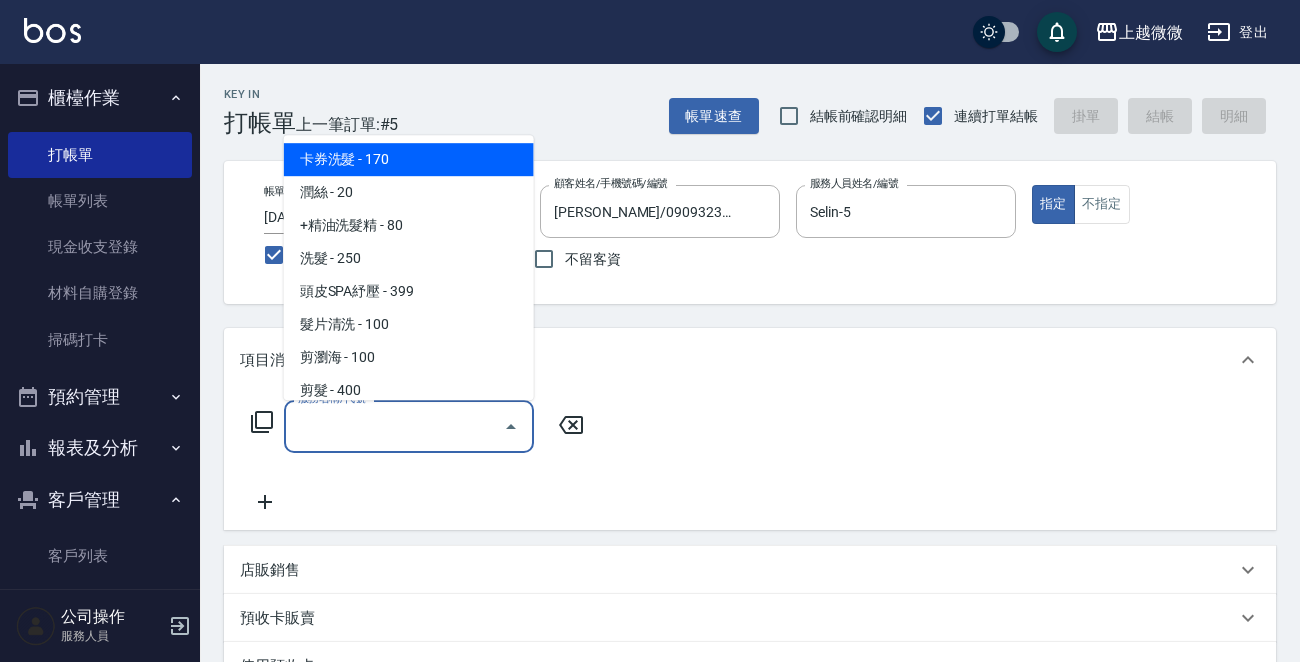 click on "服務名稱/代號" at bounding box center (394, 426) 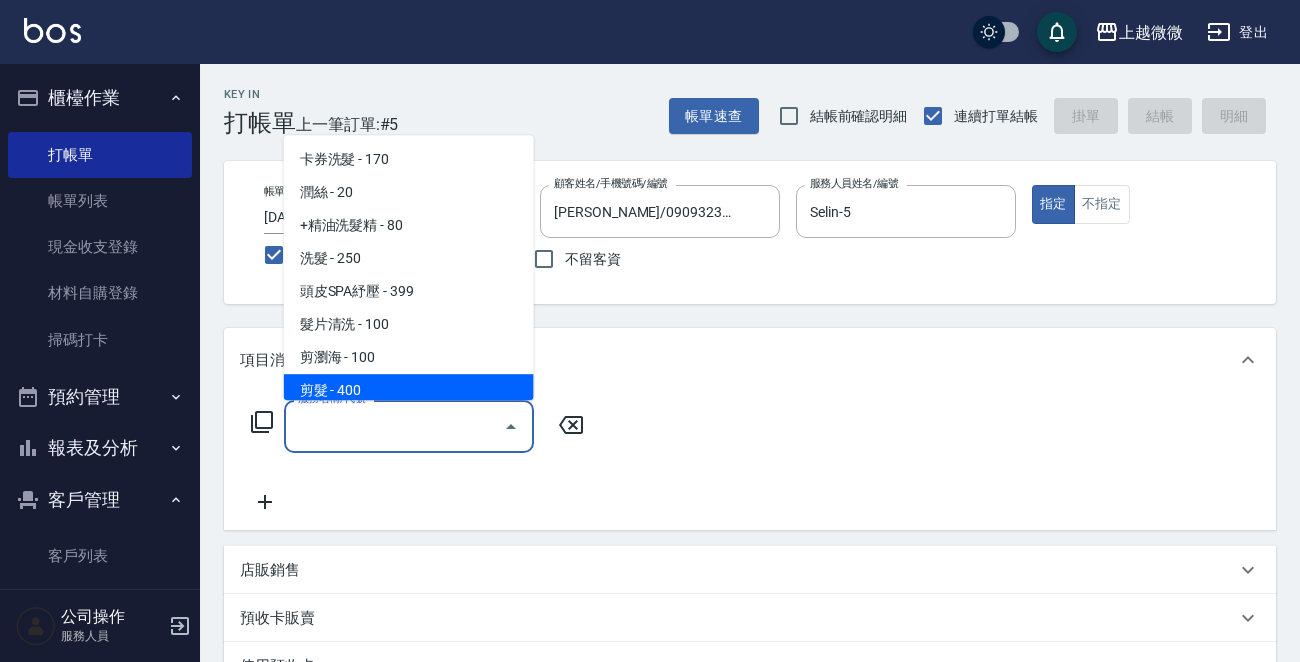 click on "剪髮 - 400" at bounding box center [409, 390] 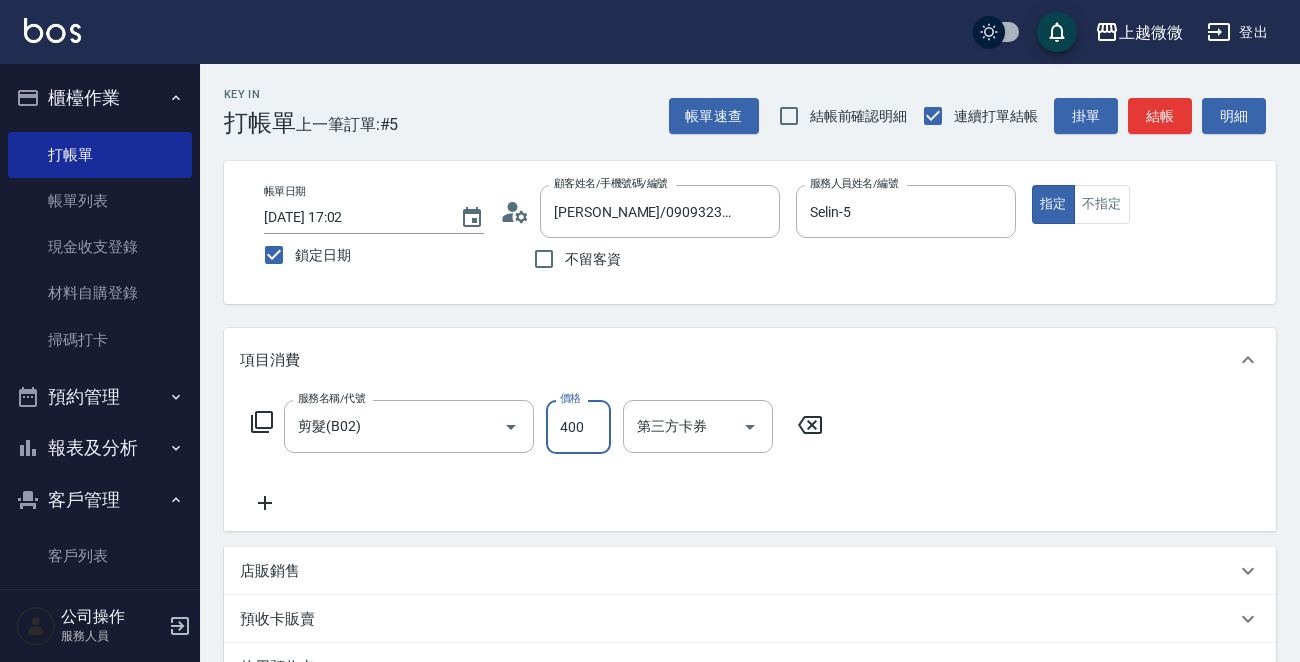 click on "400" at bounding box center (578, 427) 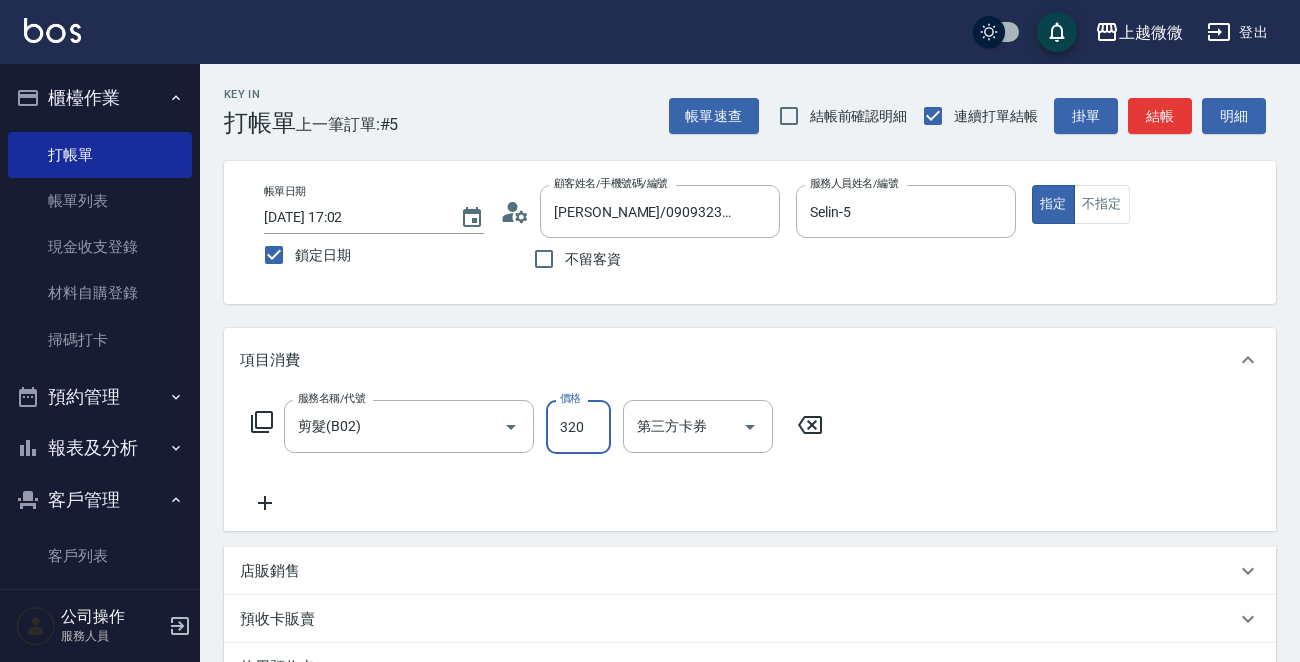 type on "320" 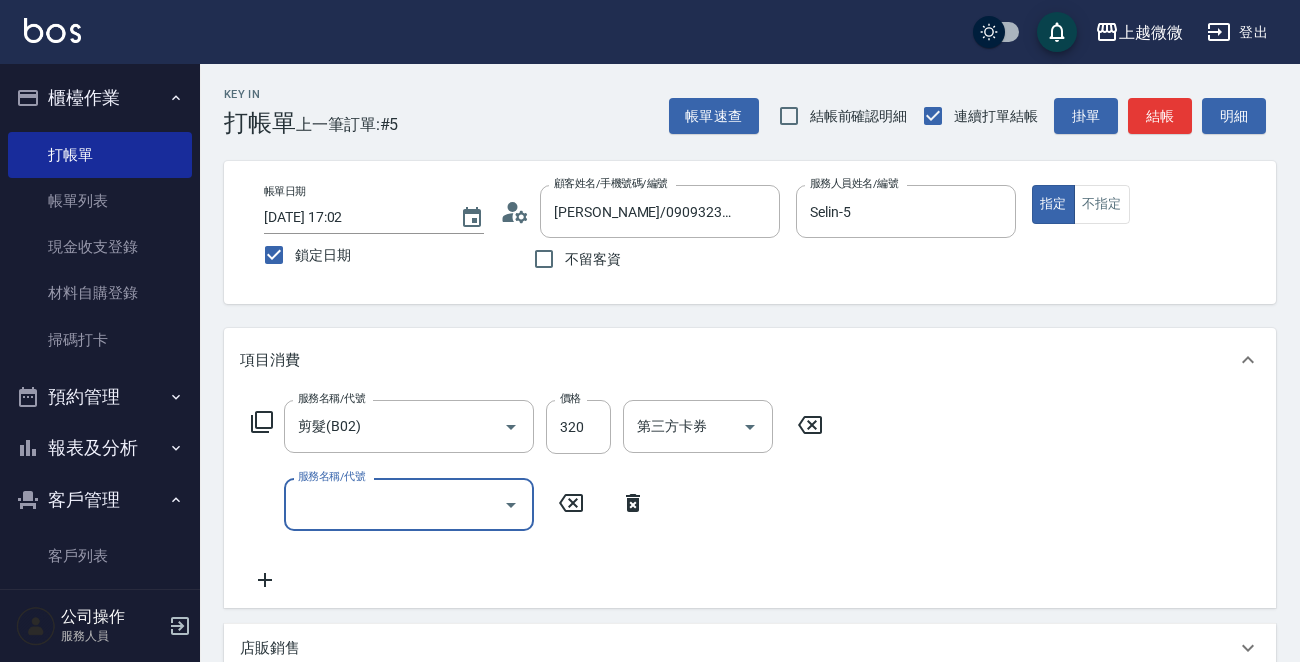 click on "服務名稱/代號" at bounding box center [394, 504] 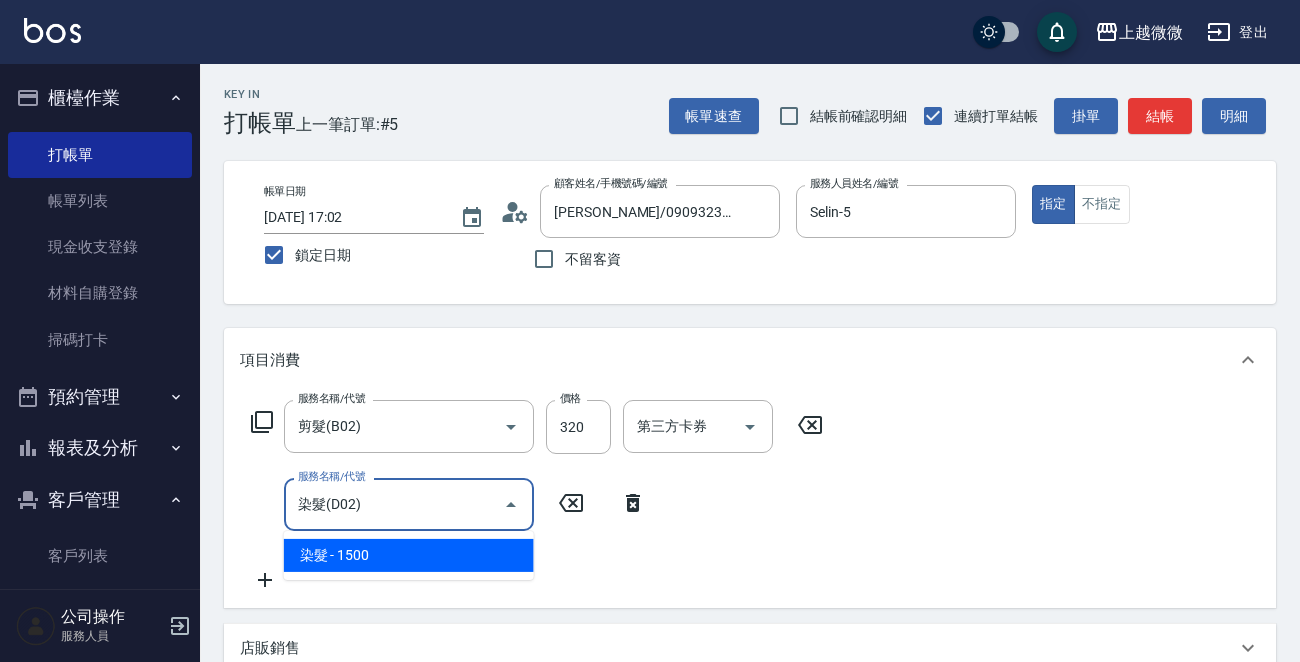 type on "染髮(D02)" 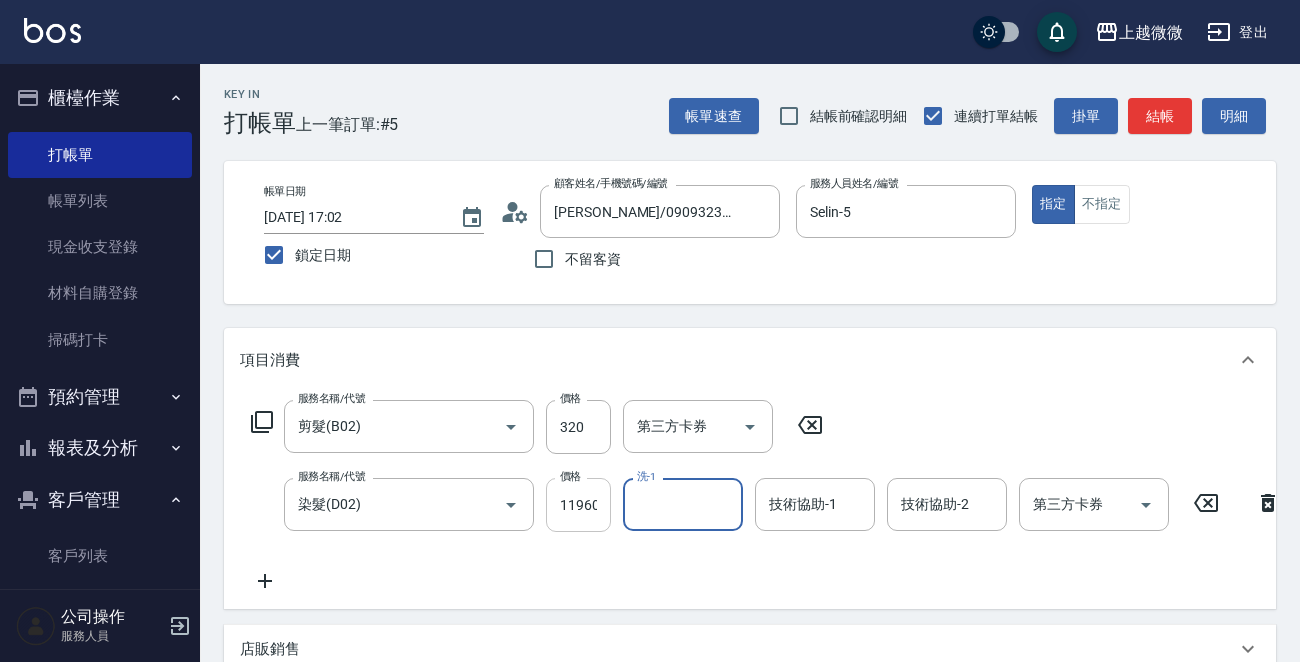 click on "11960" at bounding box center [578, 505] 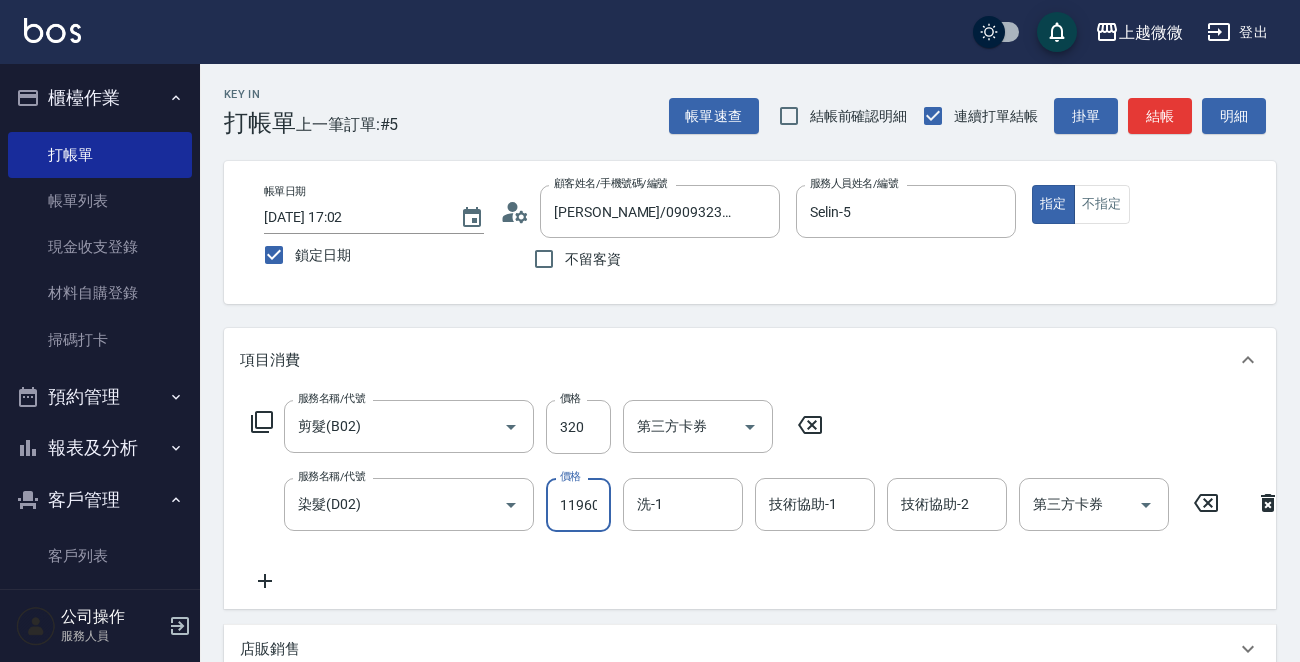 click on "11960" at bounding box center (578, 505) 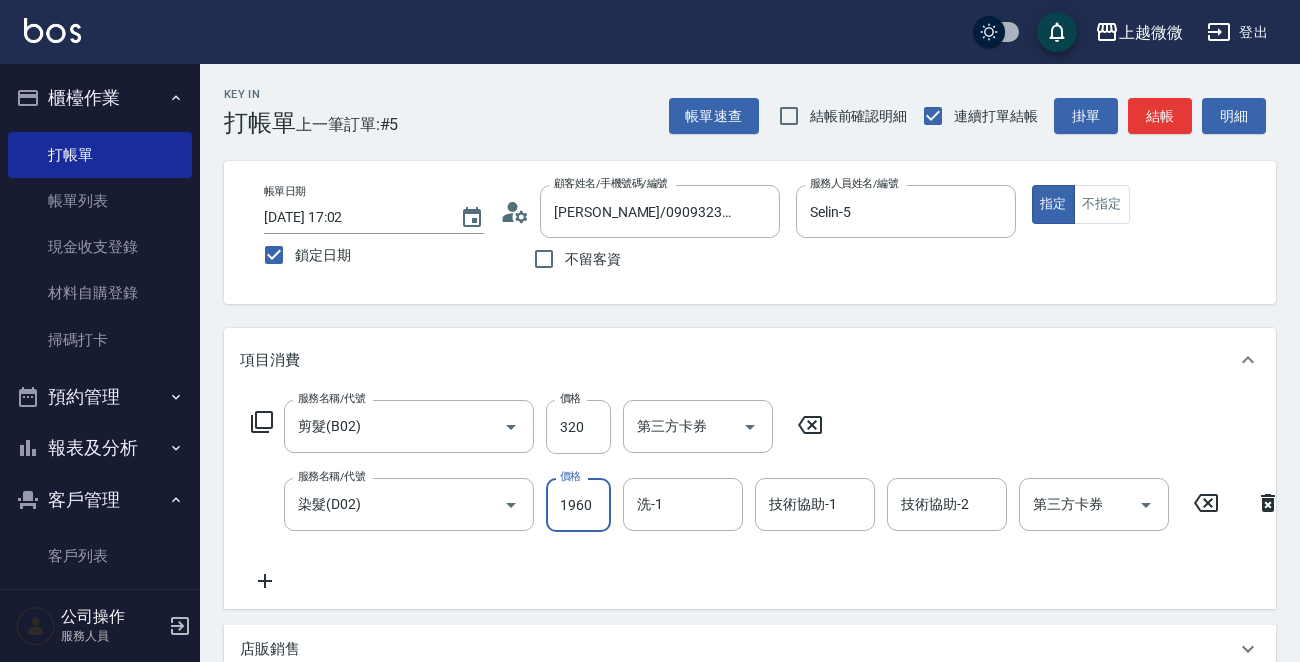 type on "1960" 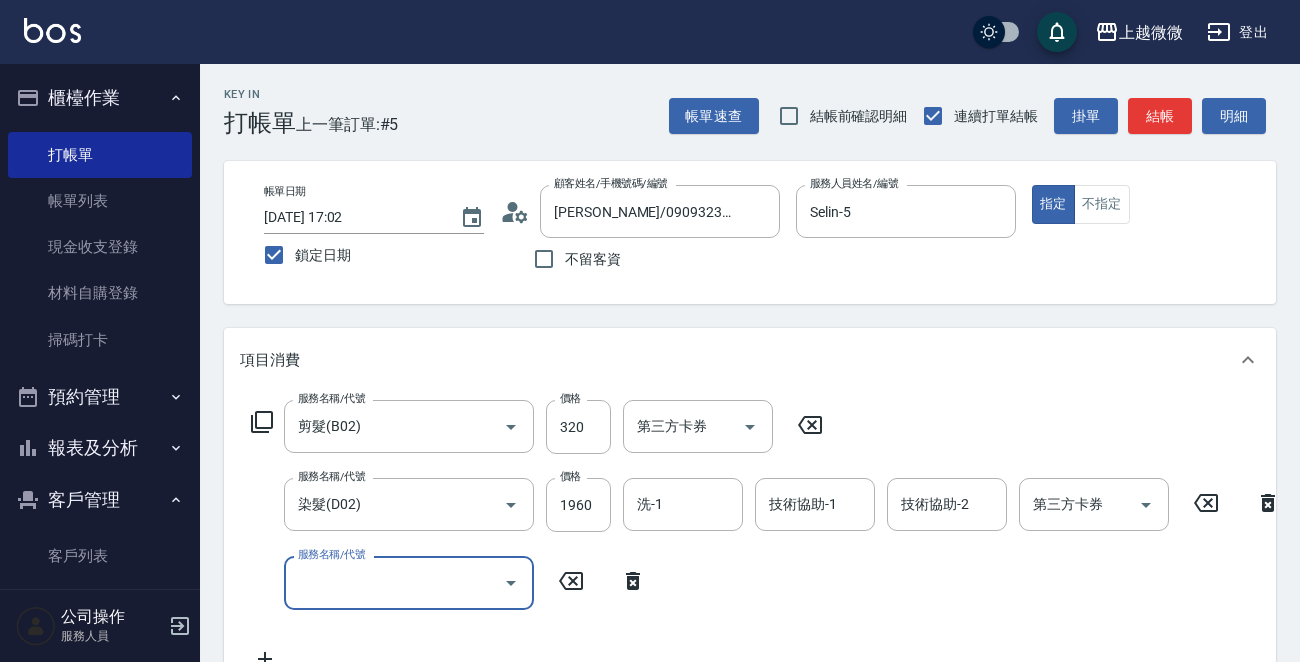 click on "服務名稱/代號" at bounding box center (394, 582) 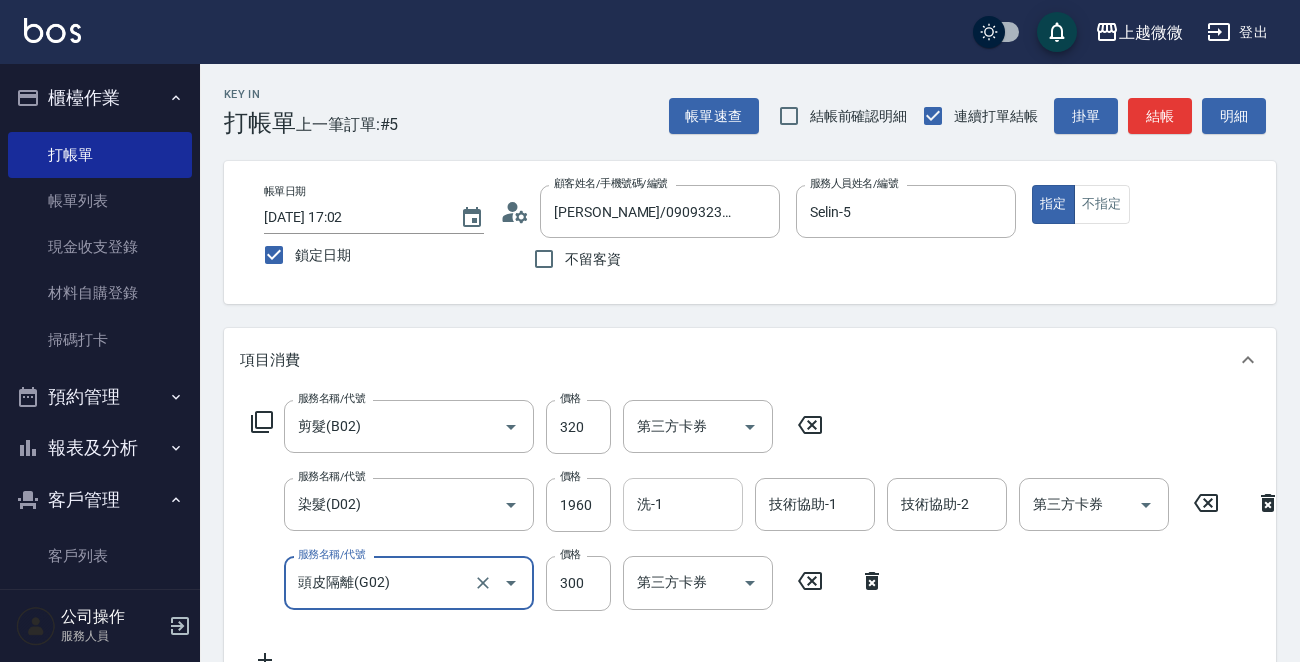 type on "頭皮隔離(G02)" 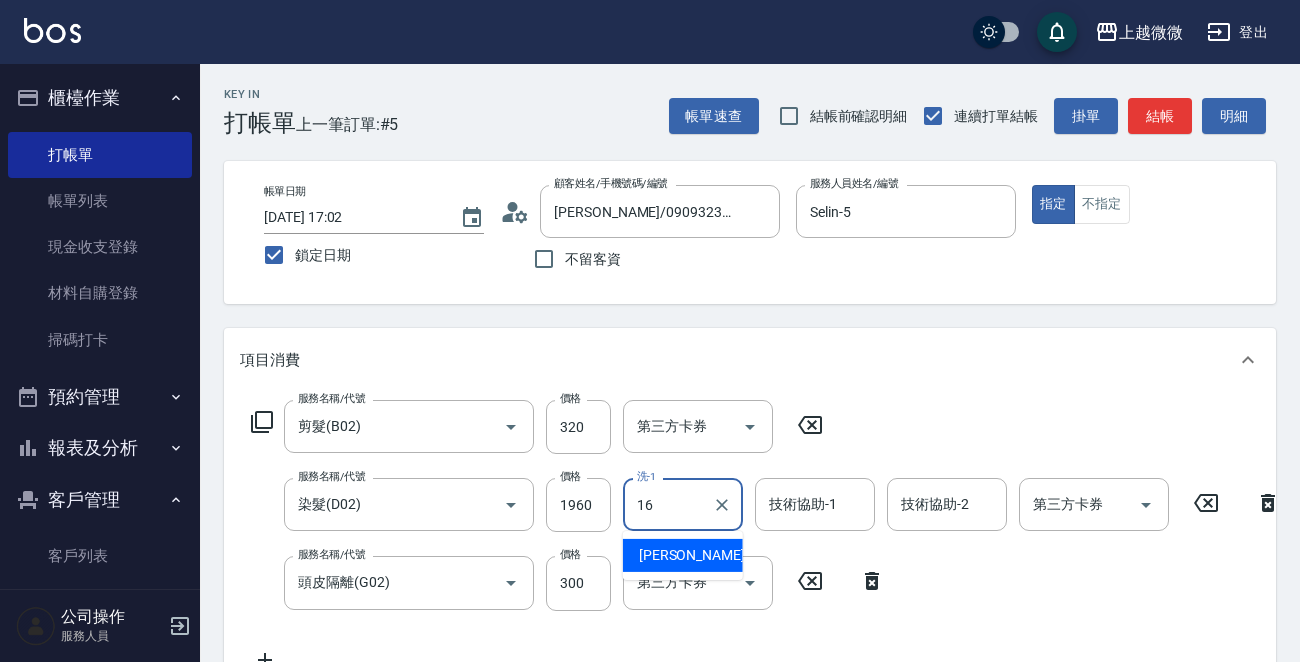 click on "Joan -16" at bounding box center (683, 555) 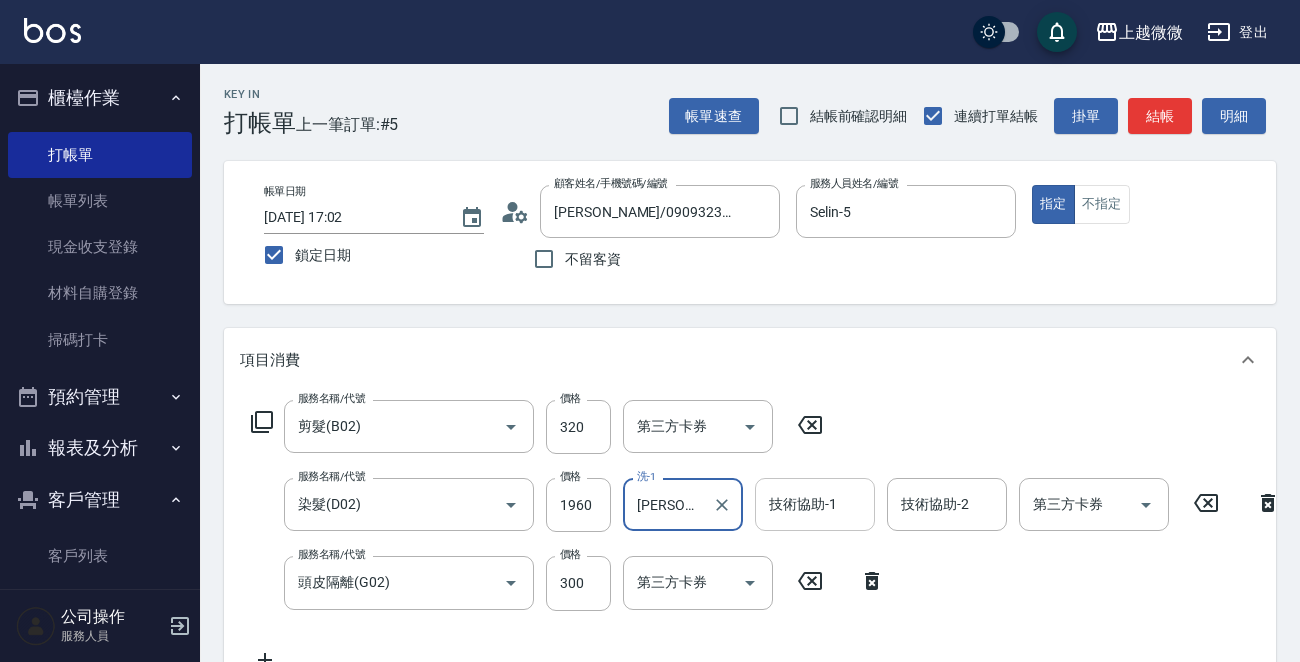 type on "[PERSON_NAME]-16" 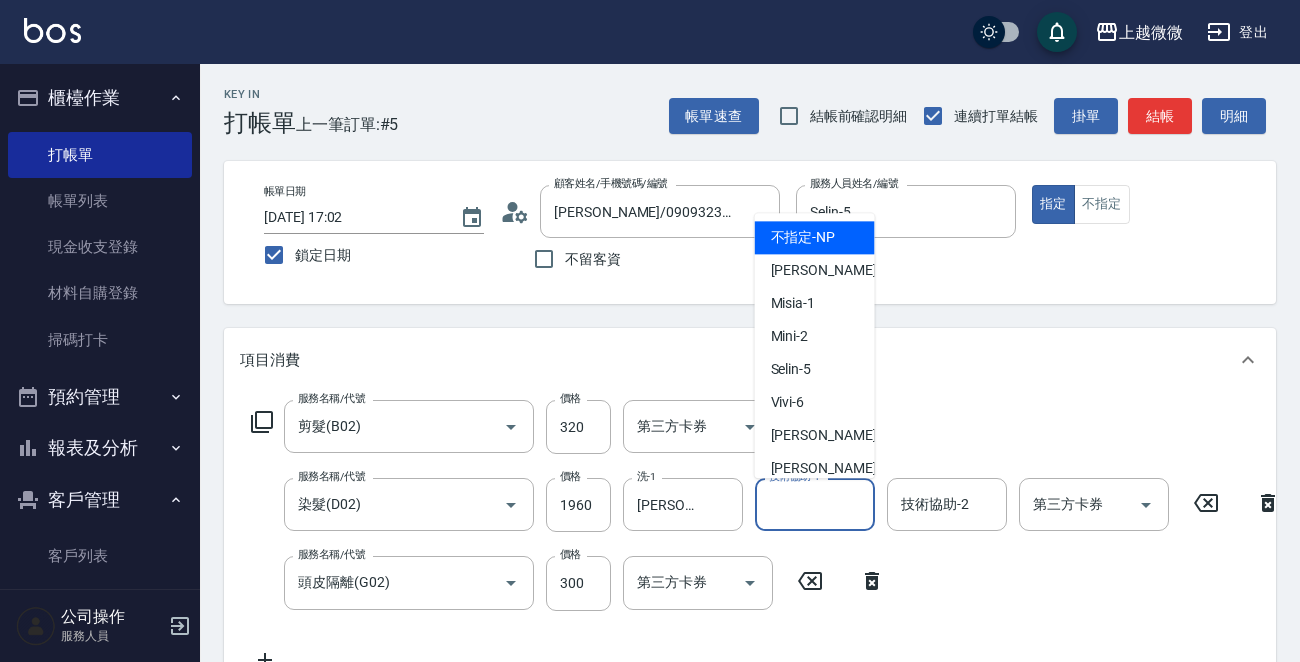 click on "技術協助-1 技術協助-1" at bounding box center [815, 504] 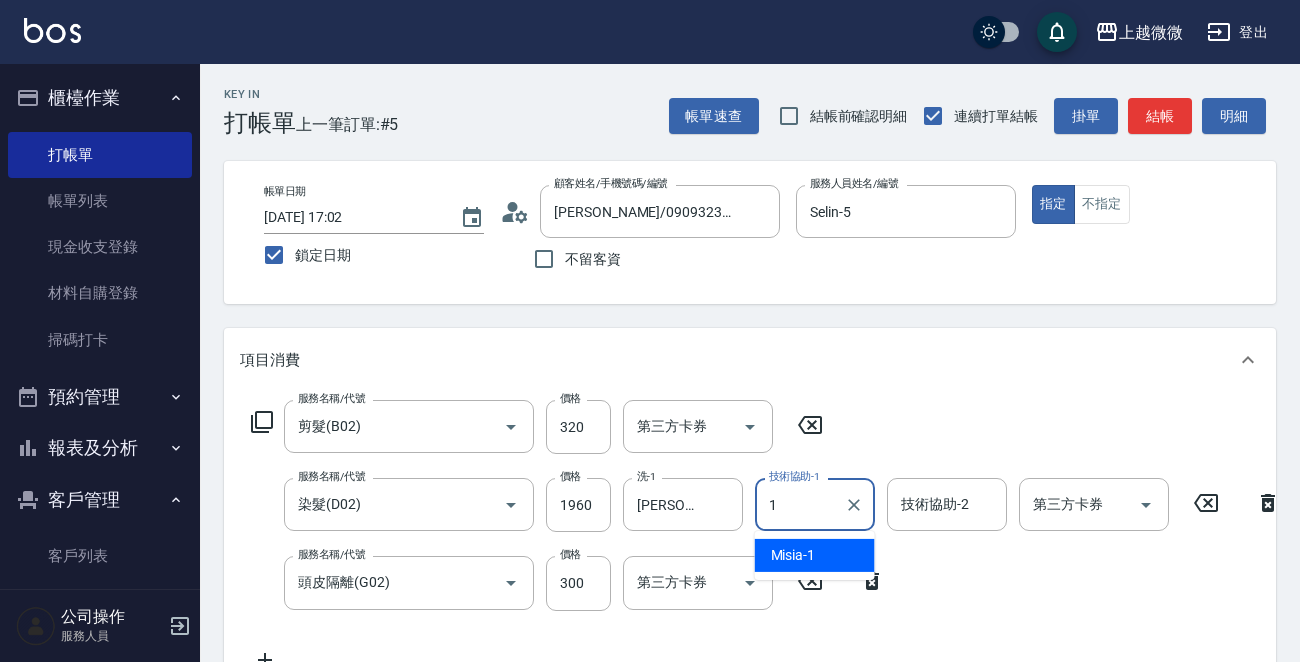 click on "Misia -1" at bounding box center (815, 555) 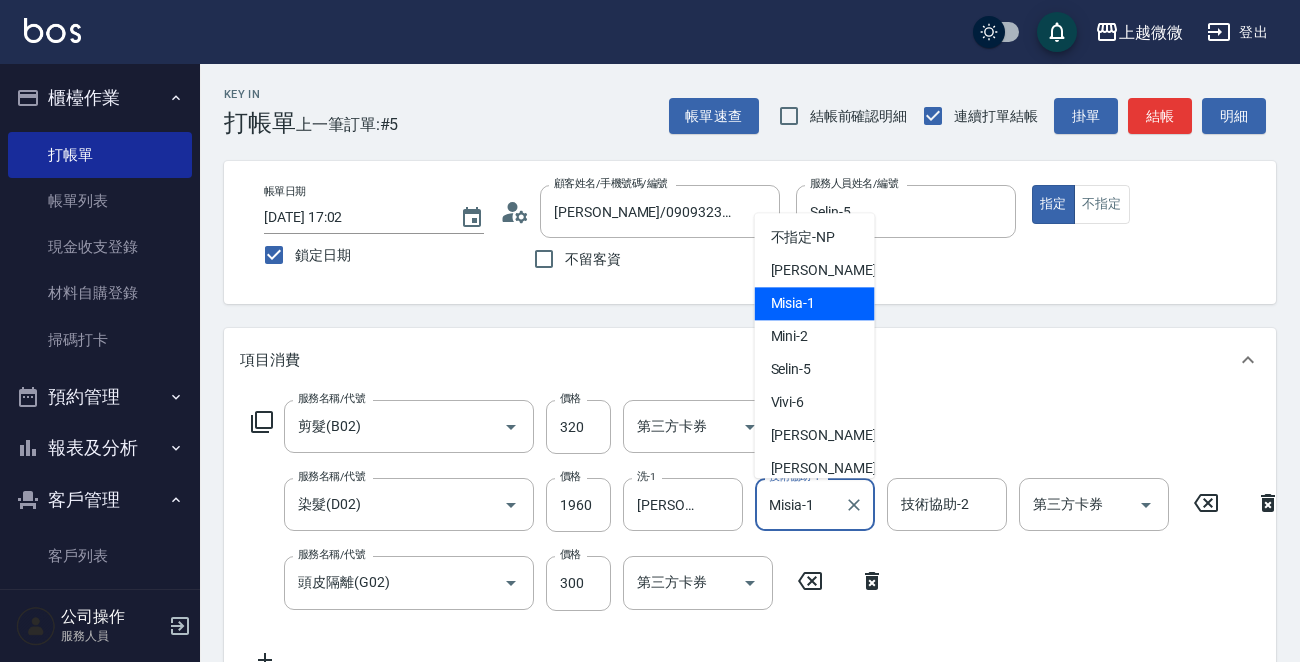 drag, startPoint x: 831, startPoint y: 501, endPoint x: 756, endPoint y: 512, distance: 75.802376 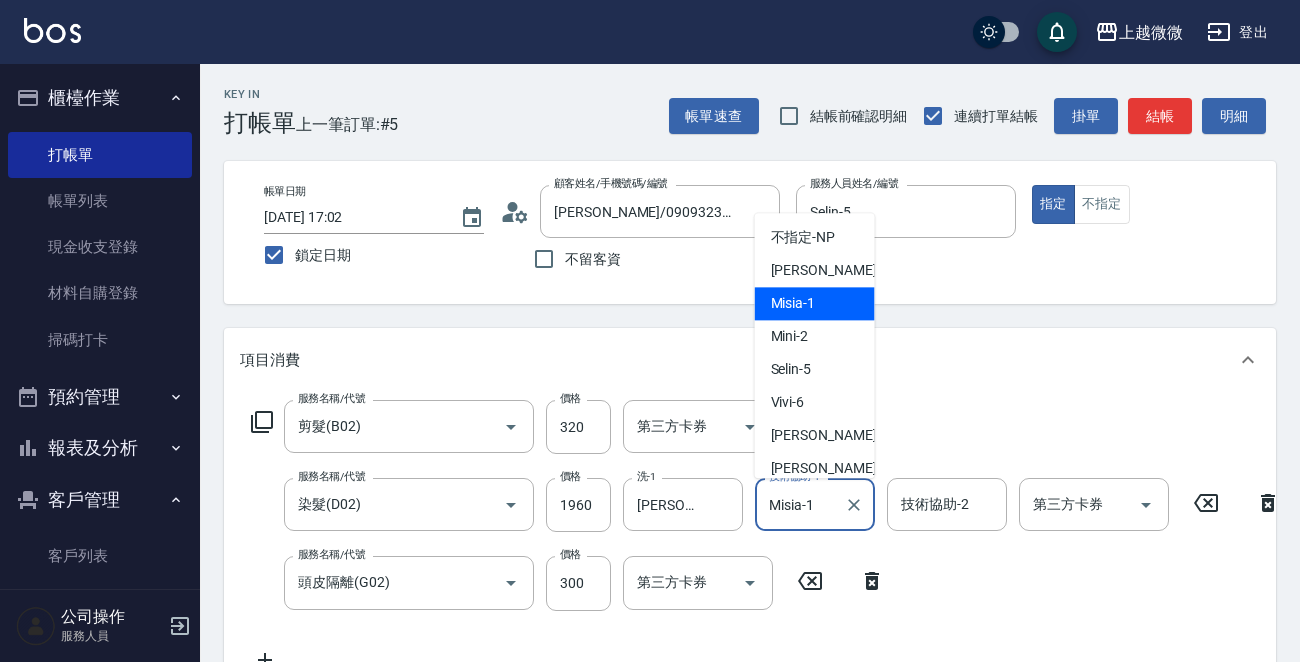 click on "服務名稱/代號 染髮(D02) 服務名稱/代號 價格 1960 價格 洗-1 Joan-16 洗-1 技術協助-1 Misia-1 技術協助-1 技術協助-2 技術協助-2 第三方卡券 第三方卡券" at bounding box center [766, 505] 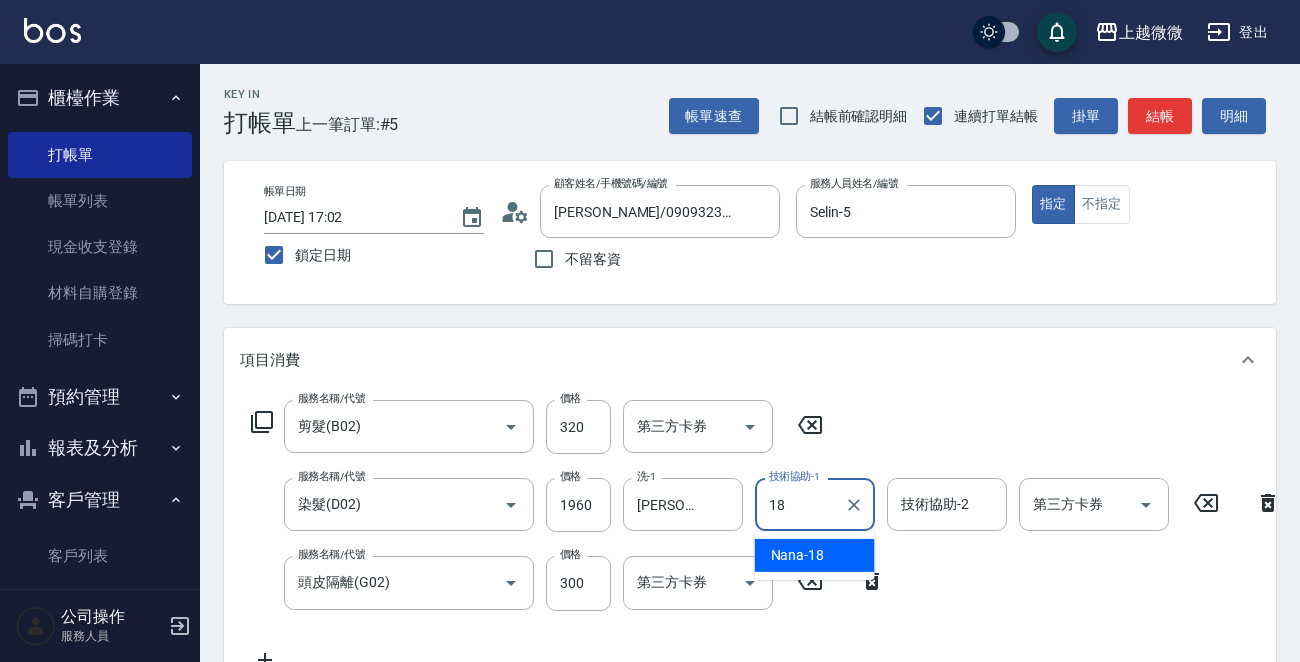 click on "Nana -18" at bounding box center [815, 555] 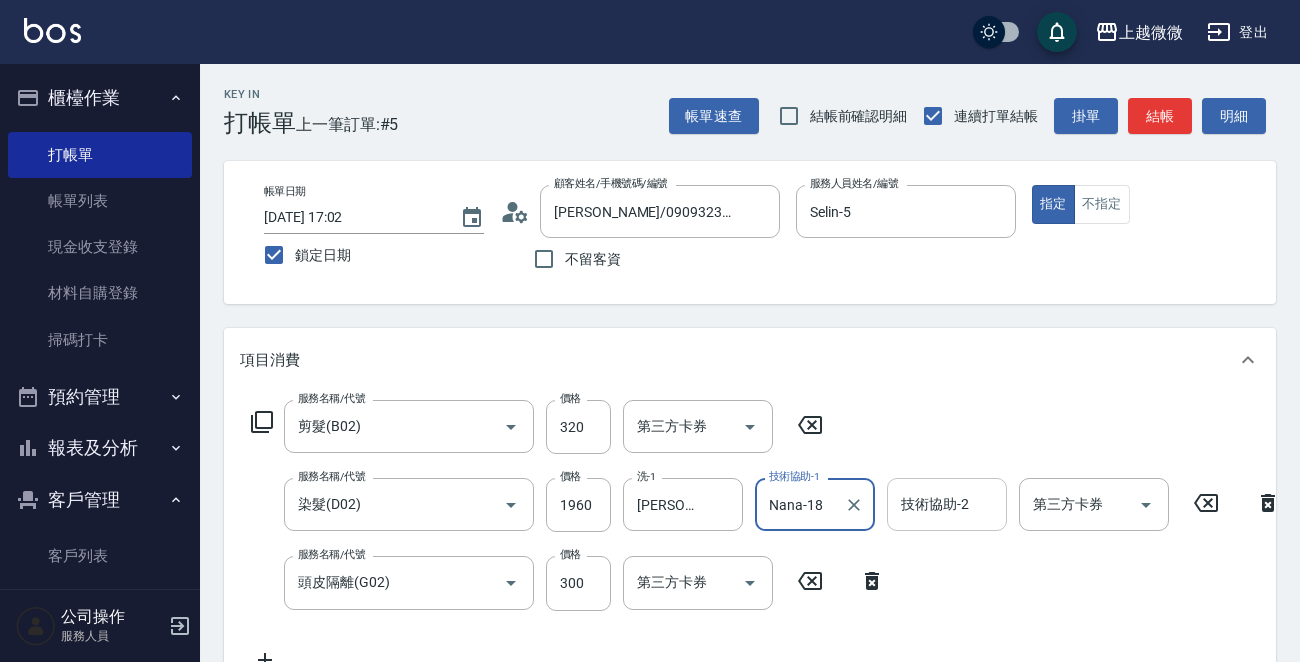 type on "Nana-18" 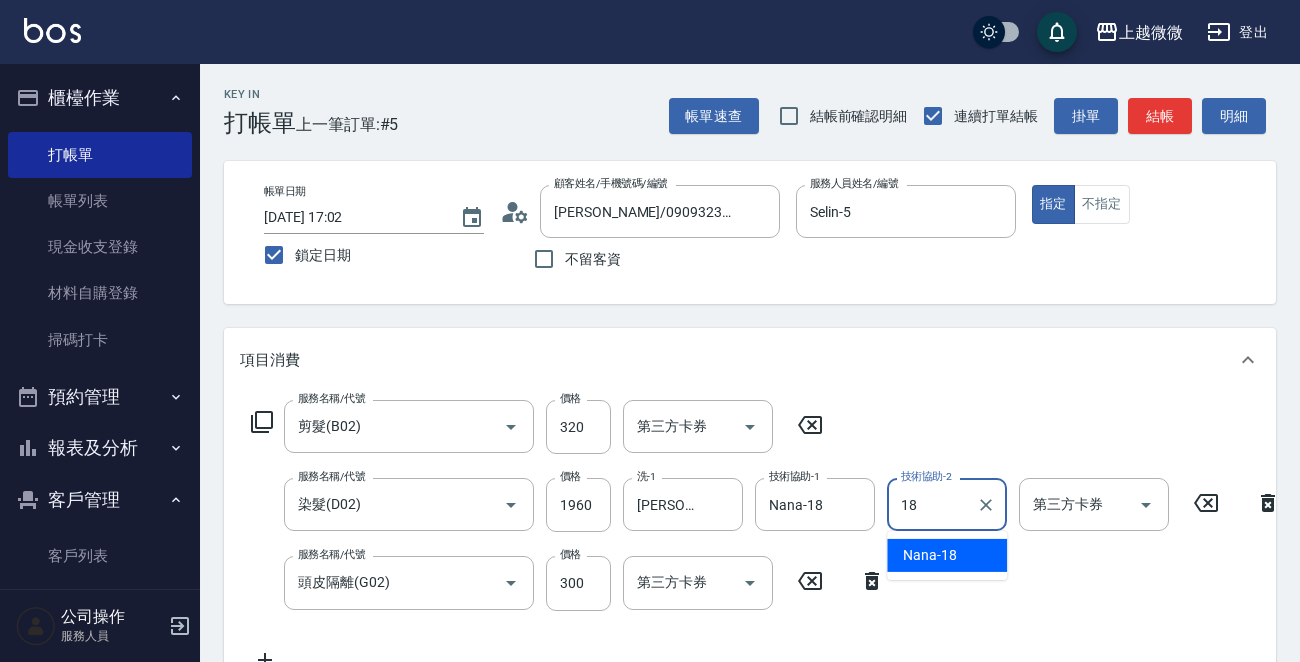 click on "Nana -18" at bounding box center (930, 555) 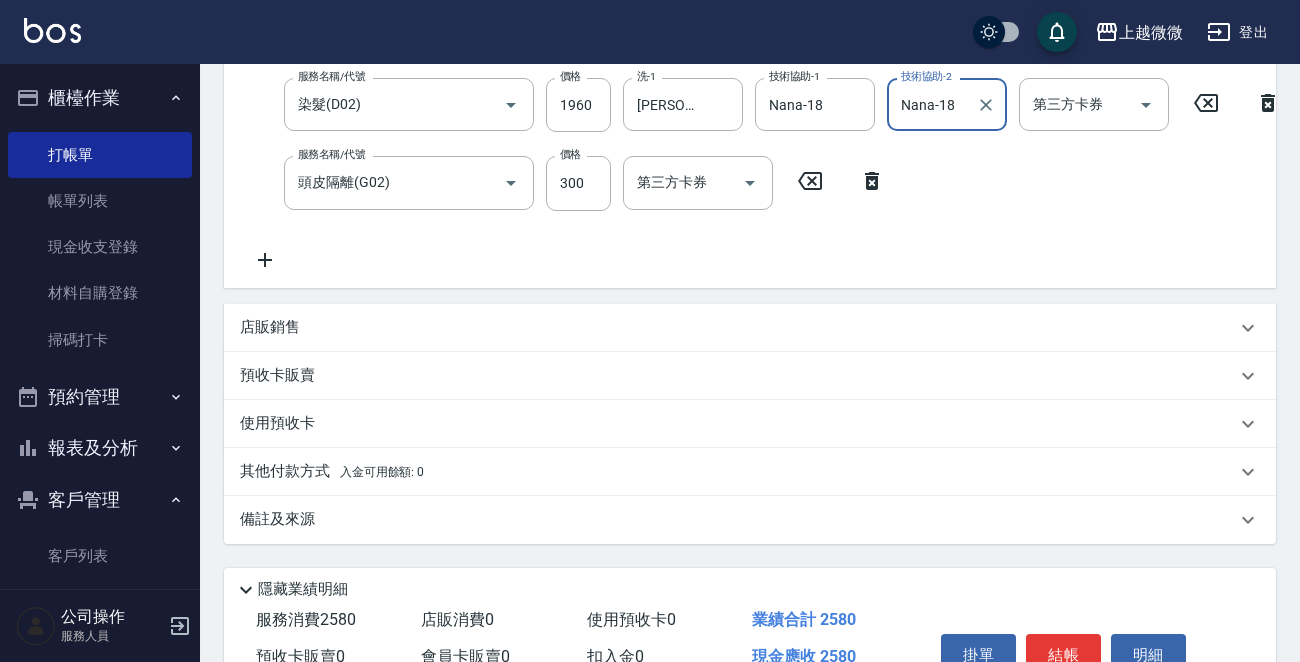 scroll, scrollTop: 519, scrollLeft: 0, axis: vertical 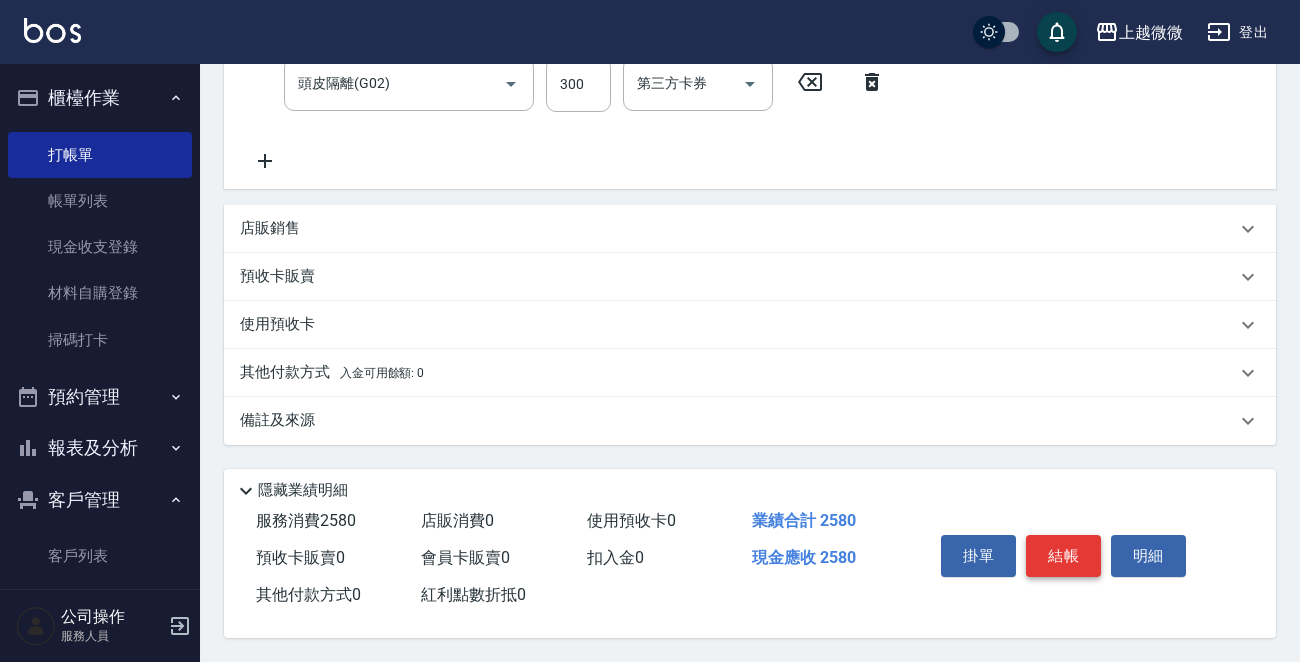 type on "Nana-18" 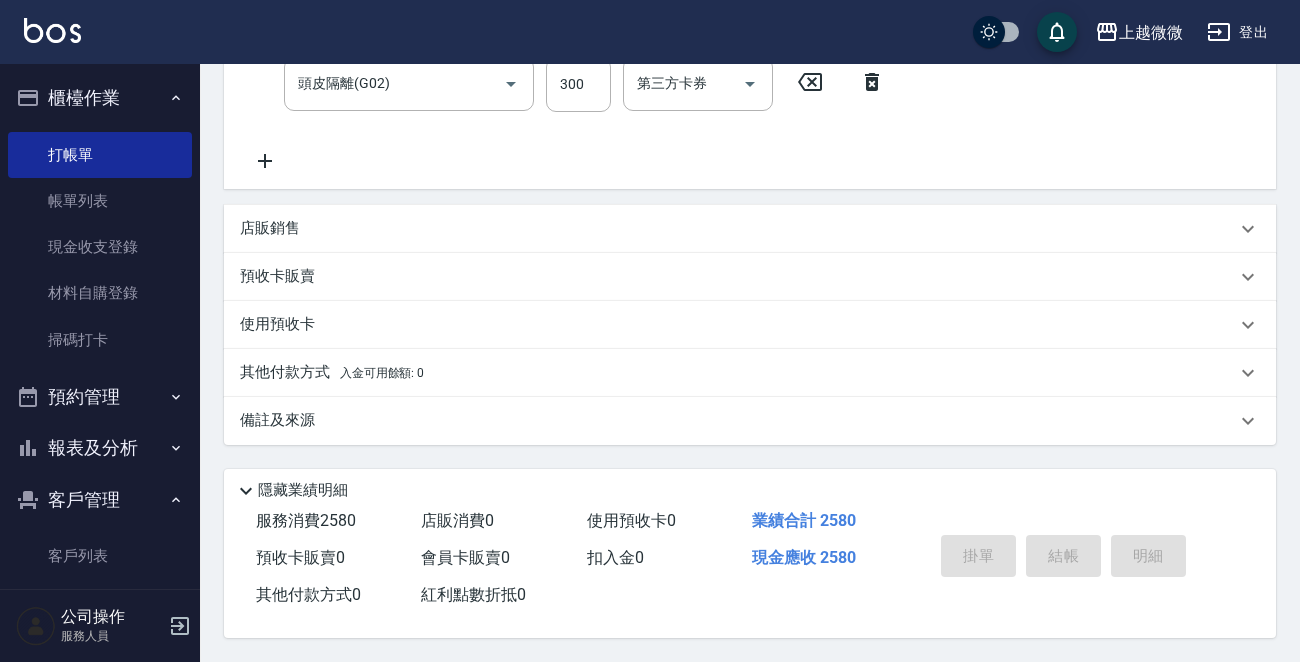 type 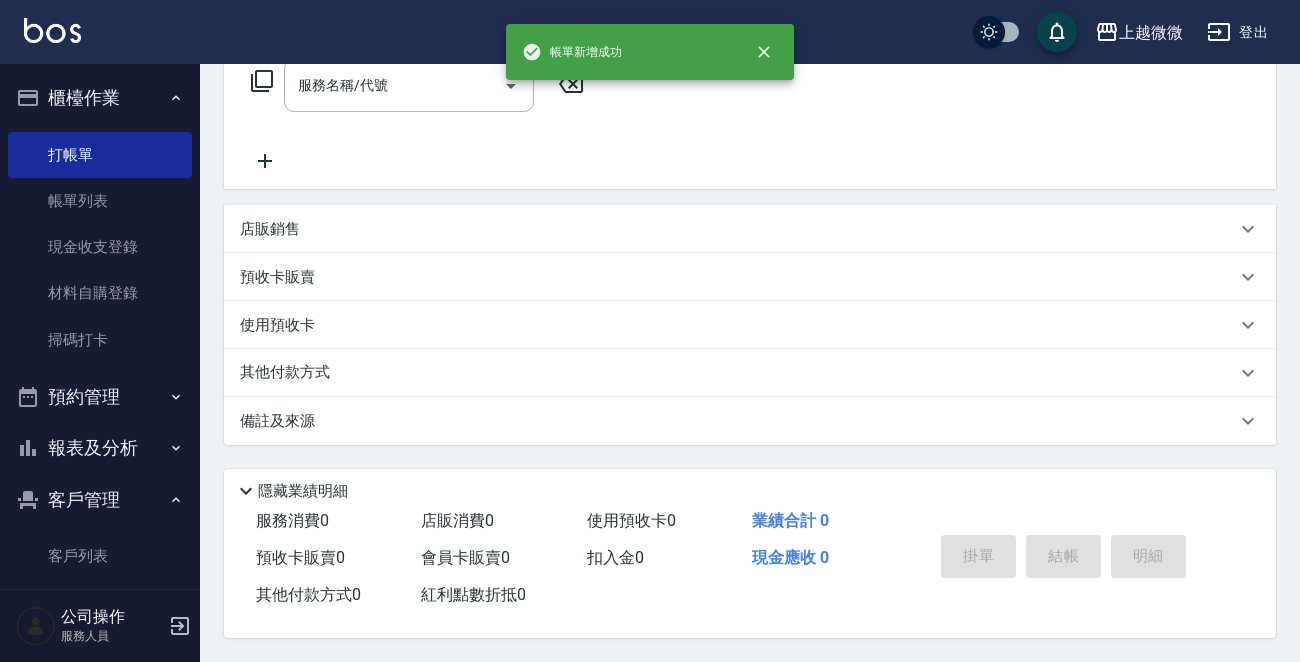 scroll, scrollTop: 0, scrollLeft: 0, axis: both 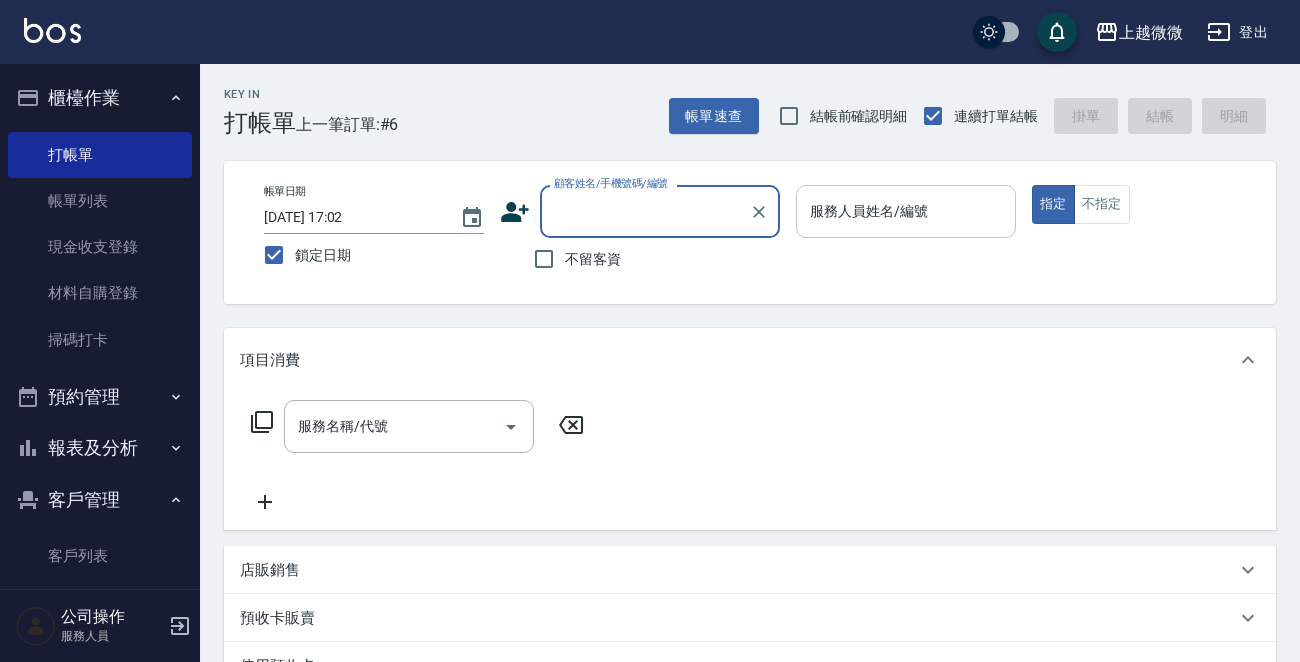 click on "服務人員姓名/編號 服務人員姓名/編號" at bounding box center (906, 211) 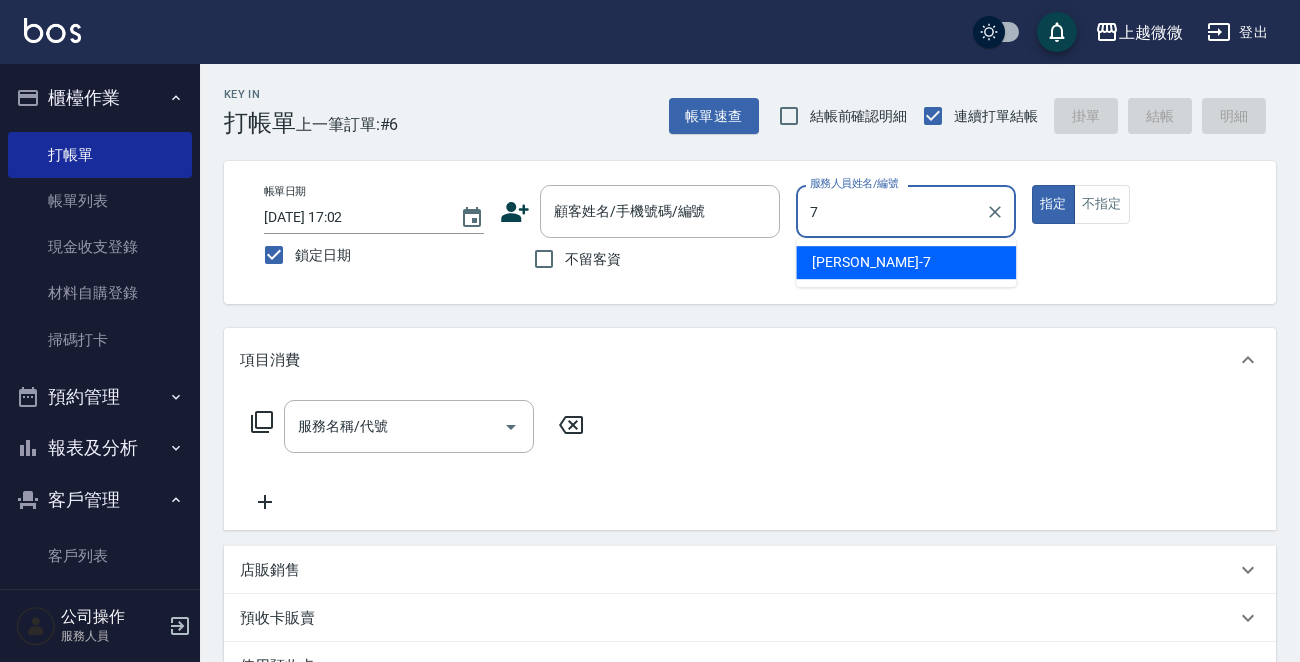 click on "[PERSON_NAME] -7" at bounding box center [906, 262] 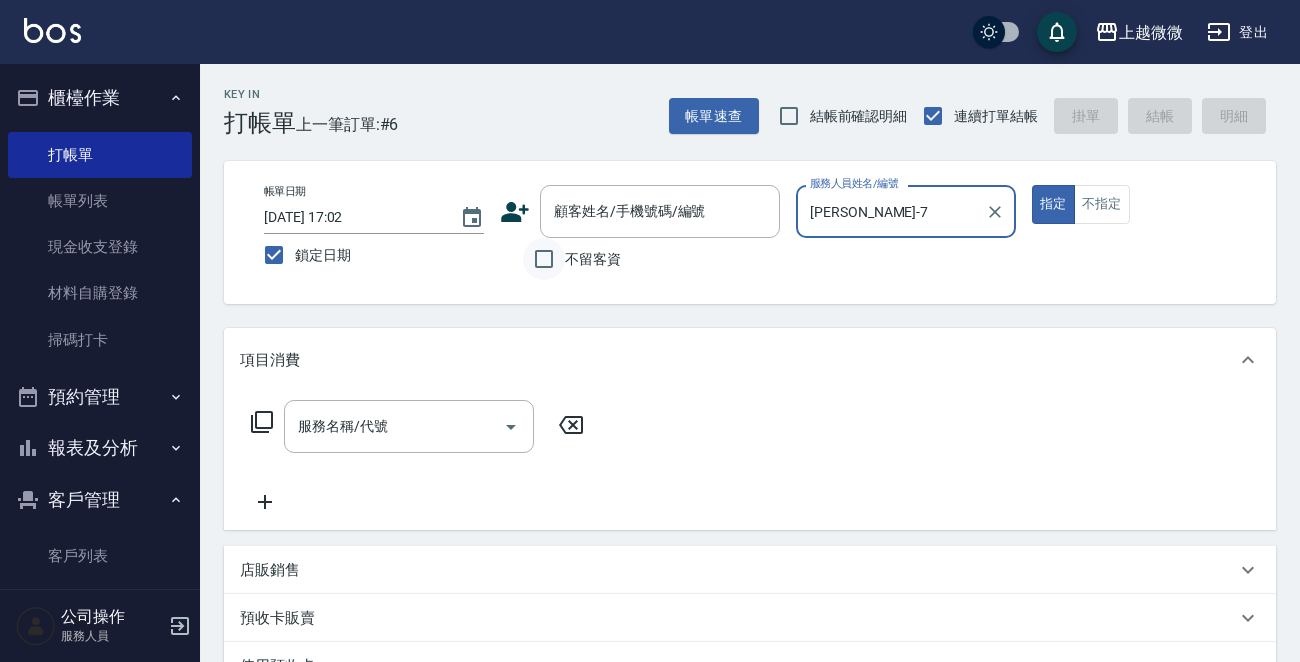 type on "[PERSON_NAME]-7" 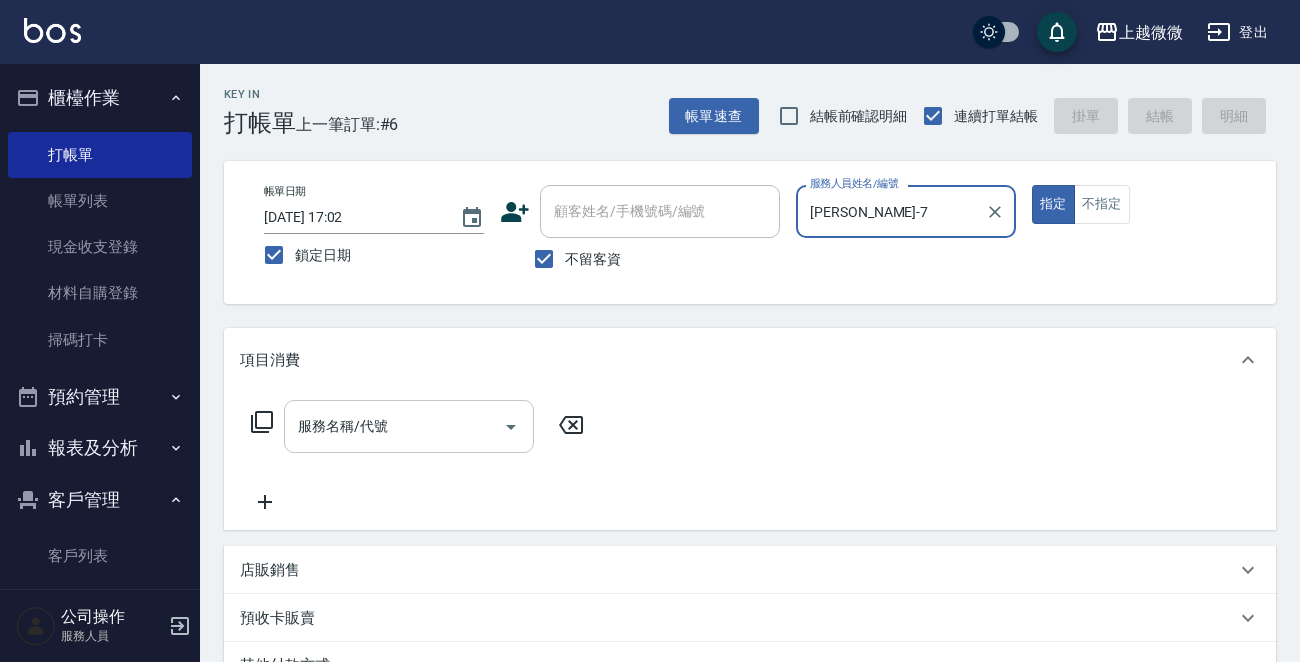 click on "服務名稱/代號" at bounding box center [409, 426] 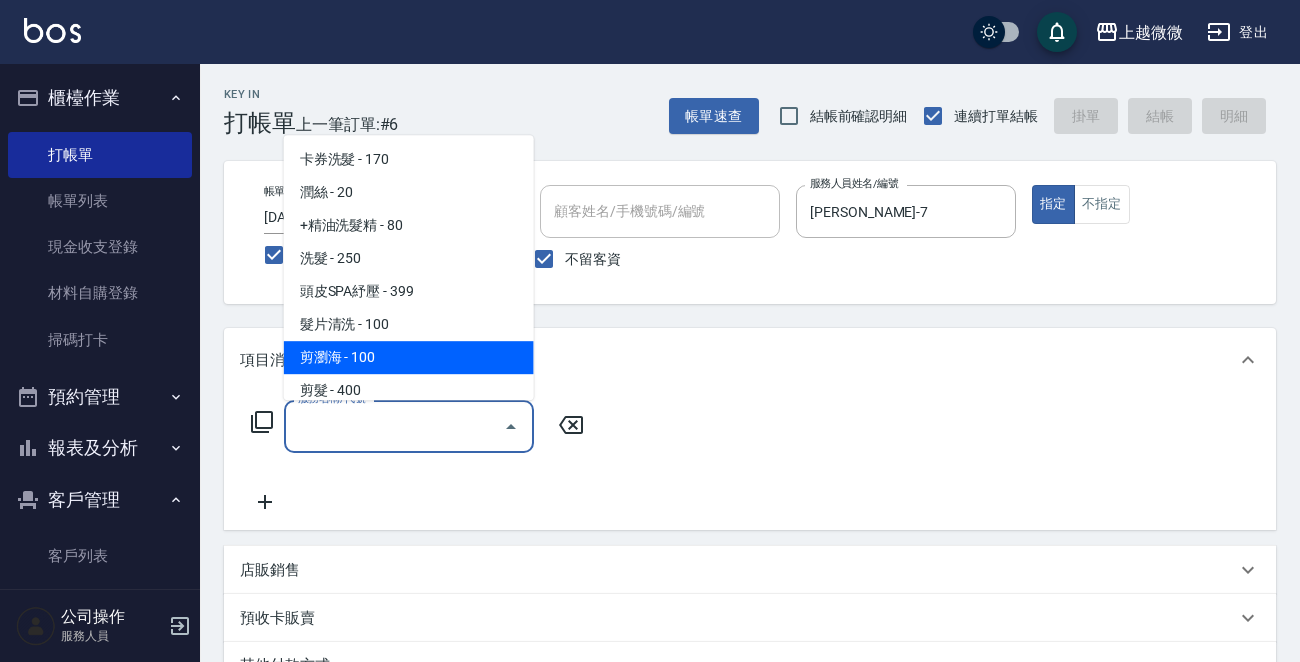 click on "剪髮 - 400" at bounding box center (409, 390) 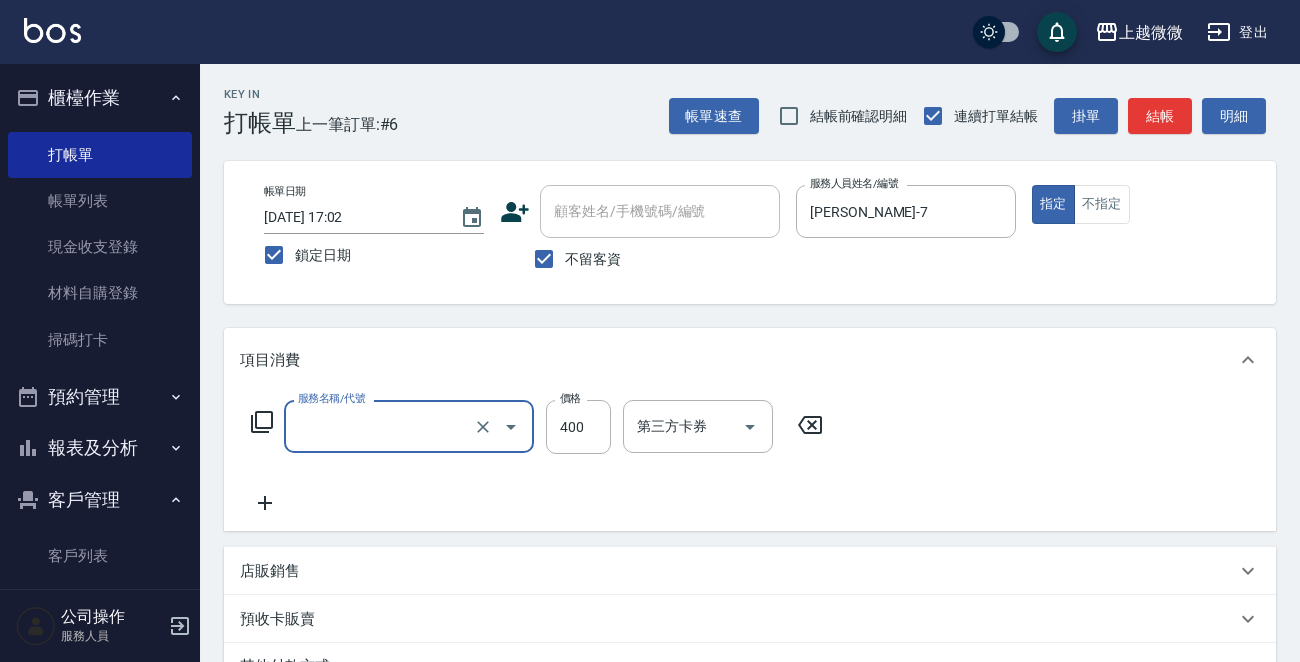 type on "剪髮(B02)" 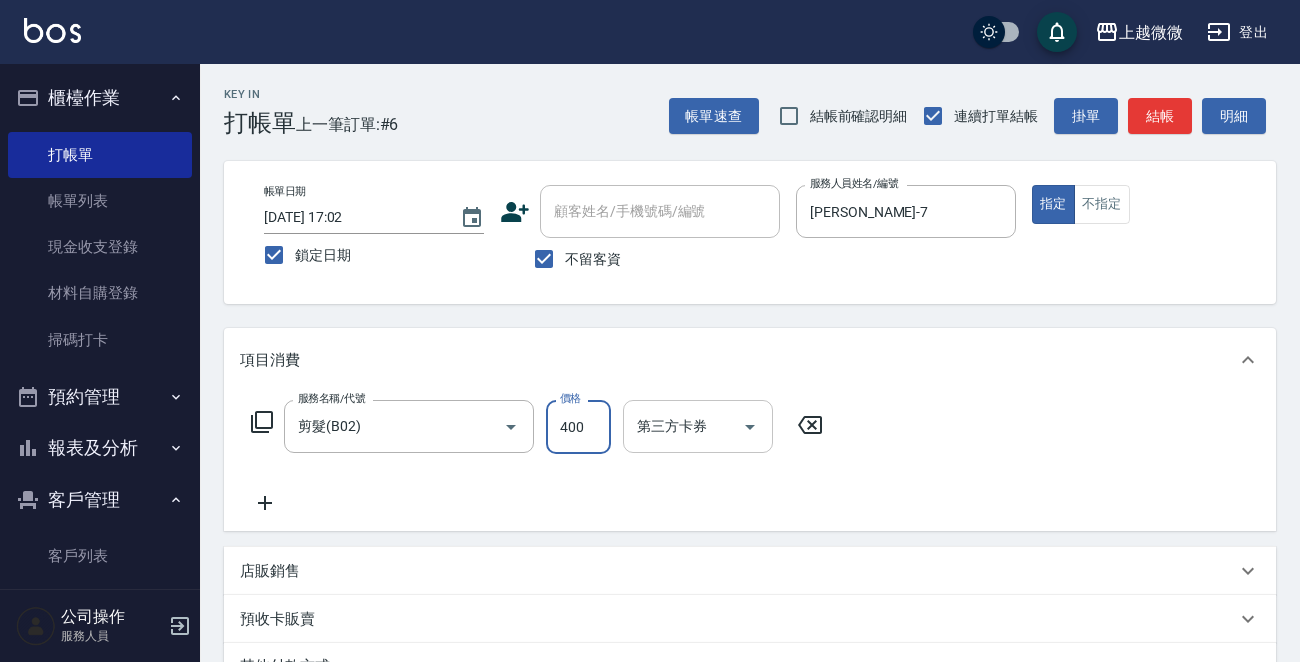 drag, startPoint x: 560, startPoint y: 414, endPoint x: 626, endPoint y: 424, distance: 66.75328 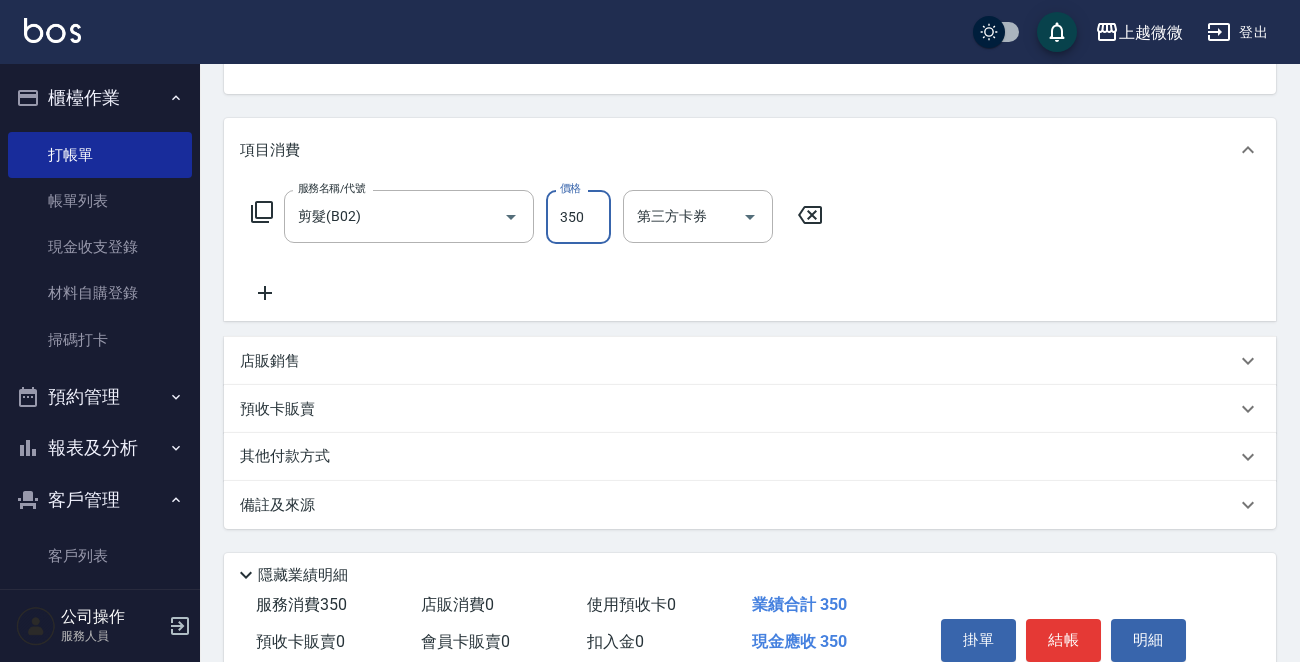 scroll, scrollTop: 299, scrollLeft: 0, axis: vertical 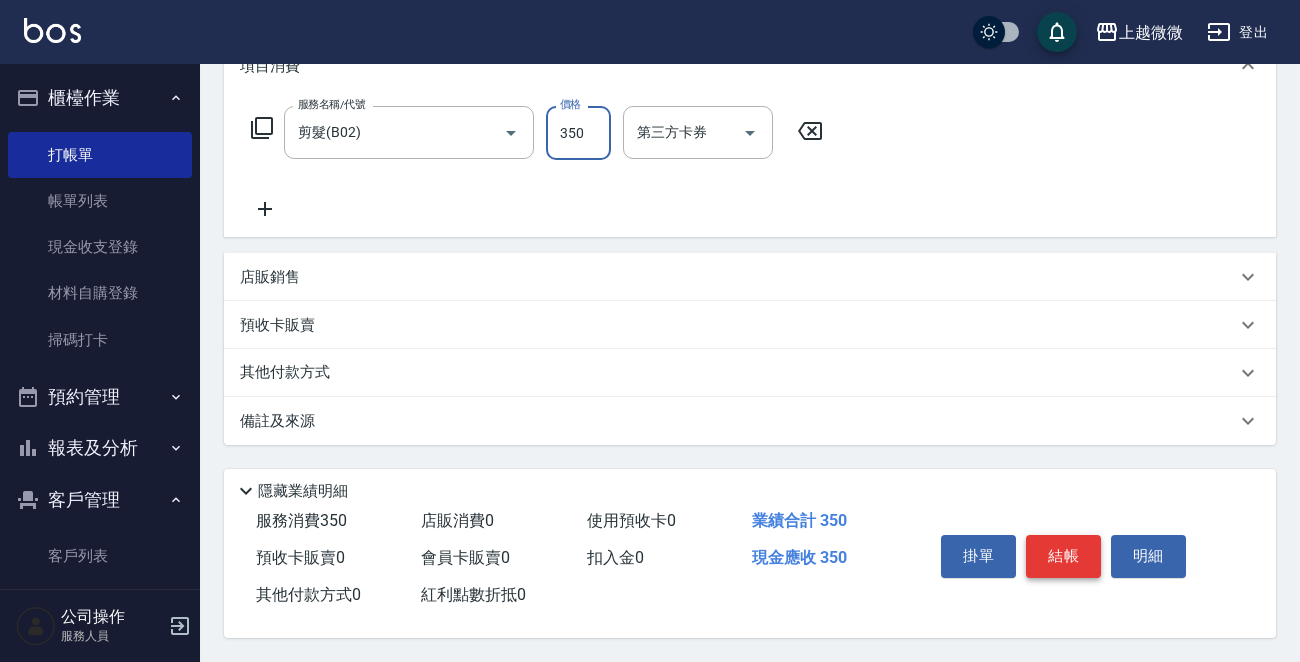 type on "350" 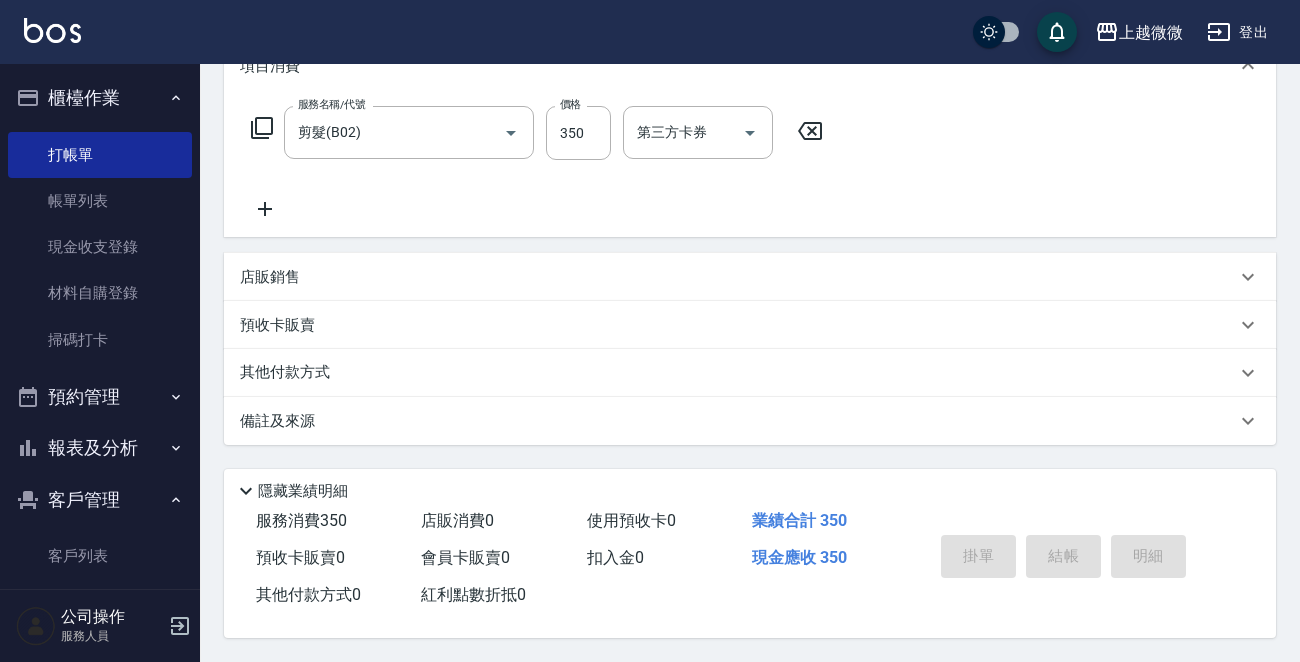 type 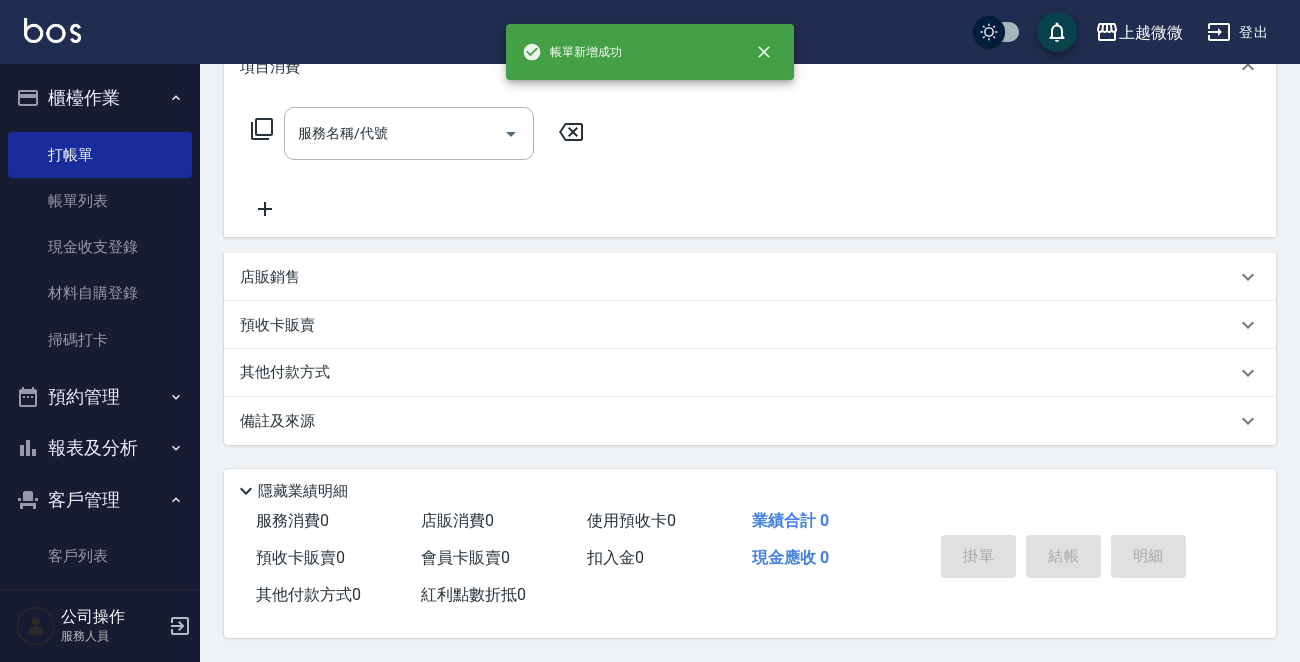scroll, scrollTop: 0, scrollLeft: 0, axis: both 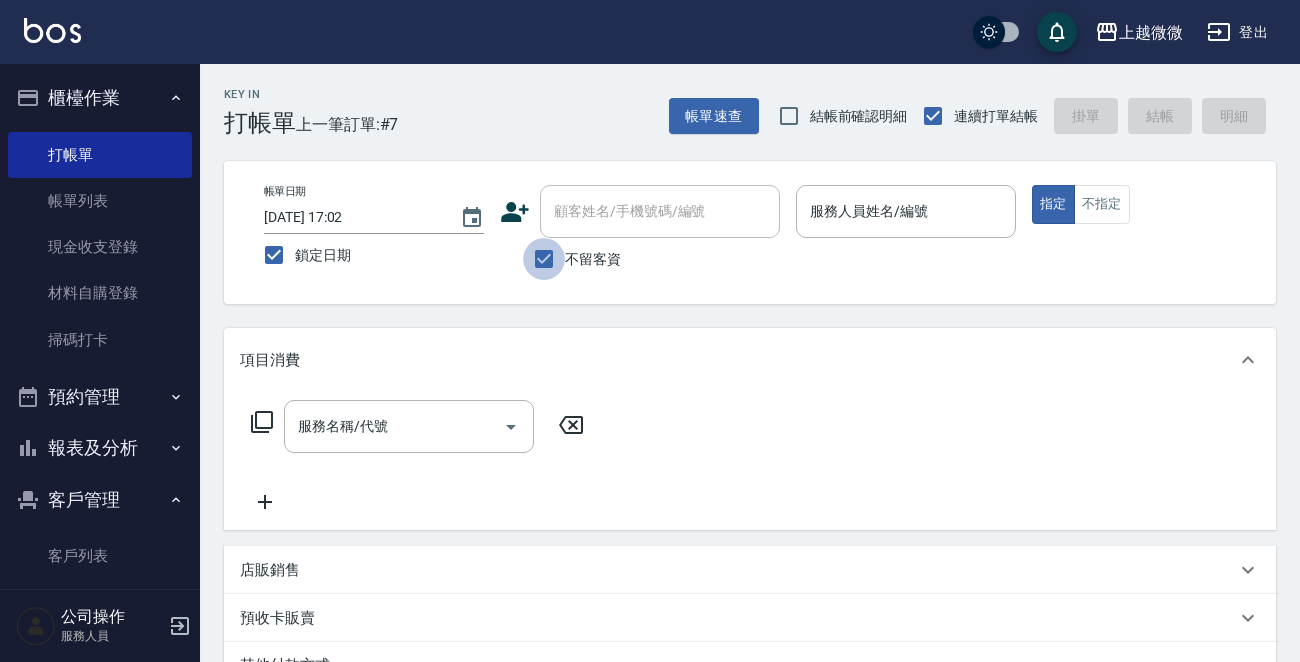 click on "不留客資" at bounding box center (544, 259) 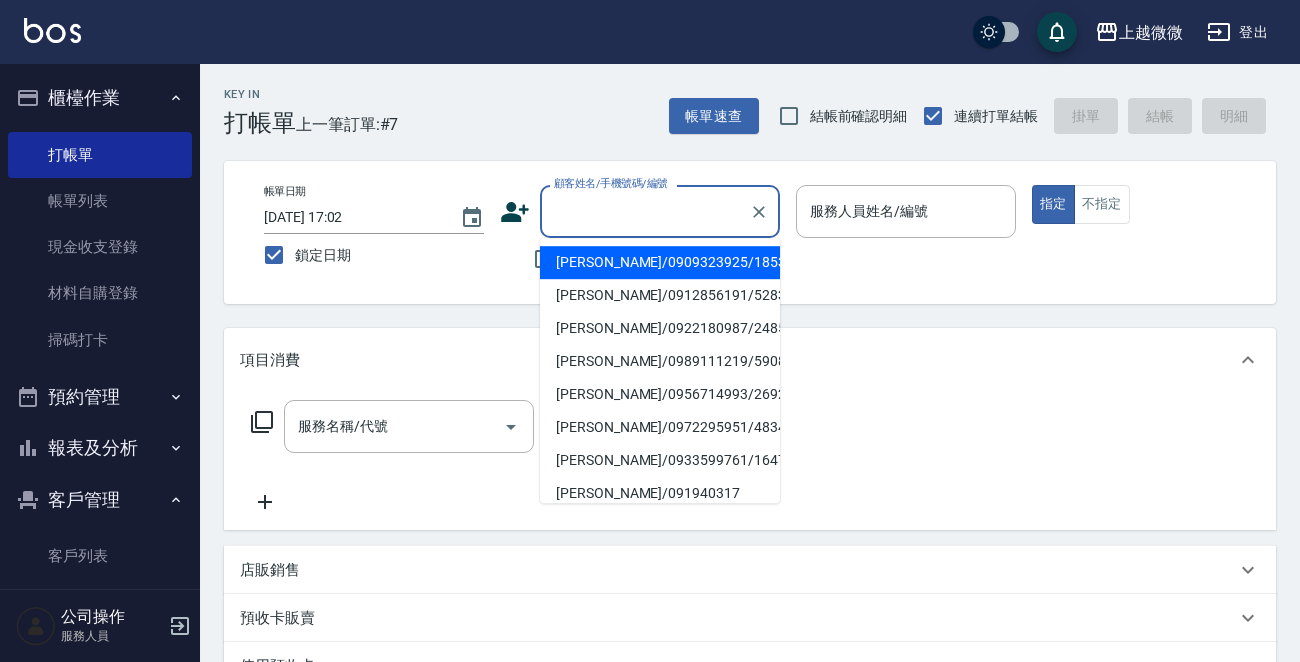 click on "顧客姓名/手機號碼/編號" at bounding box center [645, 211] 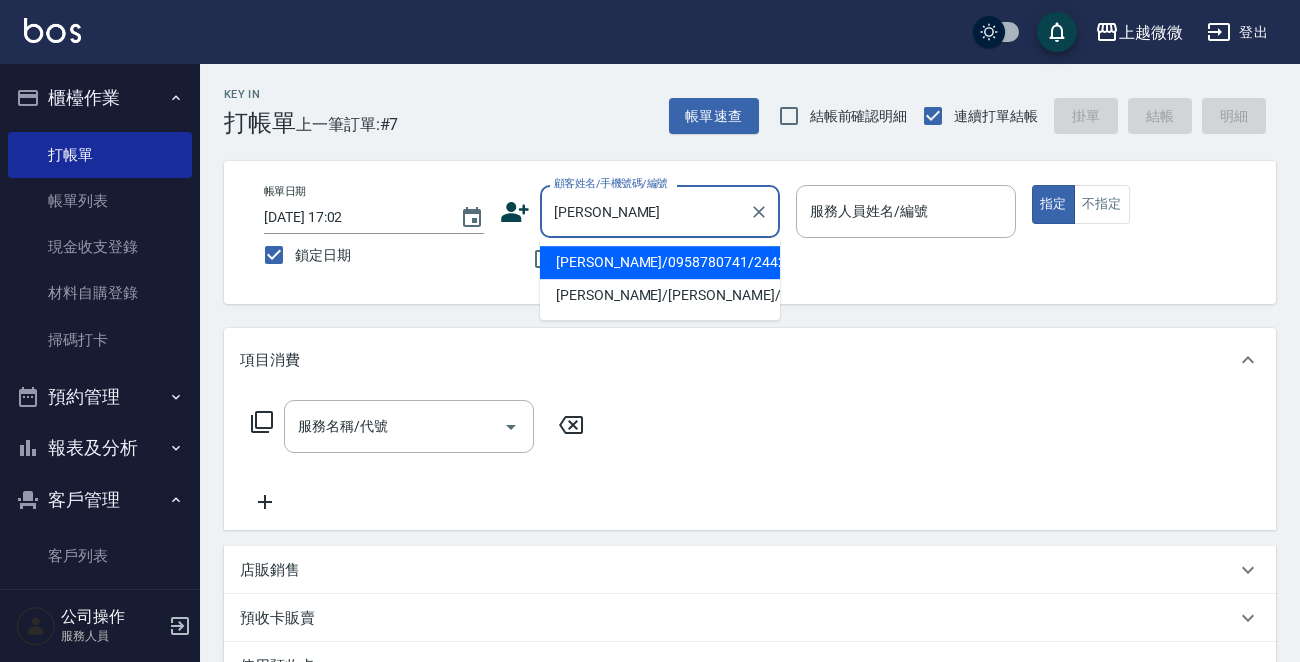 click on "[PERSON_NAME]/0958780741/2442" at bounding box center (660, 262) 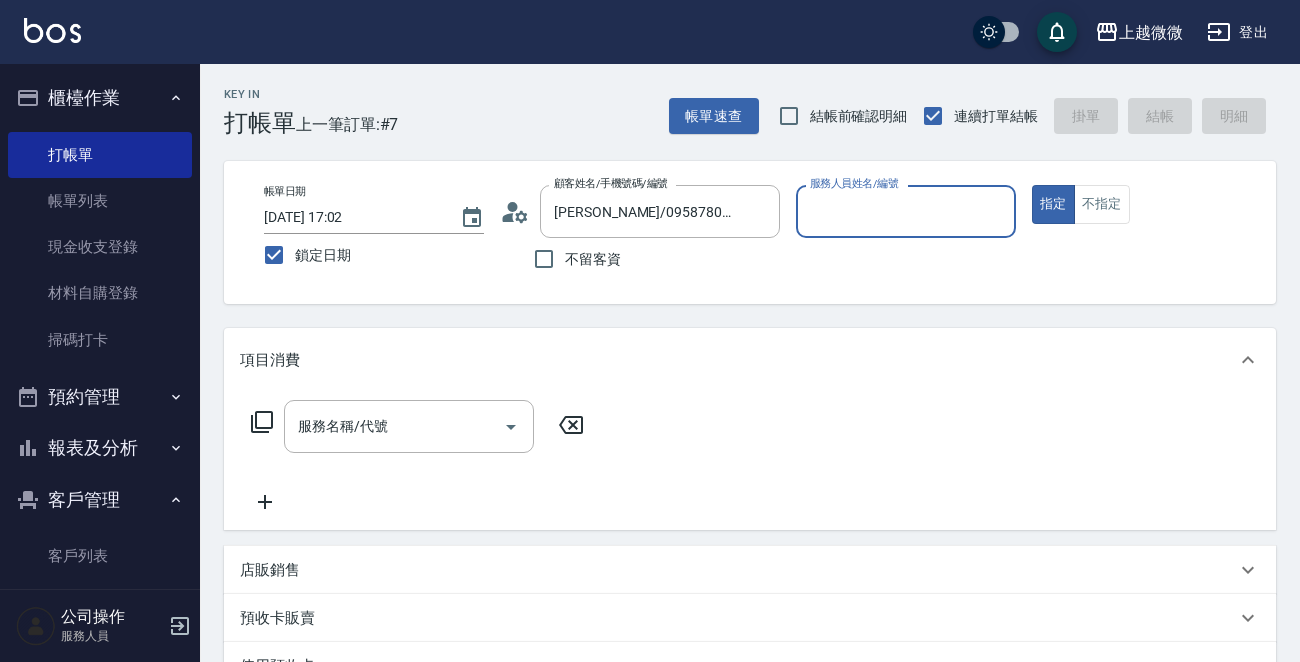 type on "Selin-5" 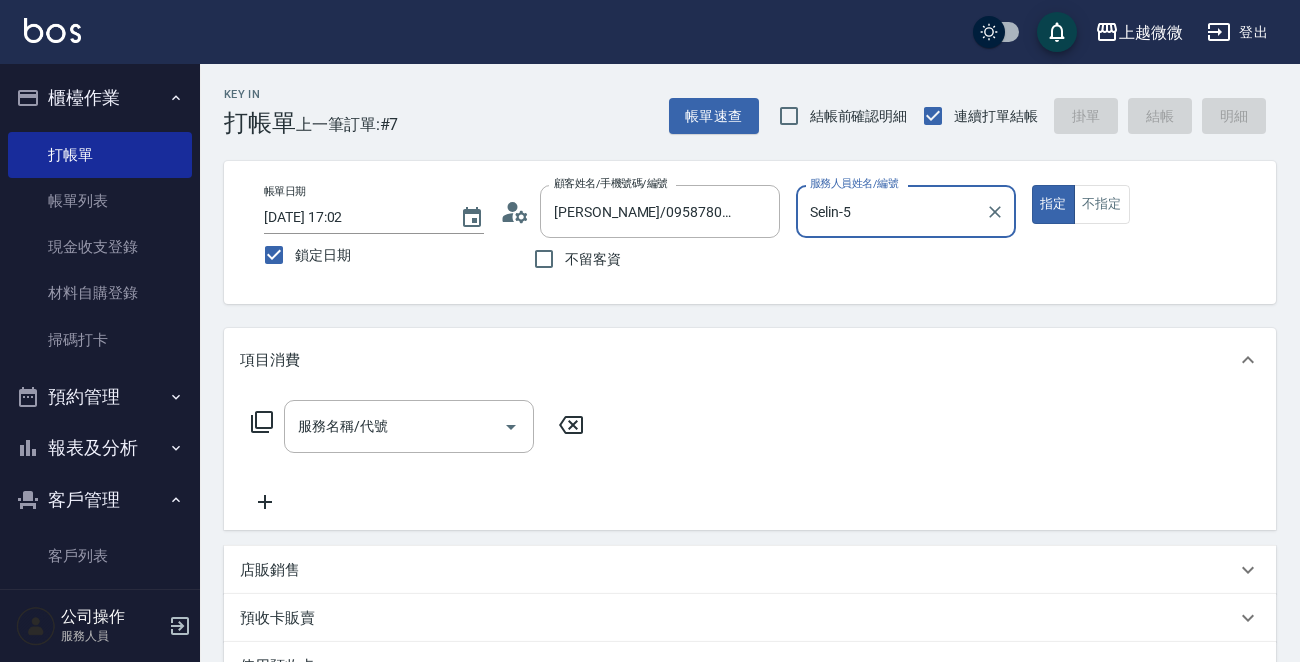 click on "服務名稱/代號 服務名稱/代號" at bounding box center (409, 426) 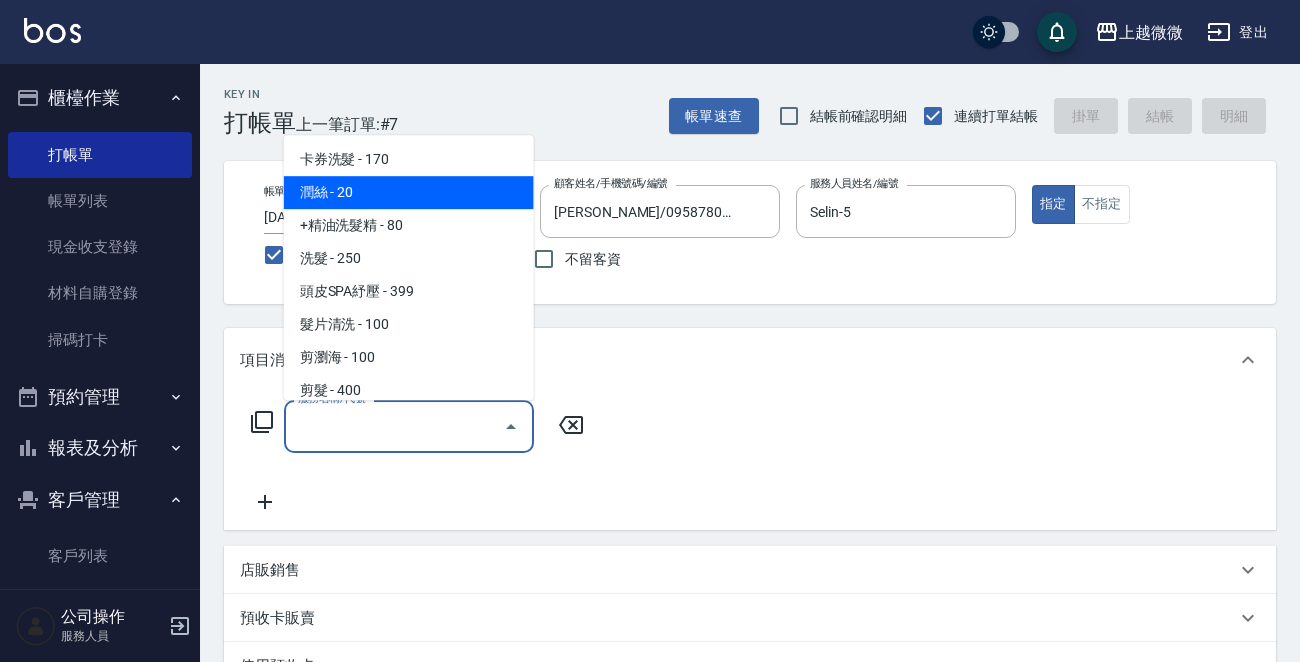 click on "潤絲 - 20" at bounding box center [409, 192] 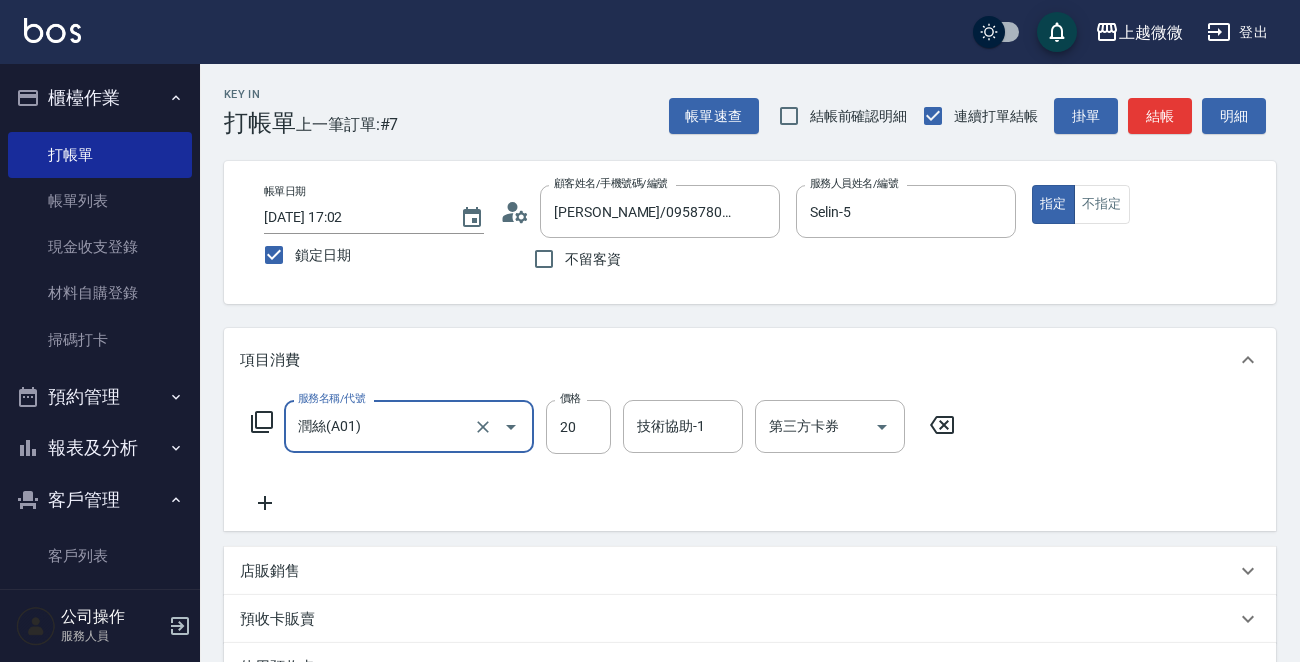 click 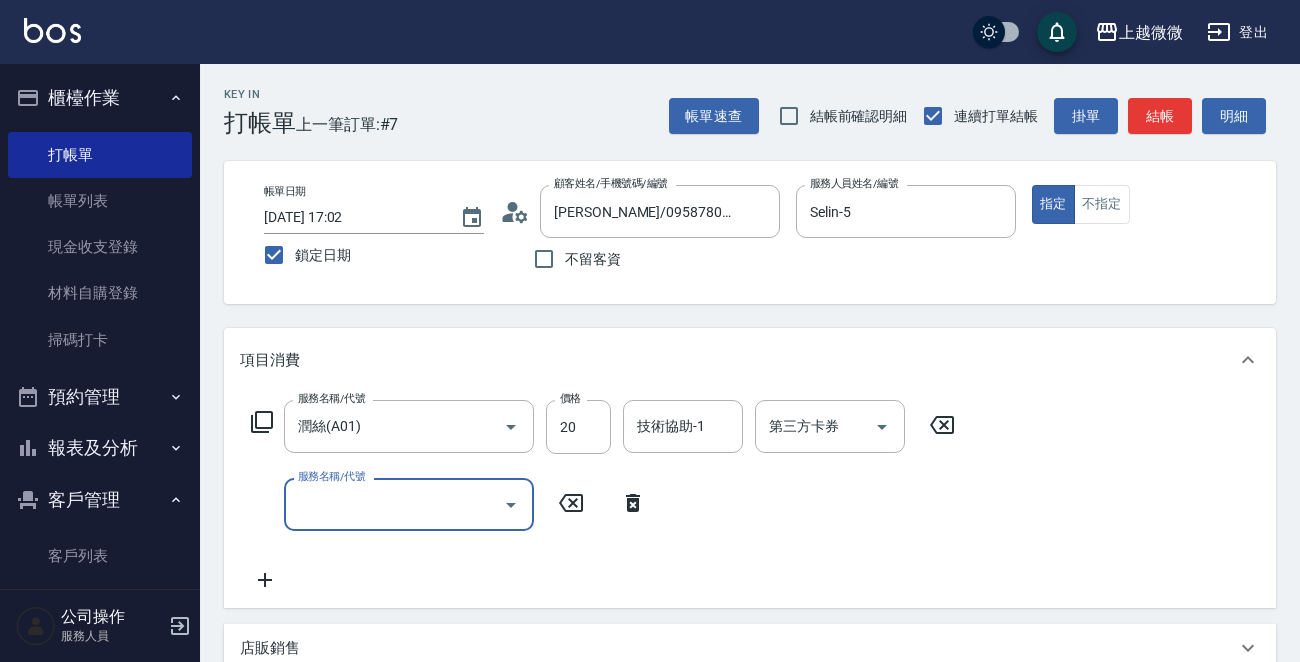 click on "服務名稱/代號" at bounding box center (394, 504) 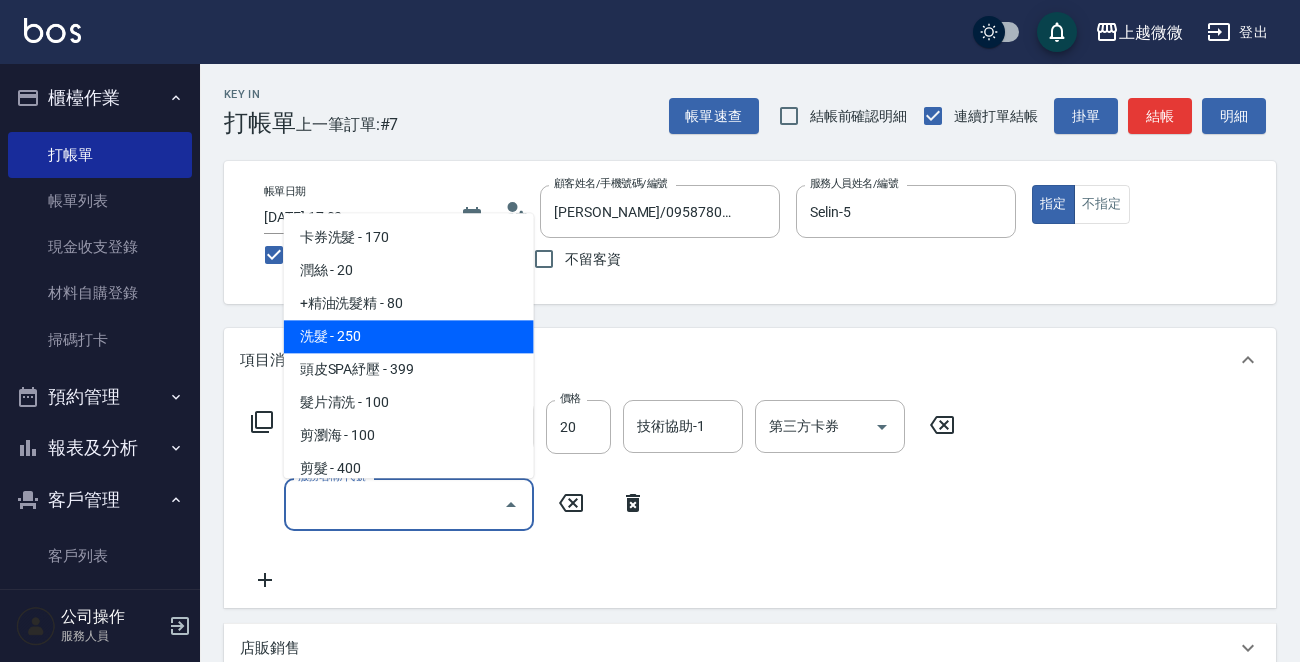 click on "洗髮 - 250" at bounding box center [409, 337] 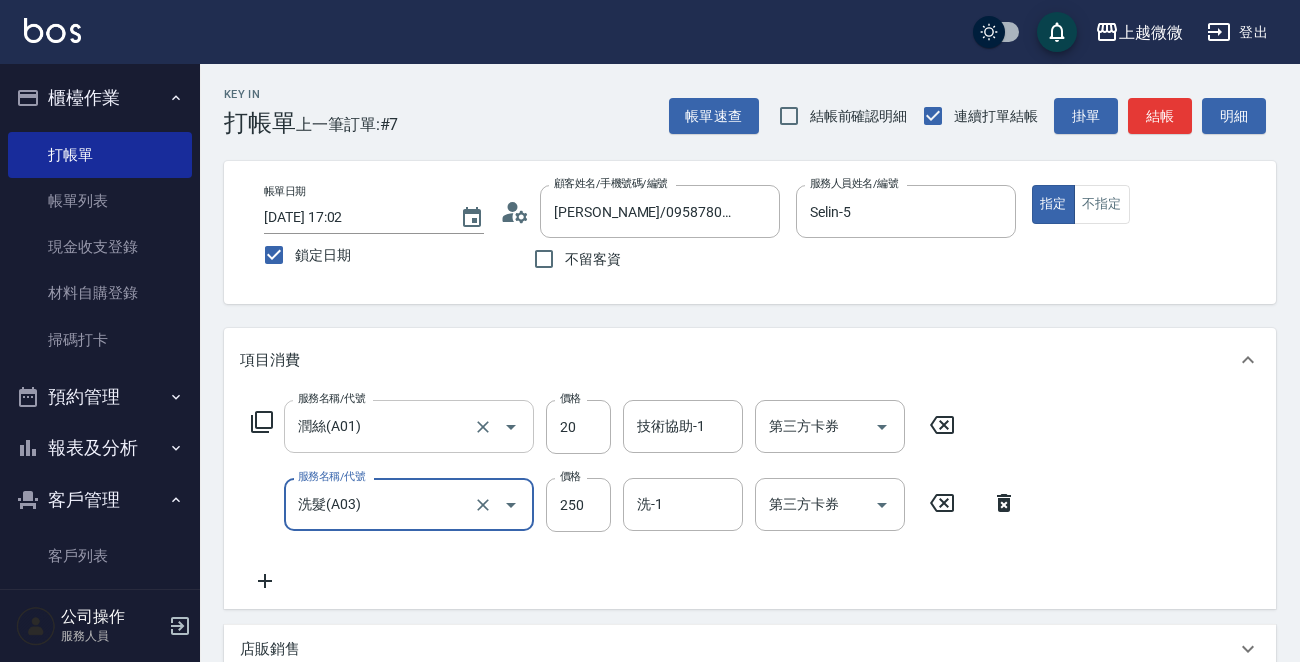 click on "潤絲(A01)" at bounding box center [381, 426] 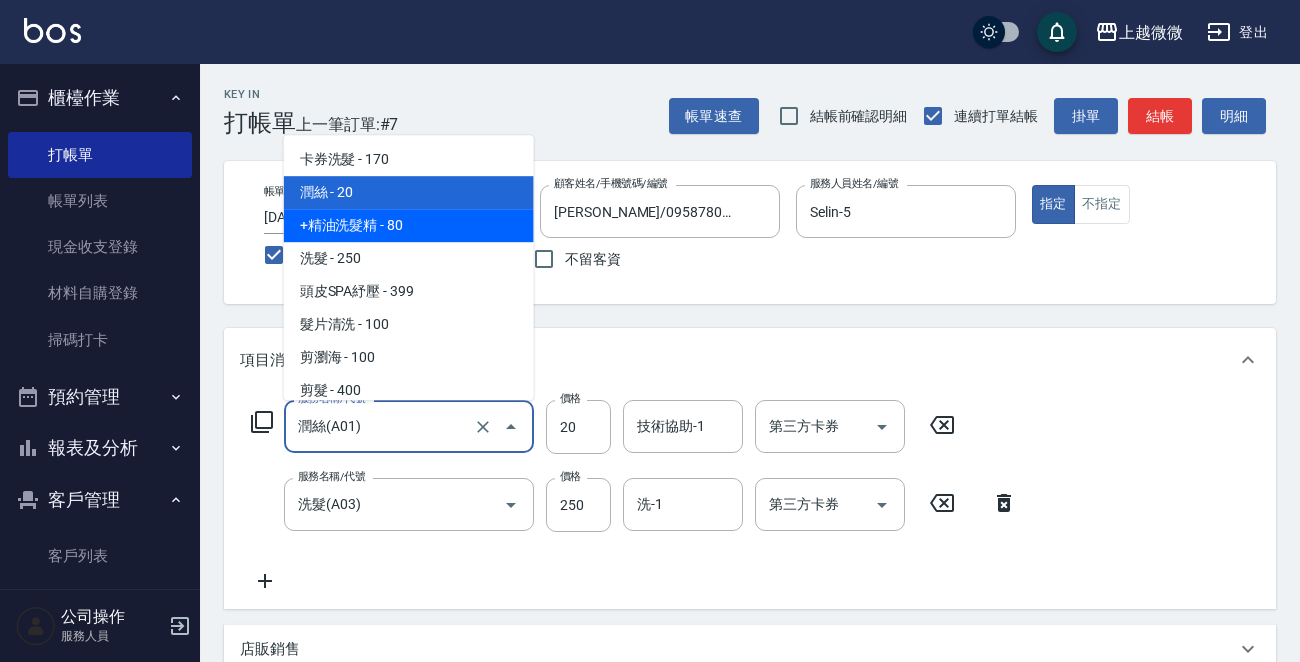 click on "+精油洗髮精 - 80" at bounding box center [409, 225] 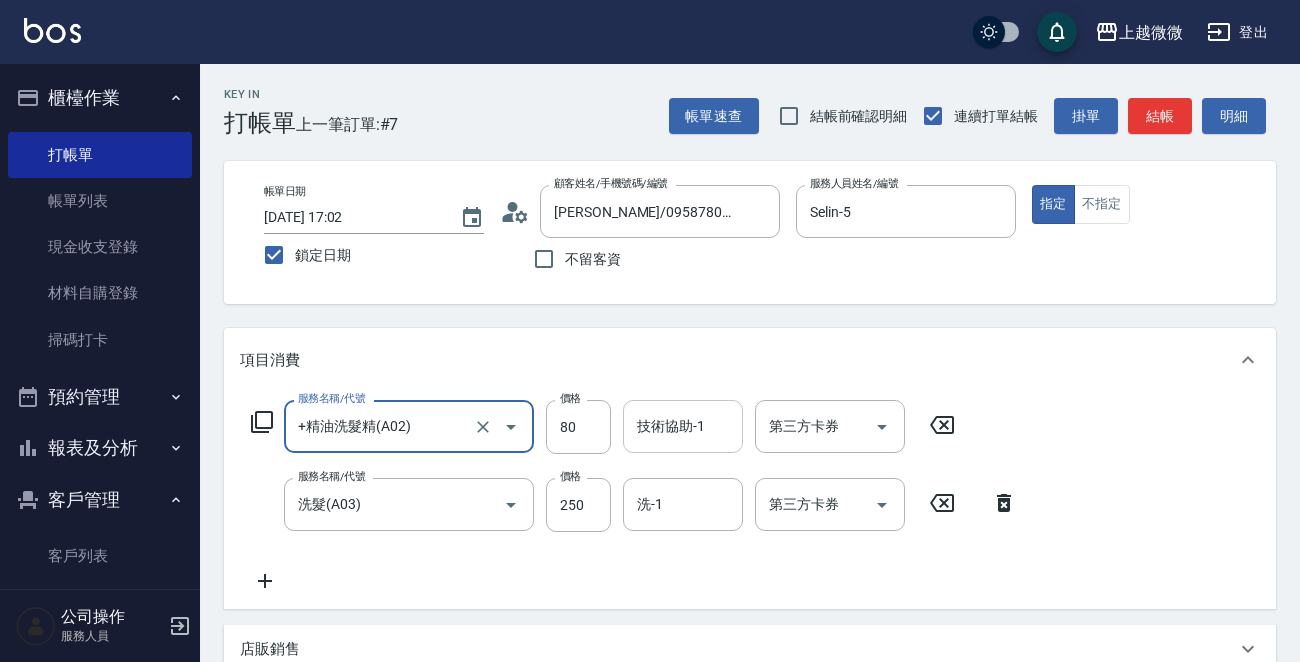 click on "技術協助-1 技術協助-1" at bounding box center (683, 426) 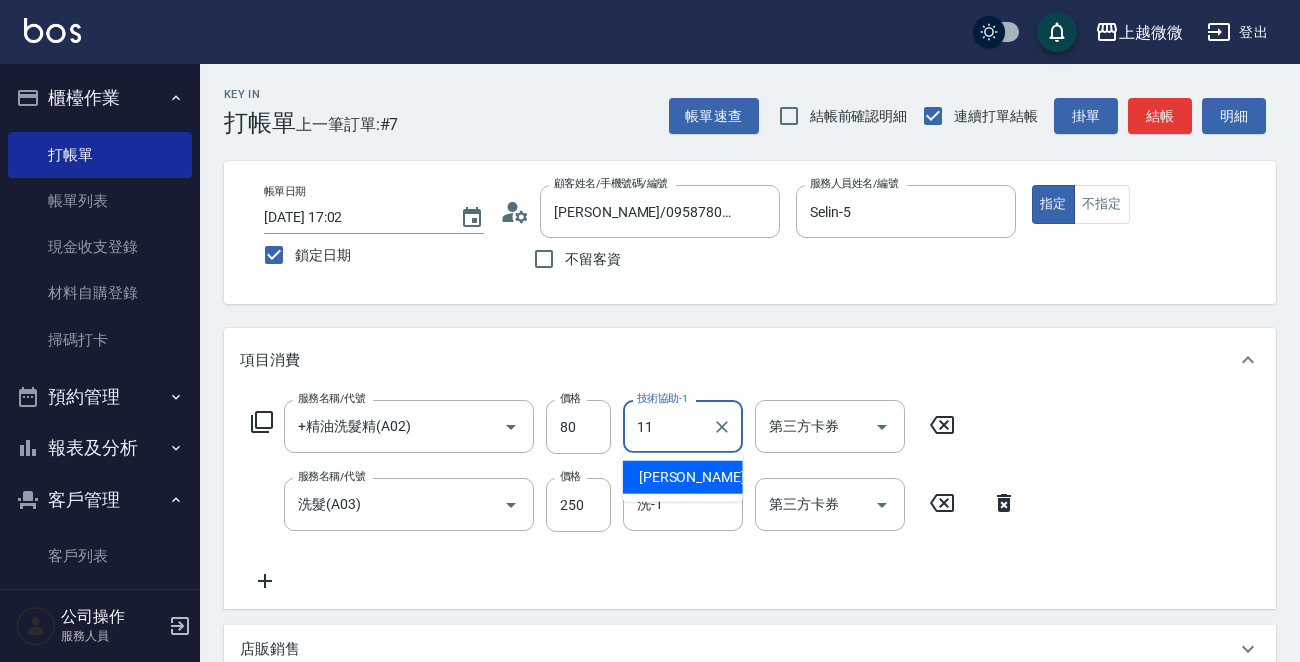 click on "[PERSON_NAME] -11" at bounding box center (702, 477) 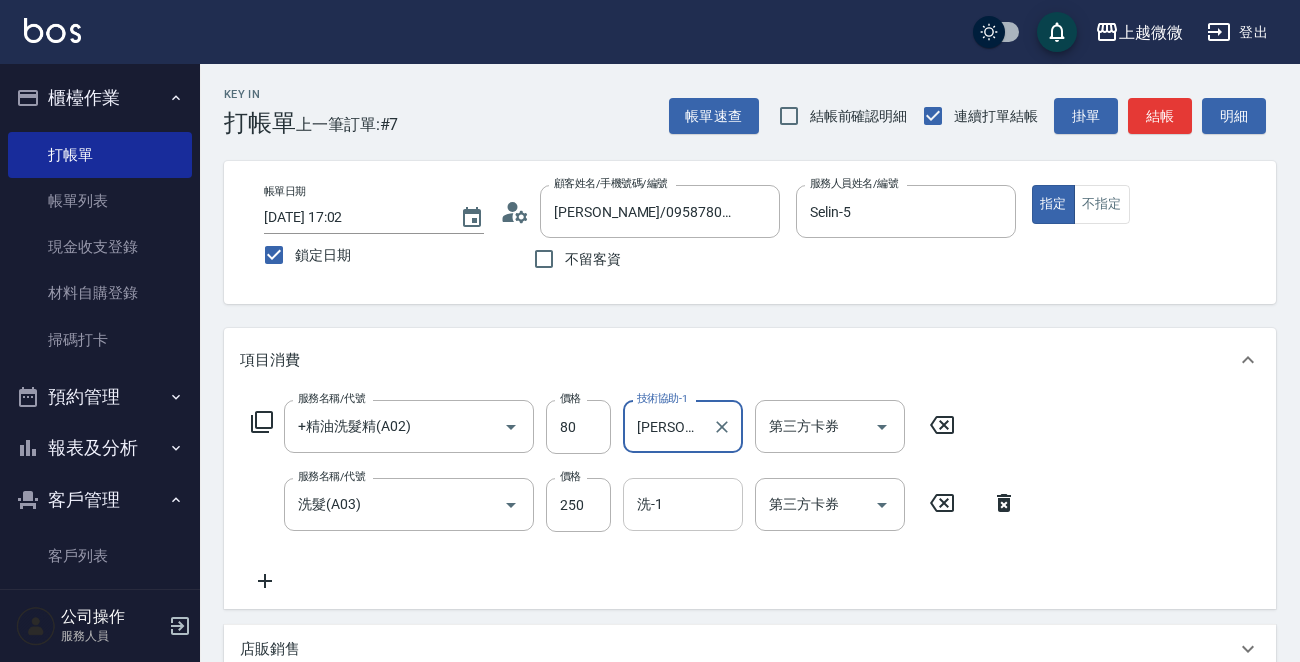 click on "洗-1" at bounding box center (683, 504) 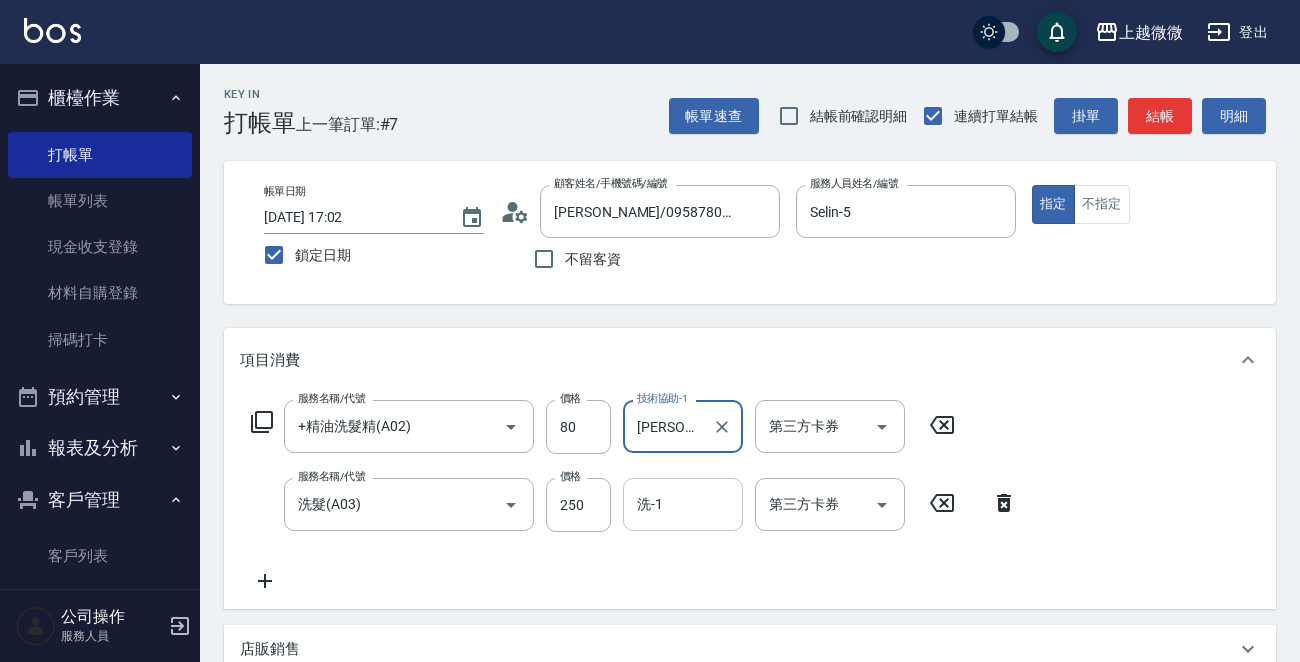 type on "[PERSON_NAME]-11" 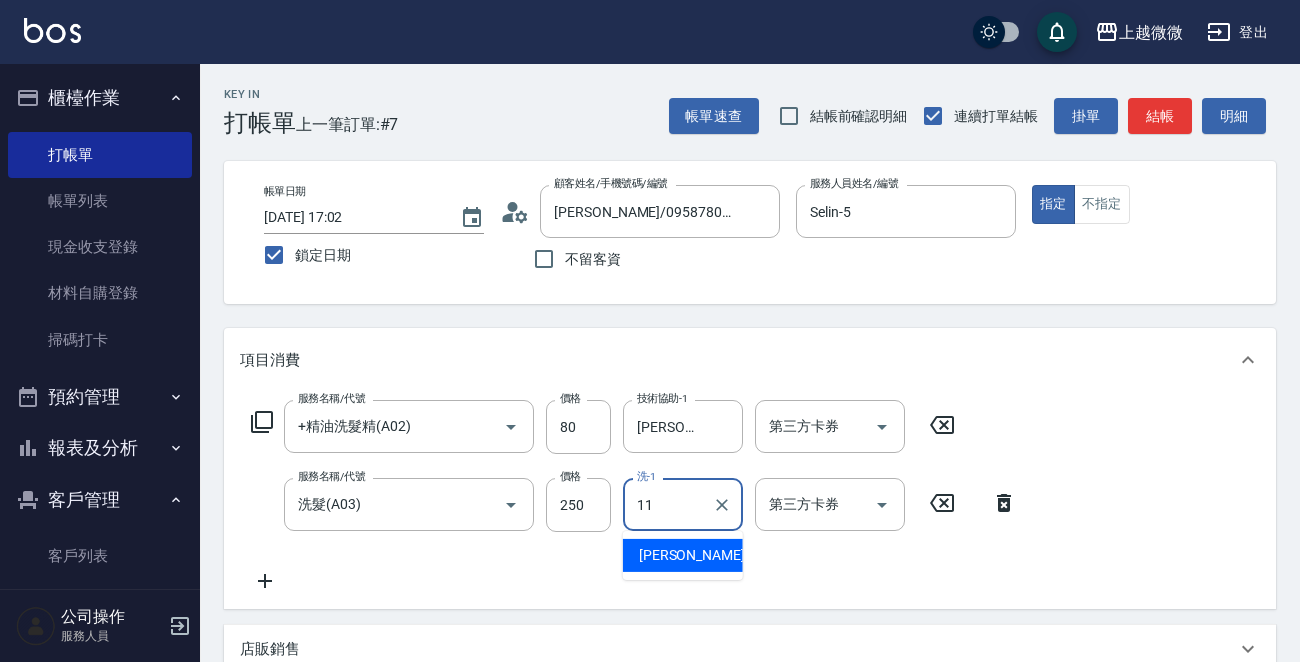 click on "[PERSON_NAME] -11" at bounding box center [702, 555] 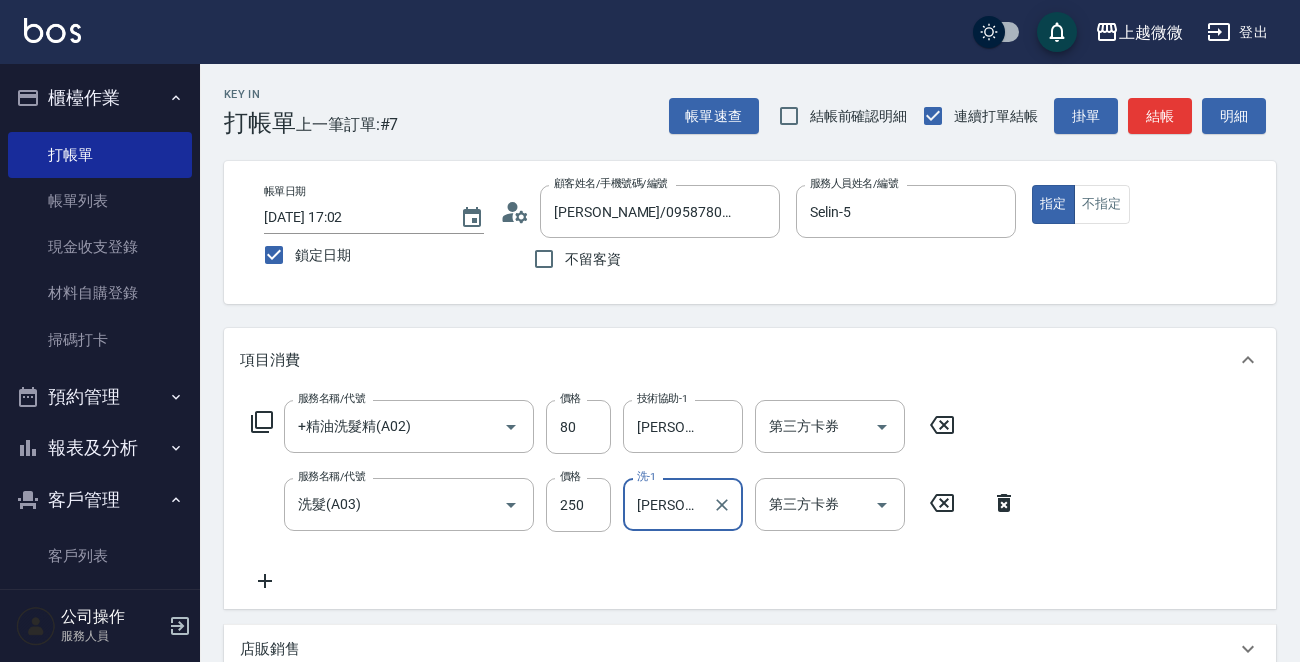 type on "[PERSON_NAME]-11" 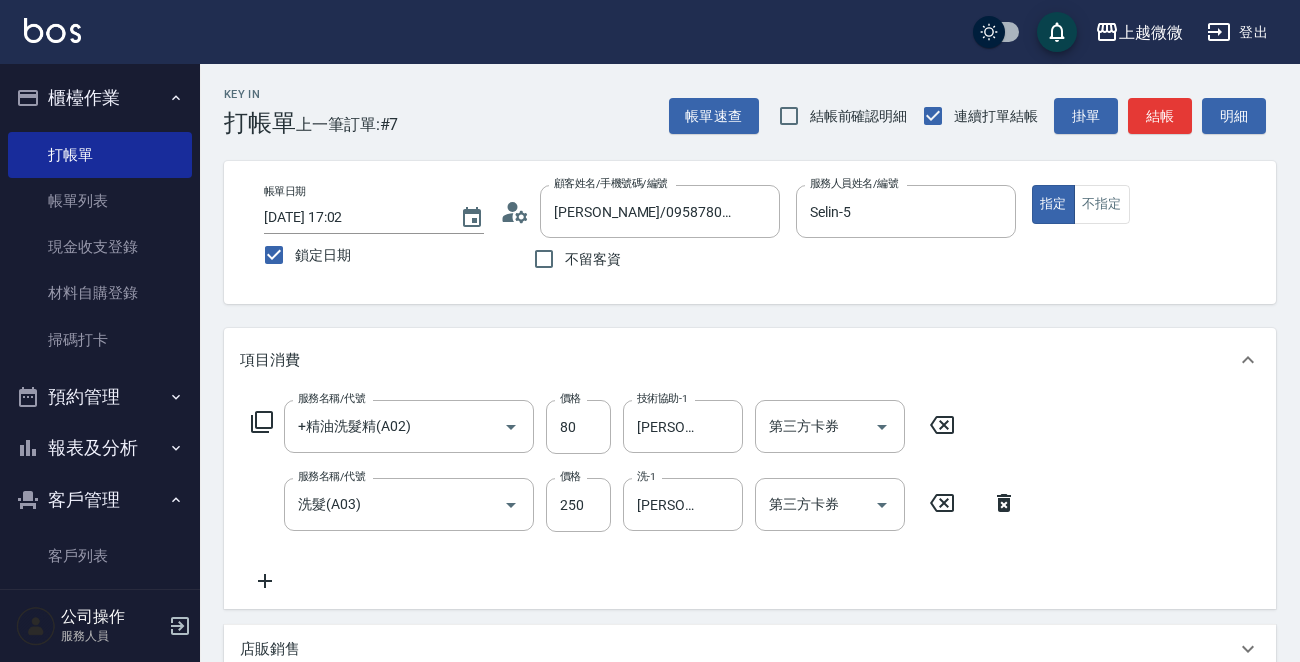 click 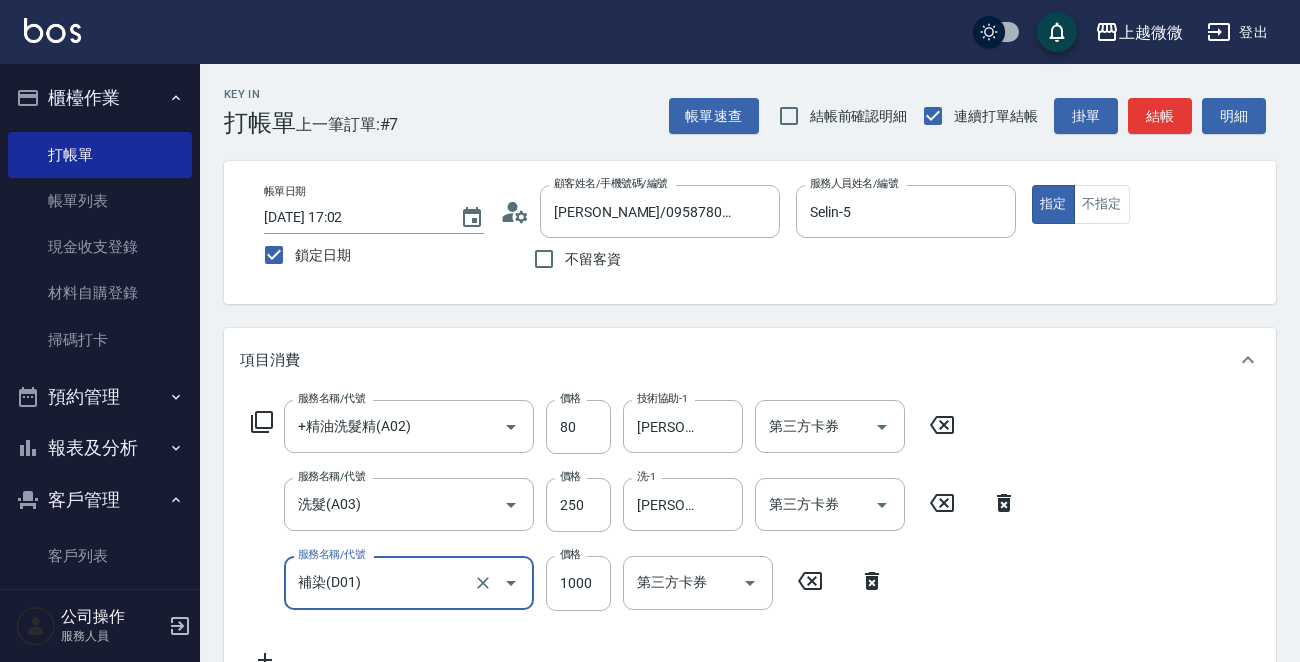 type on "補染(D01)" 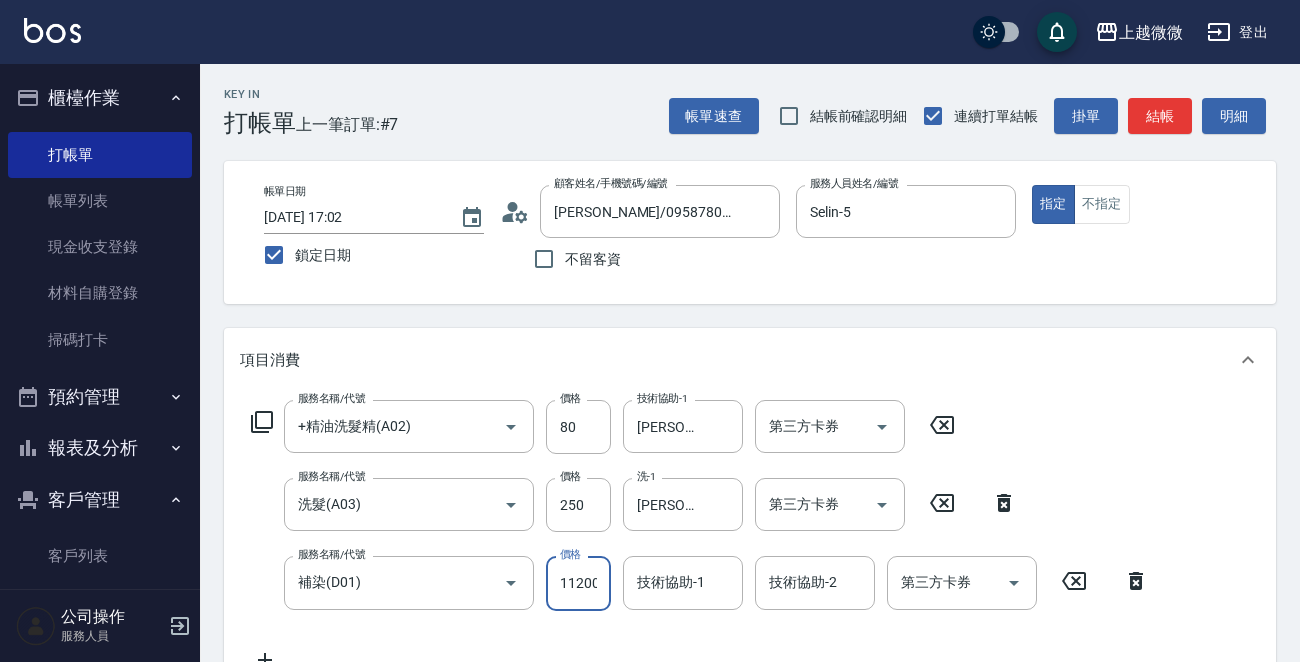click on "11200" at bounding box center (578, 583) 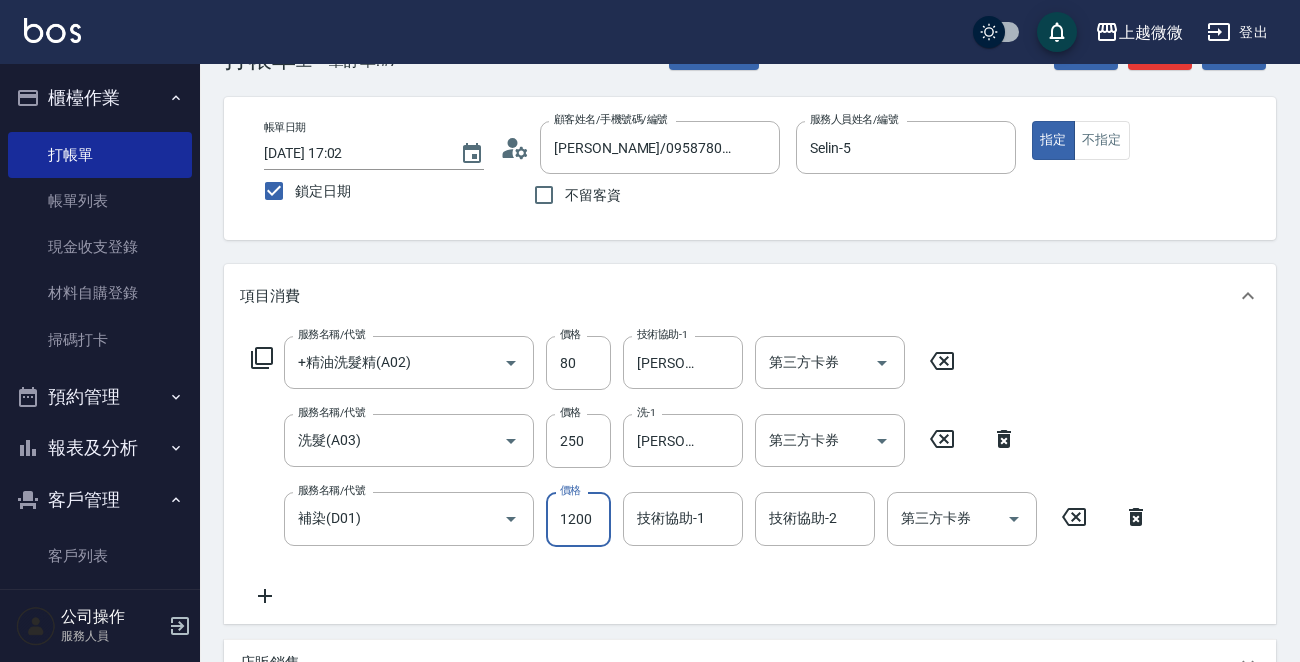 scroll, scrollTop: 100, scrollLeft: 0, axis: vertical 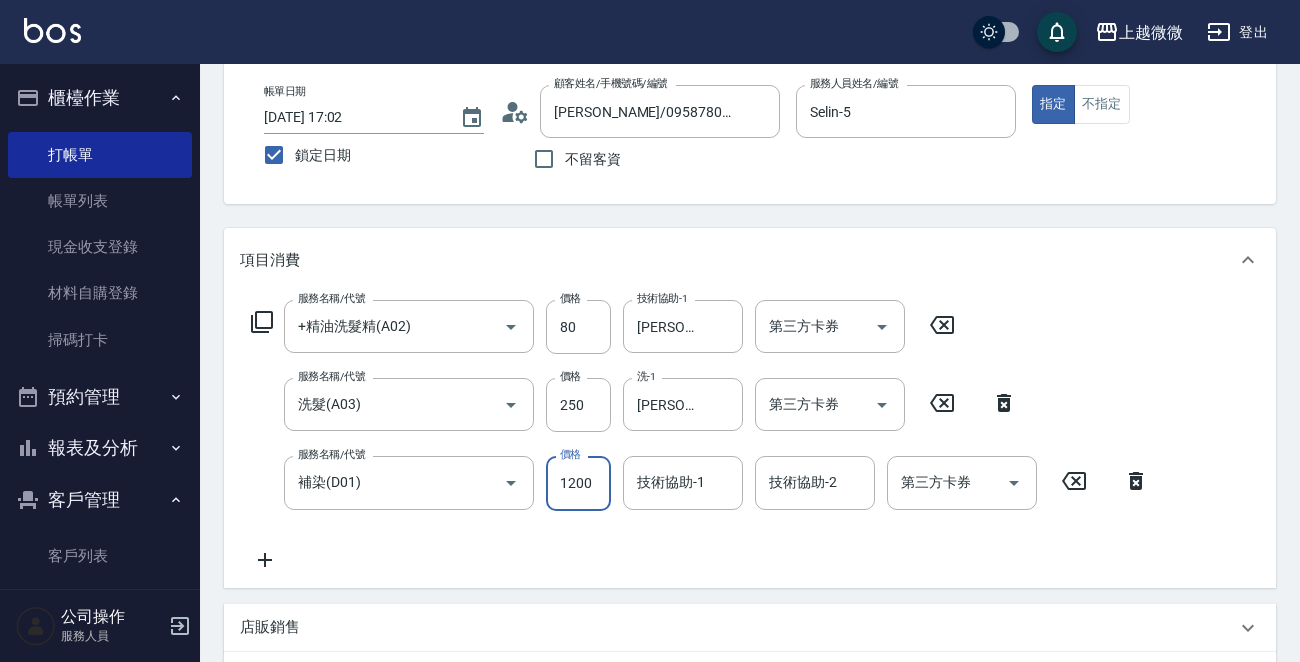 type on "1200" 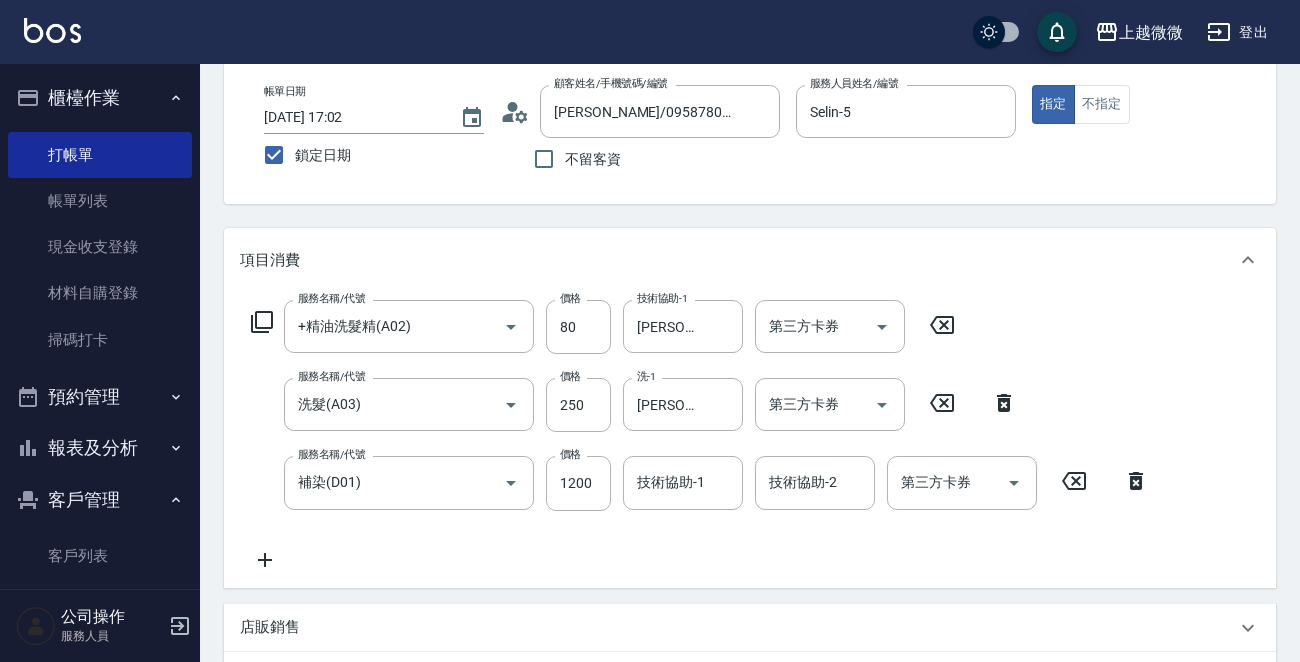 click on "服務名稱/代號 +精油洗髮精(A02) 服務名稱/代號 價格 80 價格 技術協助-1 Kristin-11 技術協助-1 第三方卡券 第三方卡券 服務名稱/代號 洗髮(A03) 服務名稱/代號 價格 250 價格 洗-1 Kristin-11 洗-1 第三方卡券 第三方卡券 服務名稱/代號 補染(D01) 服務名稱/代號 價格 1200 價格 技術協助-1 技術協助-1 技術協助-2 技術協助-2 第三方卡券 第三方卡券" at bounding box center (700, 435) 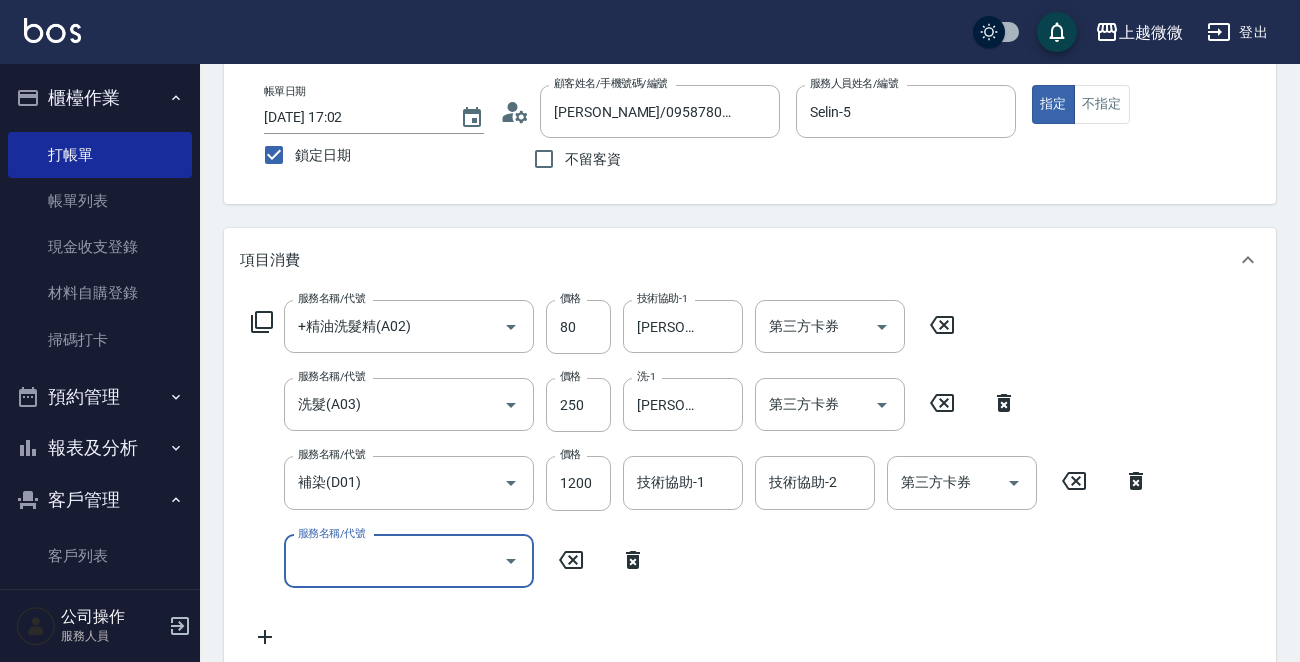 click on "服務名稱/代號 服務名稱/代號" at bounding box center (409, 561) 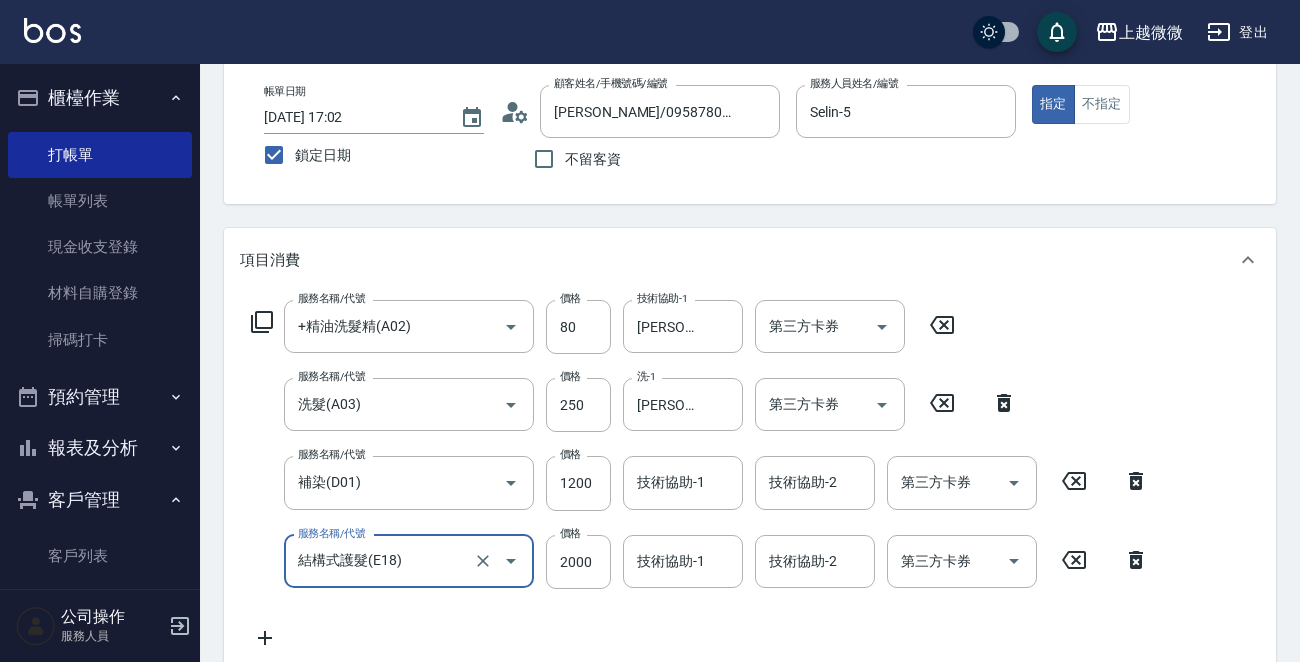 type on "結構式護髮(E18)" 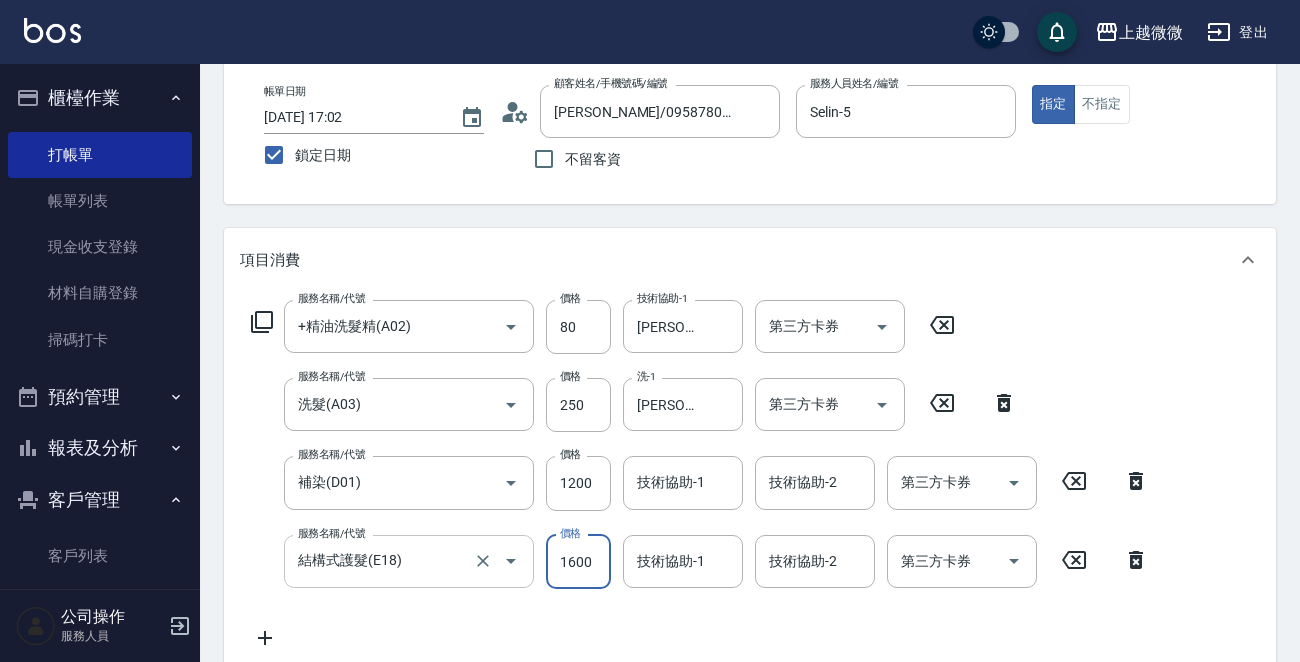 type on "1600" 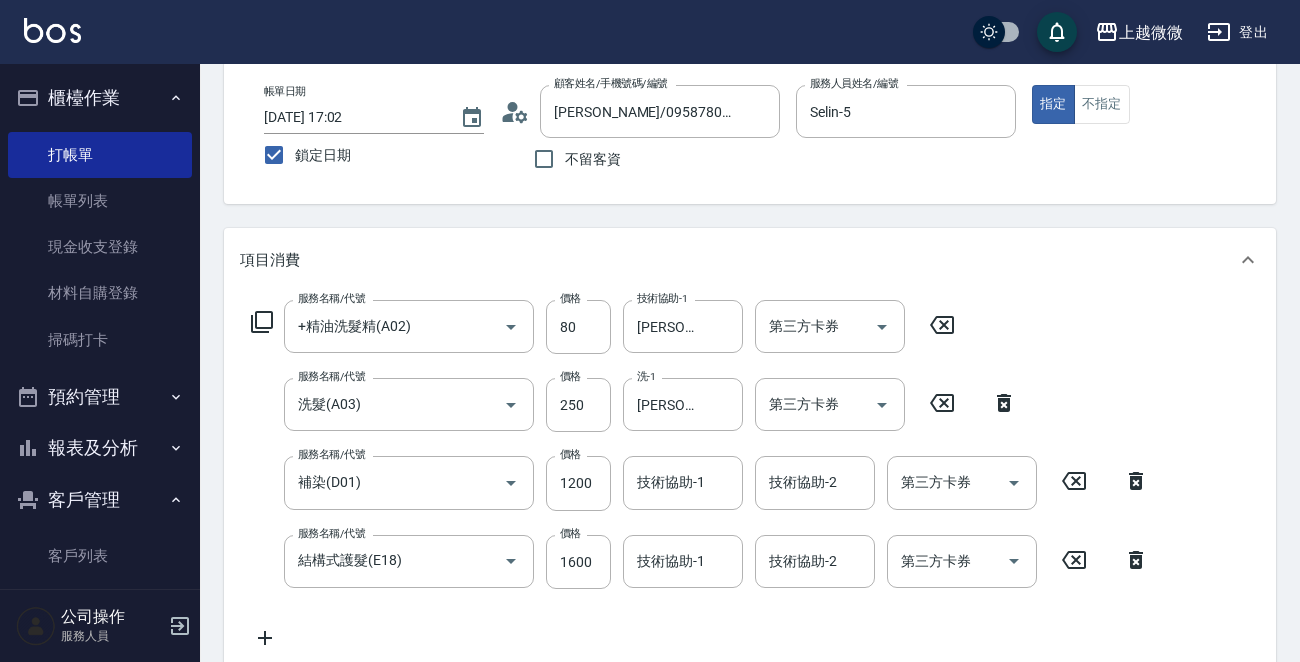 click 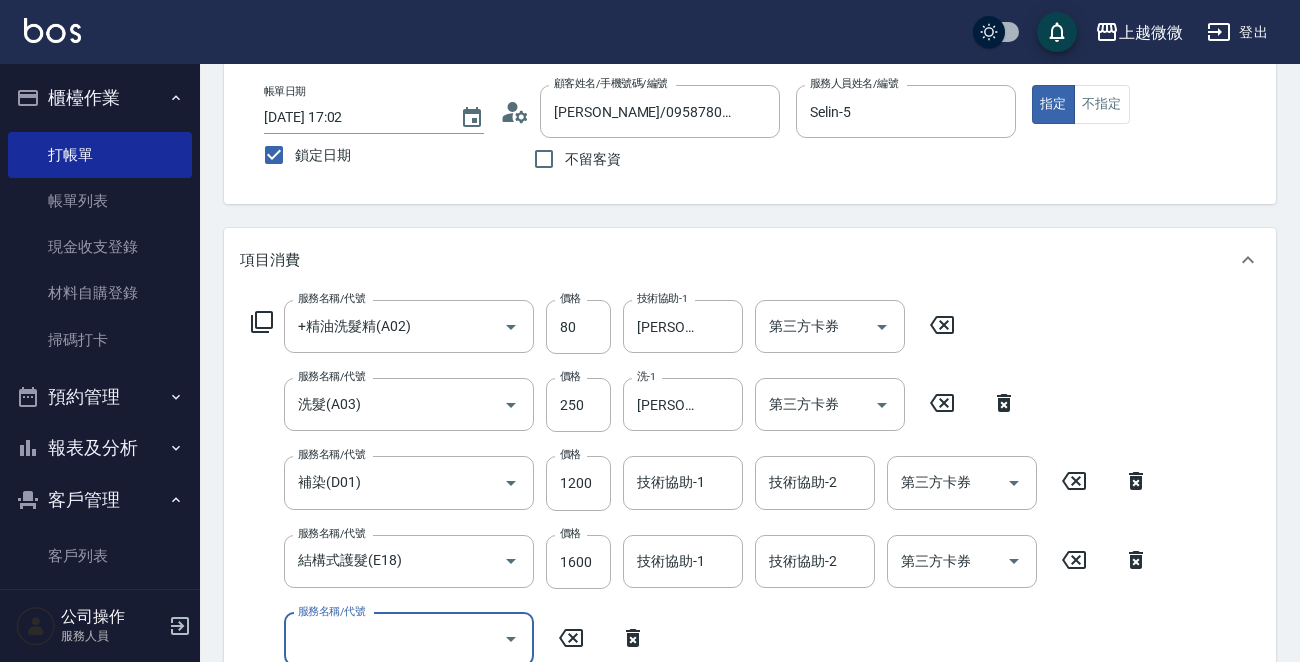click on "服務名稱/代號" at bounding box center [394, 639] 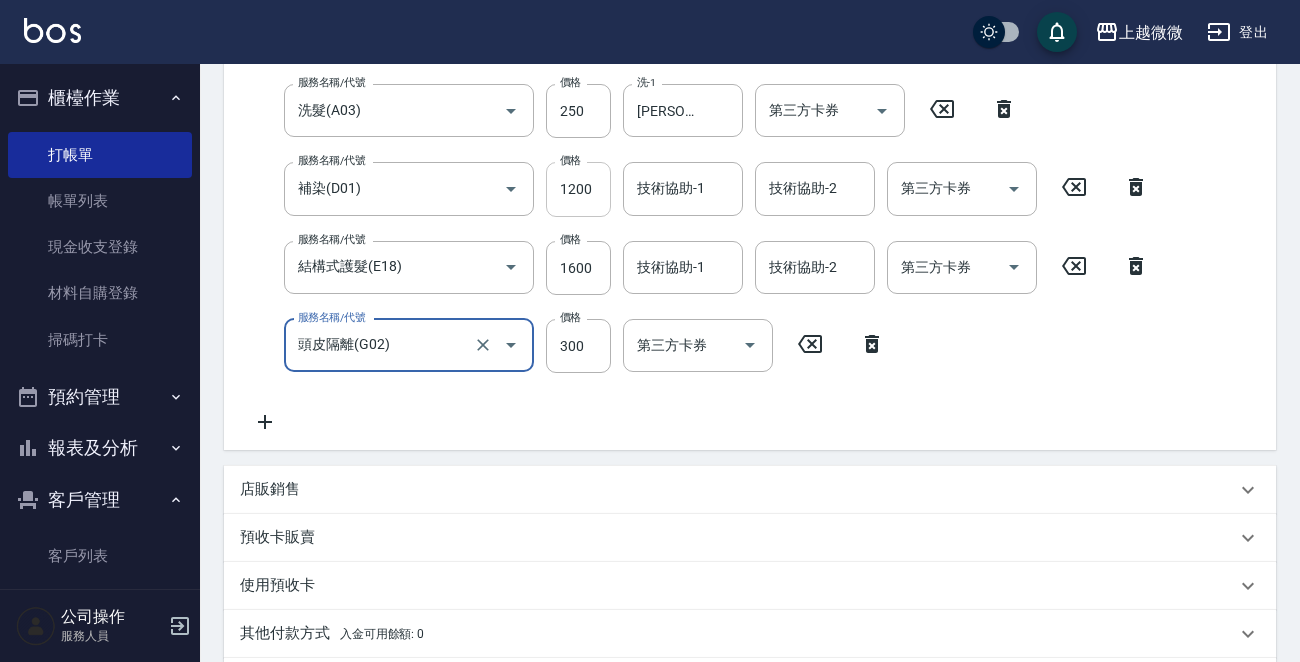 scroll, scrollTop: 360, scrollLeft: 0, axis: vertical 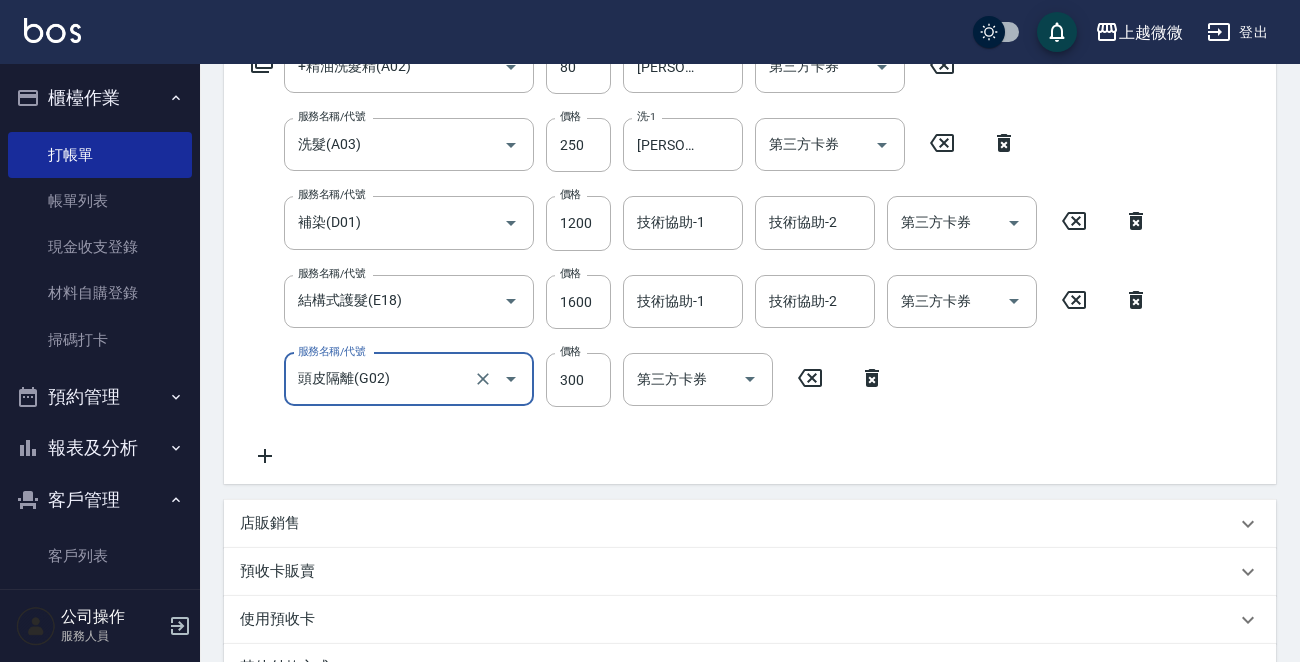 type on "頭皮隔離(G02)" 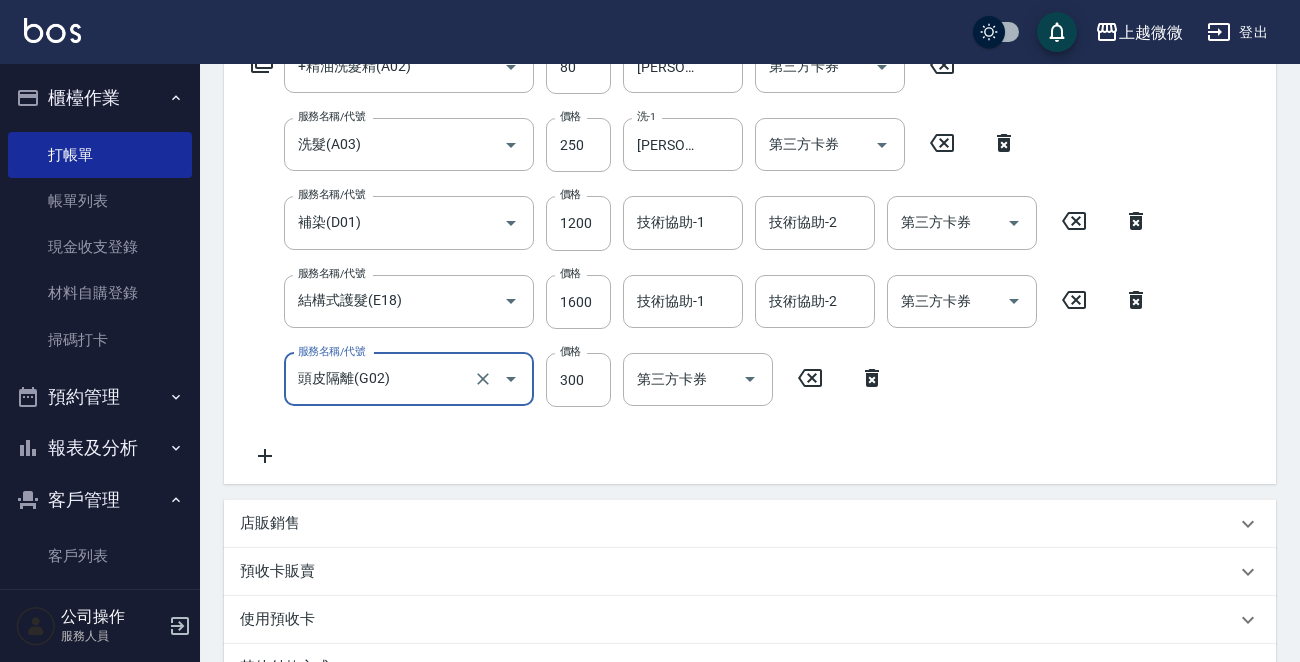 click 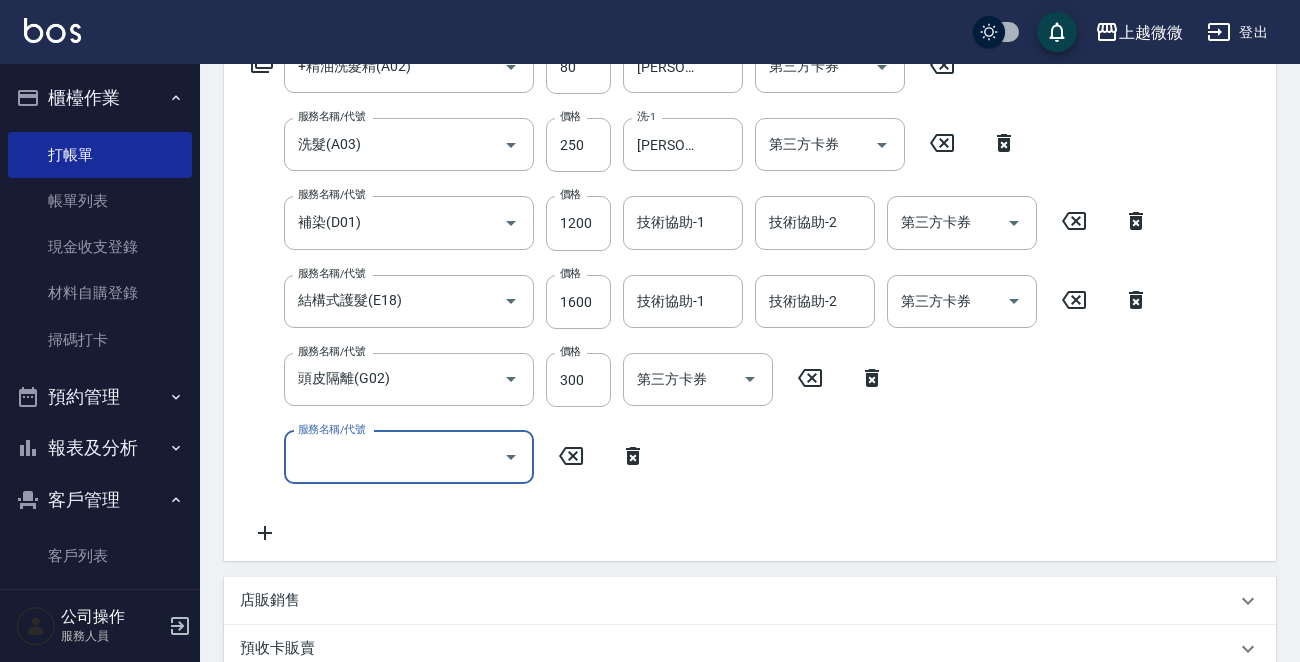 click on "服務名稱/代號" at bounding box center (394, 457) 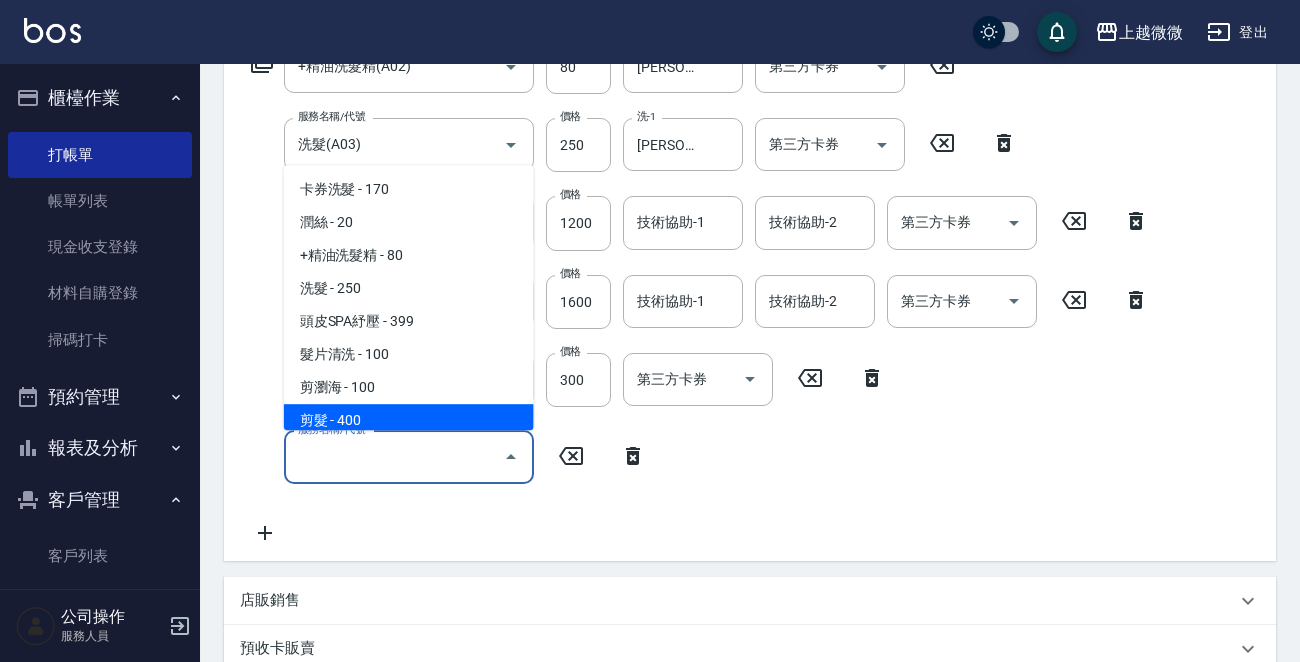 click on "剪髮 - 400" at bounding box center [409, 420] 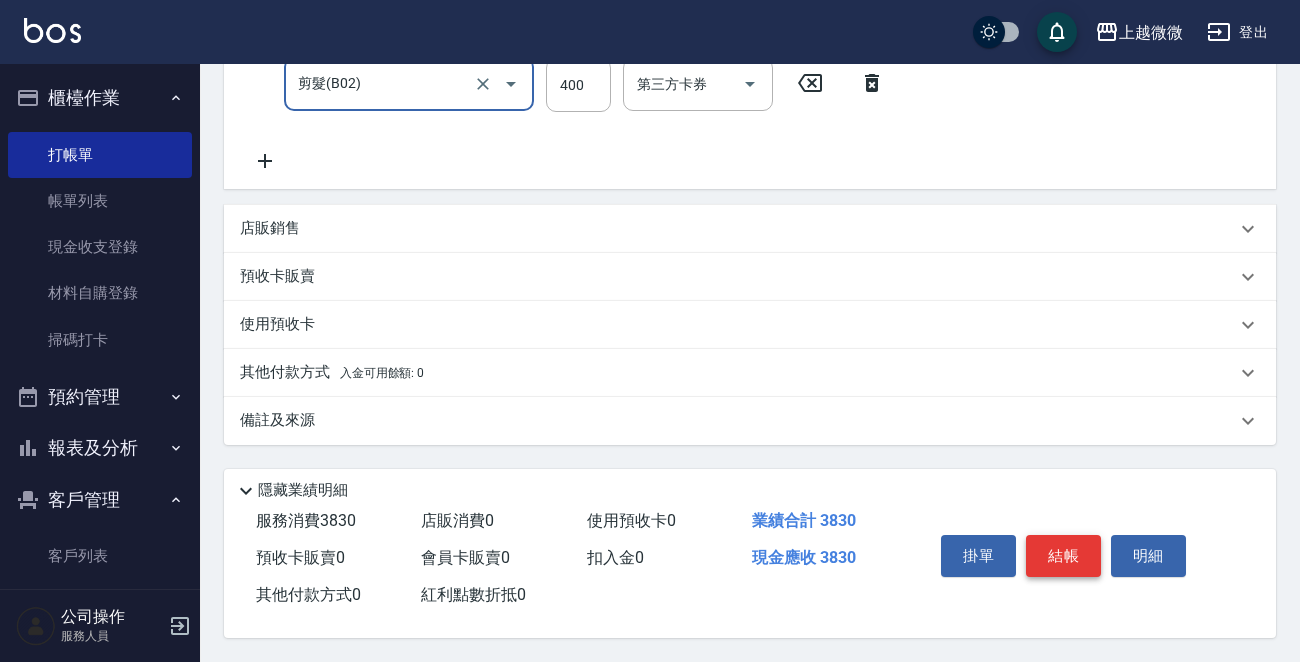 scroll, scrollTop: 738, scrollLeft: 0, axis: vertical 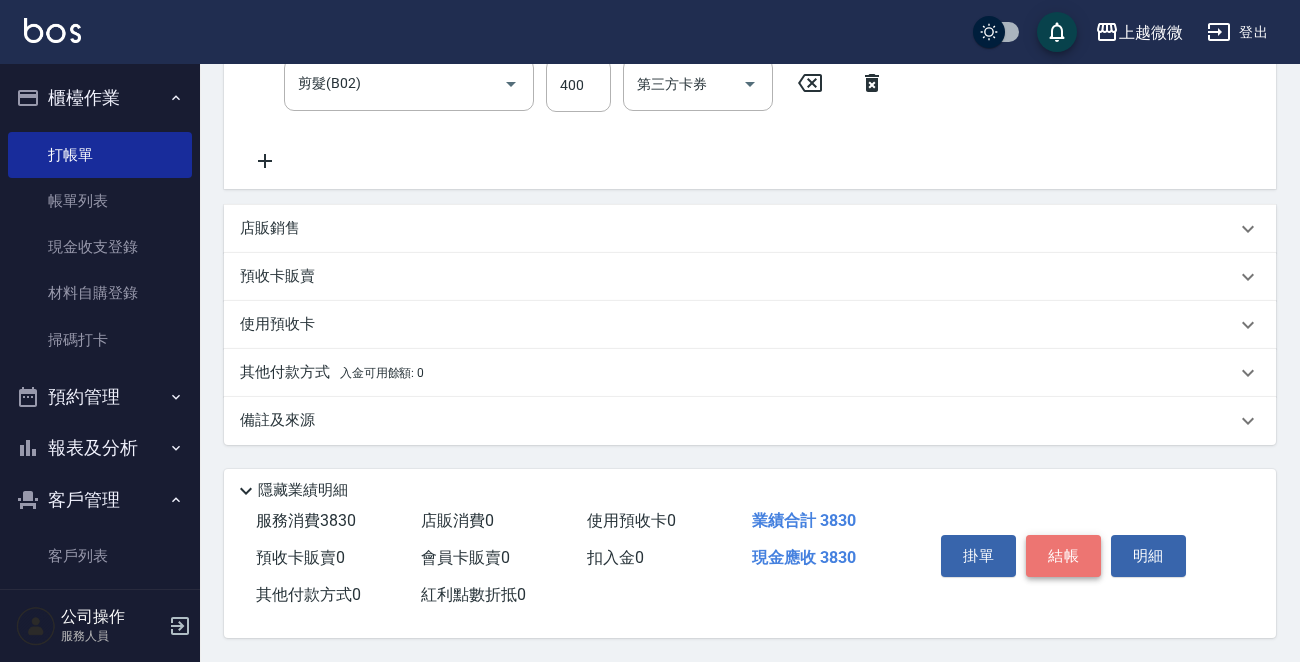 click on "結帳" at bounding box center (1063, 556) 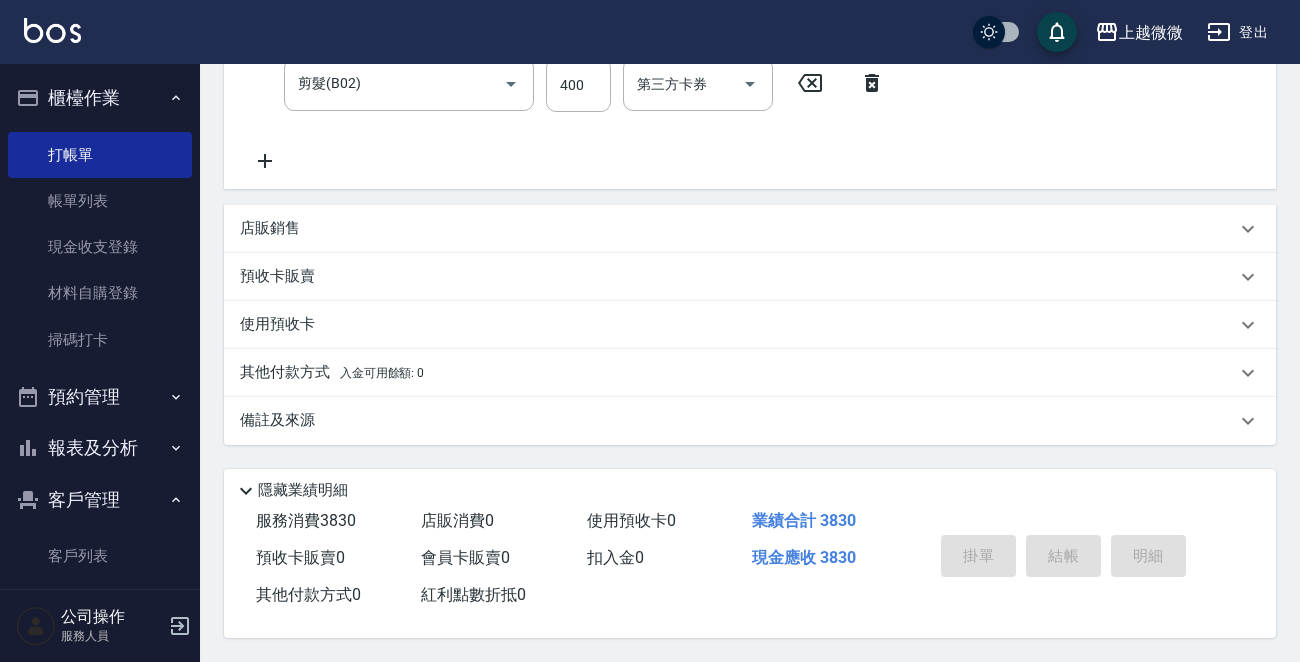 type 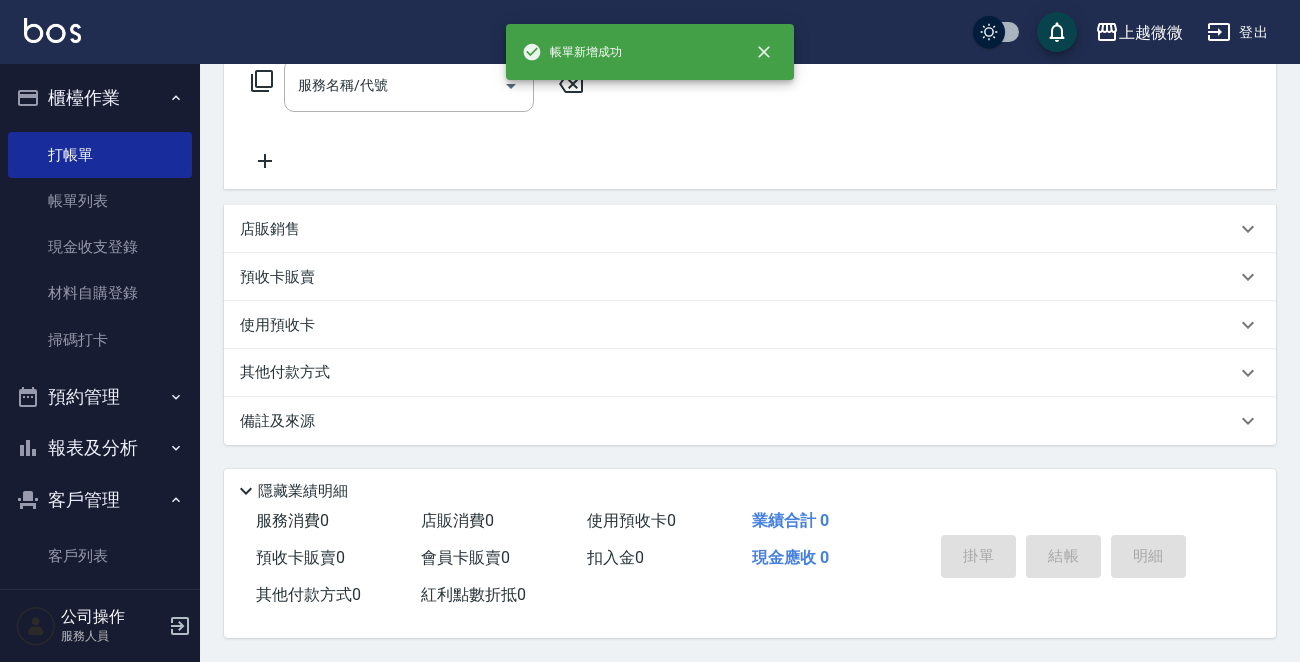 scroll, scrollTop: 0, scrollLeft: 0, axis: both 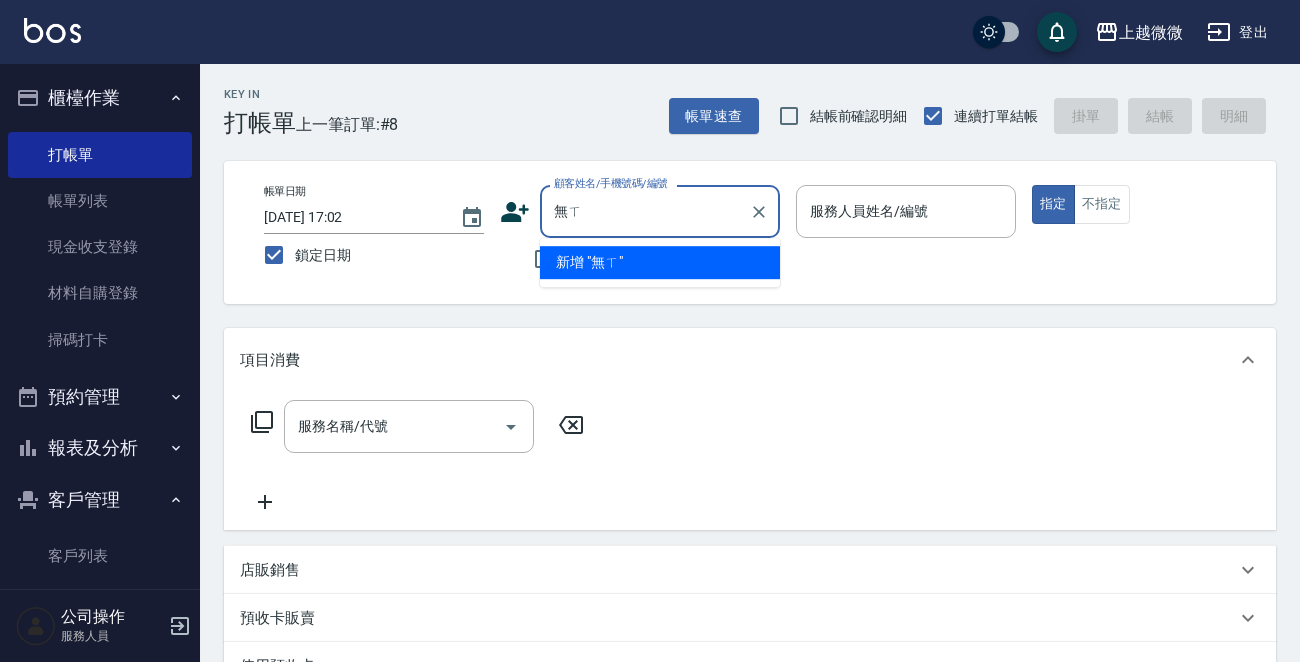 type on "無" 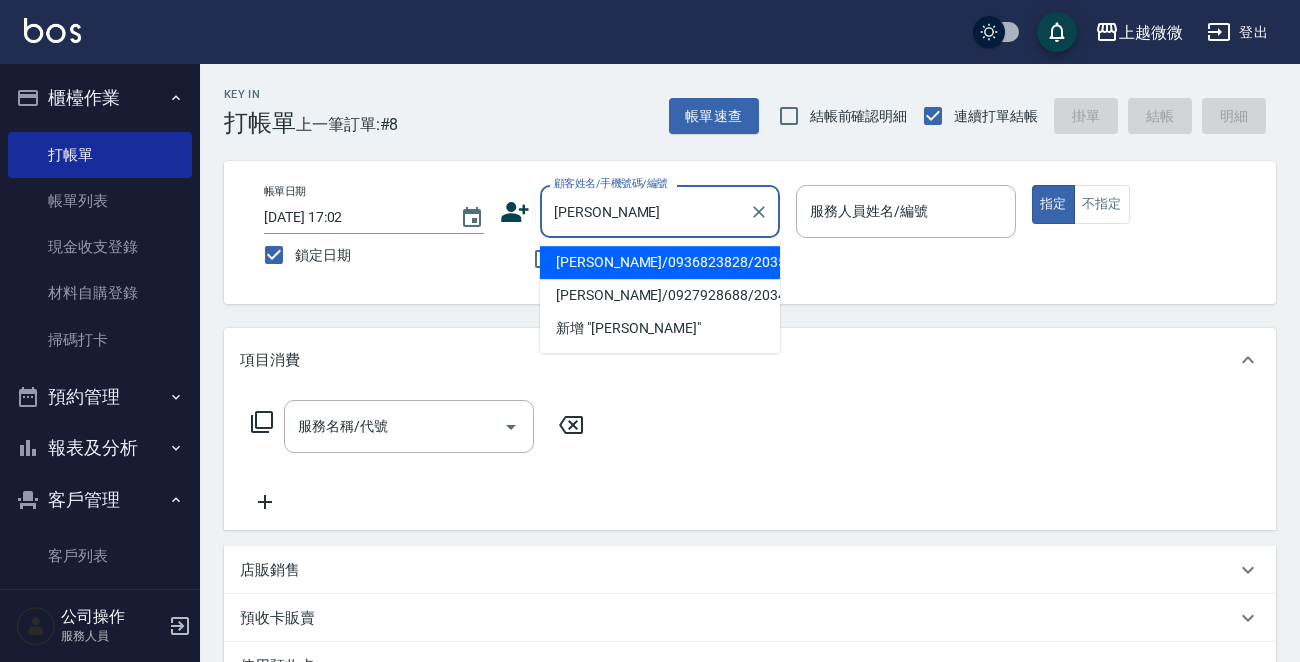 click on "[PERSON_NAME]/0936823828/2035" at bounding box center [660, 262] 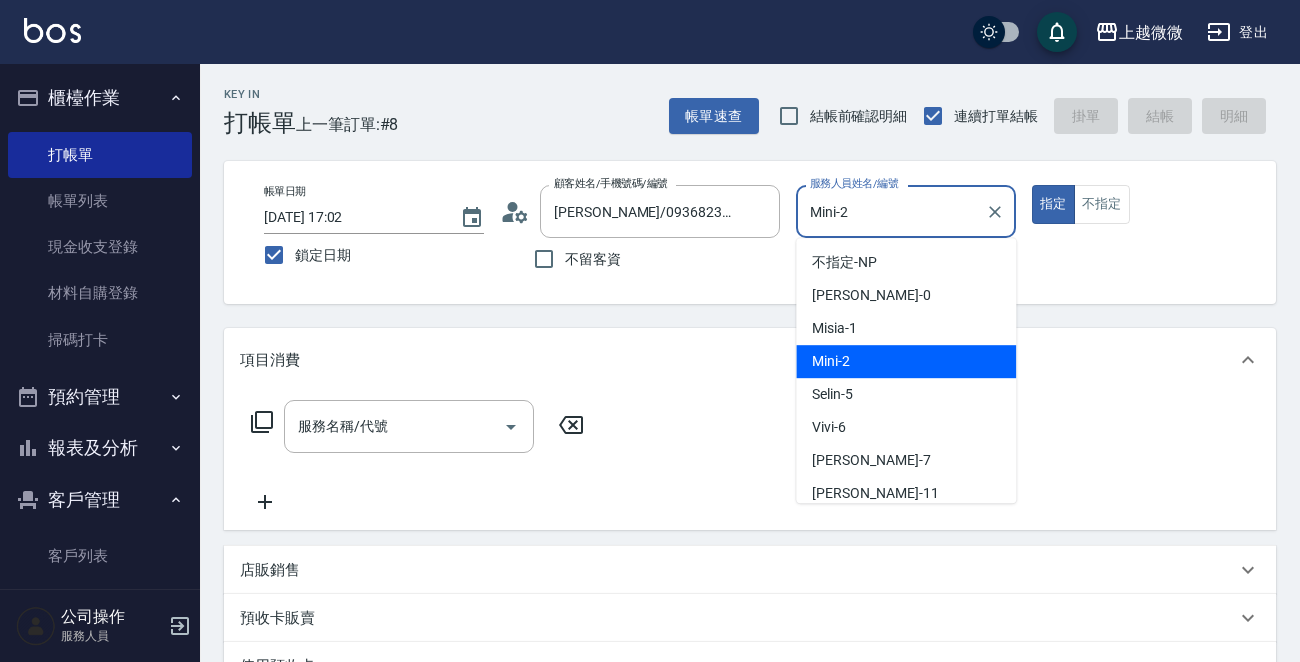 drag, startPoint x: 885, startPoint y: 204, endPoint x: 929, endPoint y: 332, distance: 135.3514 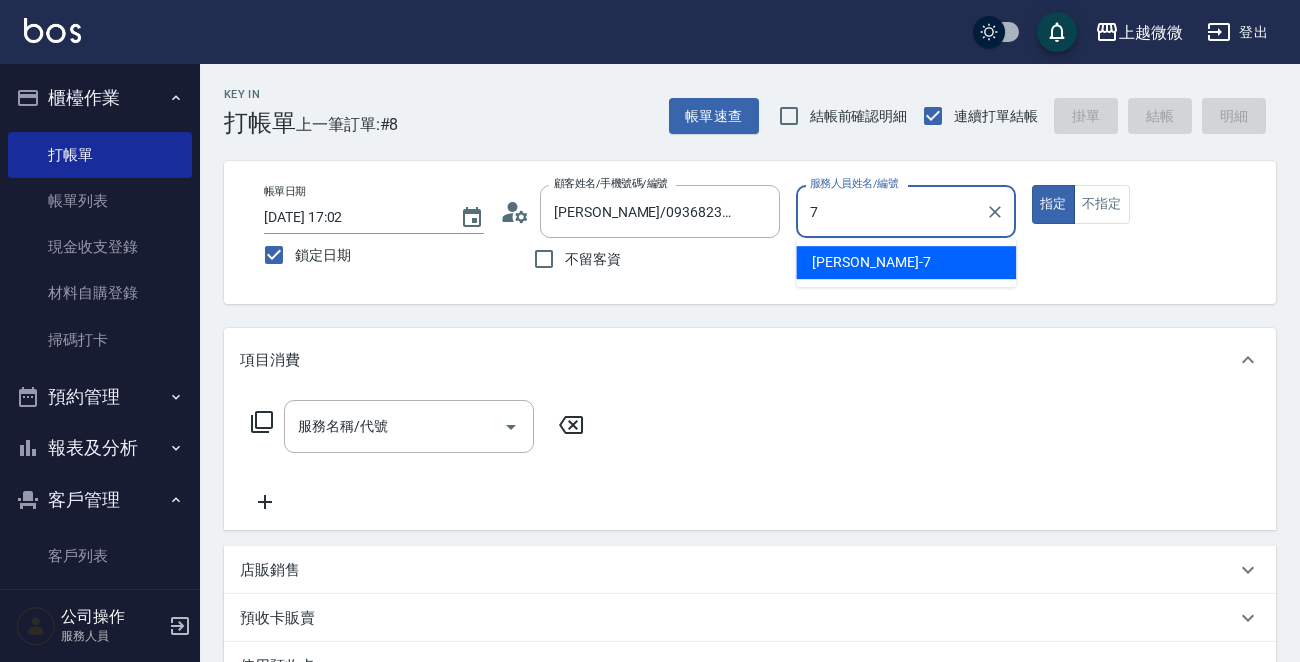 click on "[PERSON_NAME] -7" at bounding box center [906, 262] 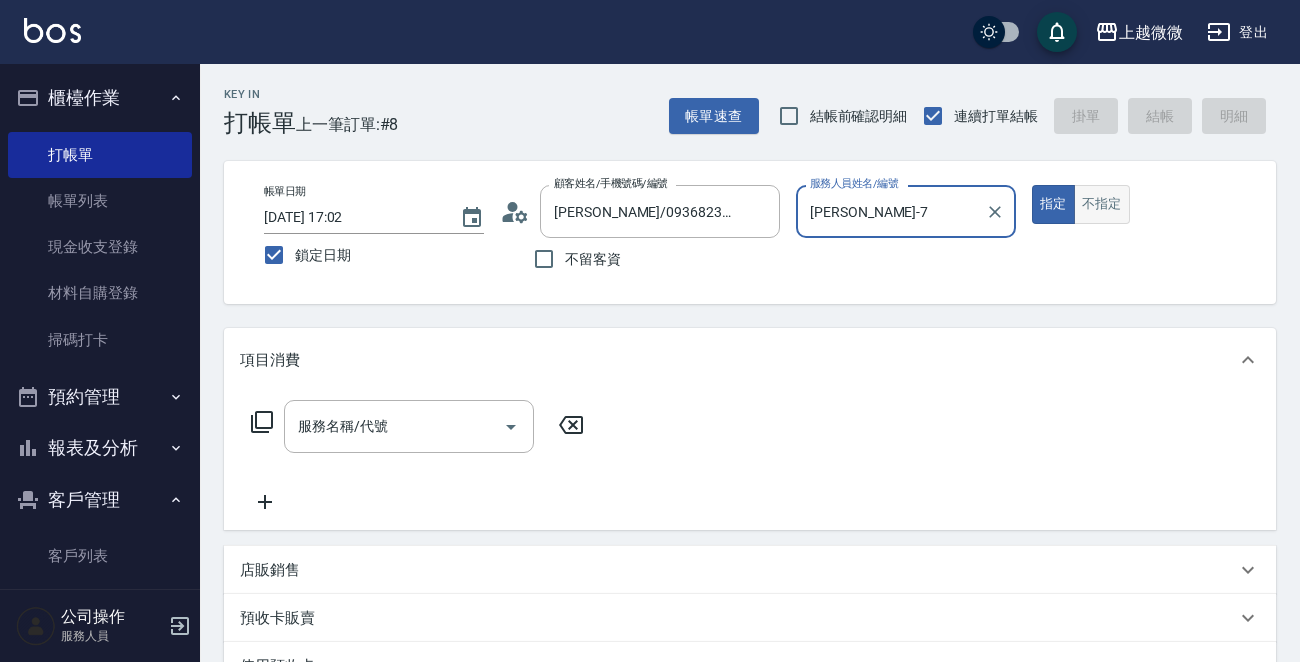 type on "[PERSON_NAME]-7" 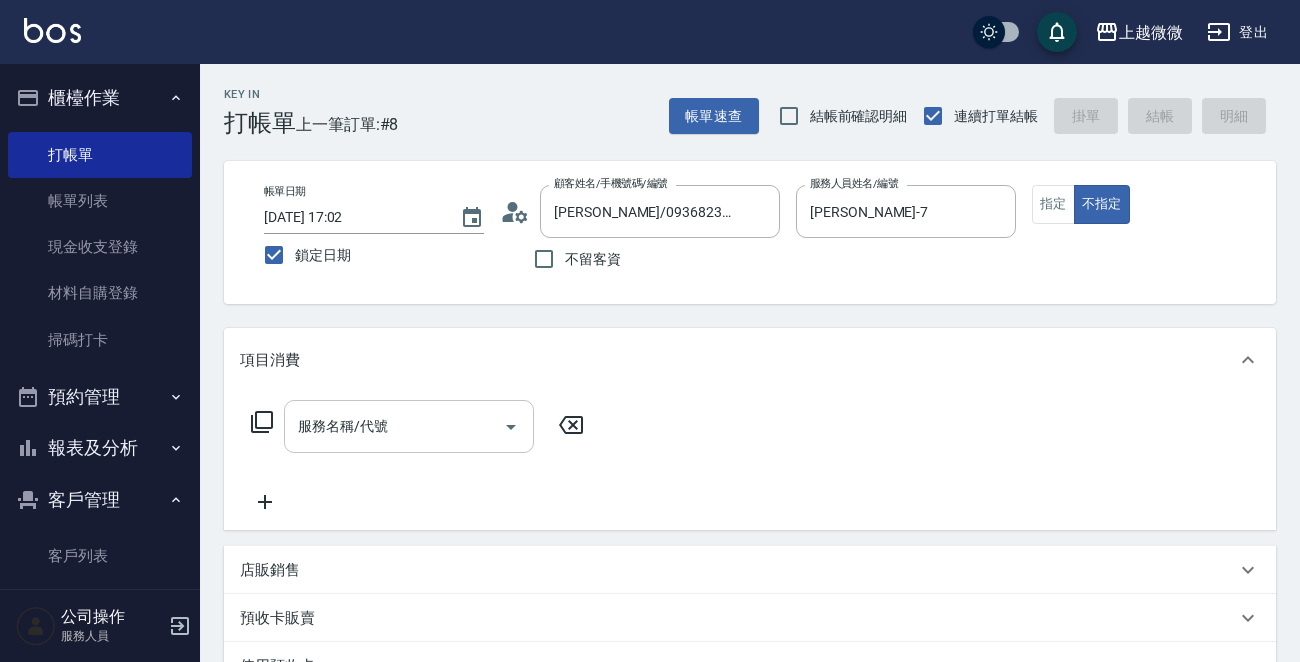 click on "服務名稱/代號 服務名稱/代號" at bounding box center [409, 426] 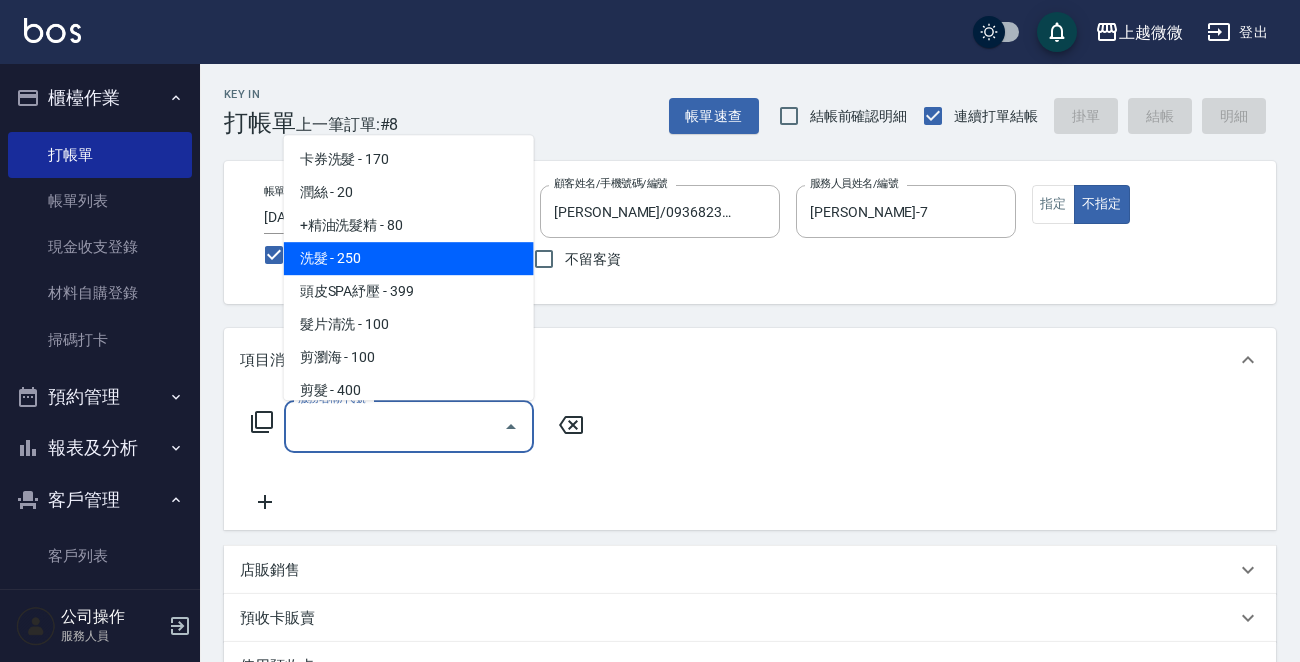 click on "洗髮 - 250" at bounding box center (409, 258) 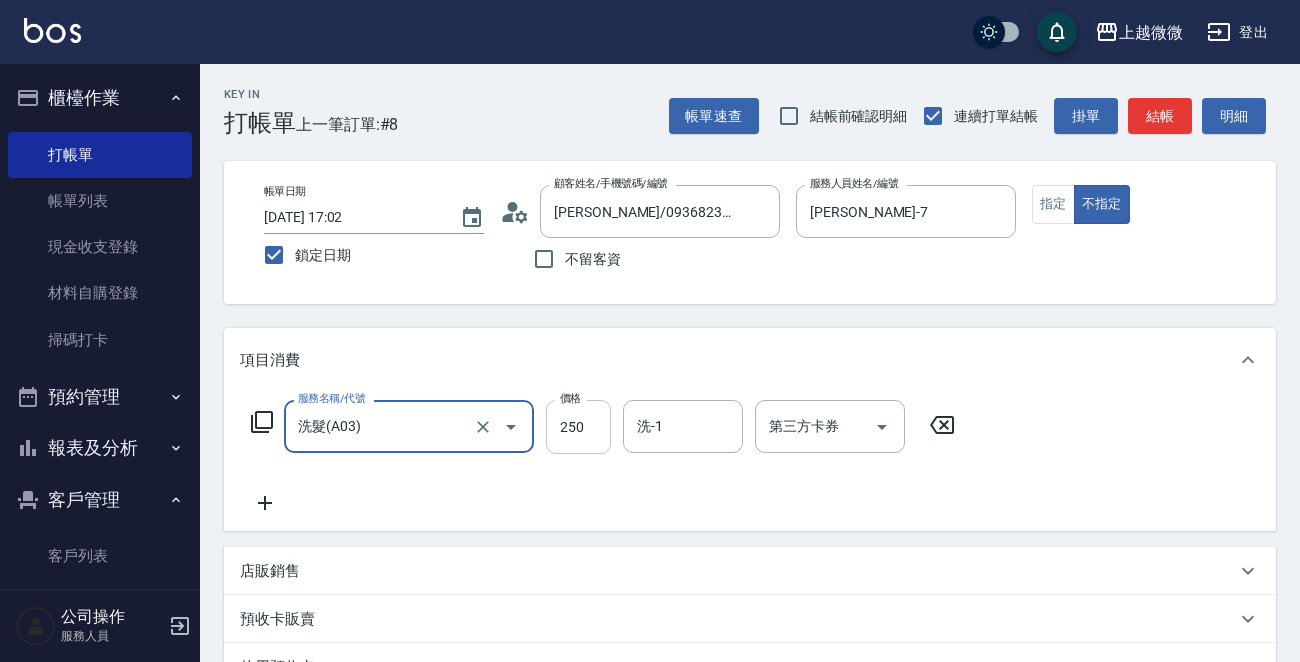 click on "250" at bounding box center (578, 427) 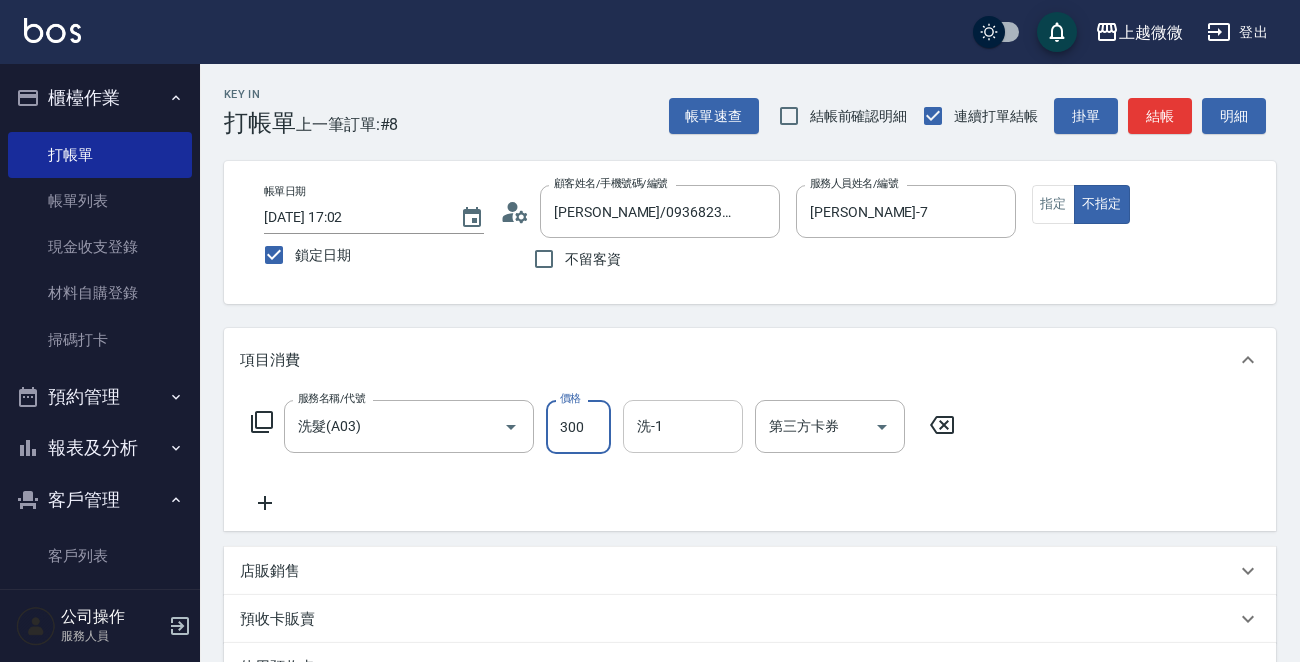 type on "300" 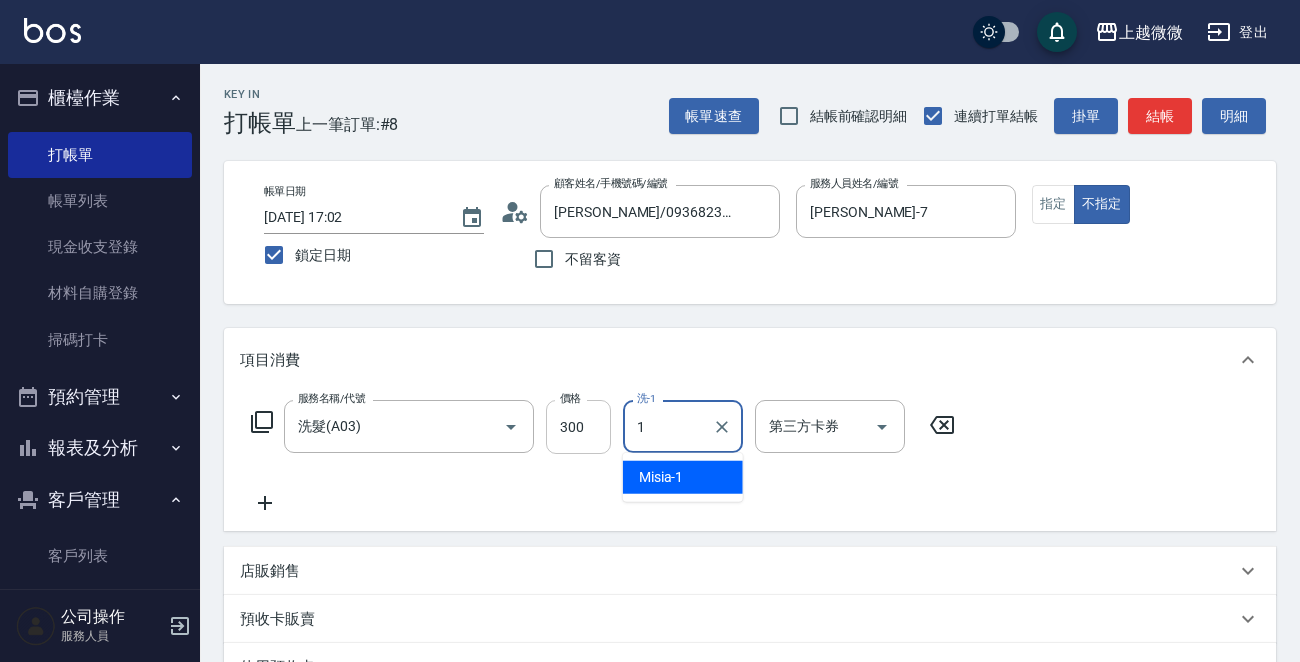 drag, startPoint x: 670, startPoint y: 427, endPoint x: 596, endPoint y: 427, distance: 74 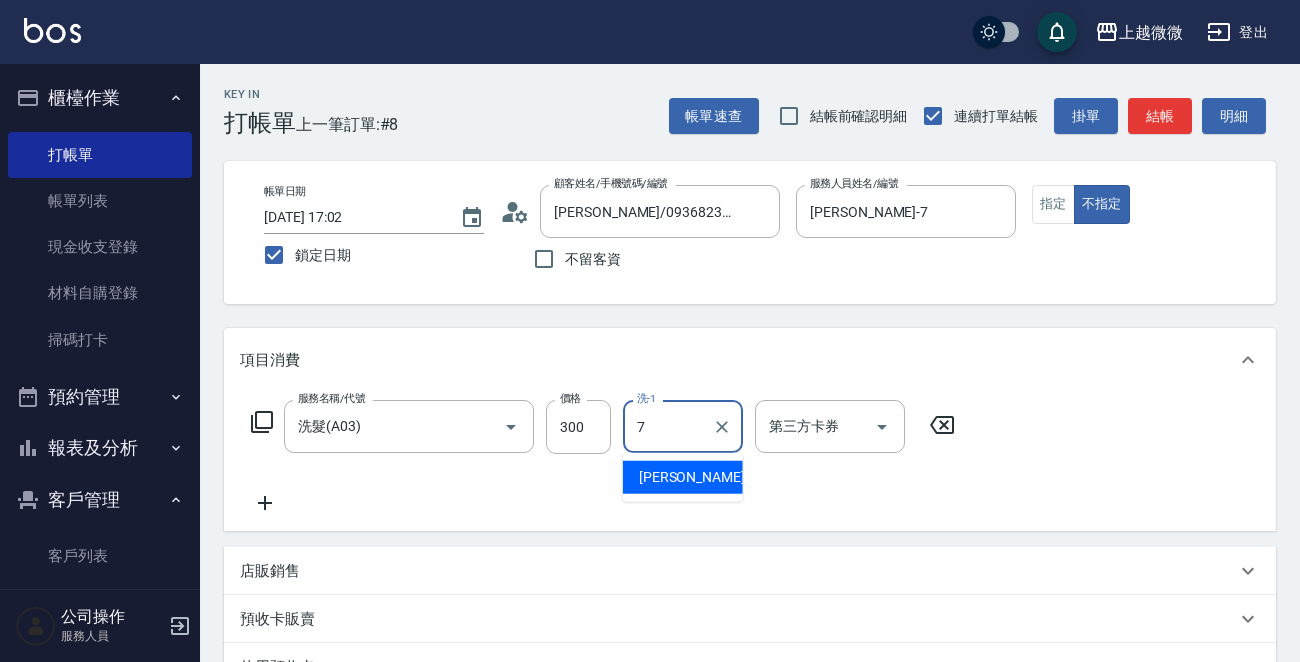 click on "[PERSON_NAME] -7" at bounding box center [698, 477] 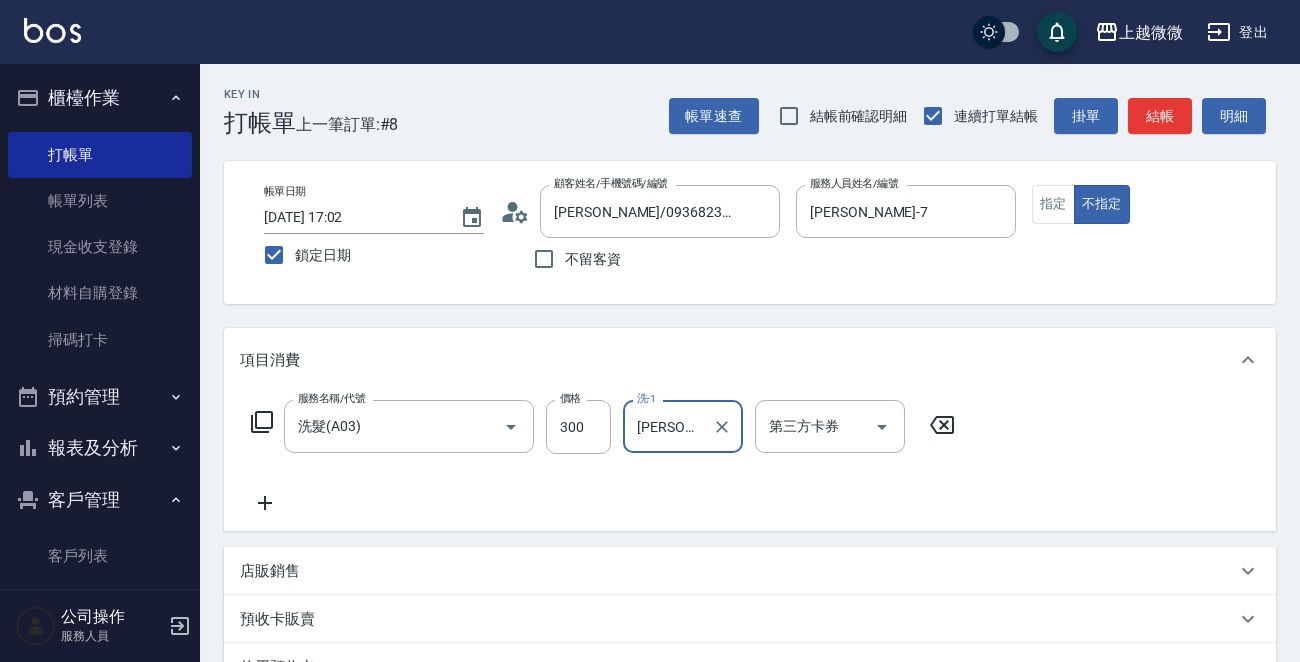 type on "[PERSON_NAME]-7" 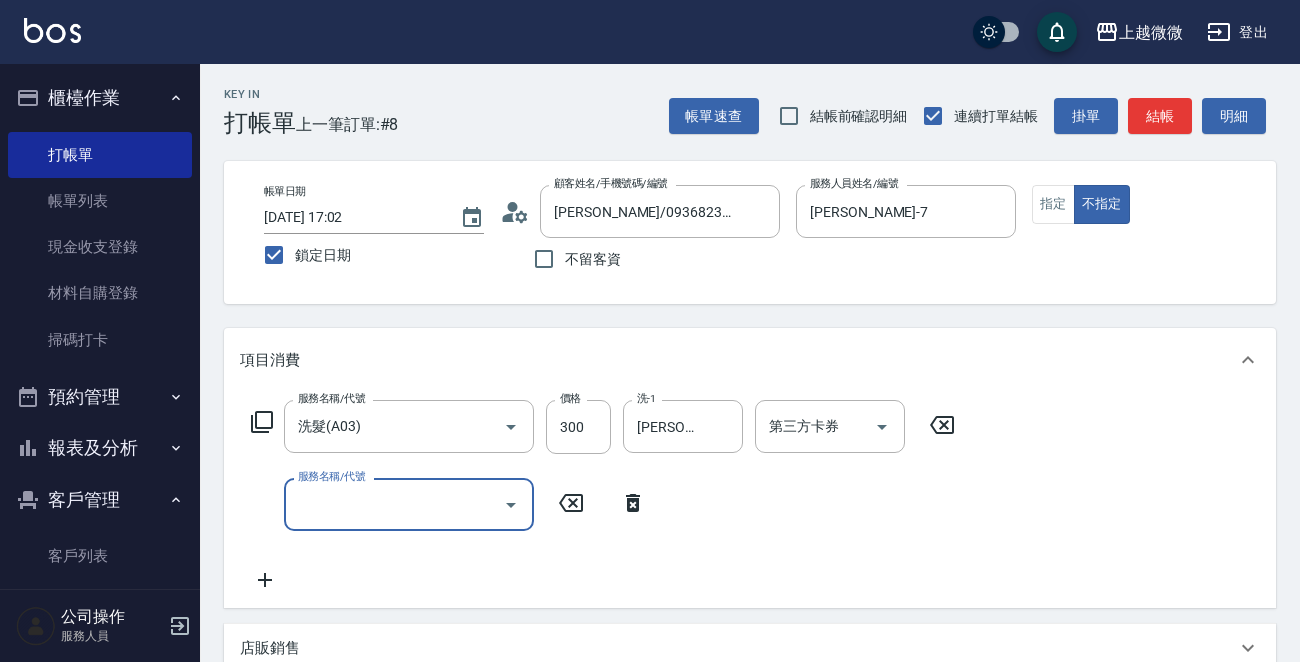 click on "服務名稱/代號" at bounding box center (394, 504) 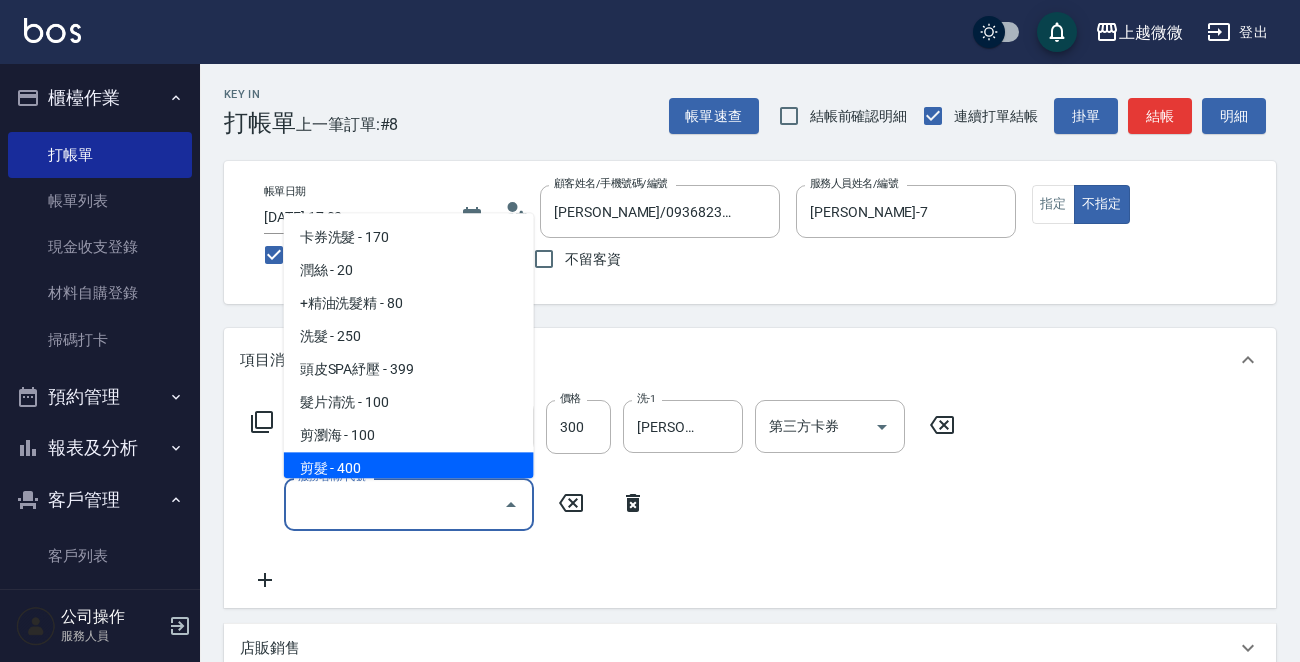 click on "剪髮 - 400" at bounding box center [409, 469] 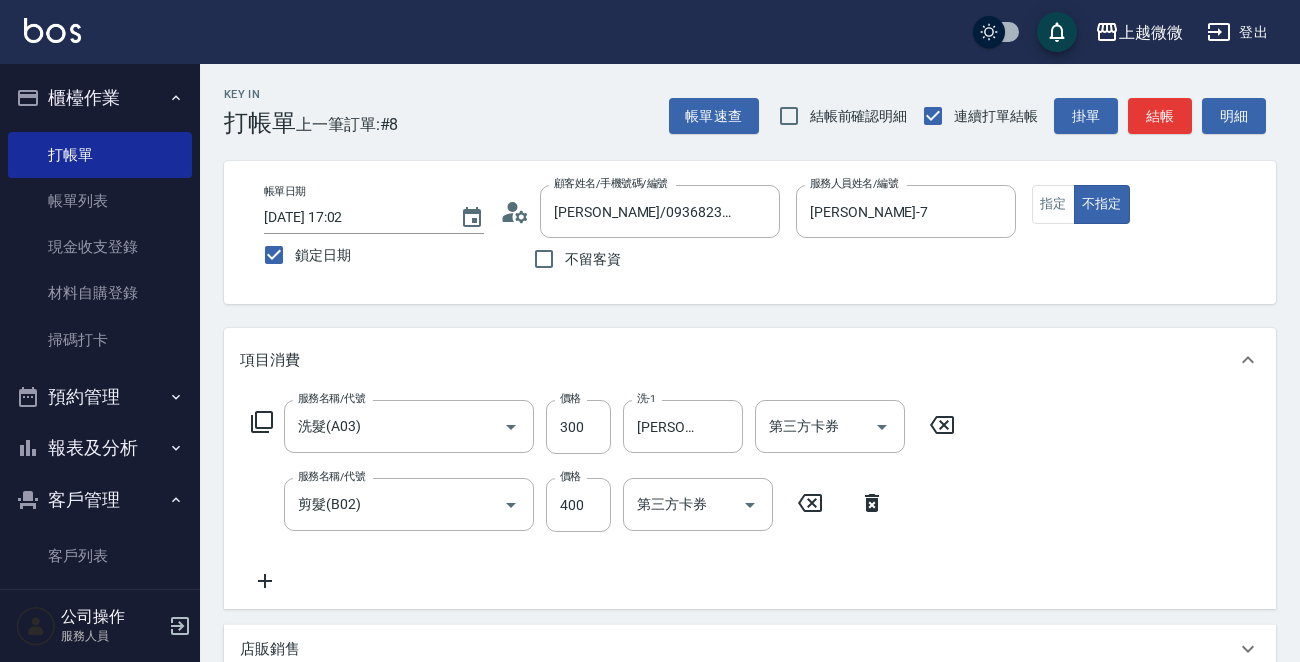 click 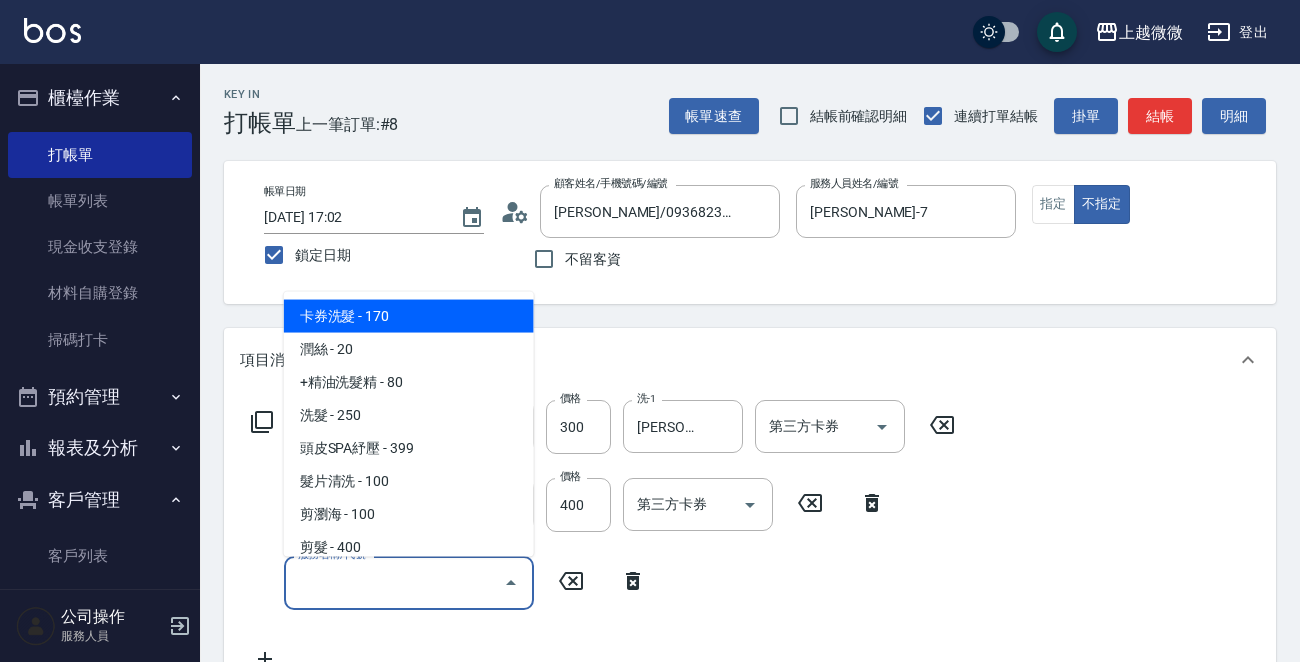 click on "服務名稱/代號" at bounding box center [394, 582] 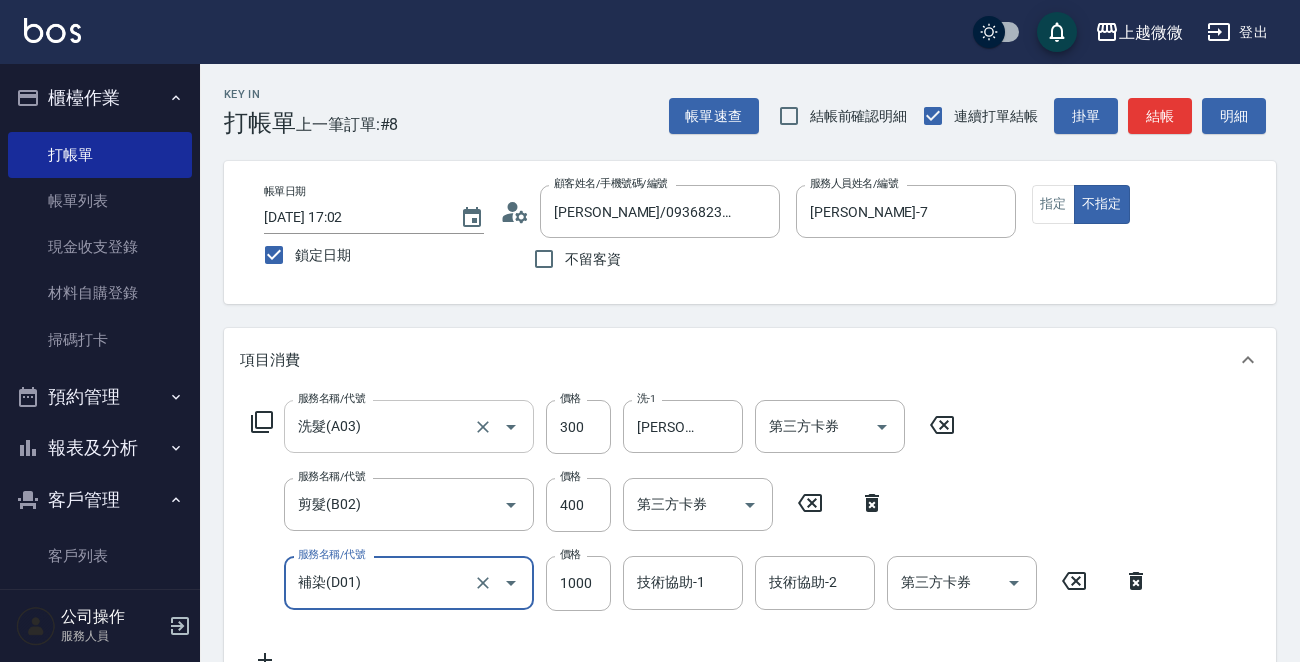 scroll, scrollTop: 100, scrollLeft: 0, axis: vertical 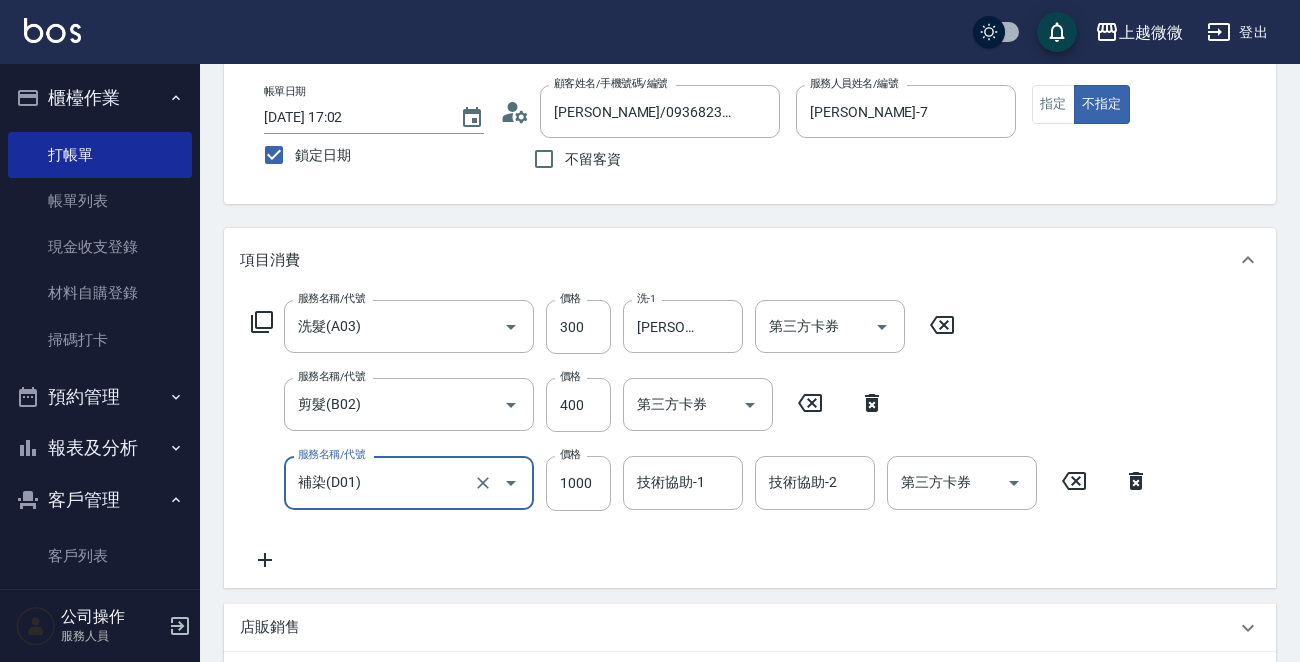 type on "補染(D01)" 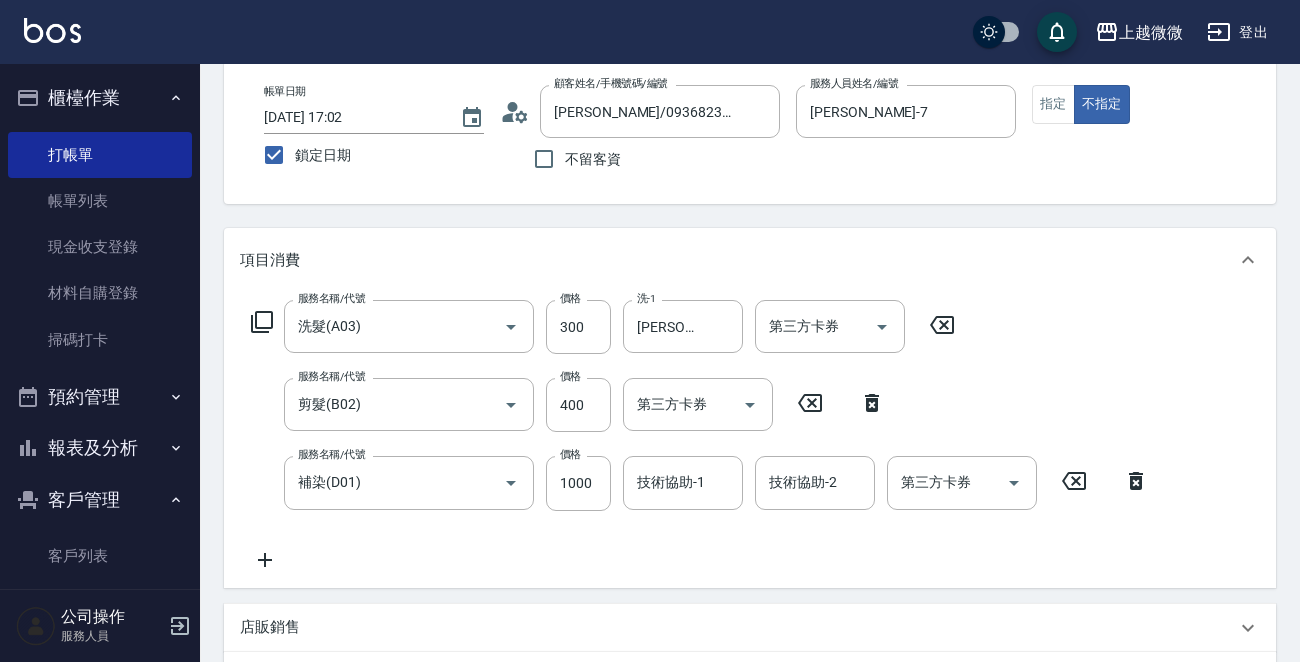 click 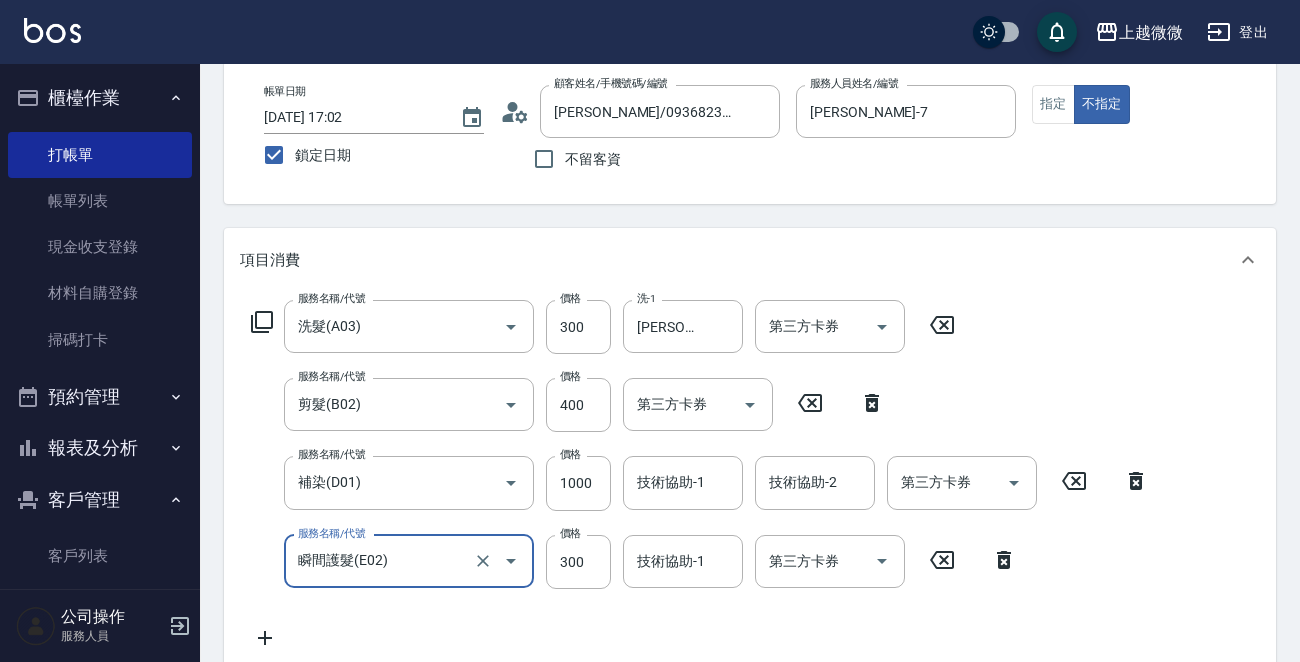 scroll, scrollTop: 300, scrollLeft: 0, axis: vertical 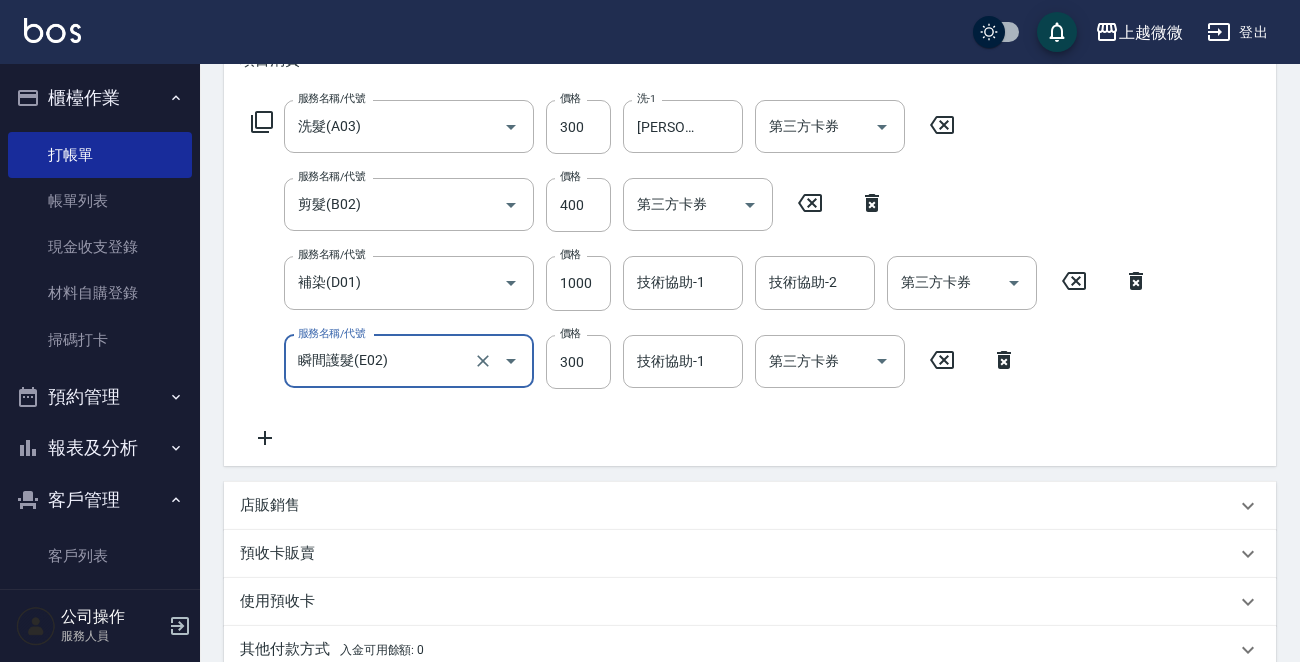 type on "瞬間護髮(E02)" 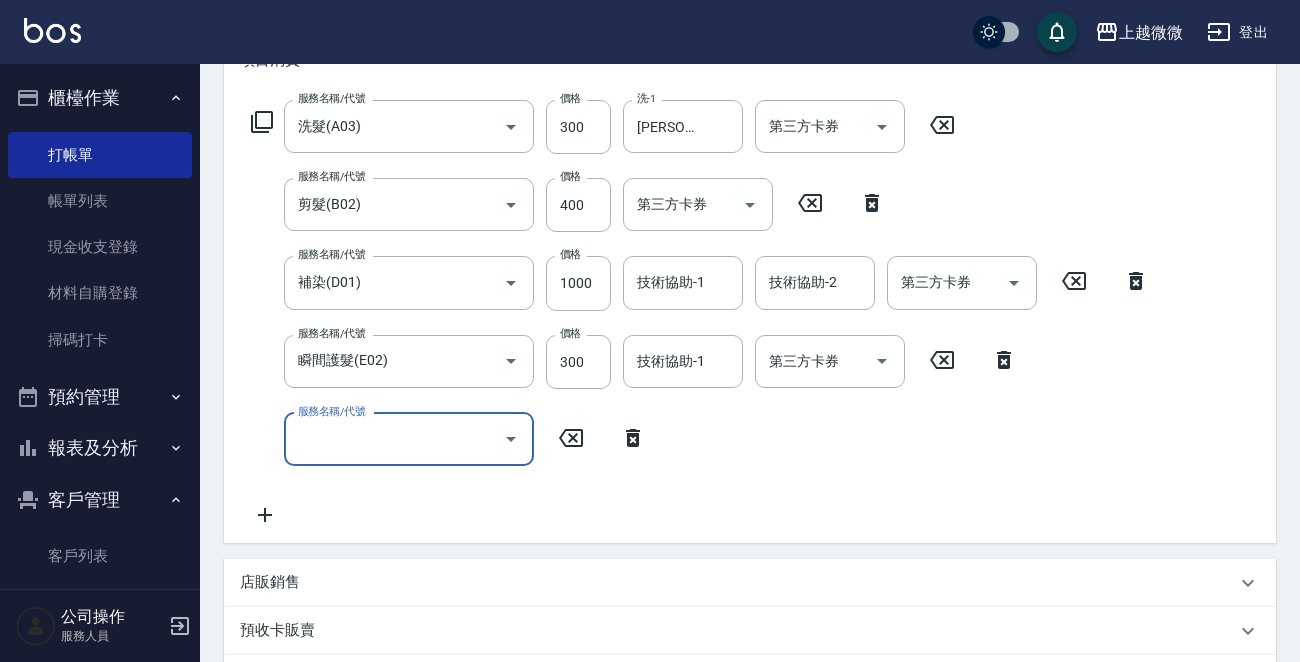 click on "服務名稱/代號" at bounding box center (394, 439) 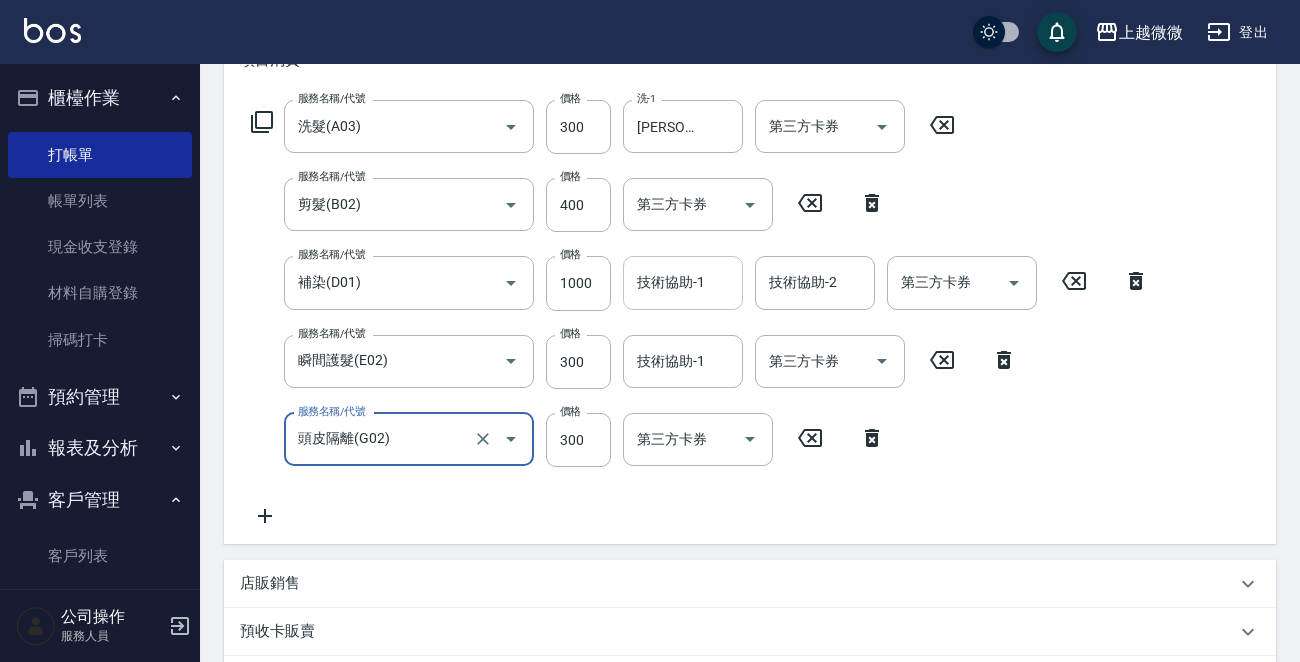 type on "頭皮隔離(G02)" 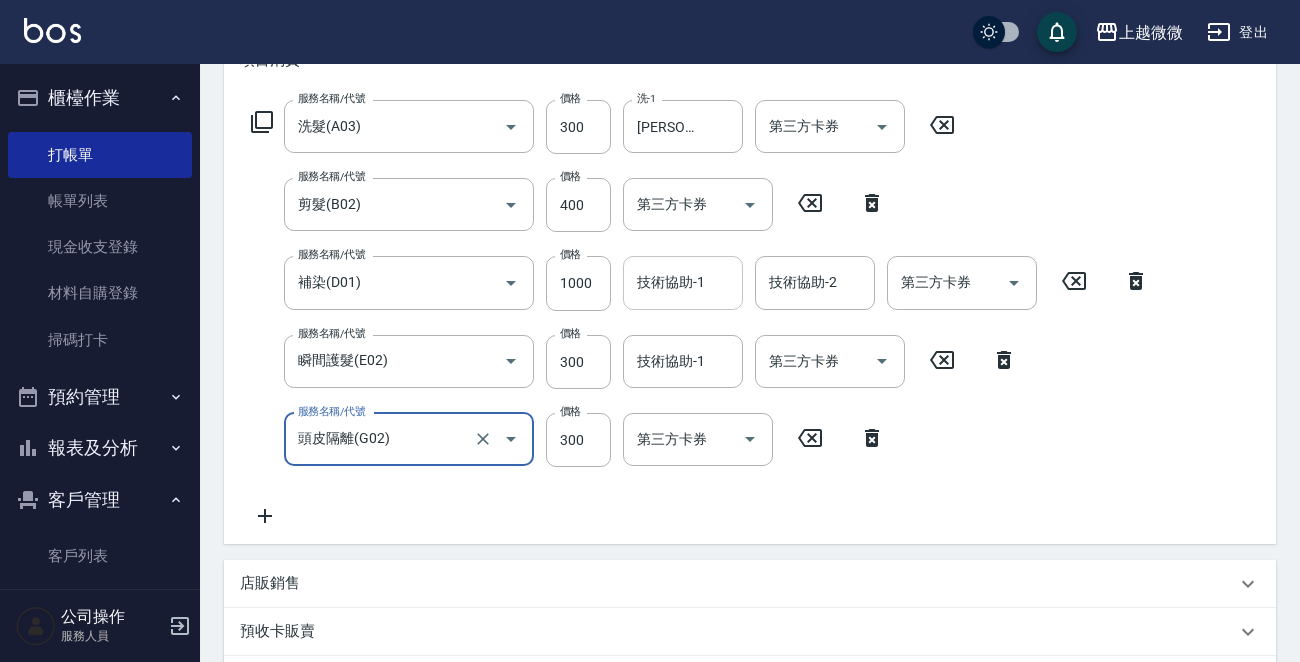 click on "技術協助-1 技術協助-1" at bounding box center (683, 282) 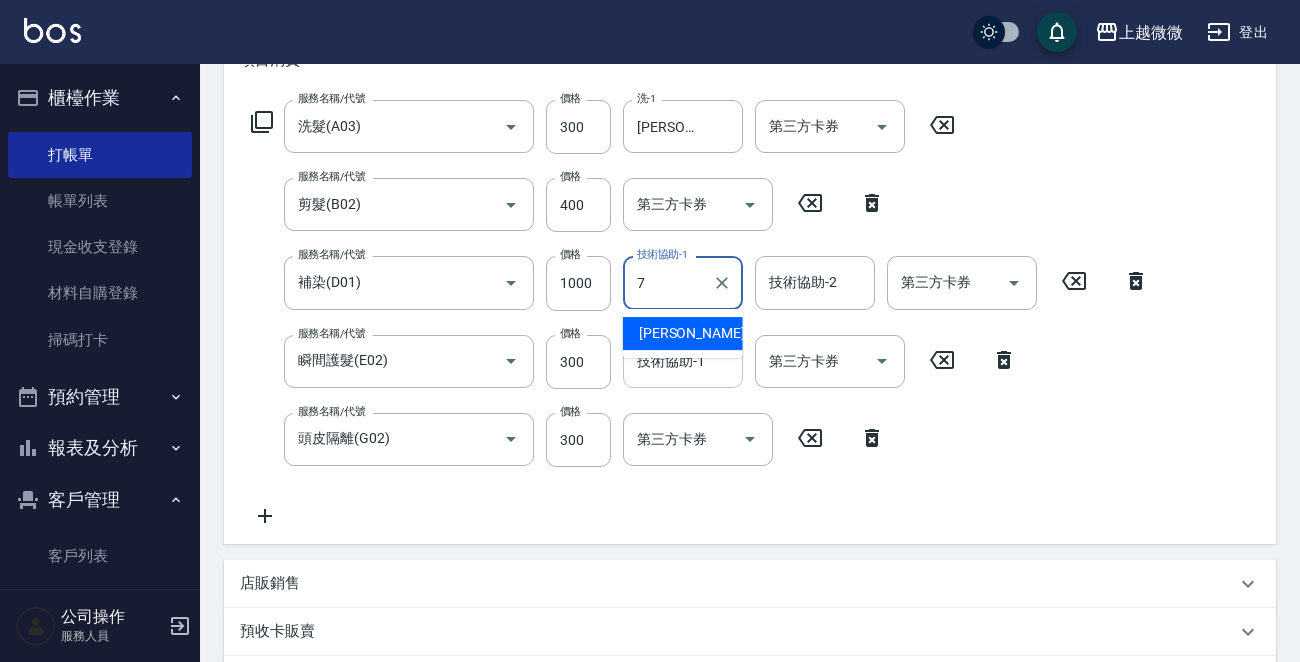 click on "[PERSON_NAME] -7" at bounding box center (698, 333) 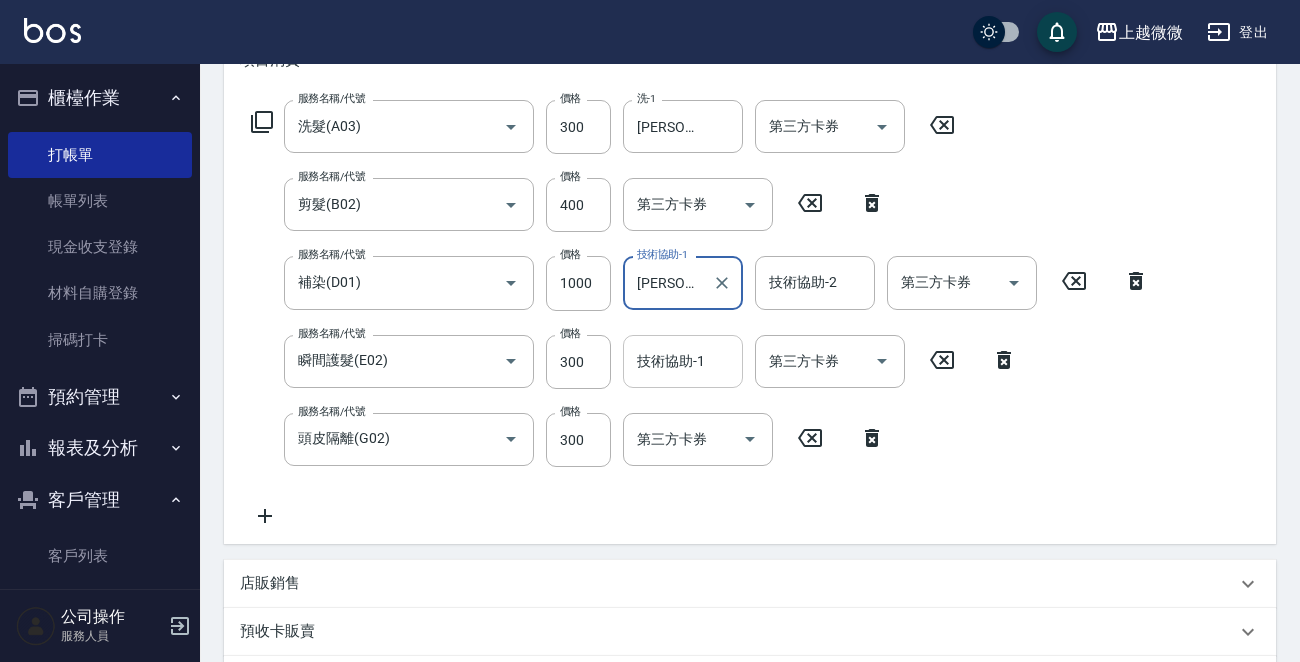 type on "[PERSON_NAME]-7" 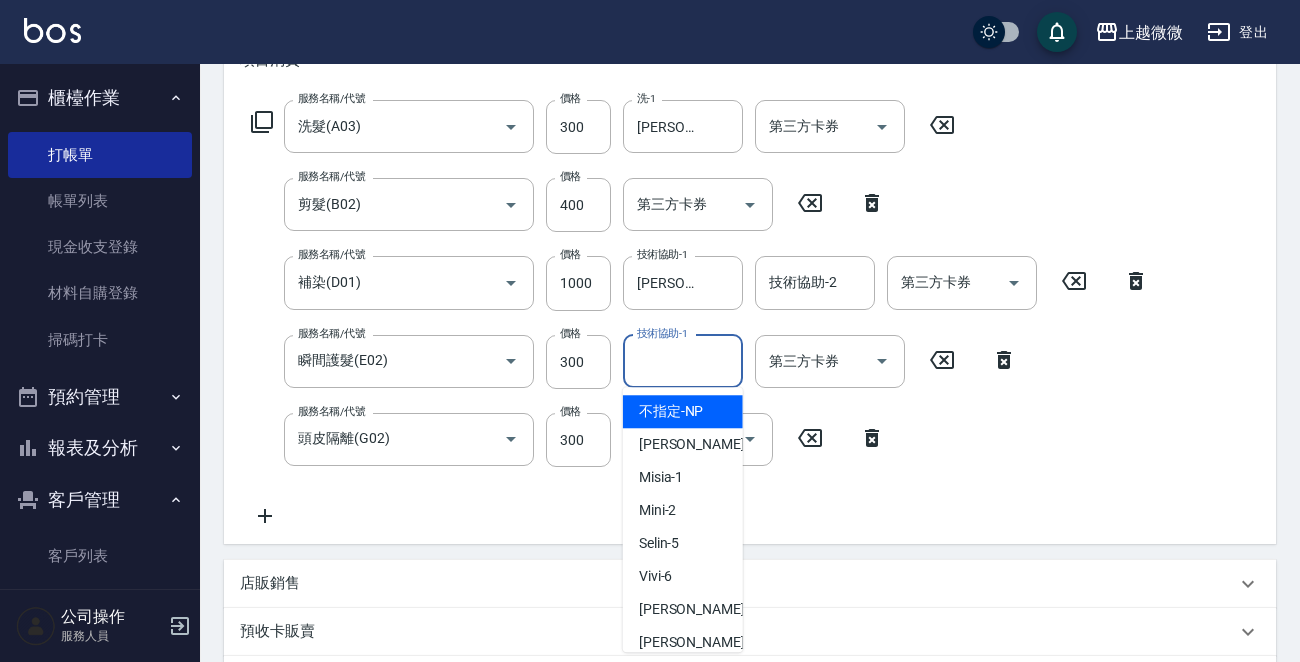 click on "技術協助-1 技術協助-1" at bounding box center (683, 361) 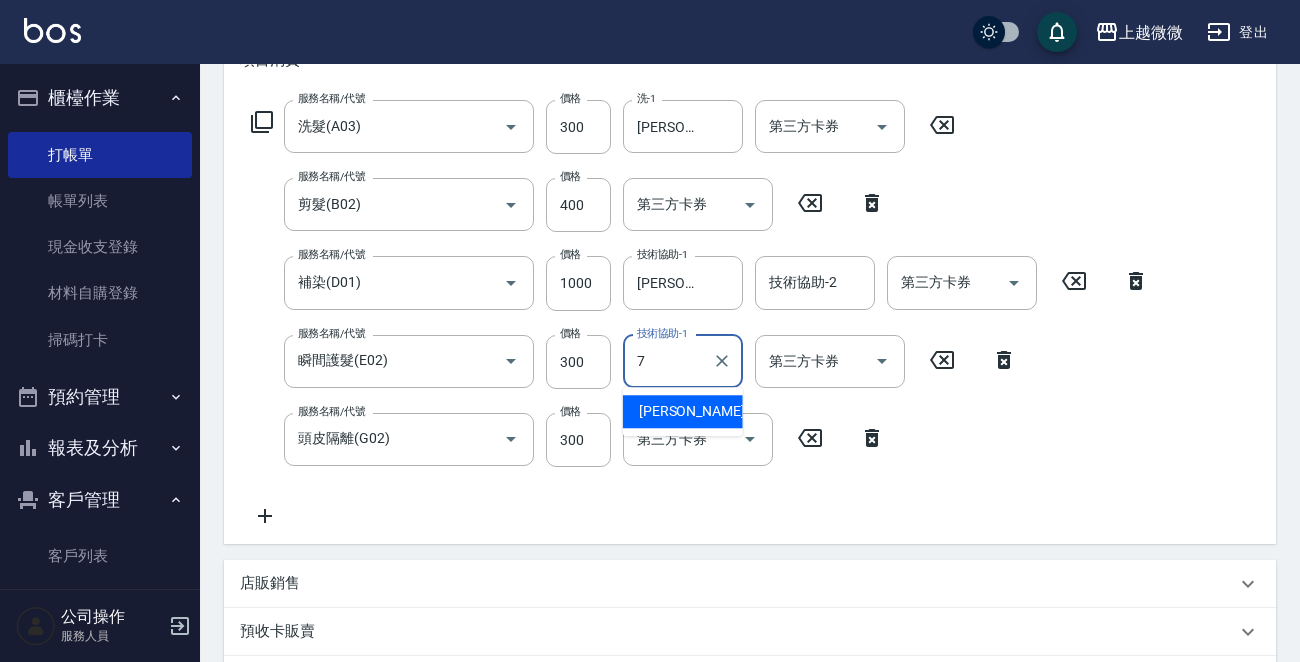 drag, startPoint x: 685, startPoint y: 405, endPoint x: 662, endPoint y: 393, distance: 25.942244 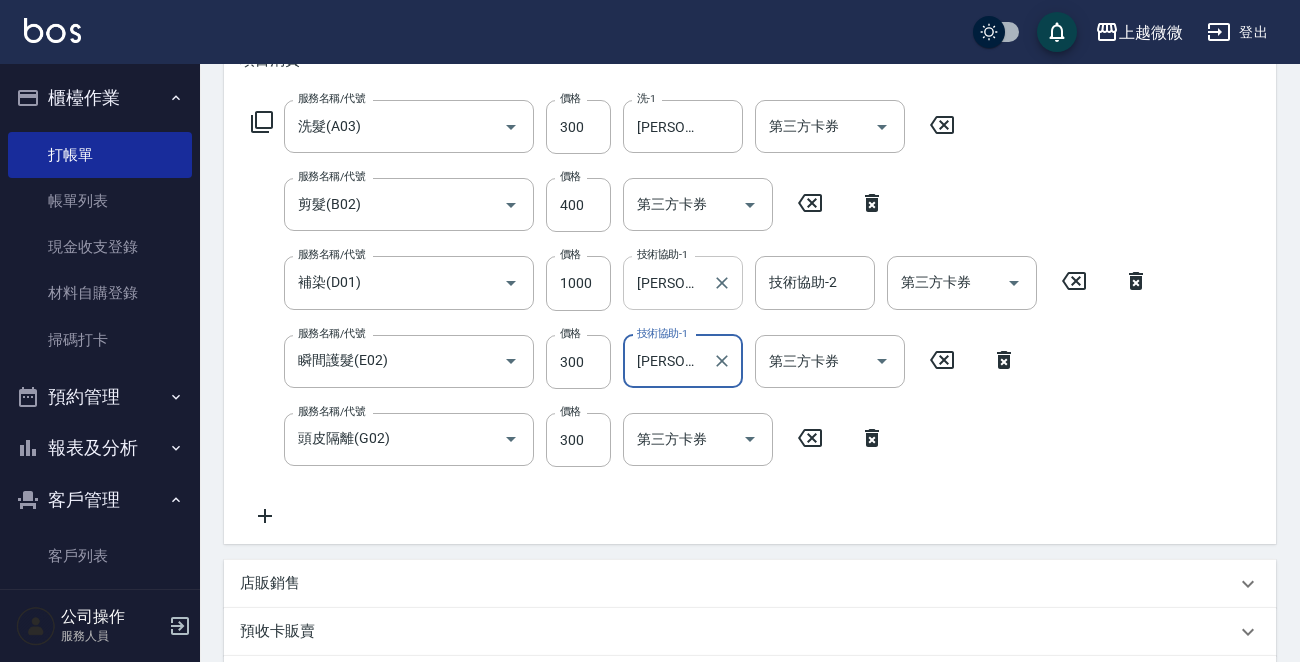 type on "[PERSON_NAME]-7" 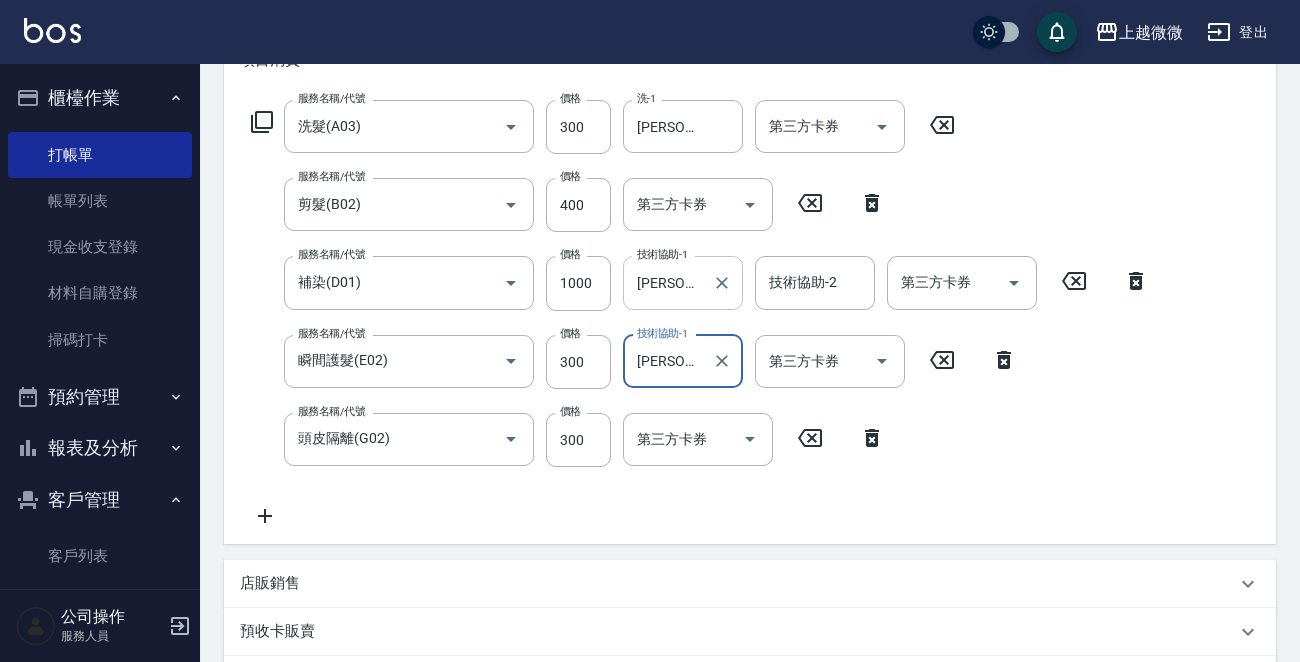 click on "[PERSON_NAME]-7" at bounding box center [668, 282] 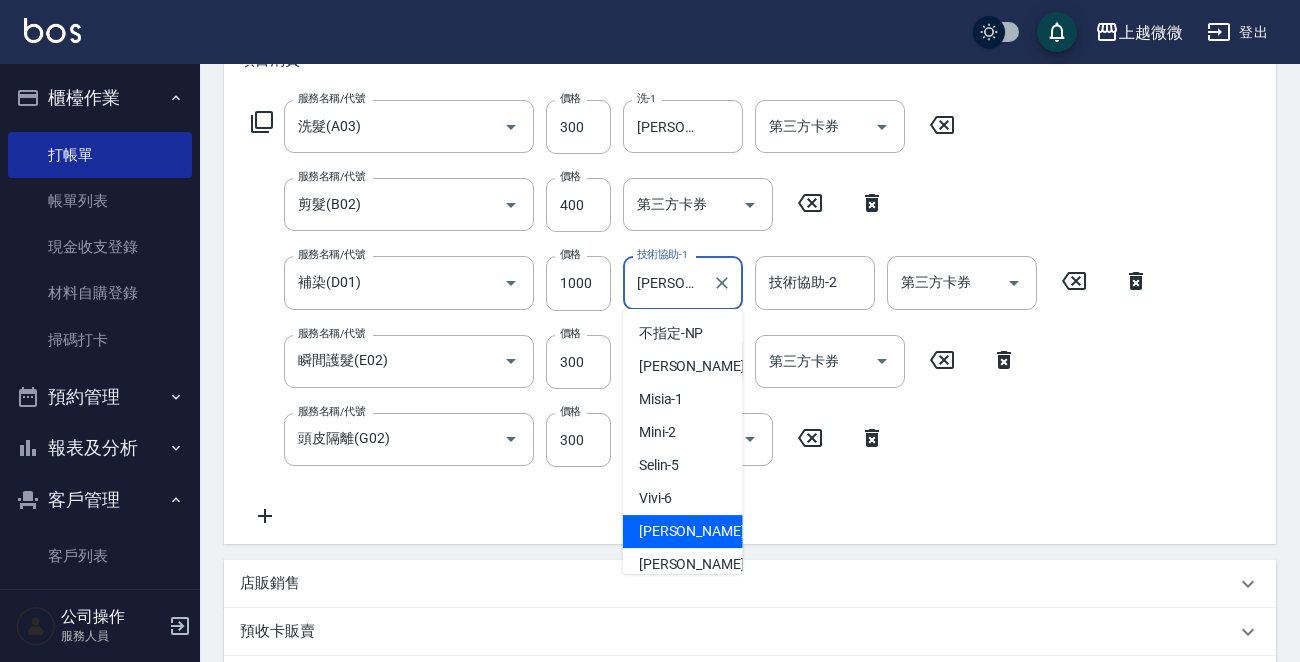 click on "技術協助-2 技術協助-2" at bounding box center [815, 282] 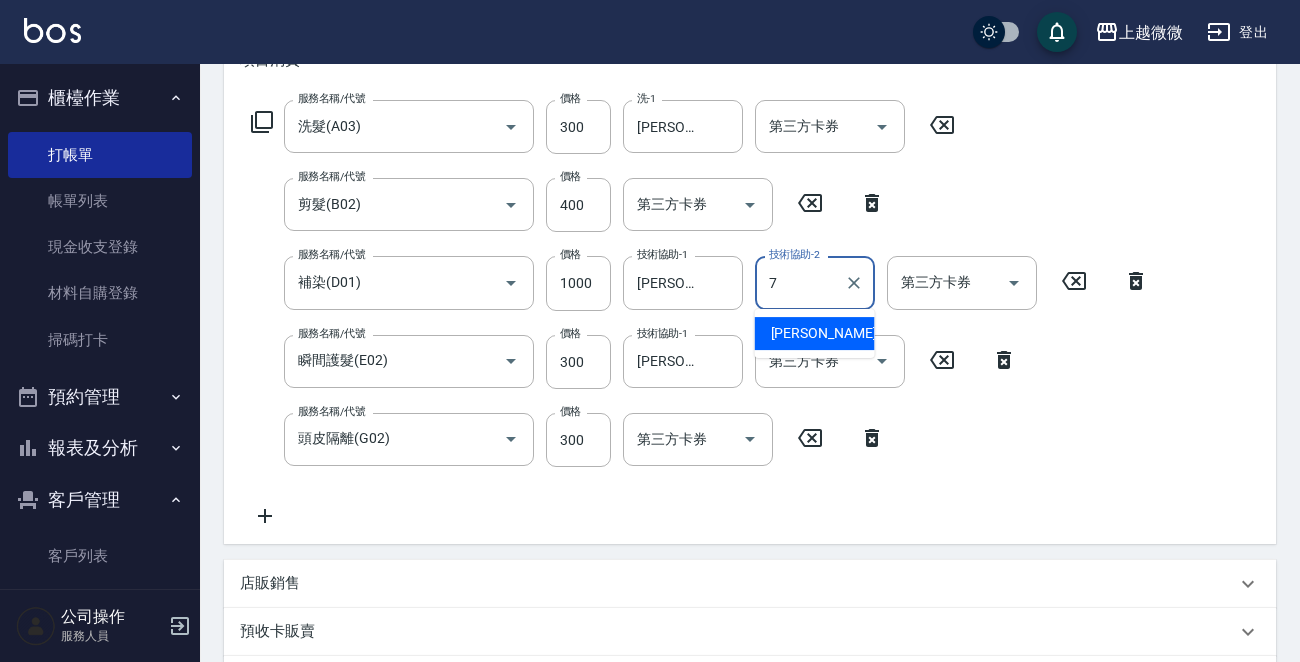 click on "[PERSON_NAME] -7" at bounding box center [830, 333] 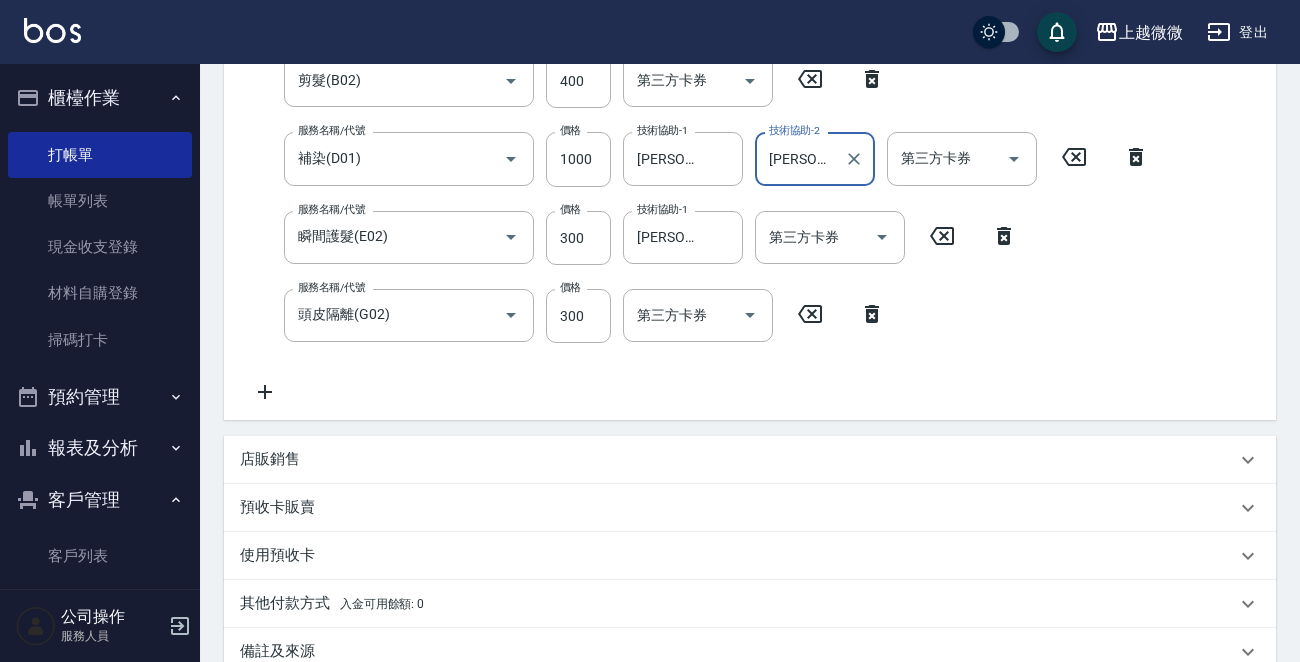 scroll, scrollTop: 660, scrollLeft: 0, axis: vertical 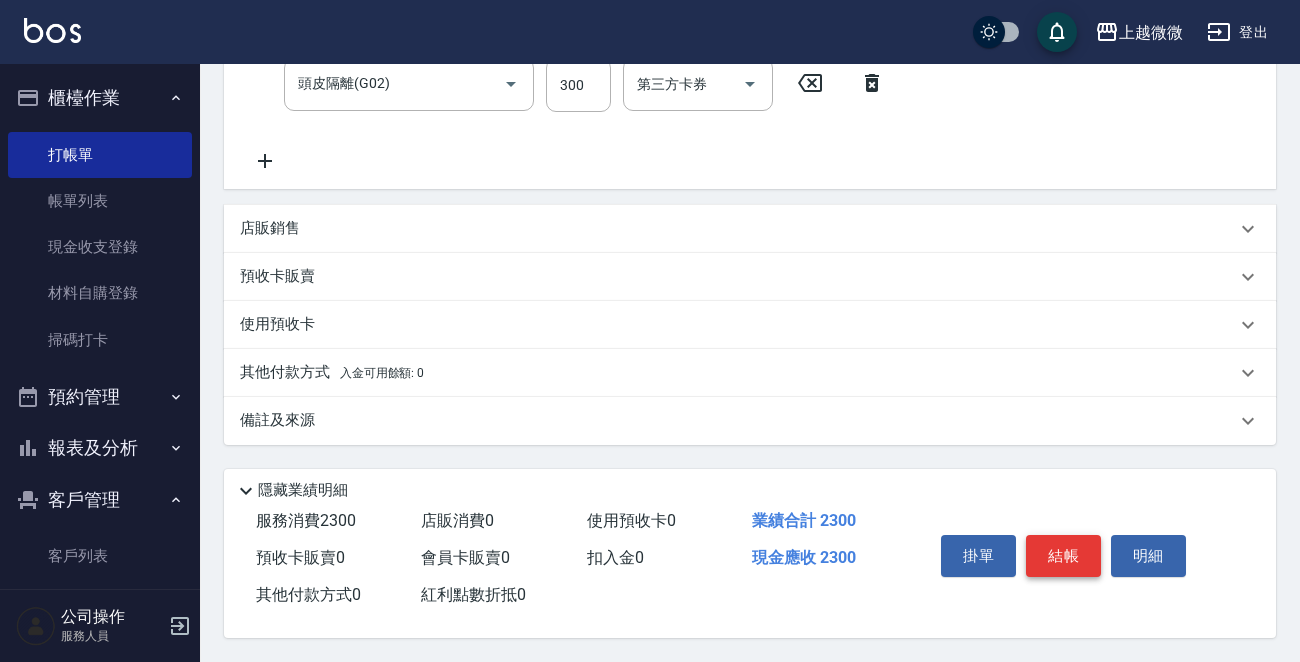 type on "[PERSON_NAME]-7" 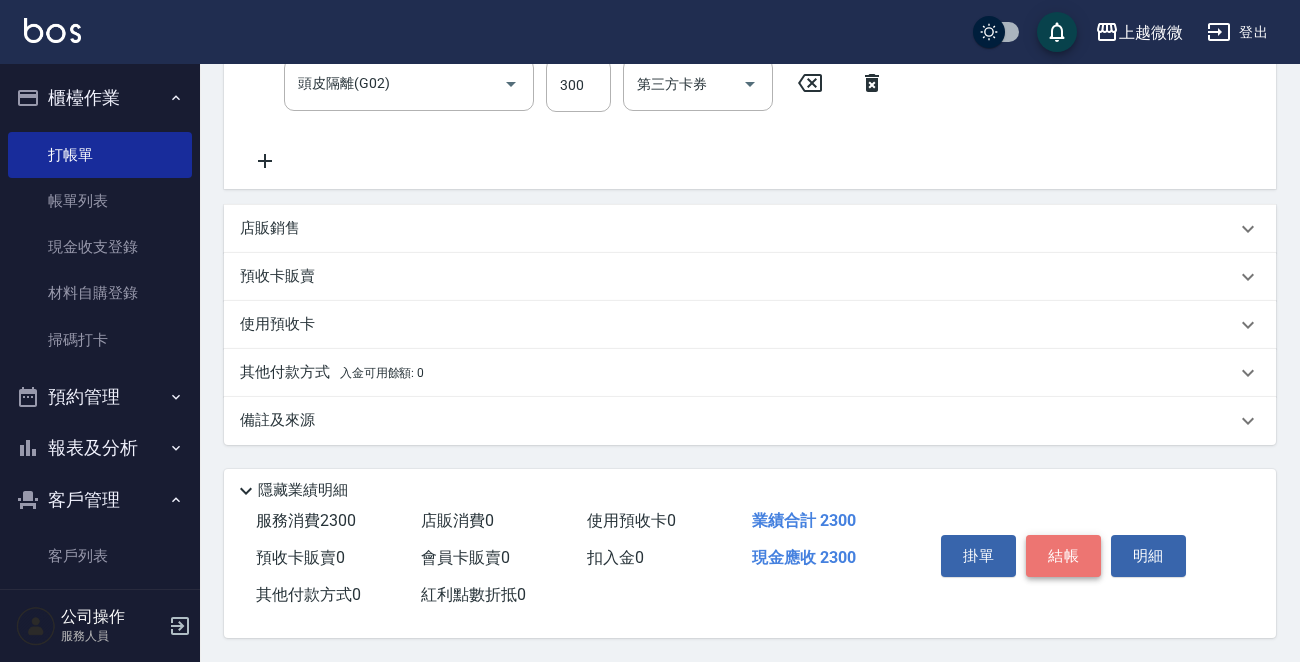 click on "結帳" at bounding box center (1063, 556) 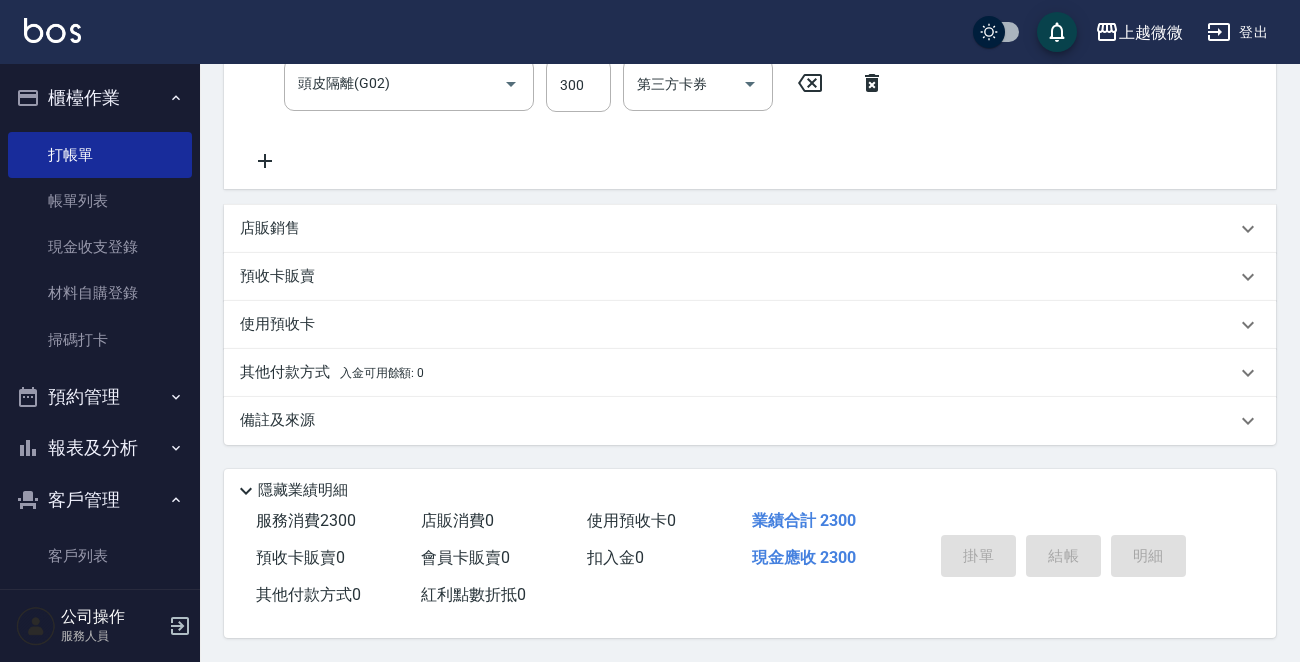 type 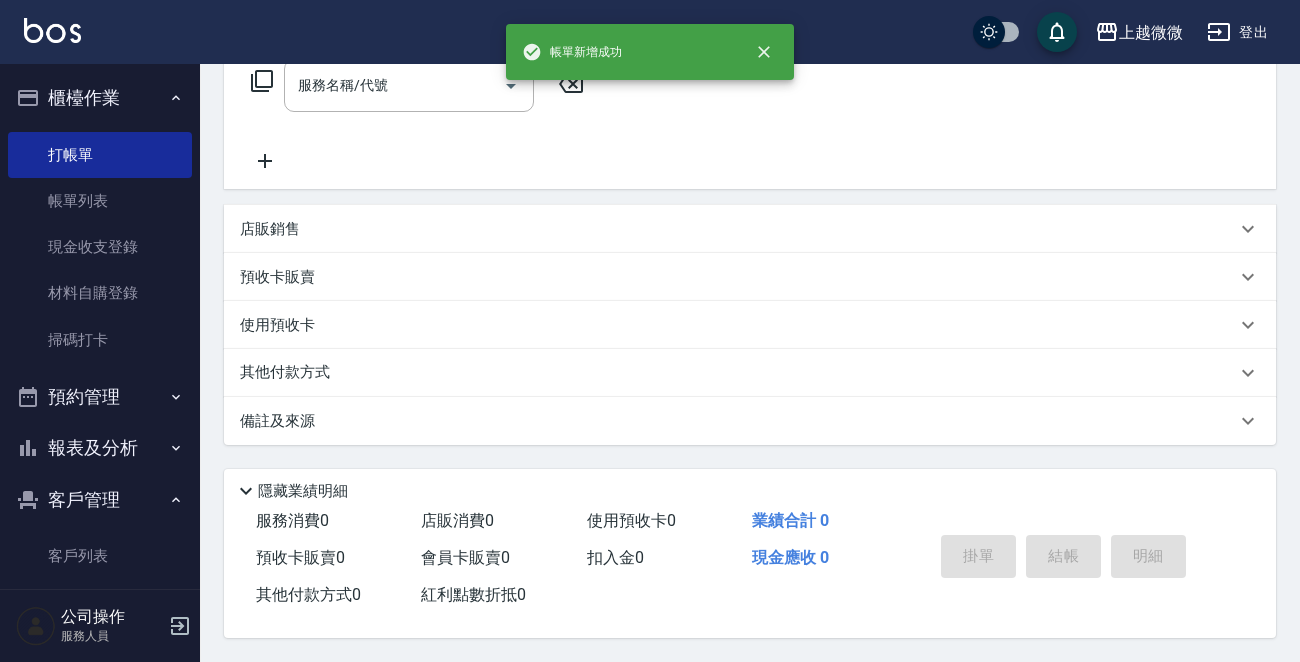 scroll, scrollTop: 0, scrollLeft: 0, axis: both 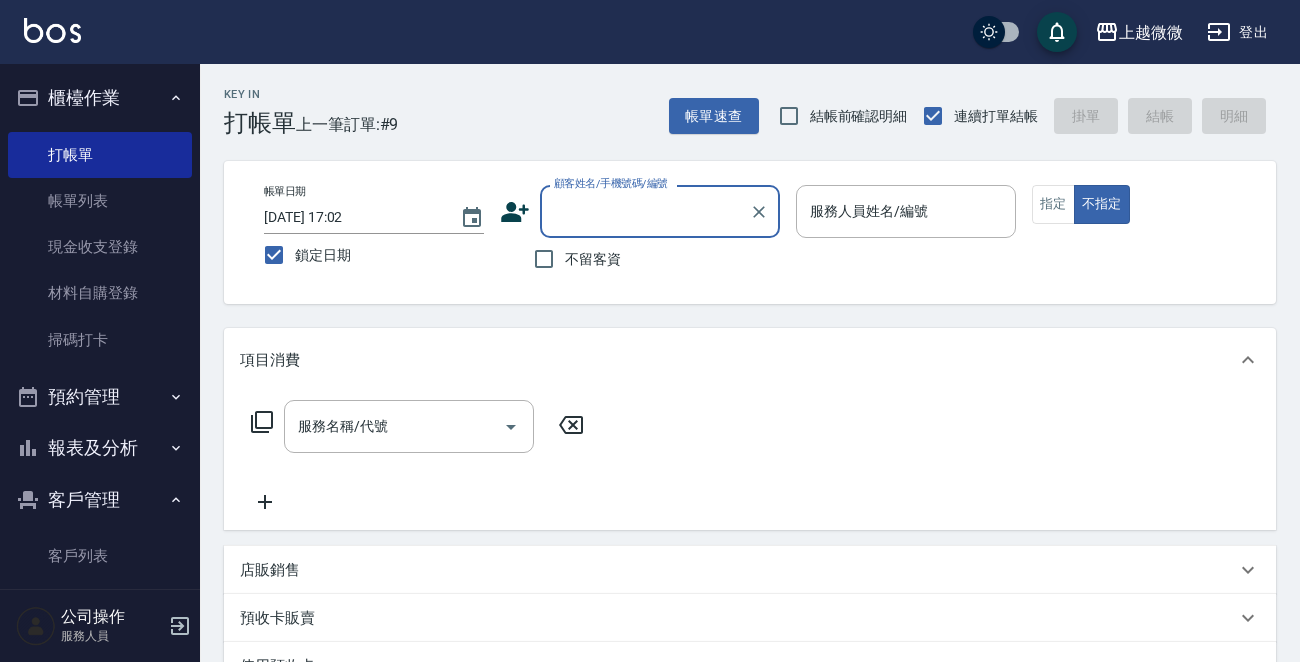 click on "服務人員姓名/編號 服務人員姓名/編號" at bounding box center [906, 211] 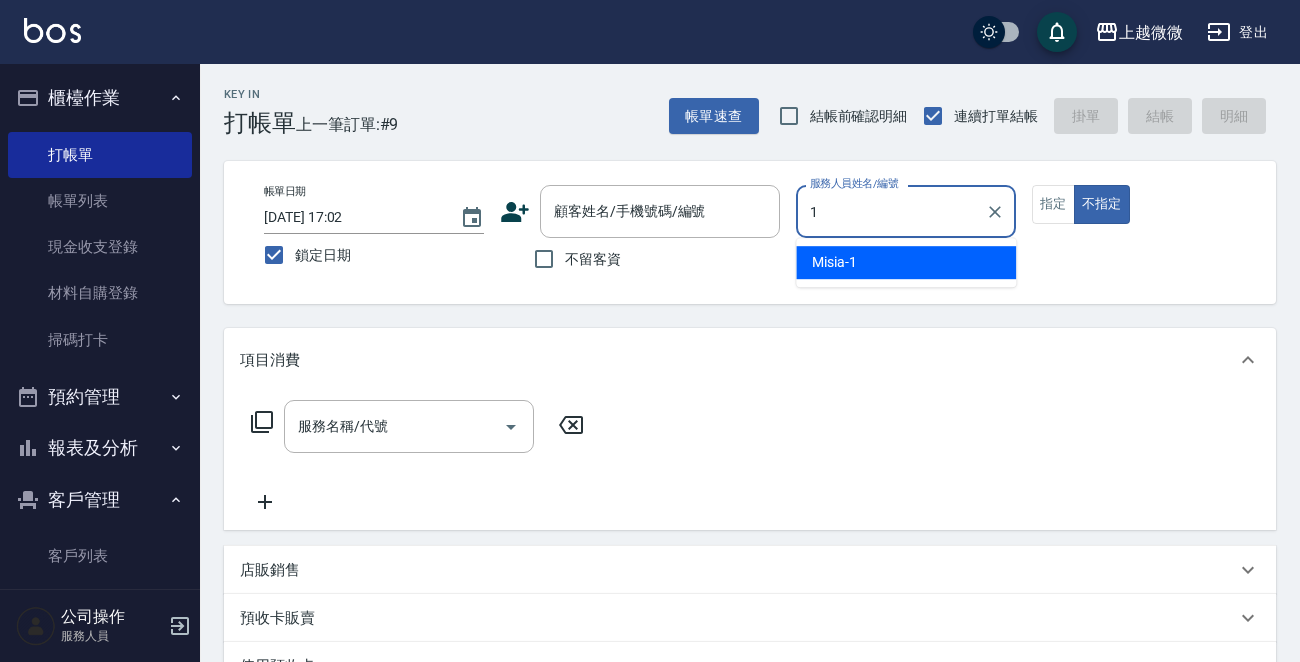 click on "Misia -1" at bounding box center (906, 262) 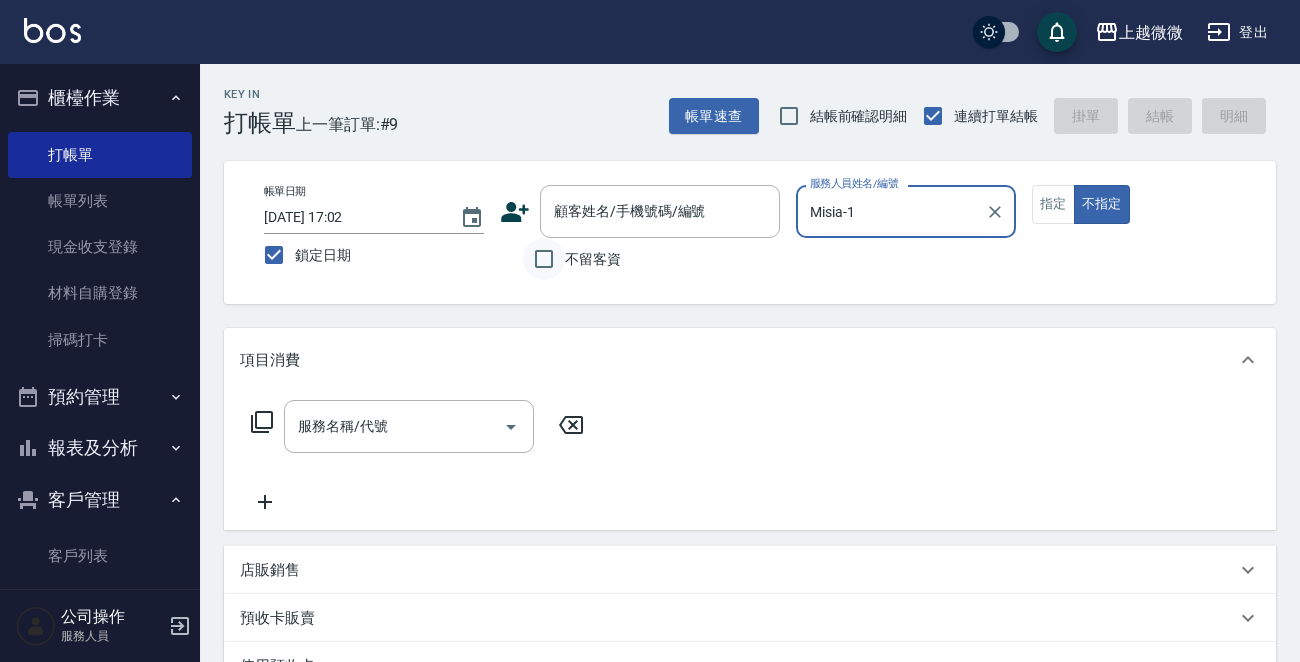 type on "Misia-1" 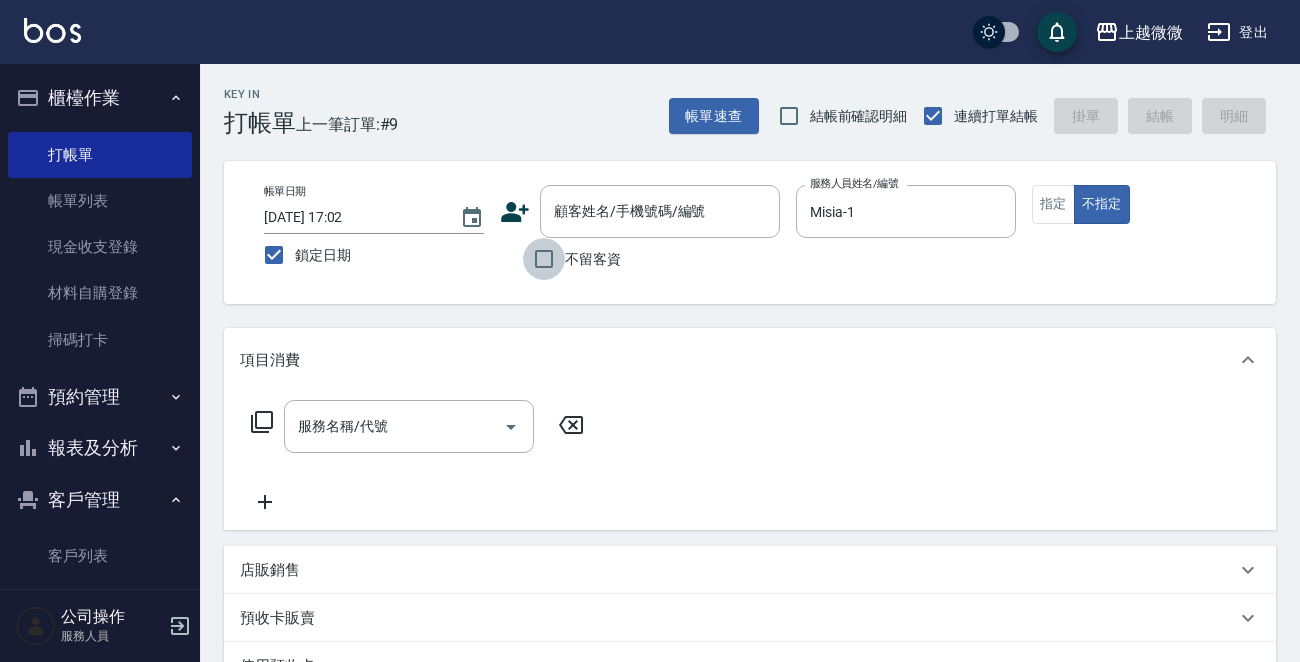 drag, startPoint x: 538, startPoint y: 257, endPoint x: 522, endPoint y: 277, distance: 25.612497 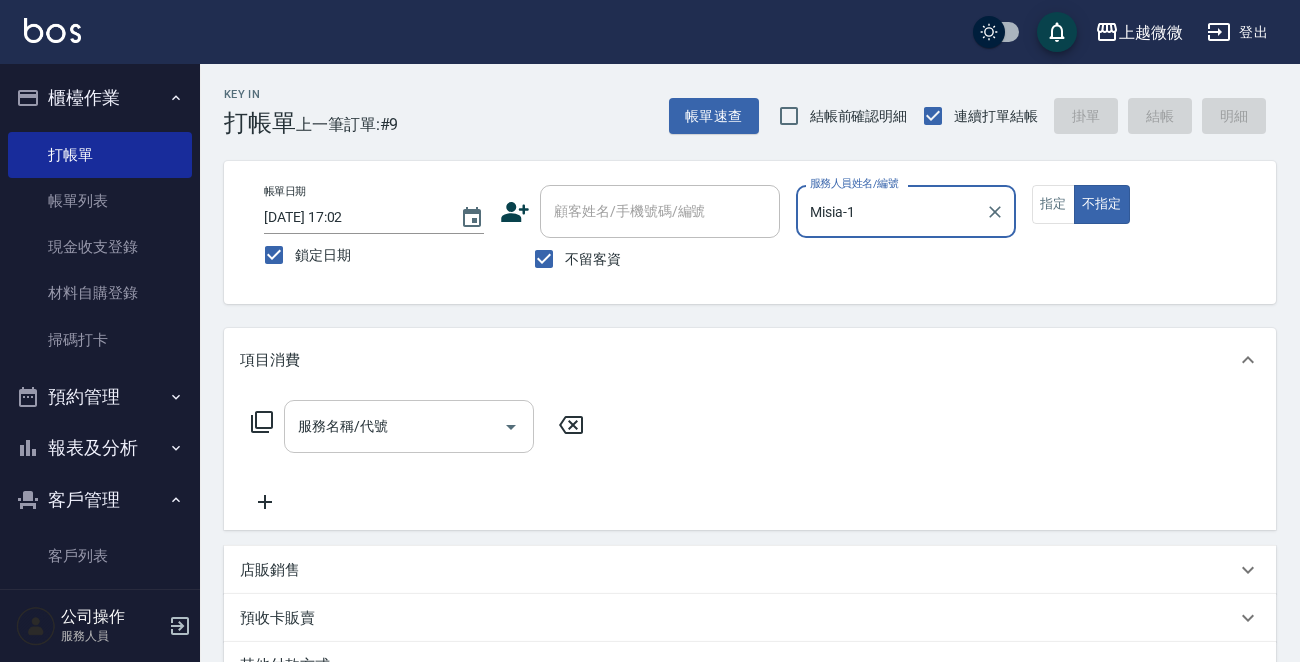 click on "服務名稱/代號 服務名稱/代號" at bounding box center [409, 426] 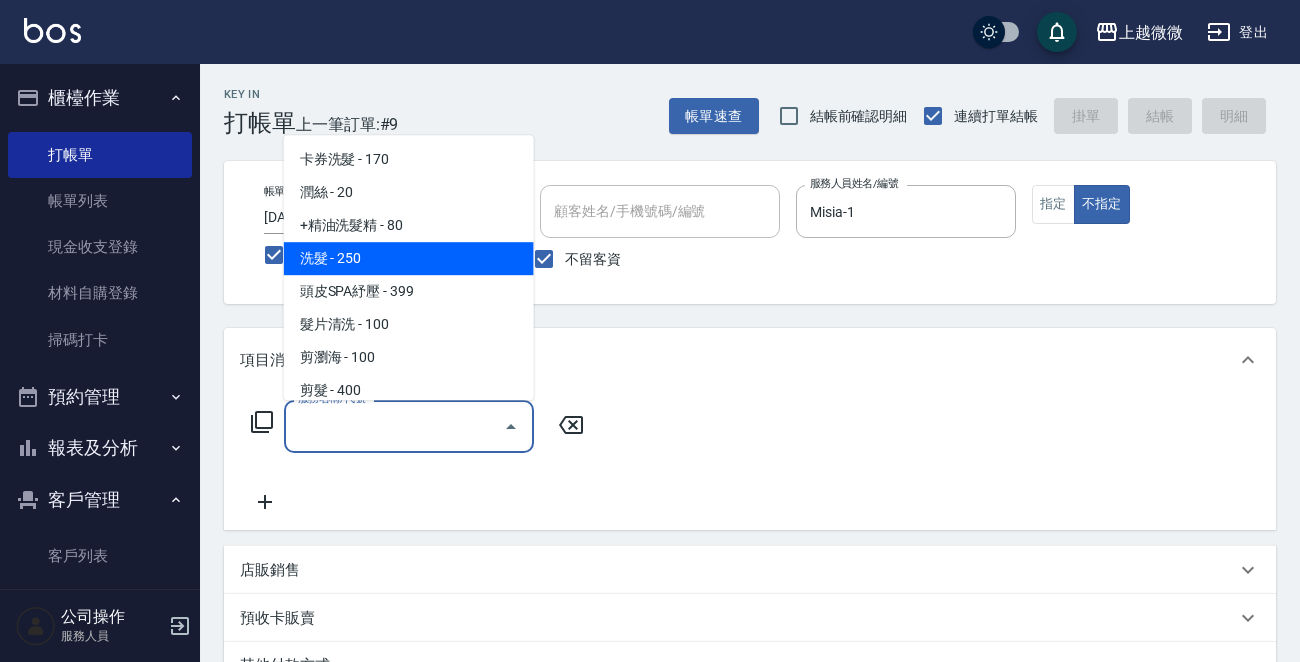 click on "洗髮 - 250" at bounding box center [409, 258] 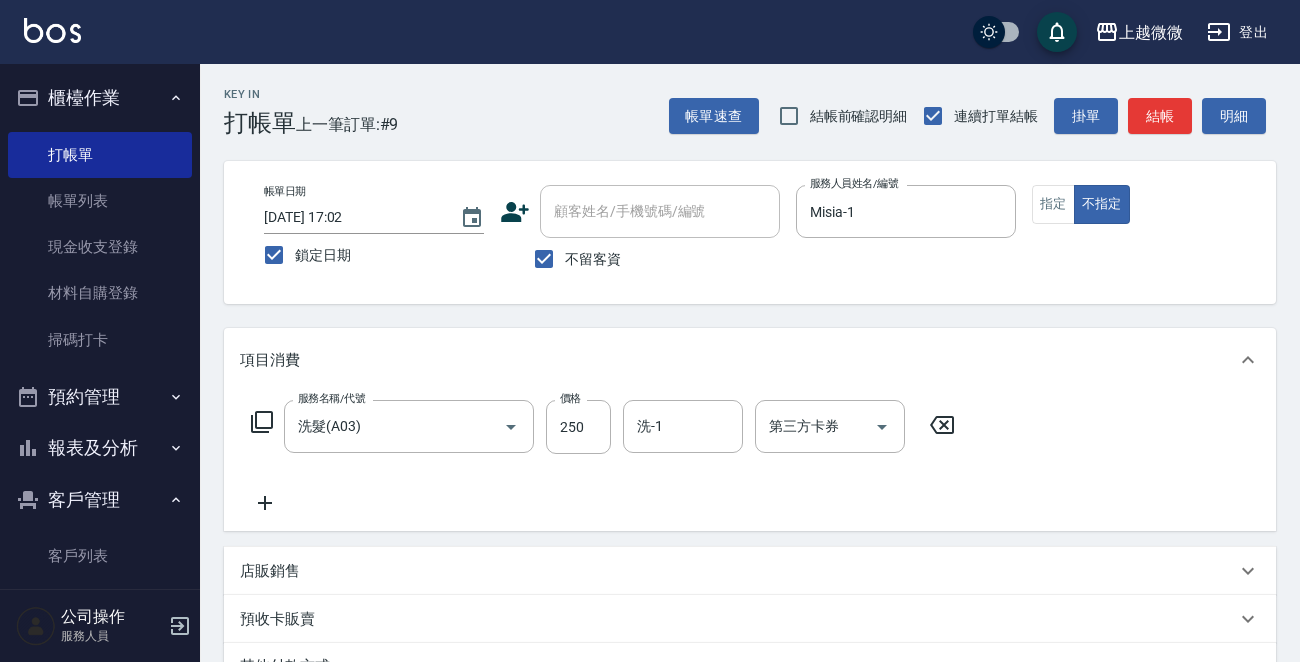 click 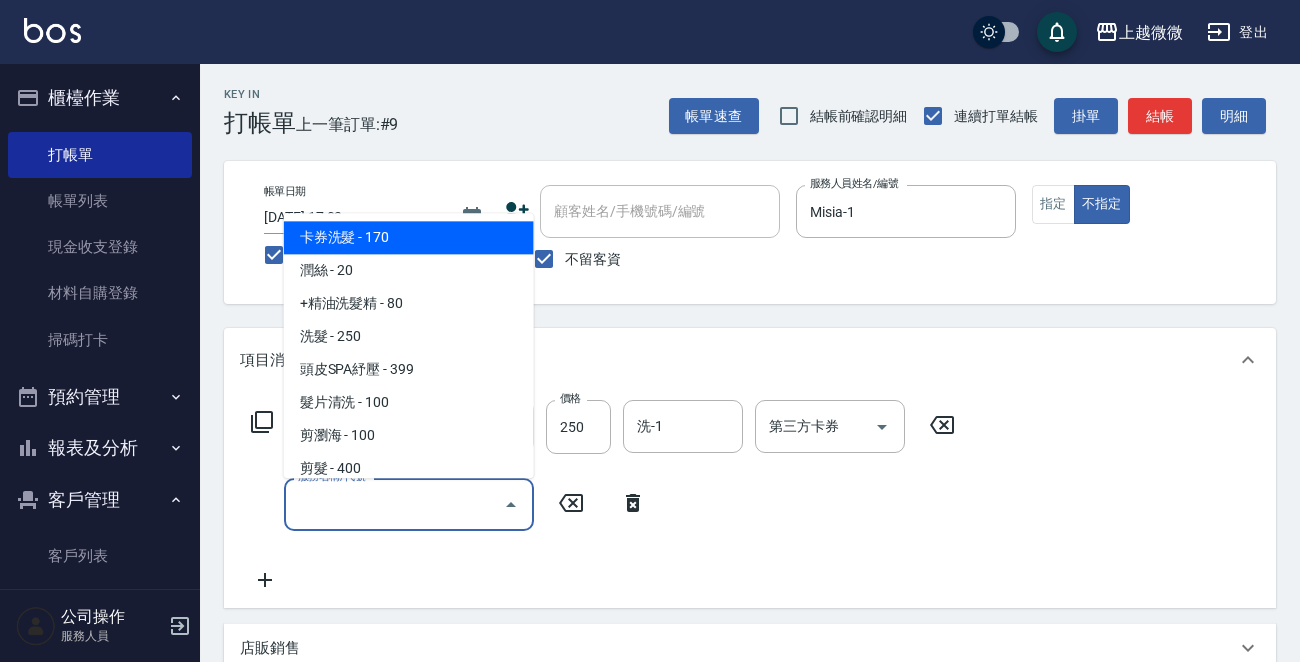 click on "服務名稱/代號" at bounding box center (394, 504) 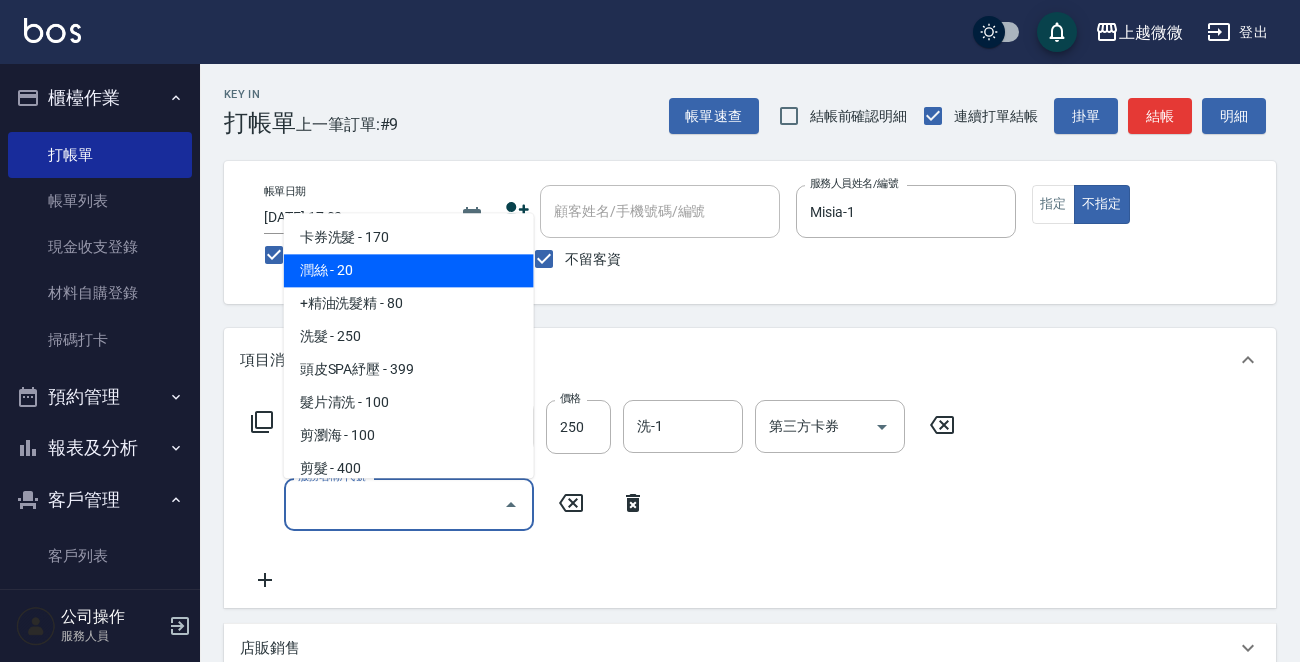 click on "潤絲 - 20" at bounding box center (409, 271) 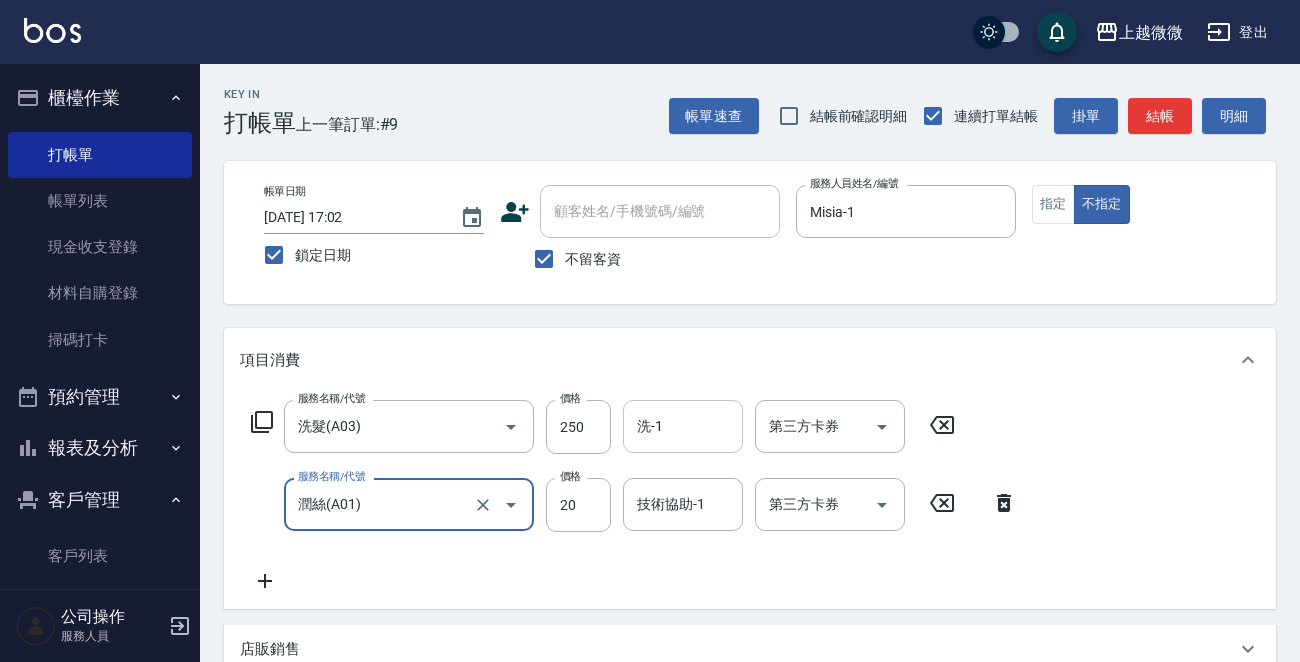 click on "洗-1" at bounding box center [683, 426] 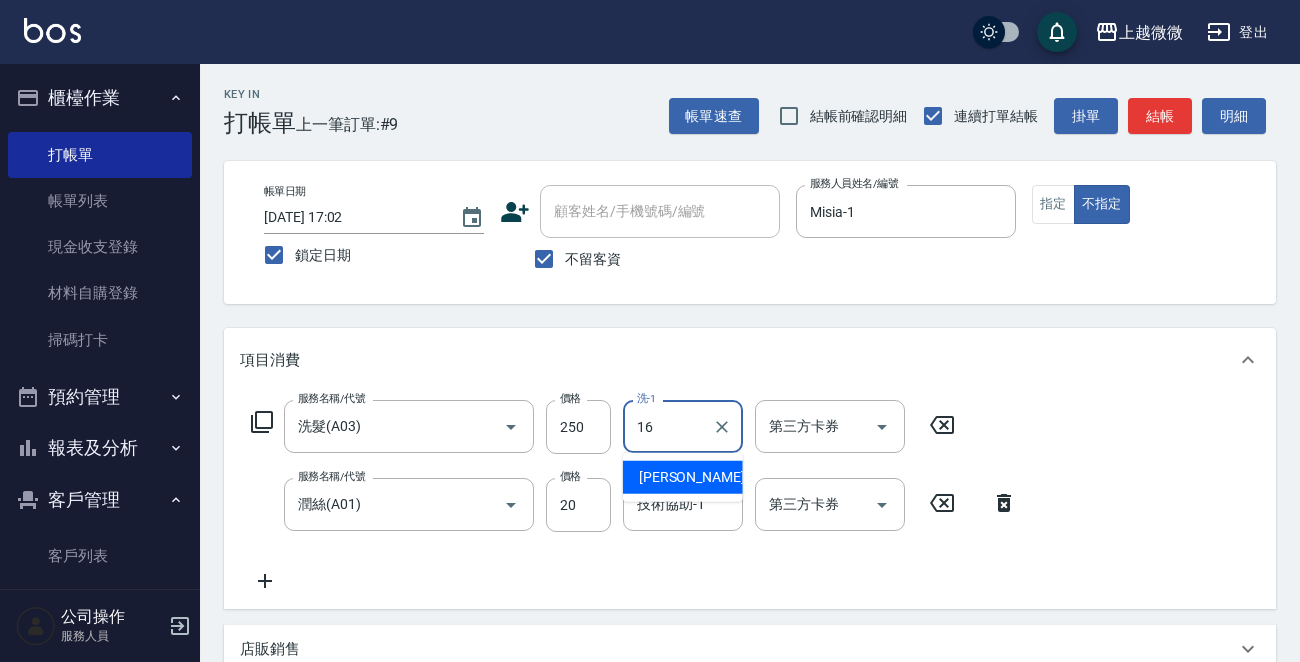 click on "Joan -16" at bounding box center [702, 477] 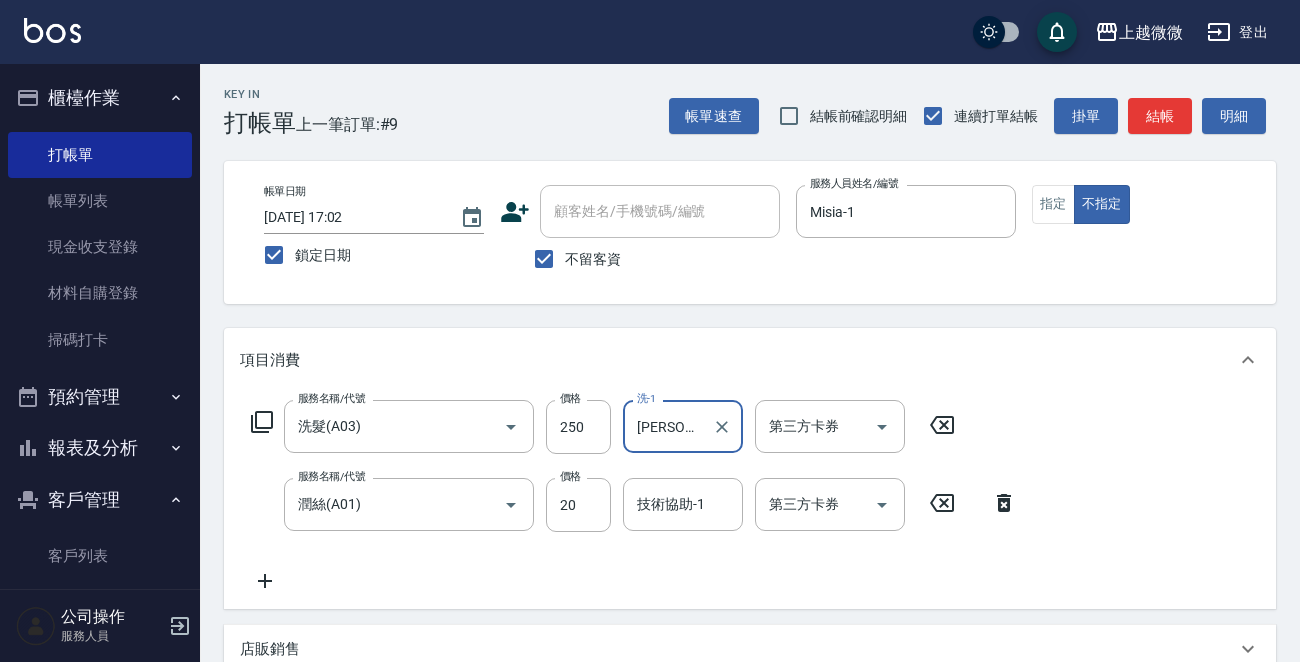 type on "[PERSON_NAME]-16" 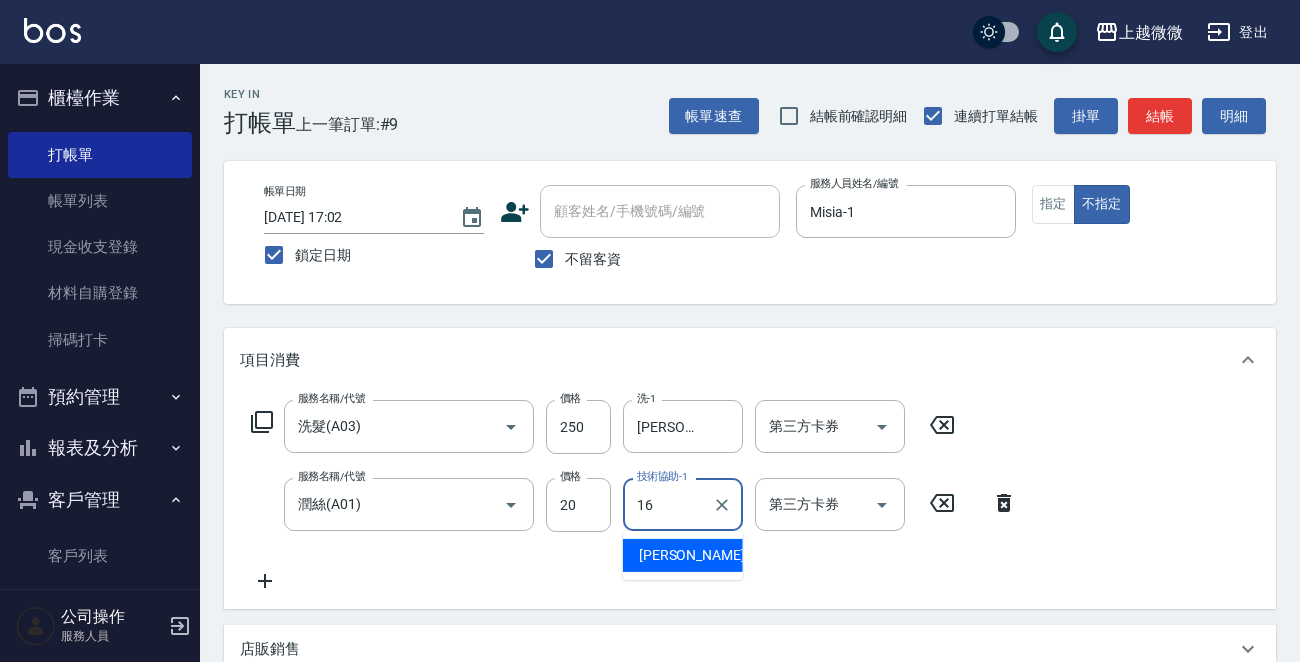 click on "Joan -16" at bounding box center [683, 555] 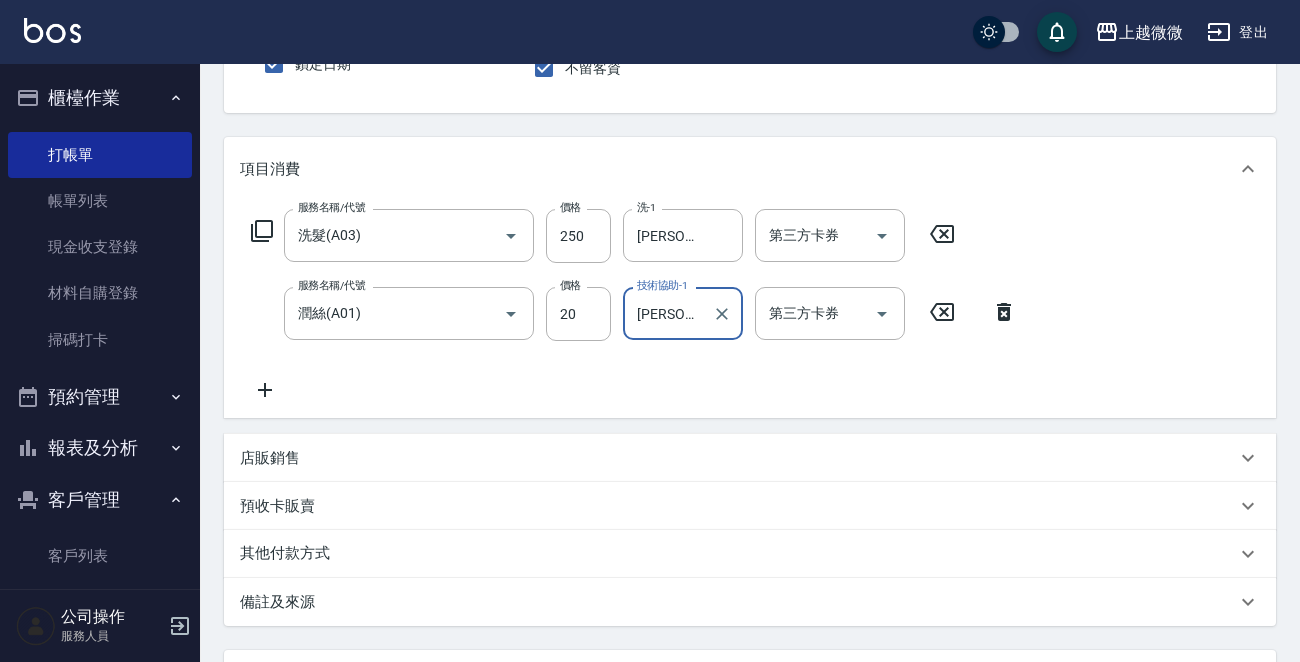 scroll, scrollTop: 377, scrollLeft: 0, axis: vertical 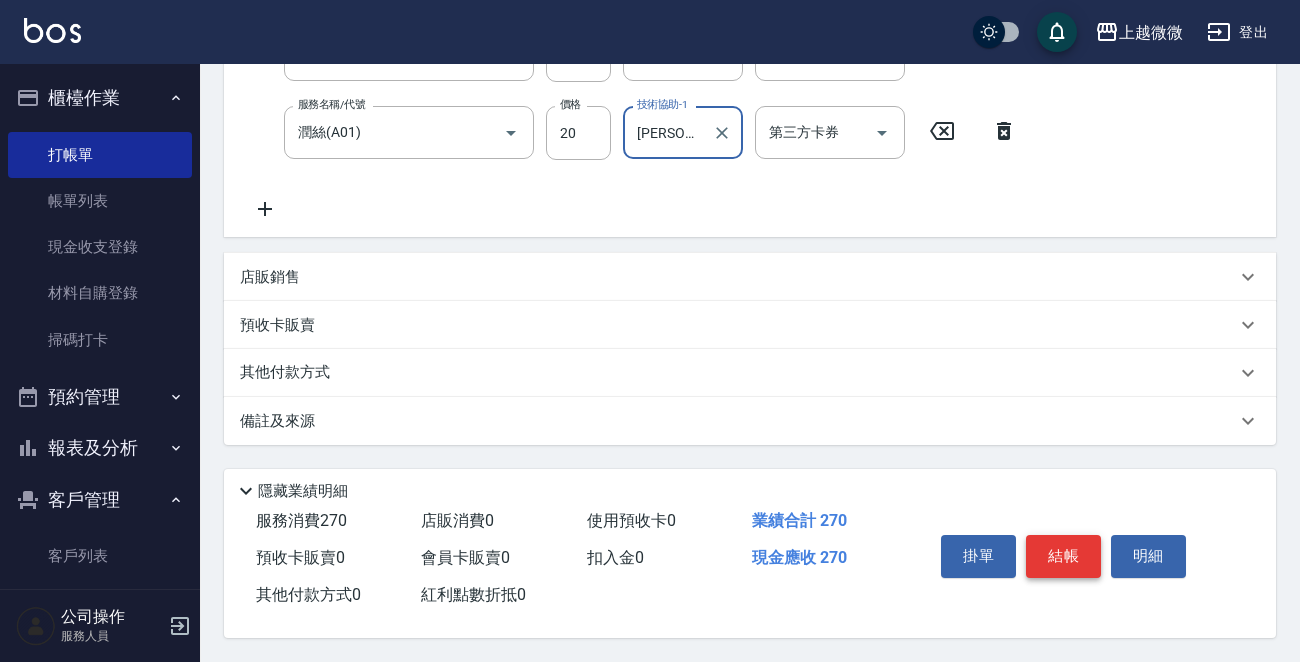 type on "[PERSON_NAME]-16" 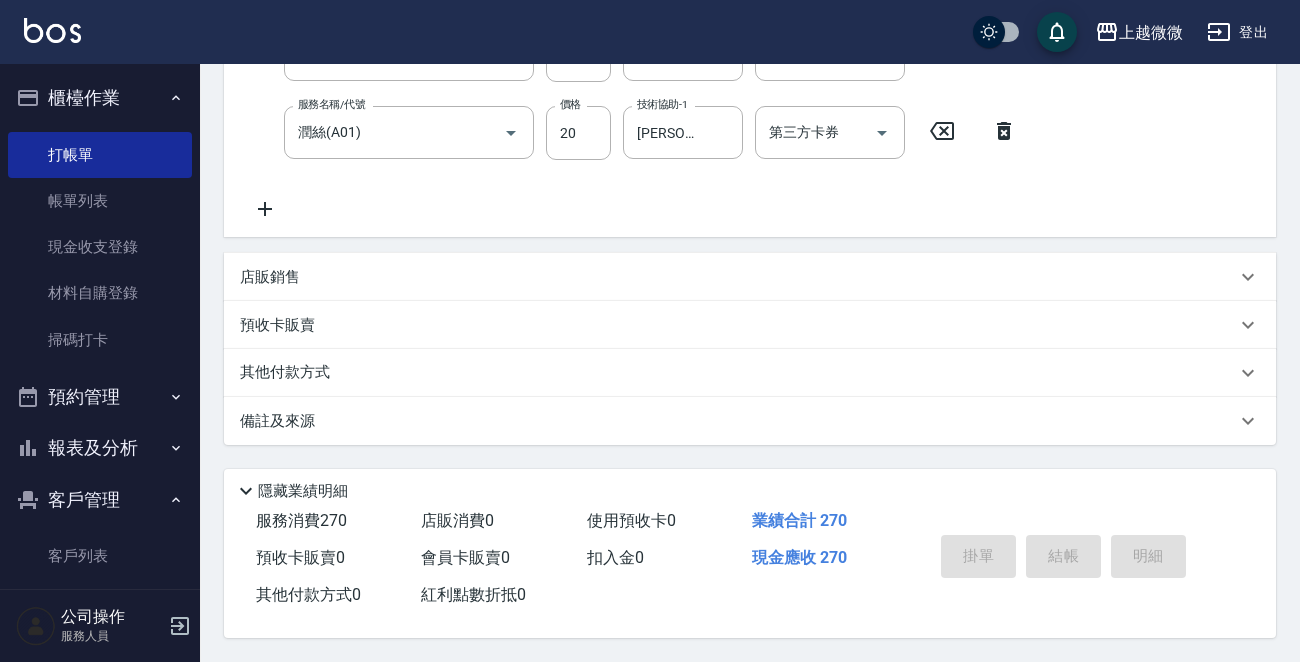 type 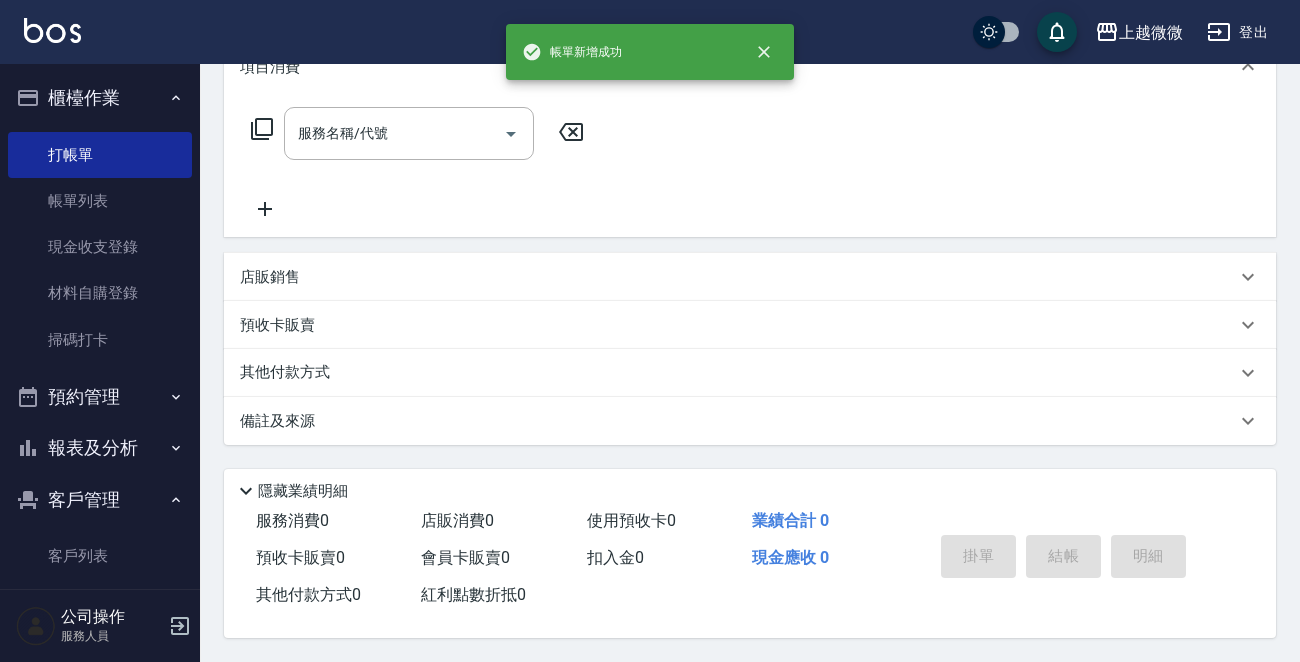 scroll, scrollTop: 0, scrollLeft: 0, axis: both 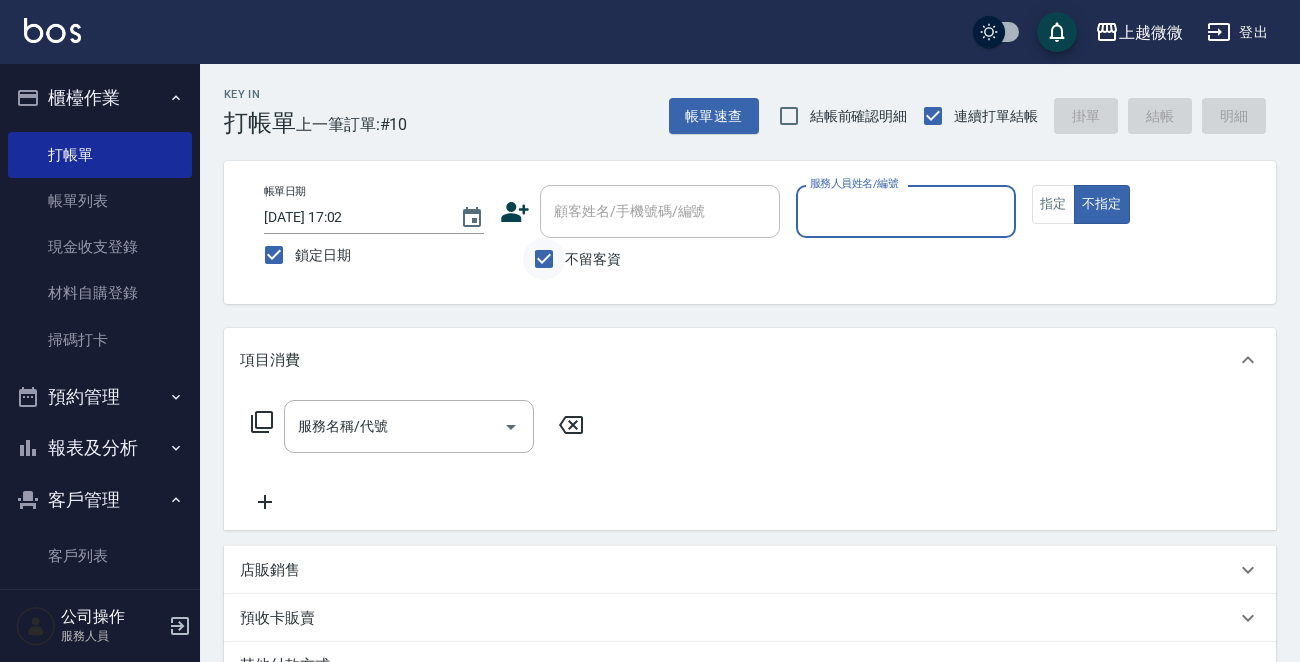 click on "不留客資" at bounding box center [544, 259] 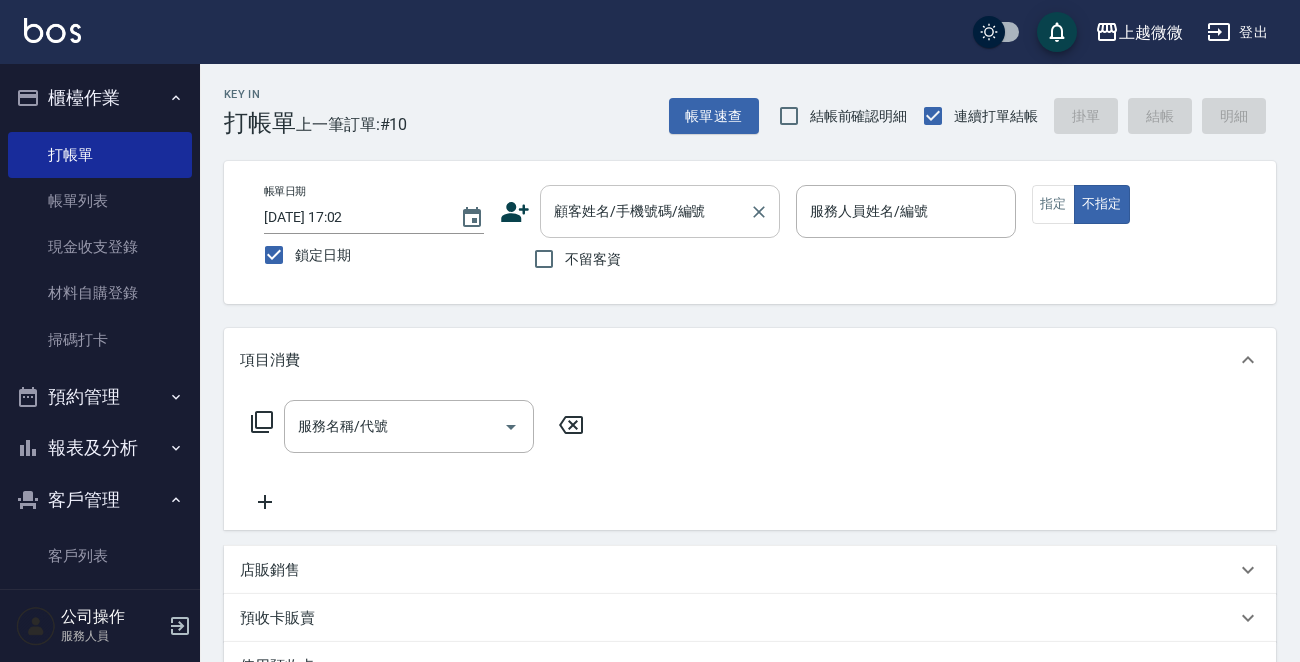 click on "顧客姓名/手機號碼/編號" at bounding box center [645, 211] 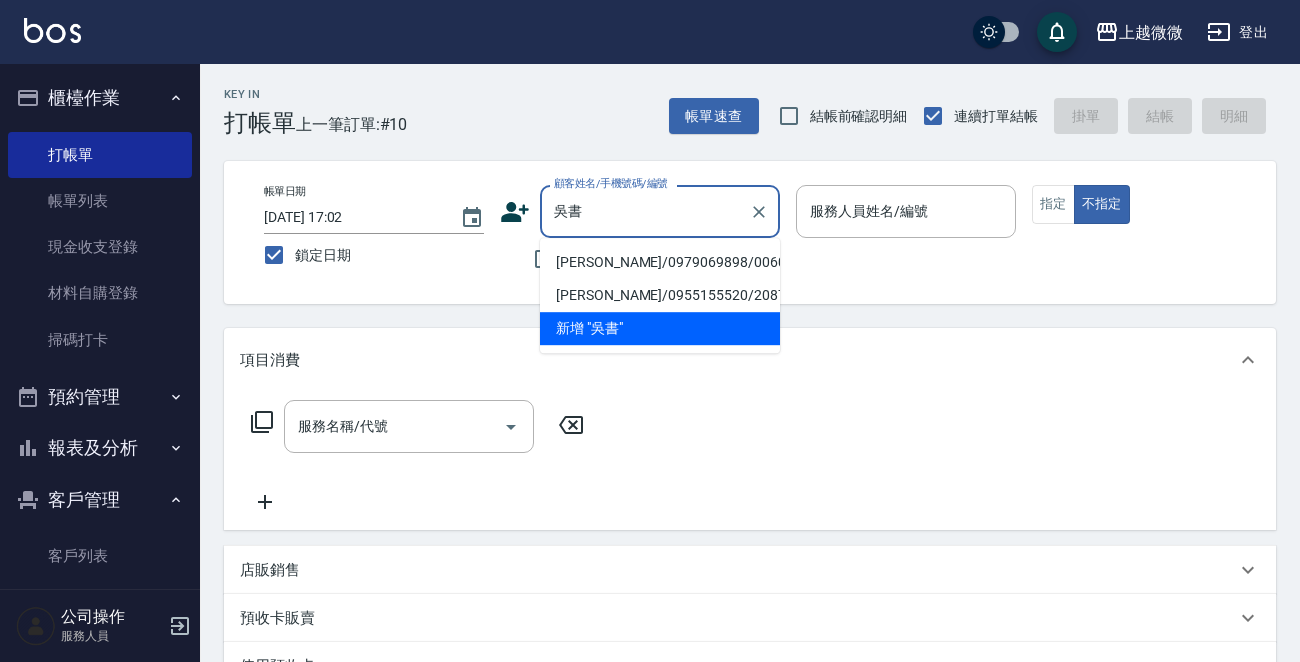 click on "[PERSON_NAME]/0979069898/0060" at bounding box center [660, 262] 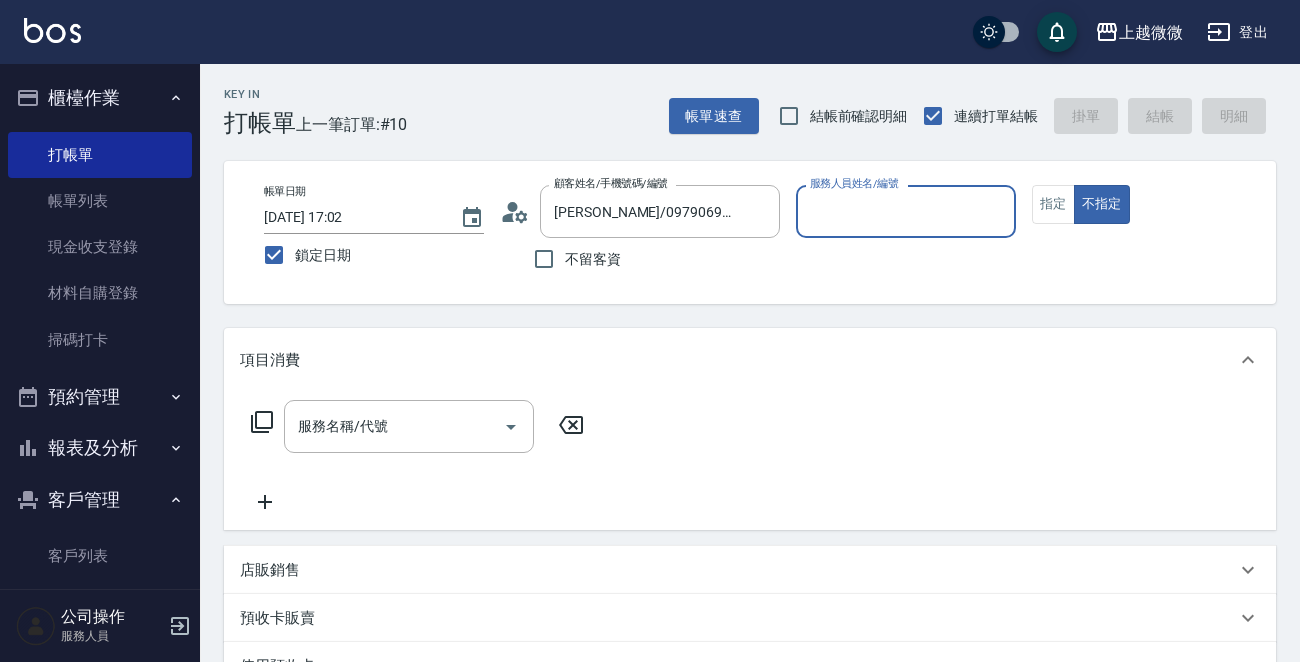 type on "Selin-5" 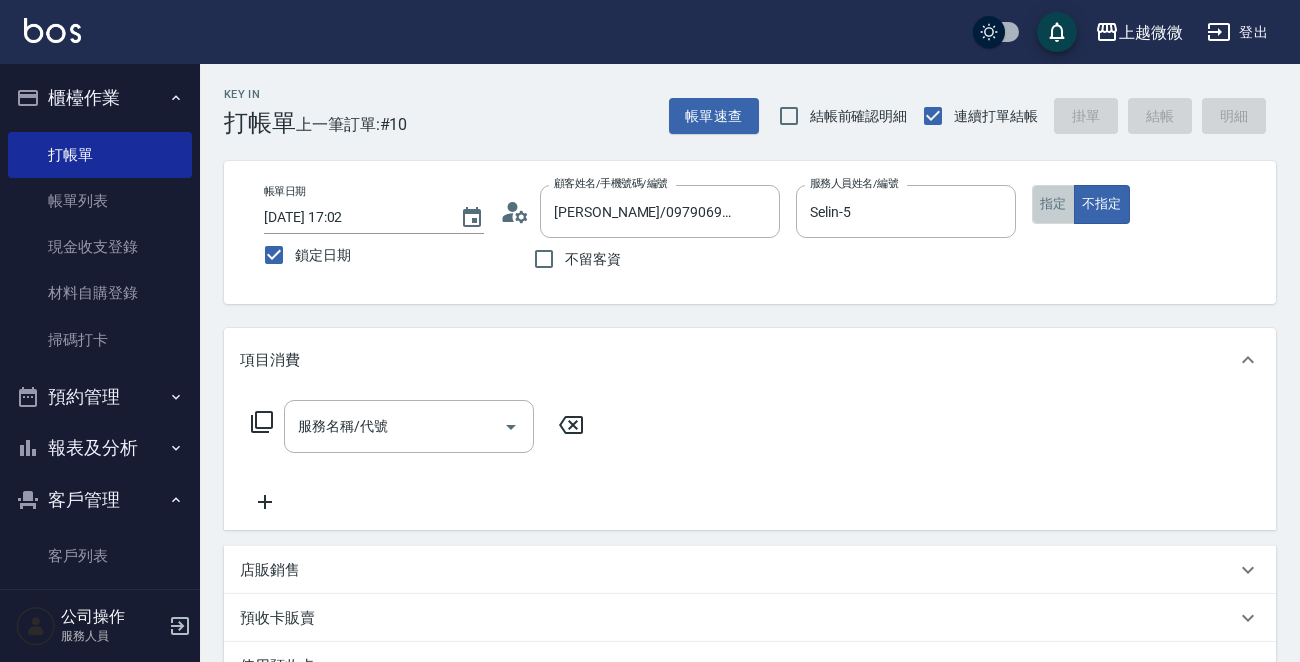 click on "指定" at bounding box center [1053, 204] 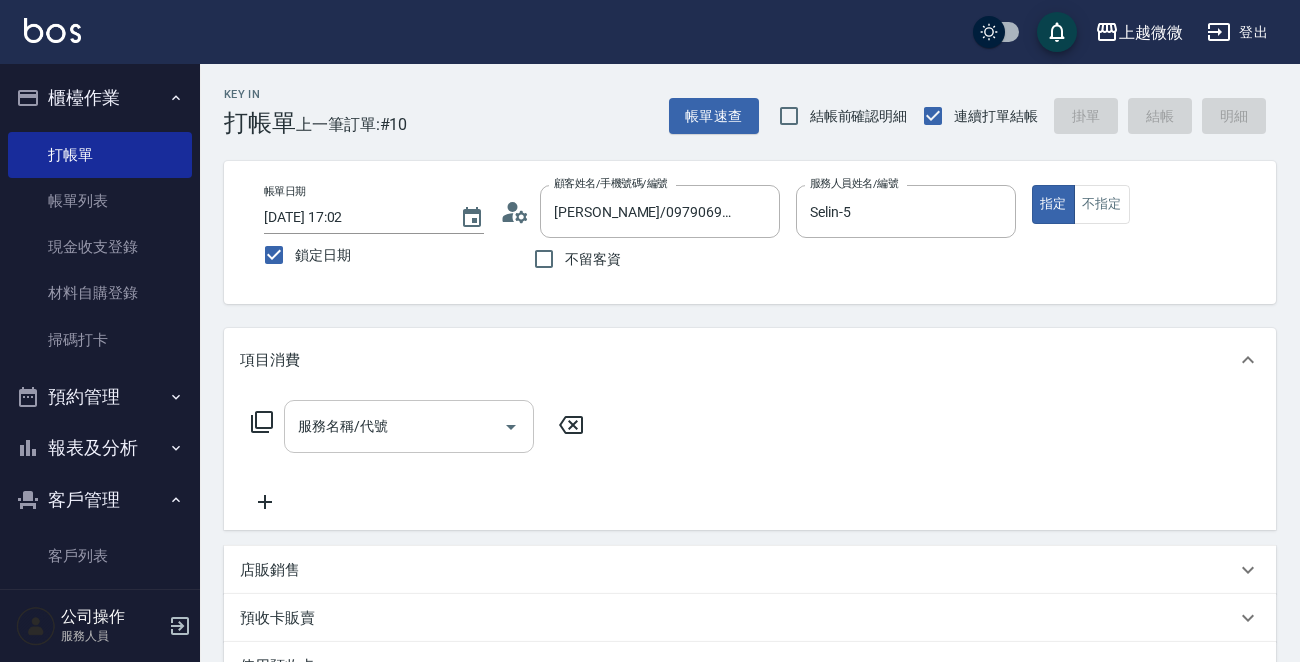 click on "服務名稱/代號" at bounding box center (394, 426) 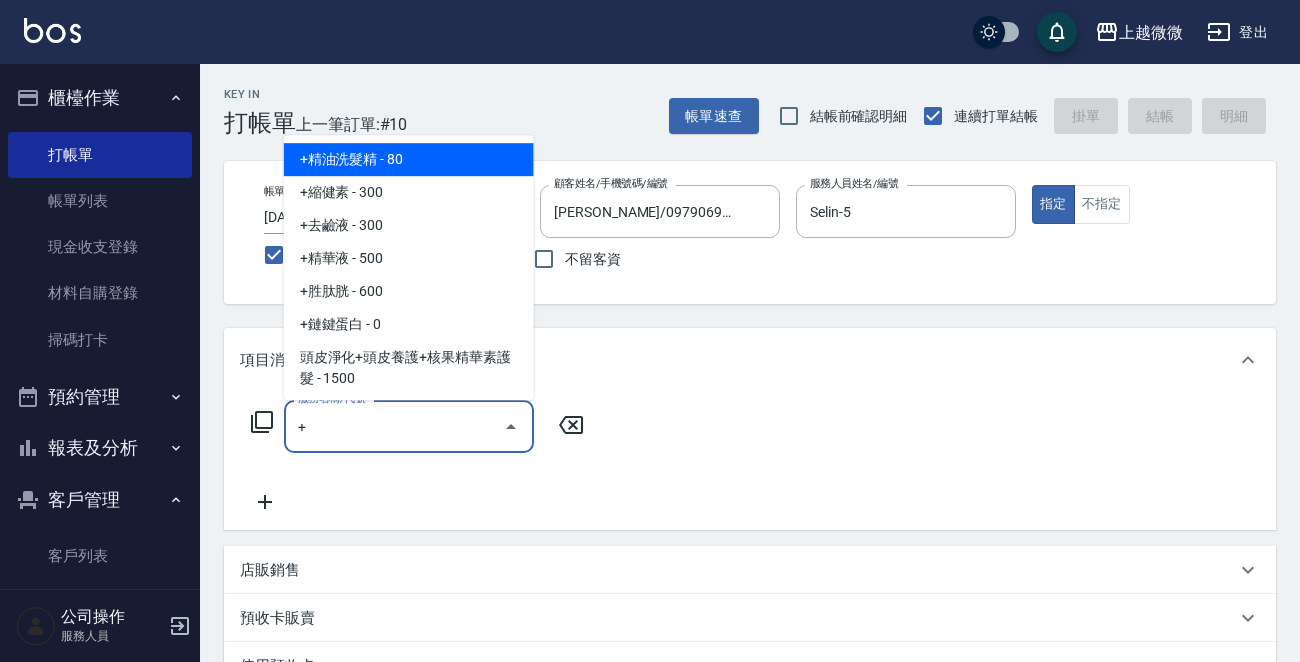 click on "+精油洗髮精 - 80" at bounding box center (409, 159) 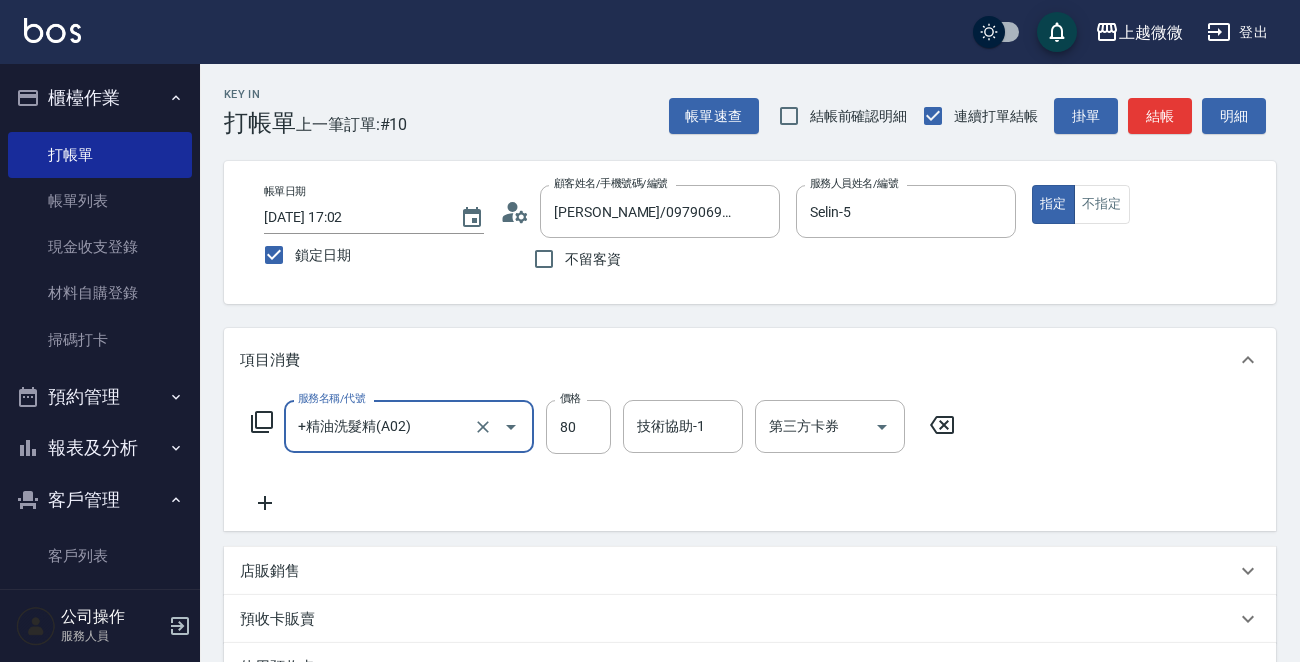 type on "+精油洗髮精(A02)" 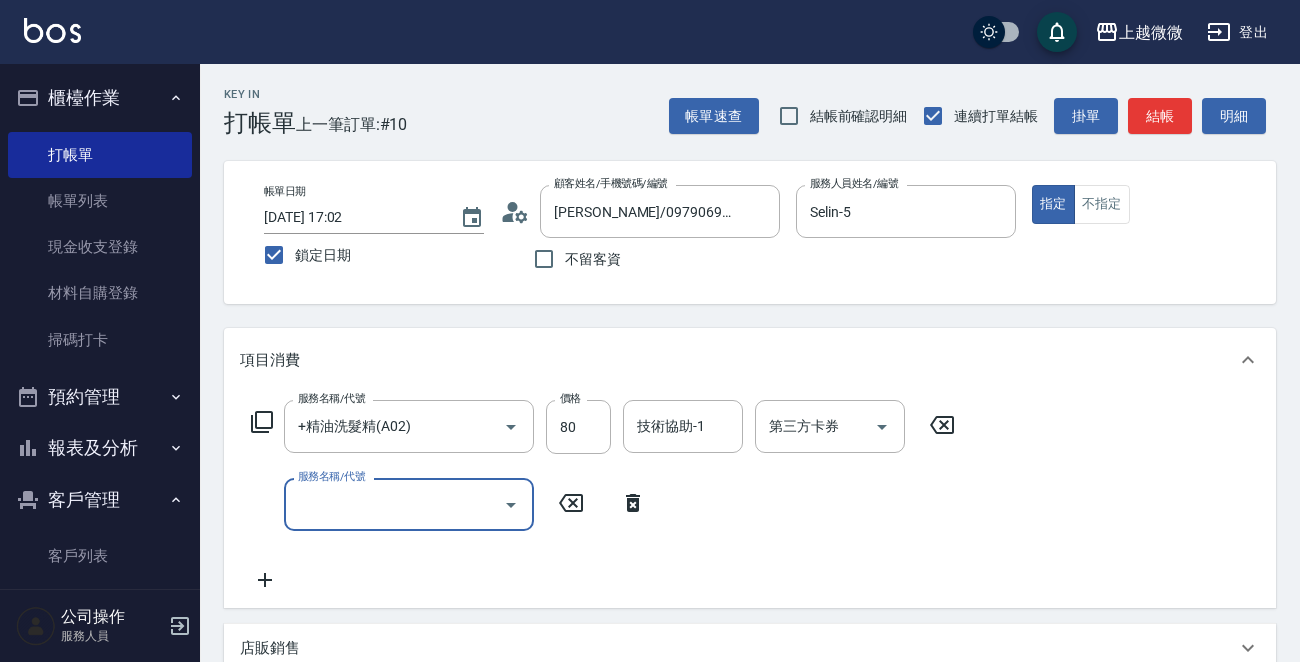 click on "服務名稱/代號" at bounding box center (394, 504) 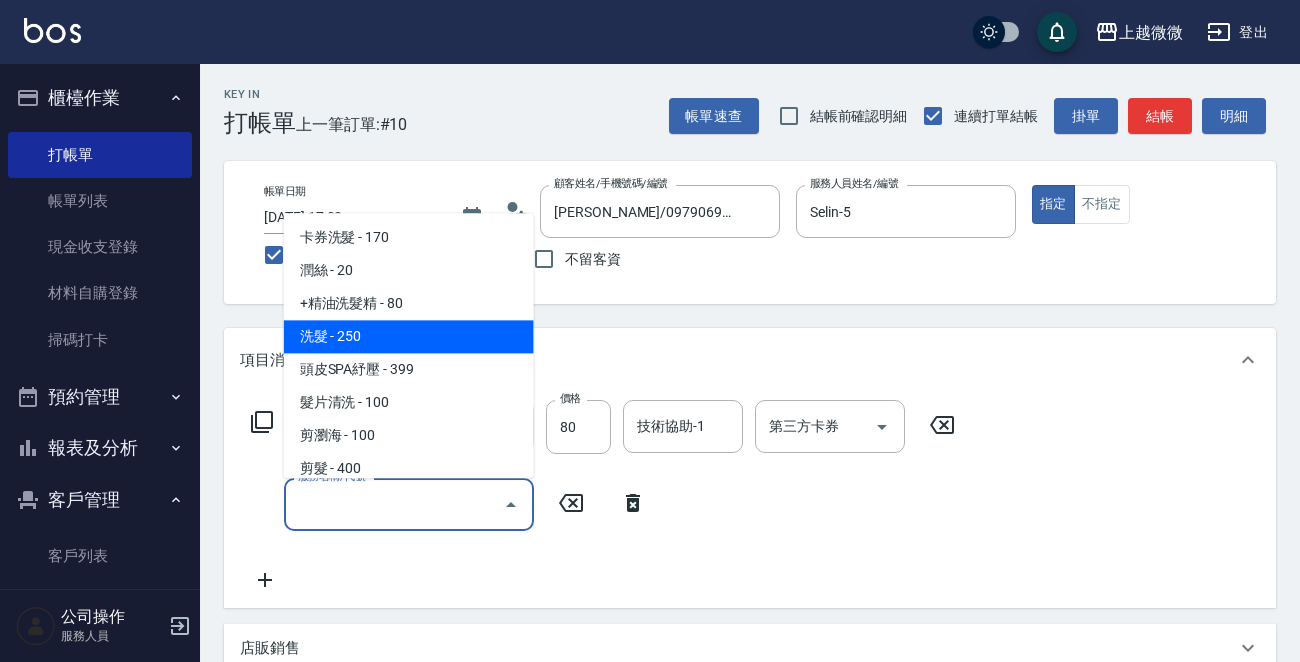click on "洗髮 - 250" at bounding box center [409, 337] 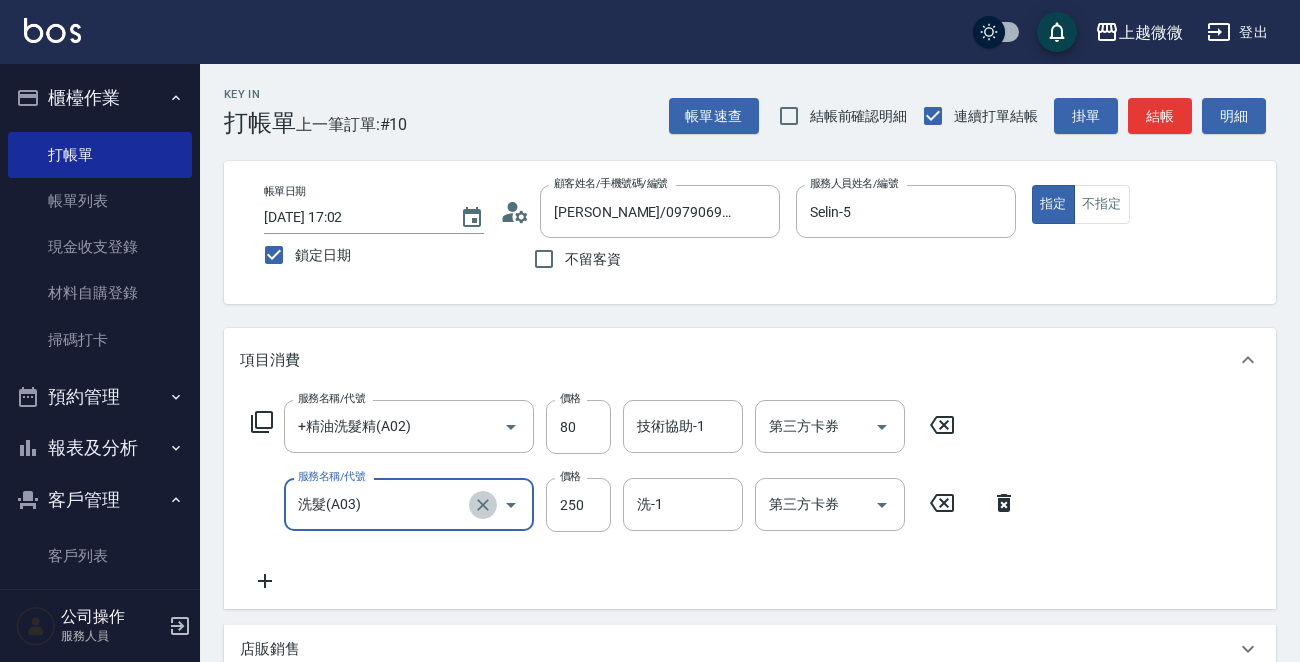 click 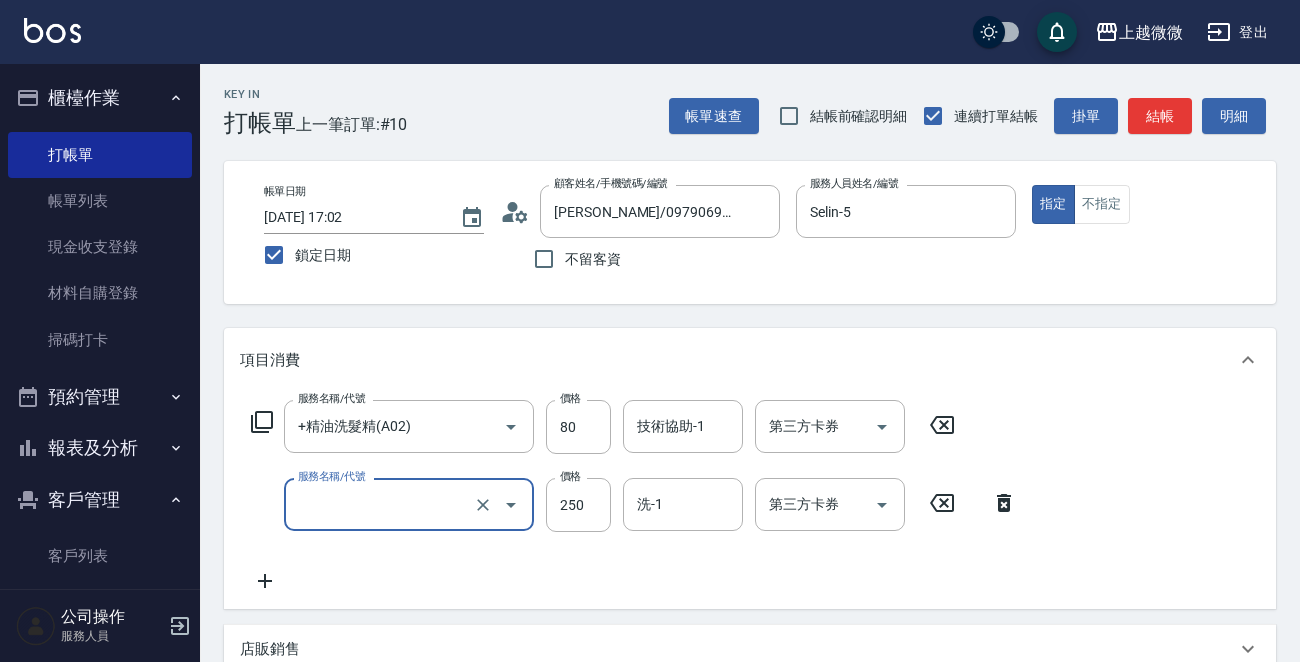 click on "服務名稱/代號" at bounding box center [381, 504] 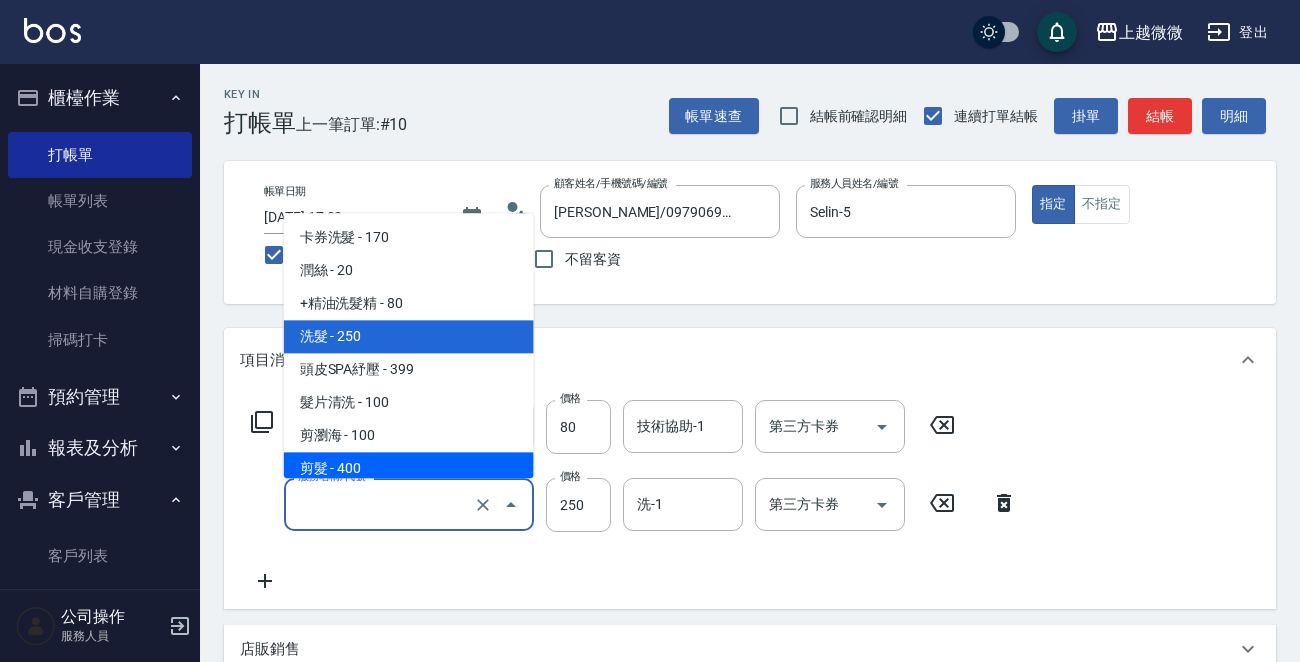 click on "剪髮 - 400" at bounding box center (409, 469) 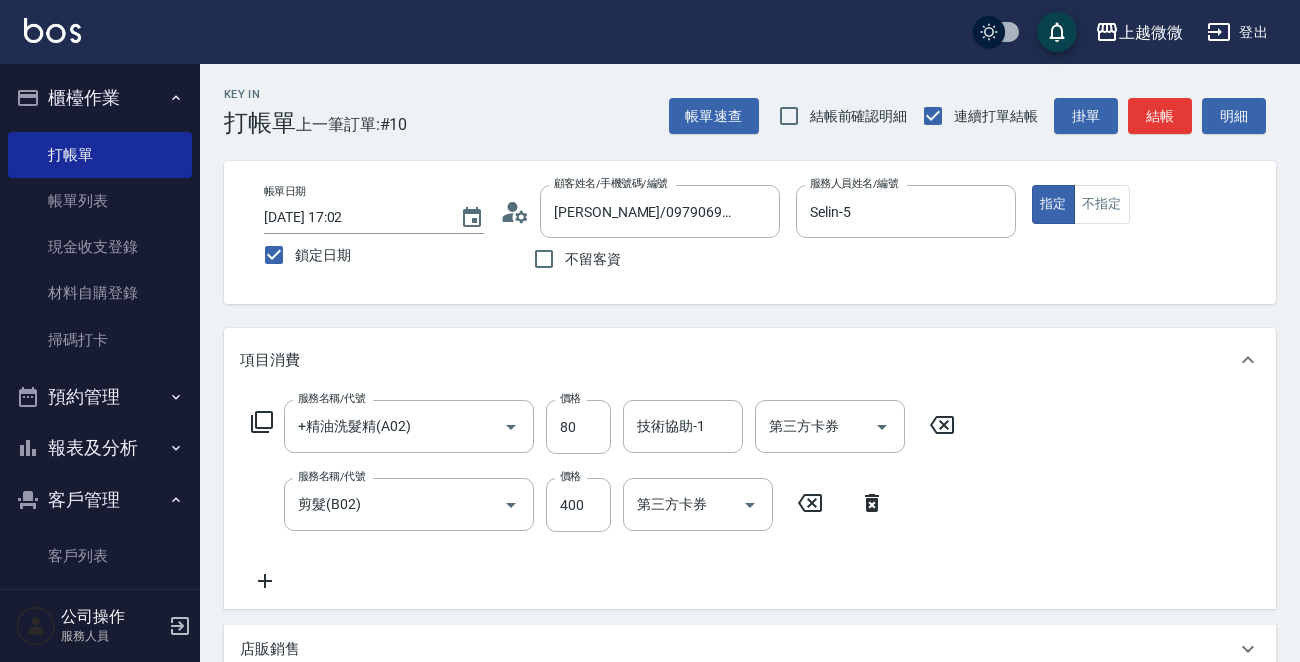 click 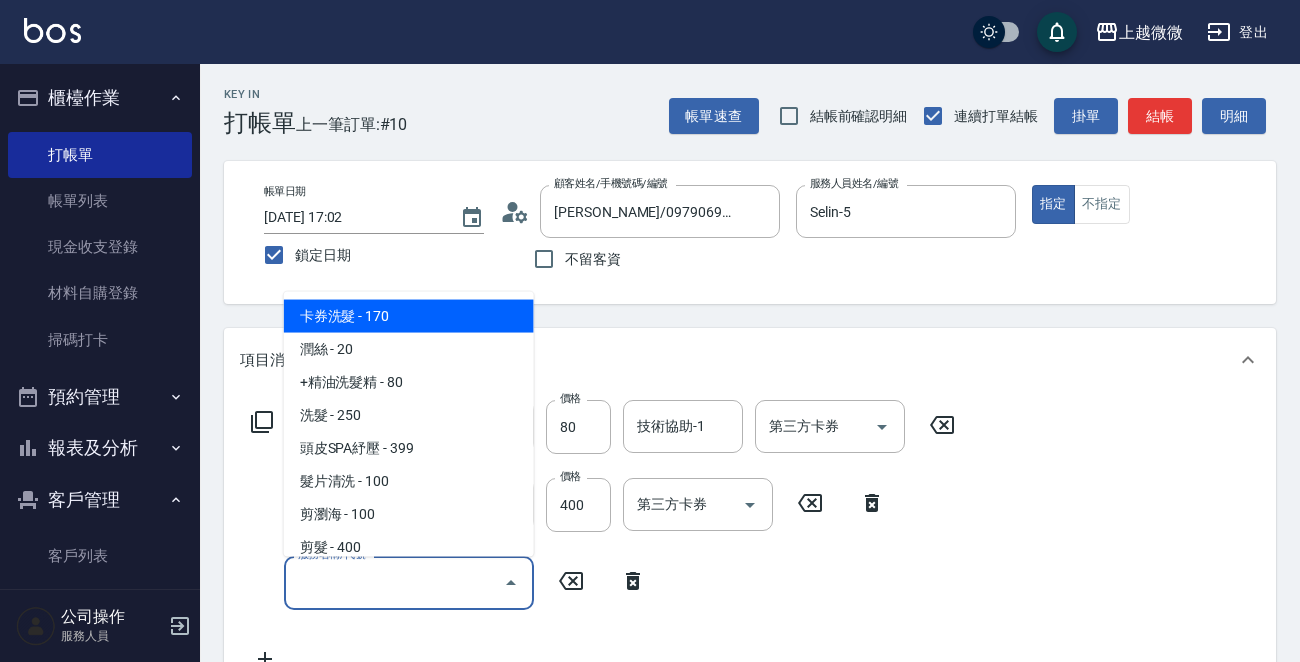 click on "服務名稱/代號" at bounding box center (394, 582) 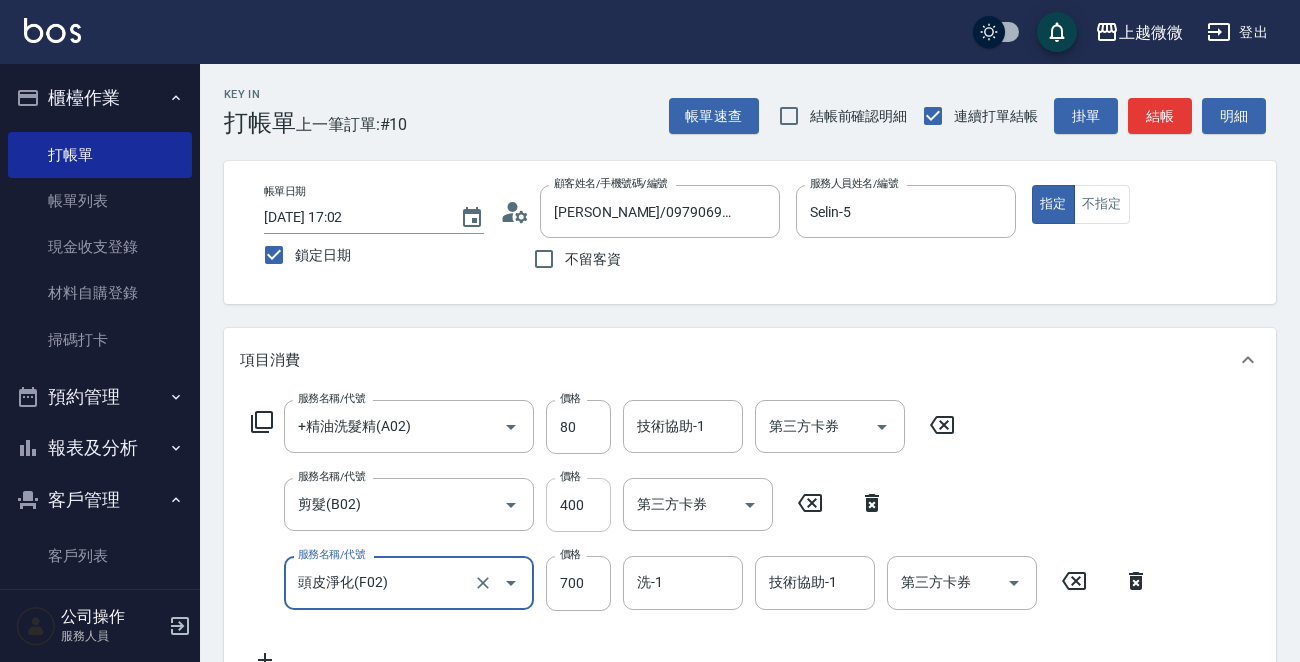 type on "頭皮淨化(F02)" 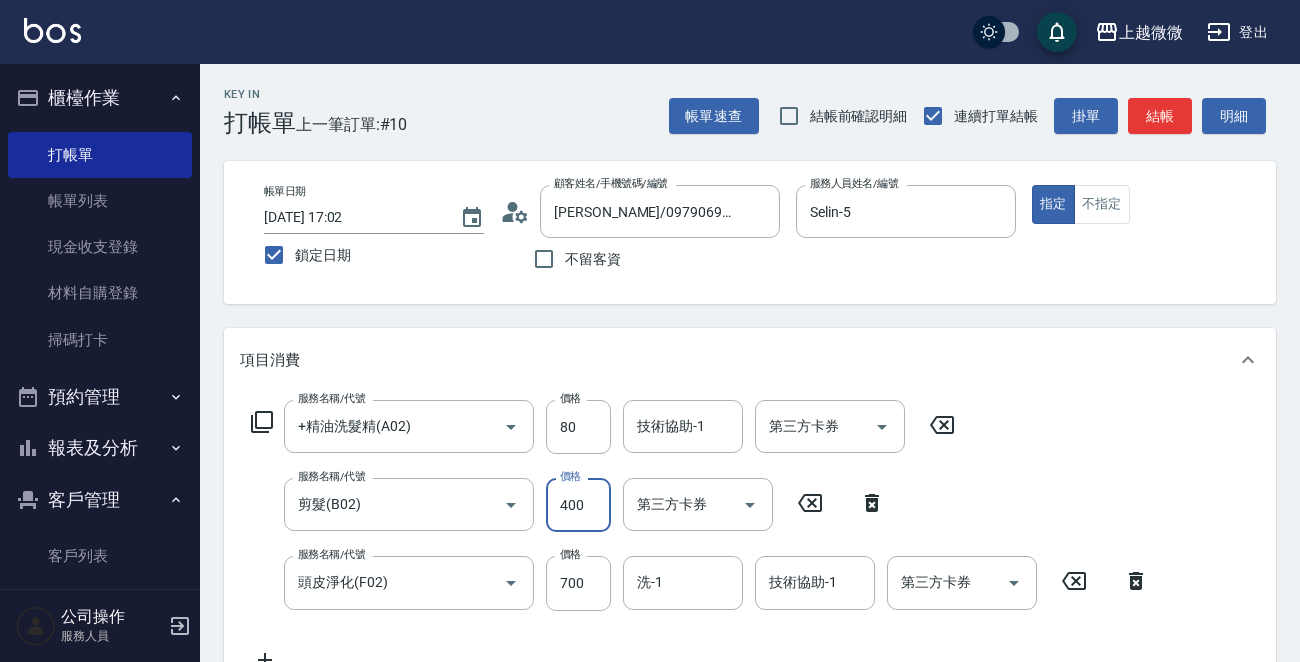 click on "400" at bounding box center (578, 505) 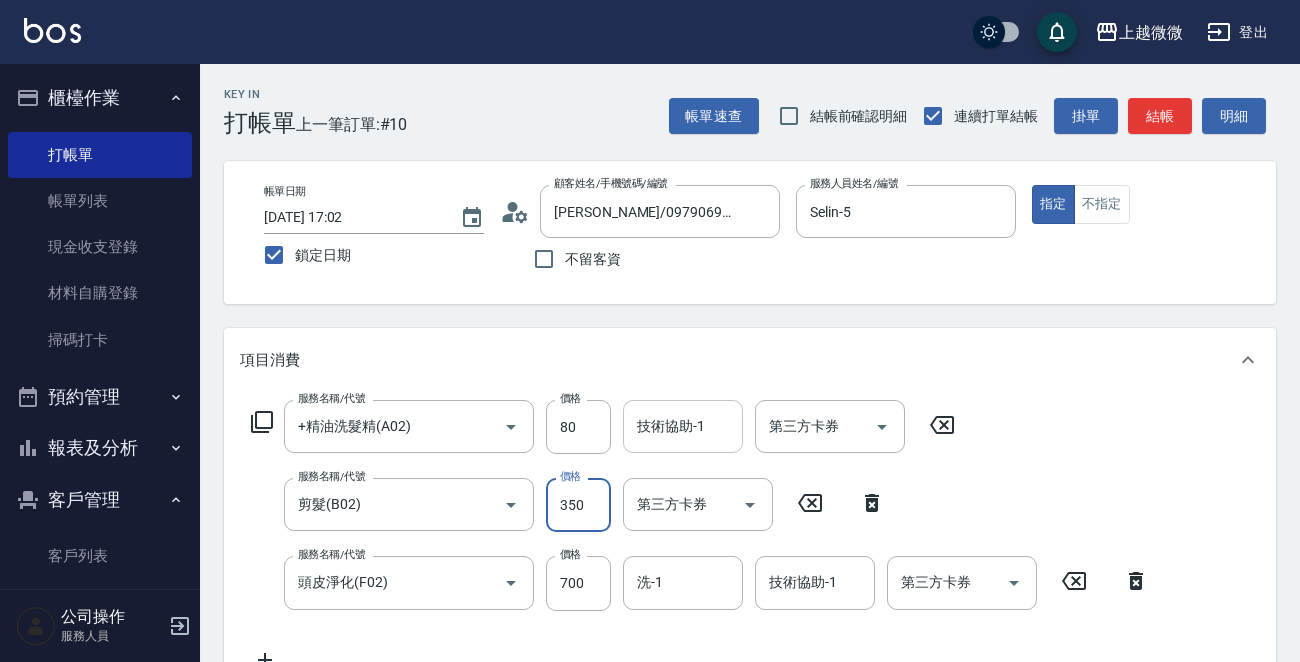 click on "技術協助-1" at bounding box center (683, 426) 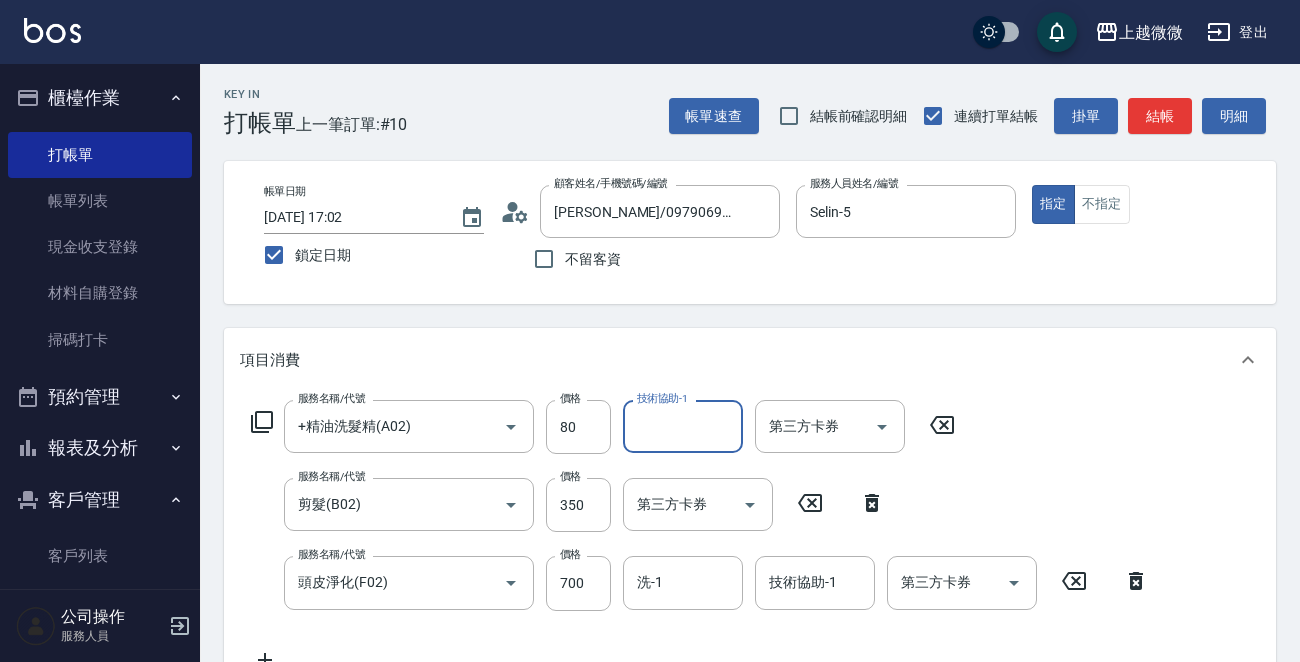 click on "技術協助-1" at bounding box center [683, 426] 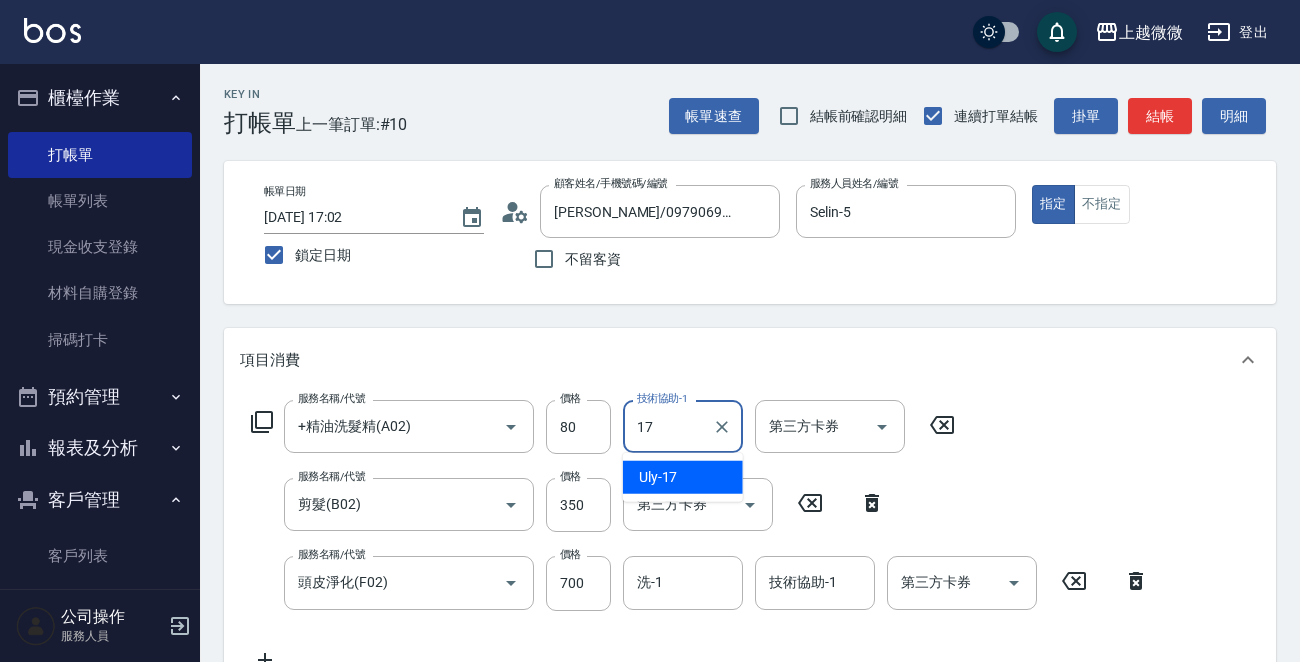click on "Uly -17" at bounding box center [658, 477] 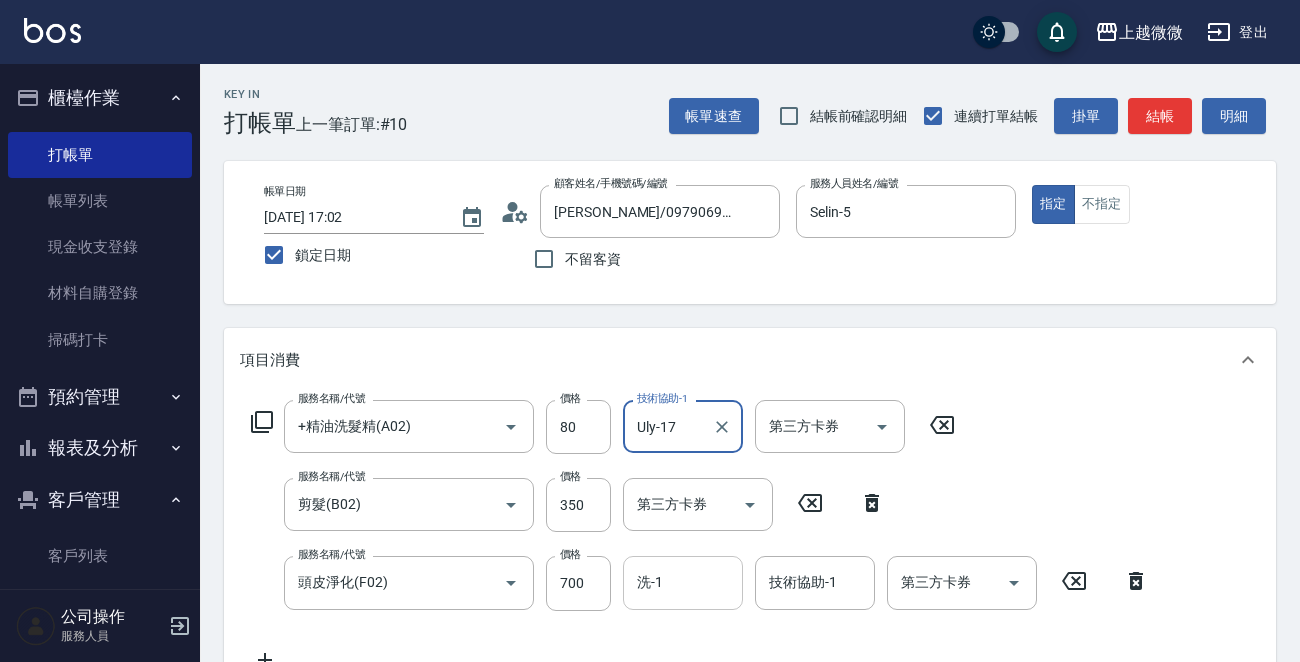 type on "Uly-17" 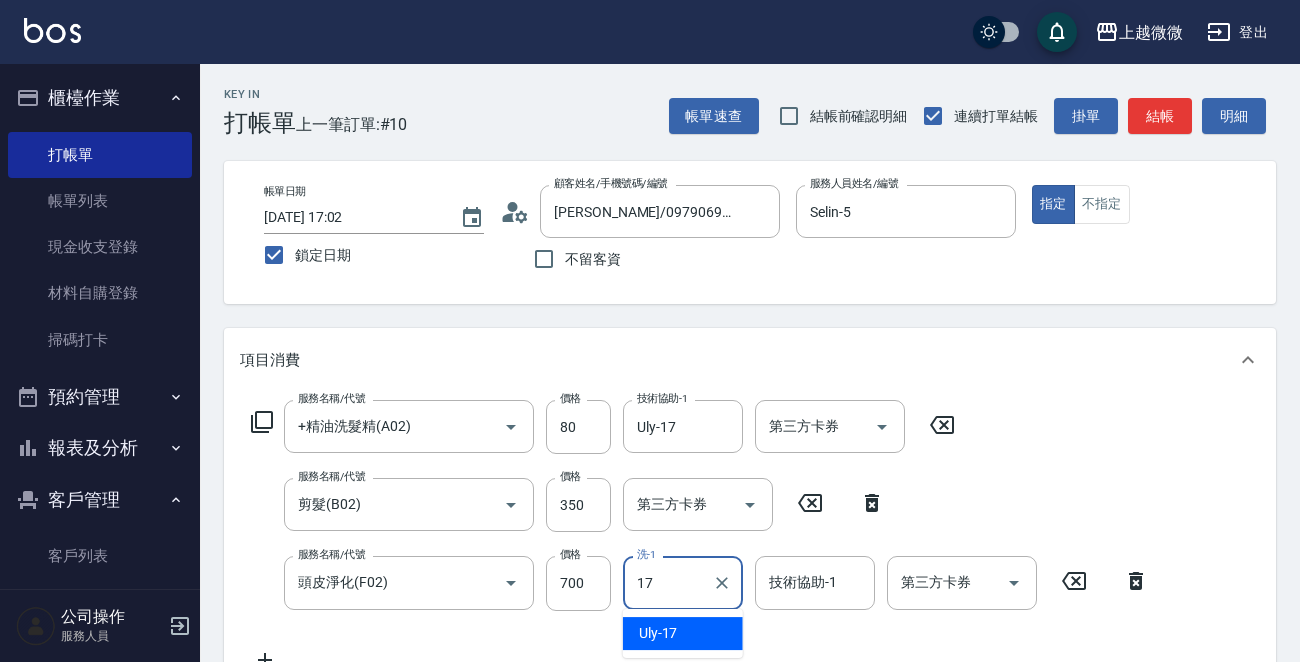 click on "Uly -17" at bounding box center [683, 633] 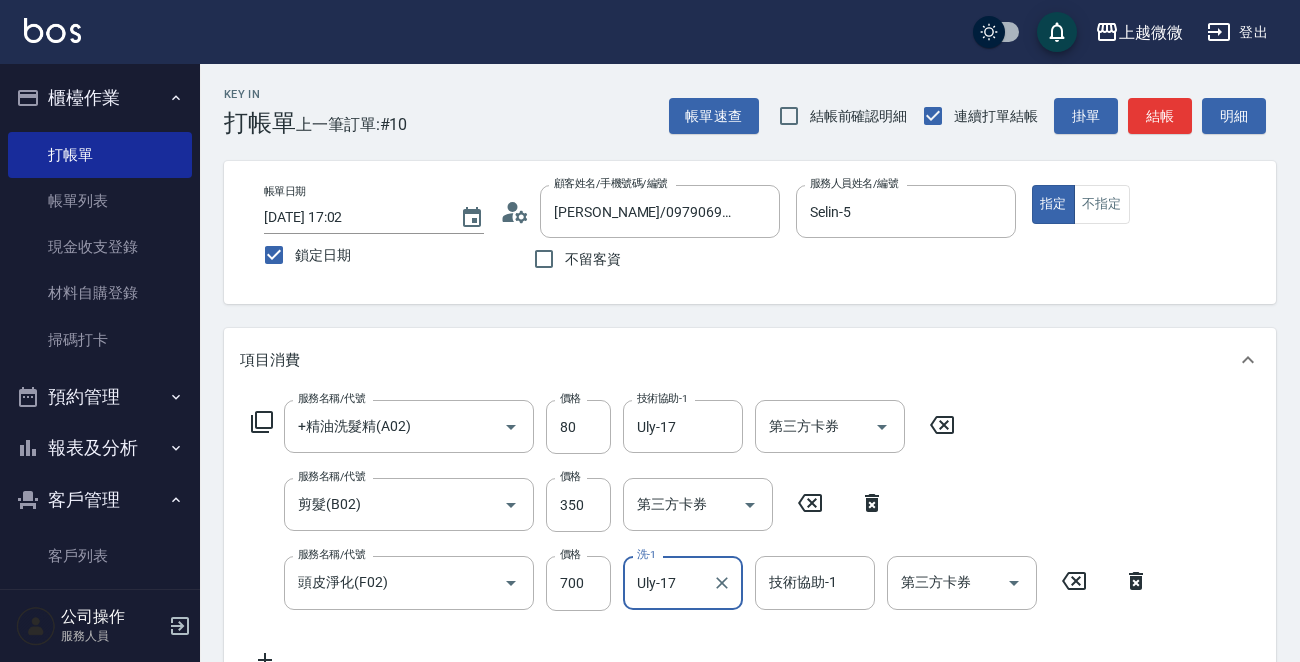 type on "Uly-17" 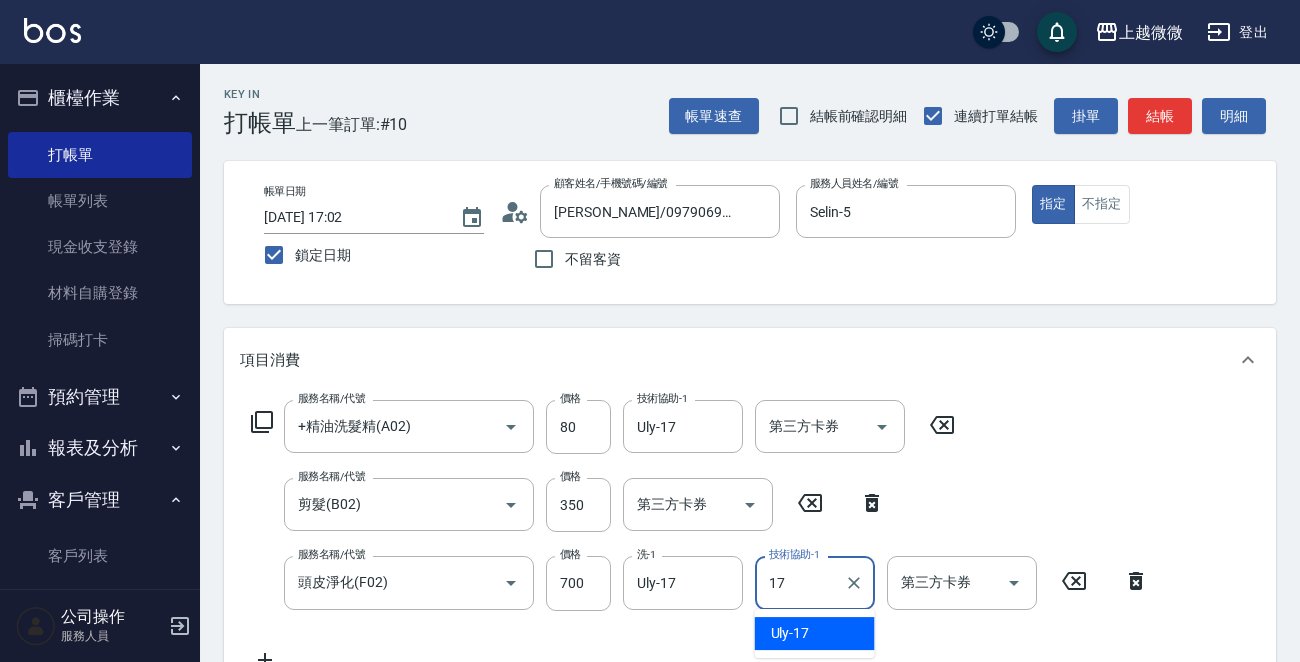 click on "Uly -17" at bounding box center [815, 633] 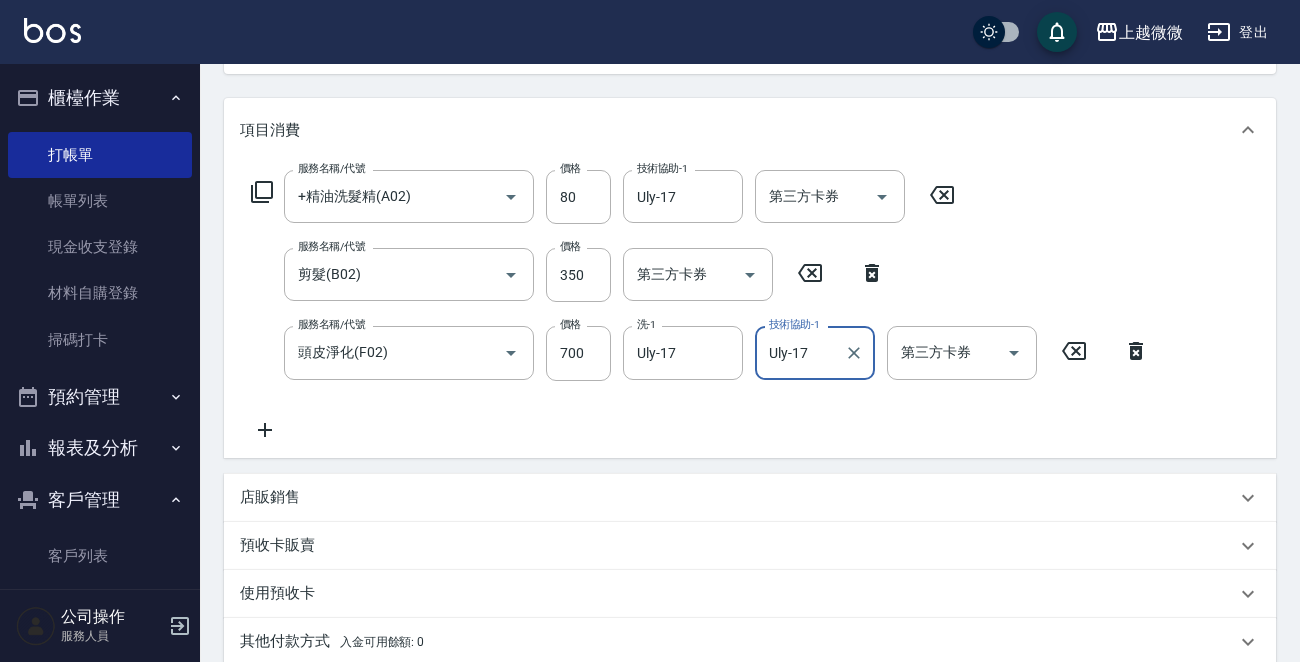 scroll, scrollTop: 503, scrollLeft: 0, axis: vertical 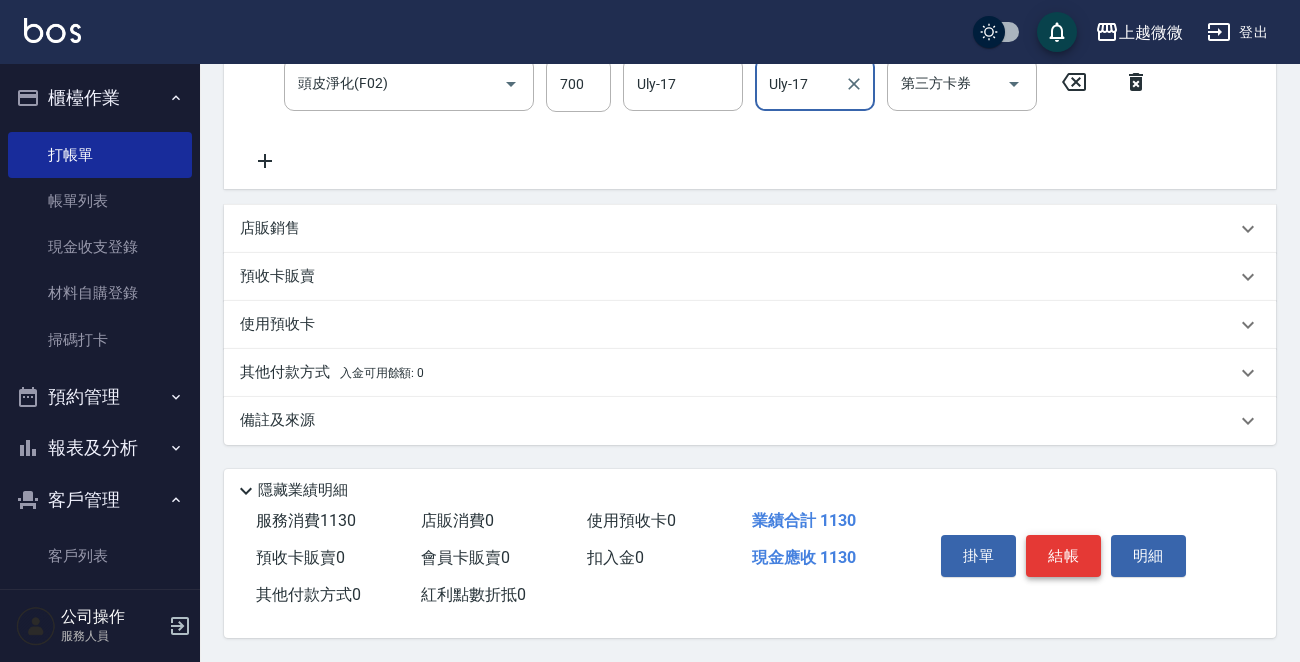 type on "Uly-17" 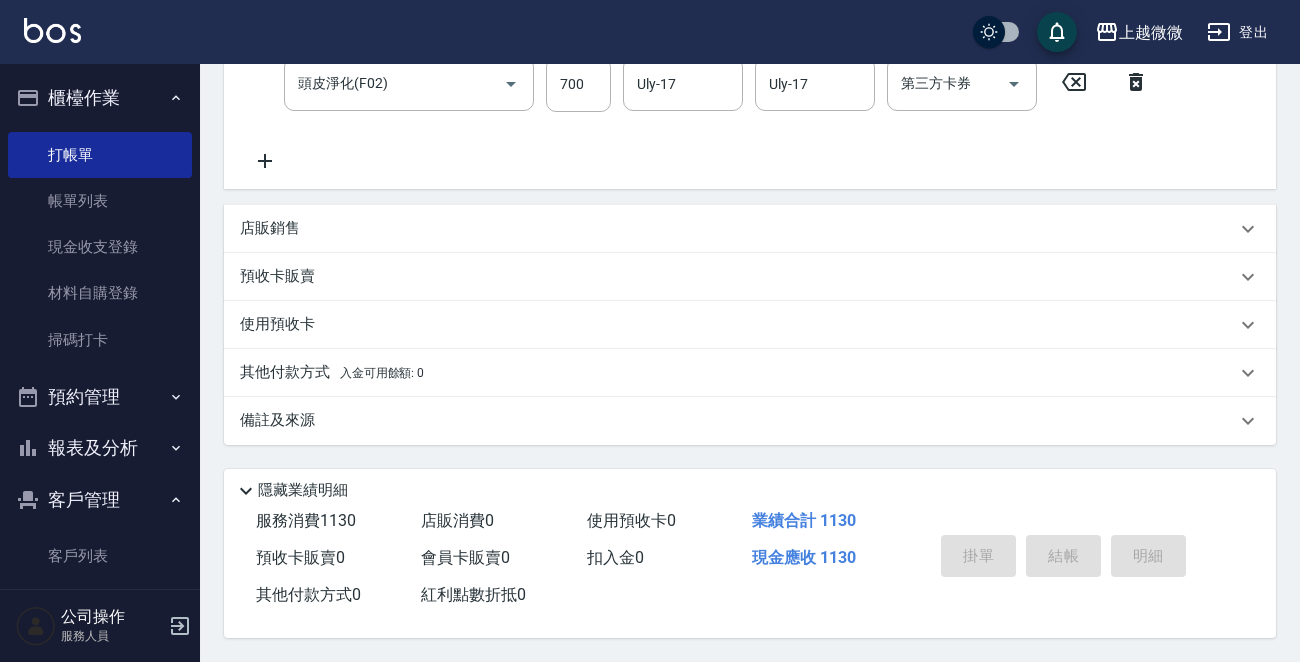 type 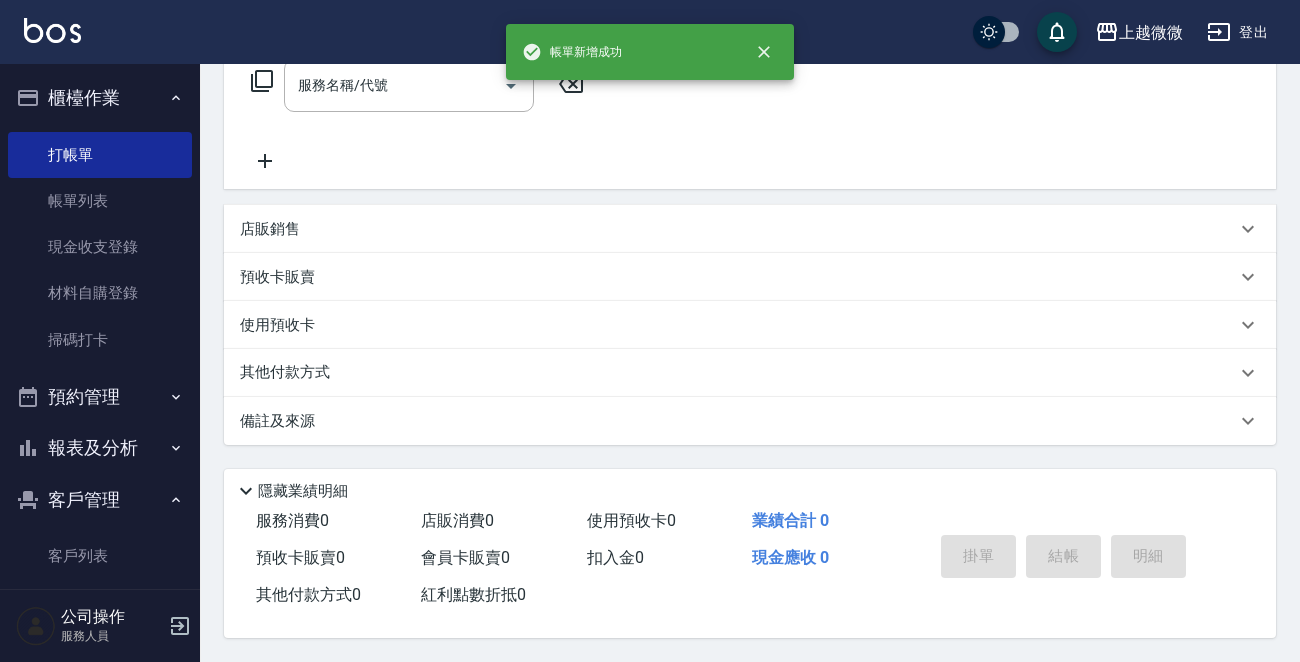 scroll, scrollTop: 0, scrollLeft: 0, axis: both 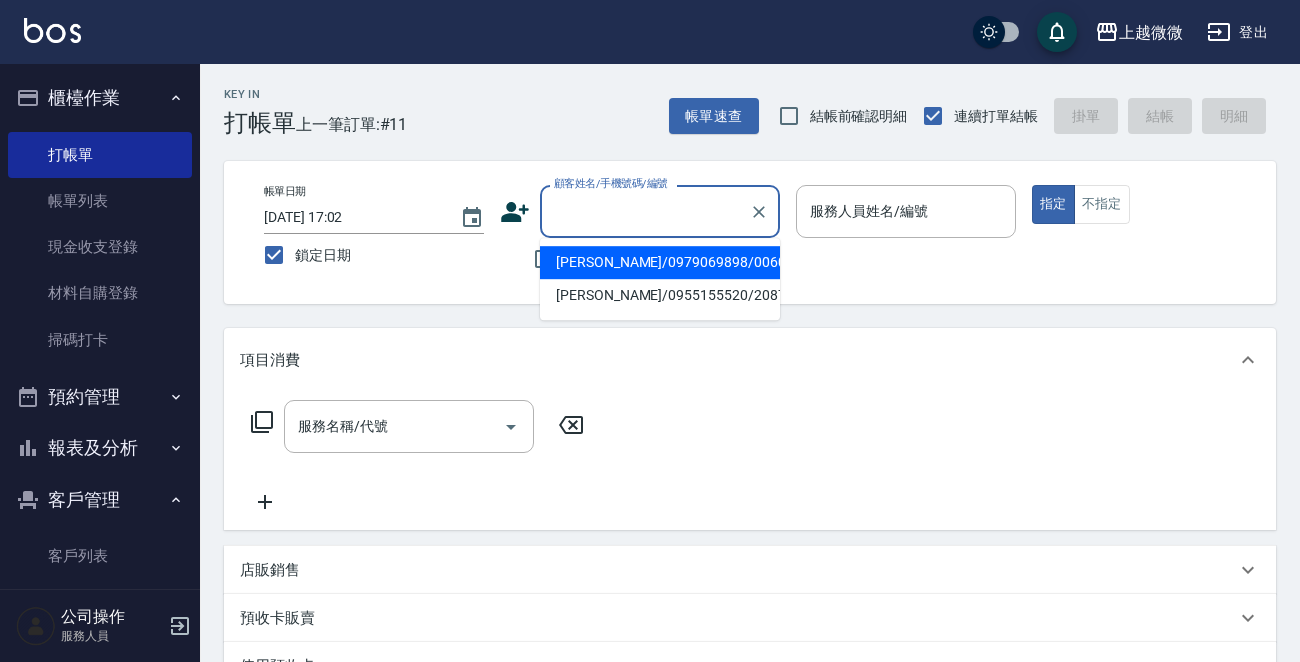 click on "顧客姓名/手機號碼/編號" at bounding box center [645, 211] 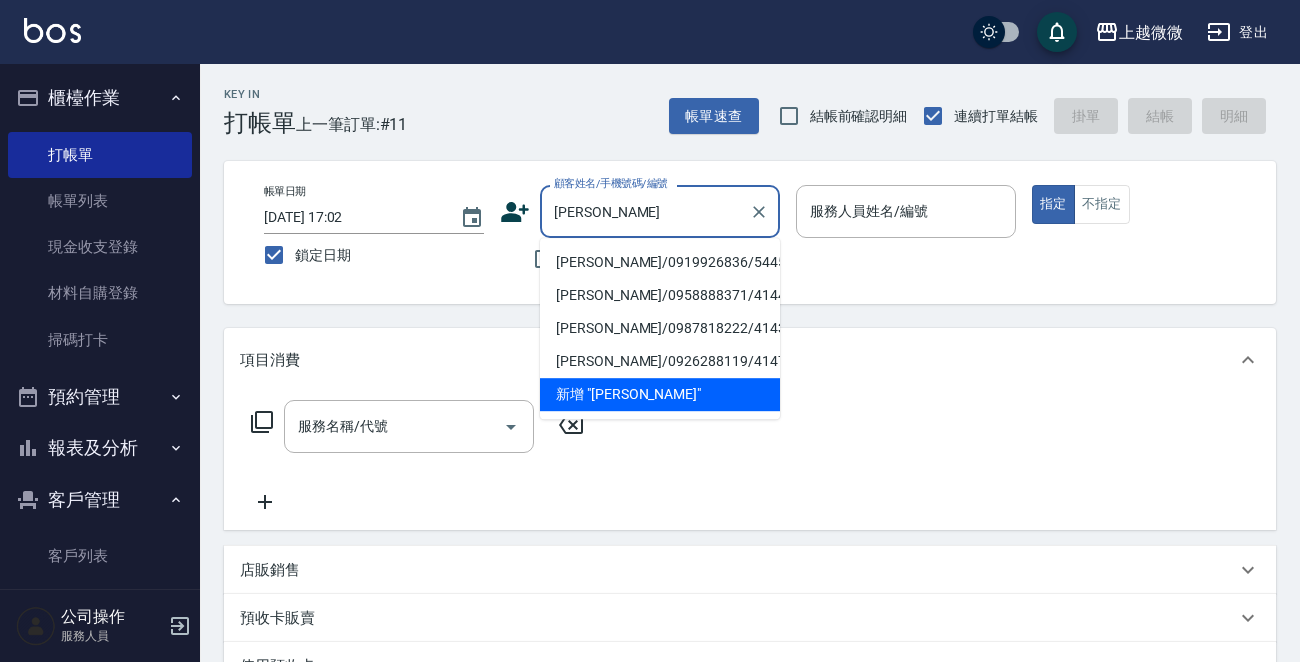 click on "[PERSON_NAME]/0919926836/5445" at bounding box center [660, 262] 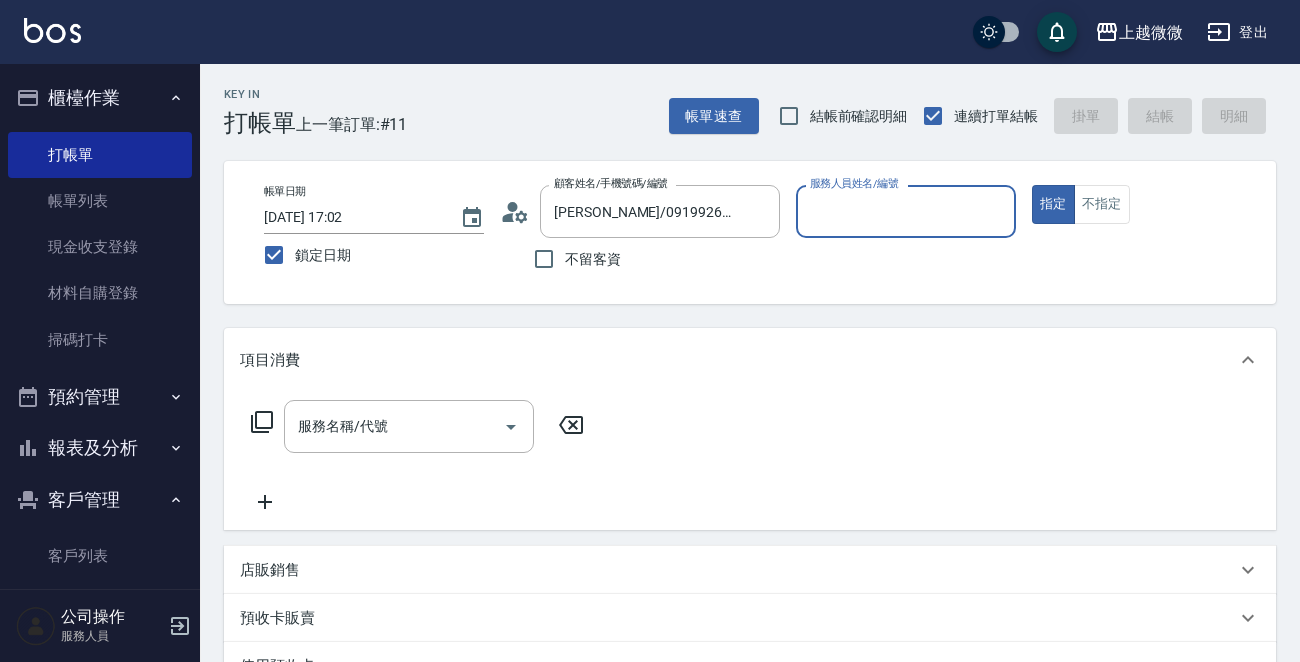 type on "Selin-5" 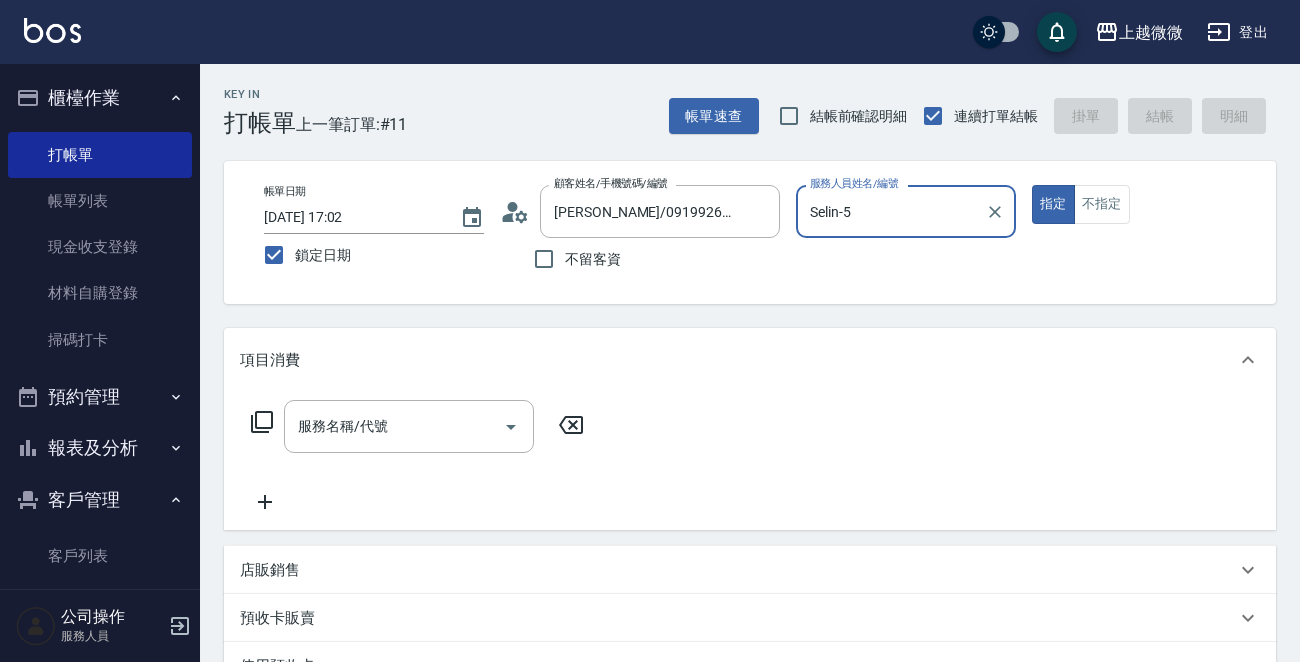 click on "服務名稱/代號 服務名稱/代號" at bounding box center [409, 426] 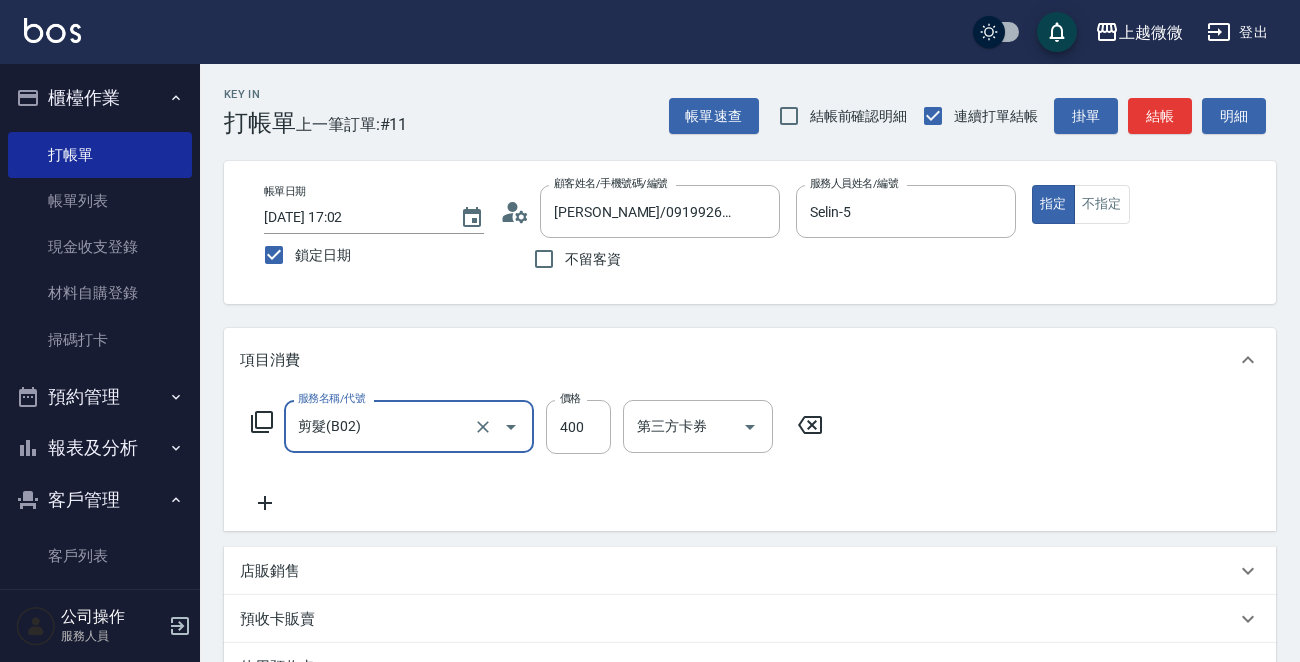 type on "剪髮(B02)" 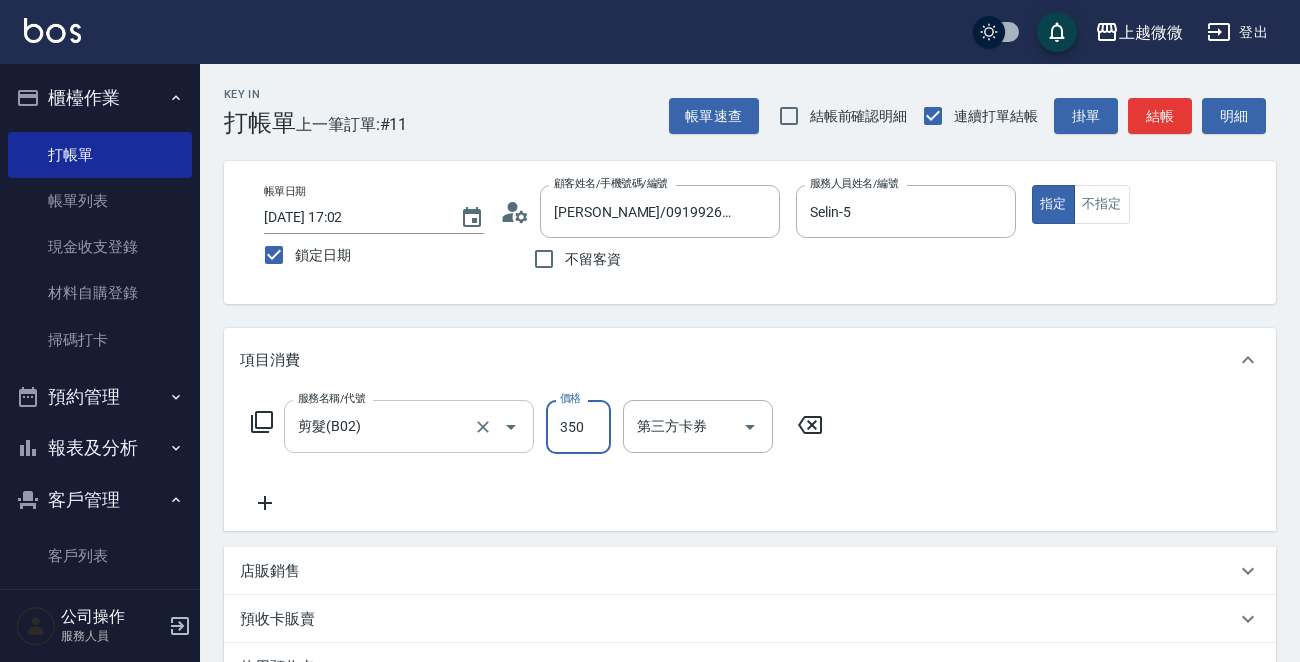 type on "350" 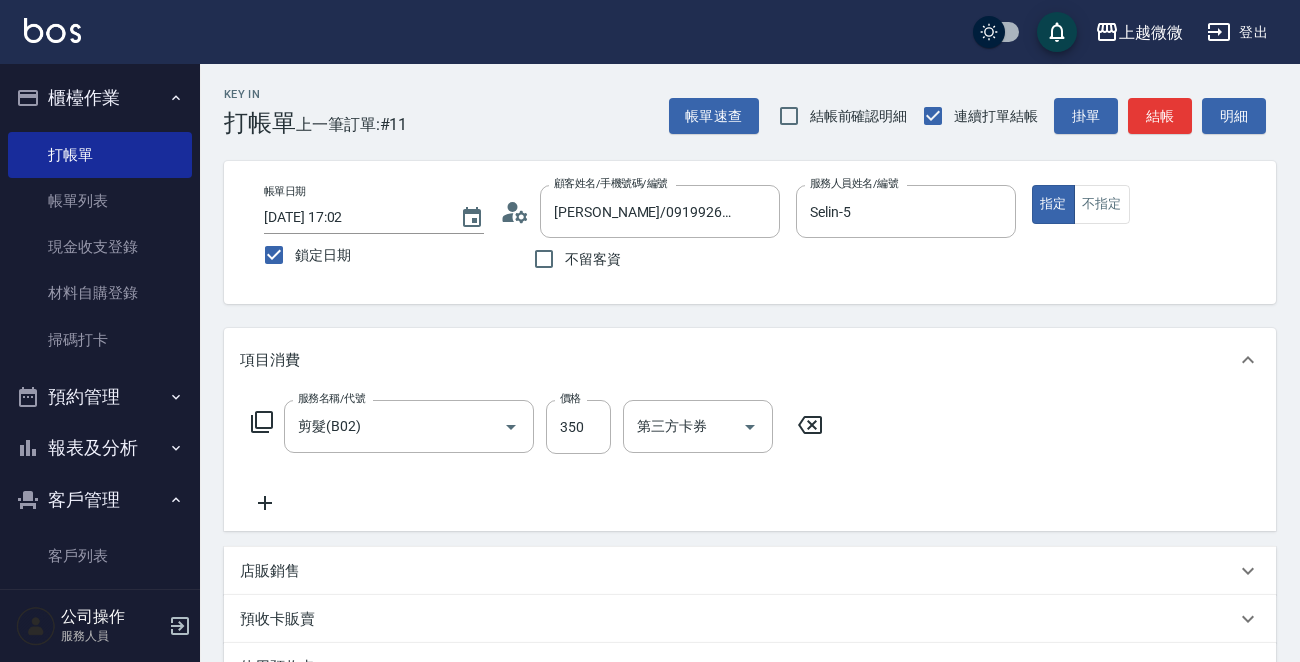 click on "服務名稱/代號 剪髮(B02) 服務名稱/代號 價格 350 價格 第三方卡券 第三方卡券" at bounding box center (537, 457) 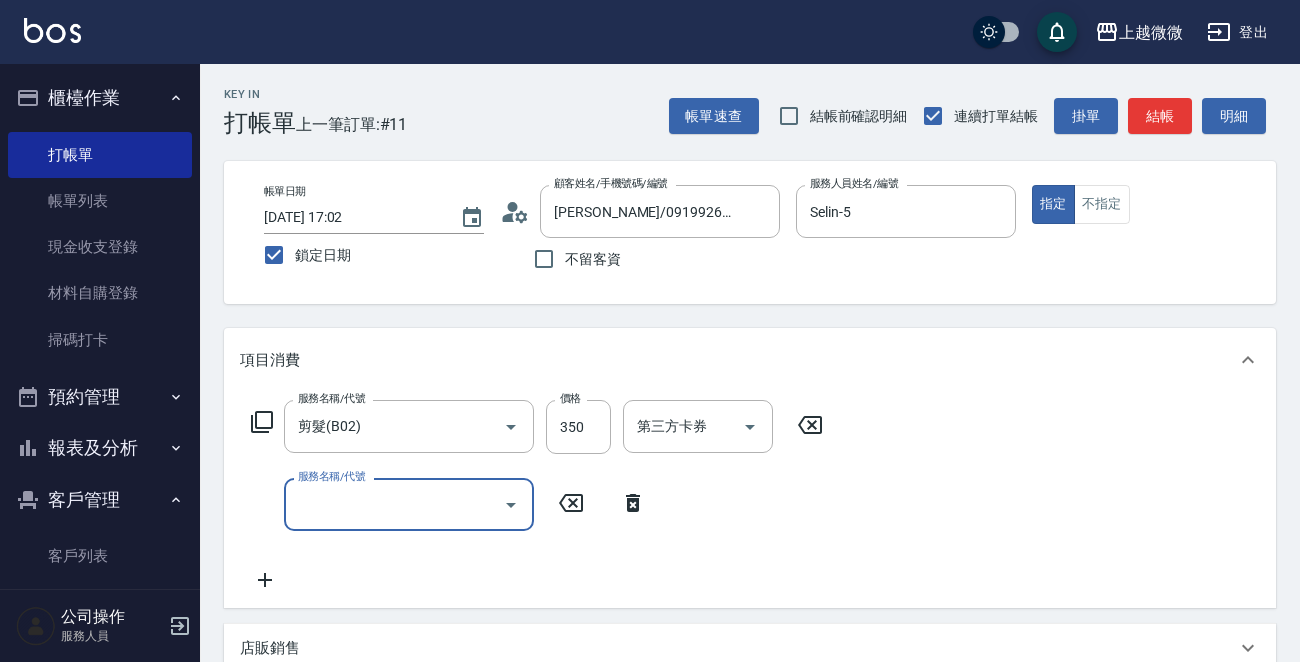 click on "服務名稱/代號" at bounding box center [394, 504] 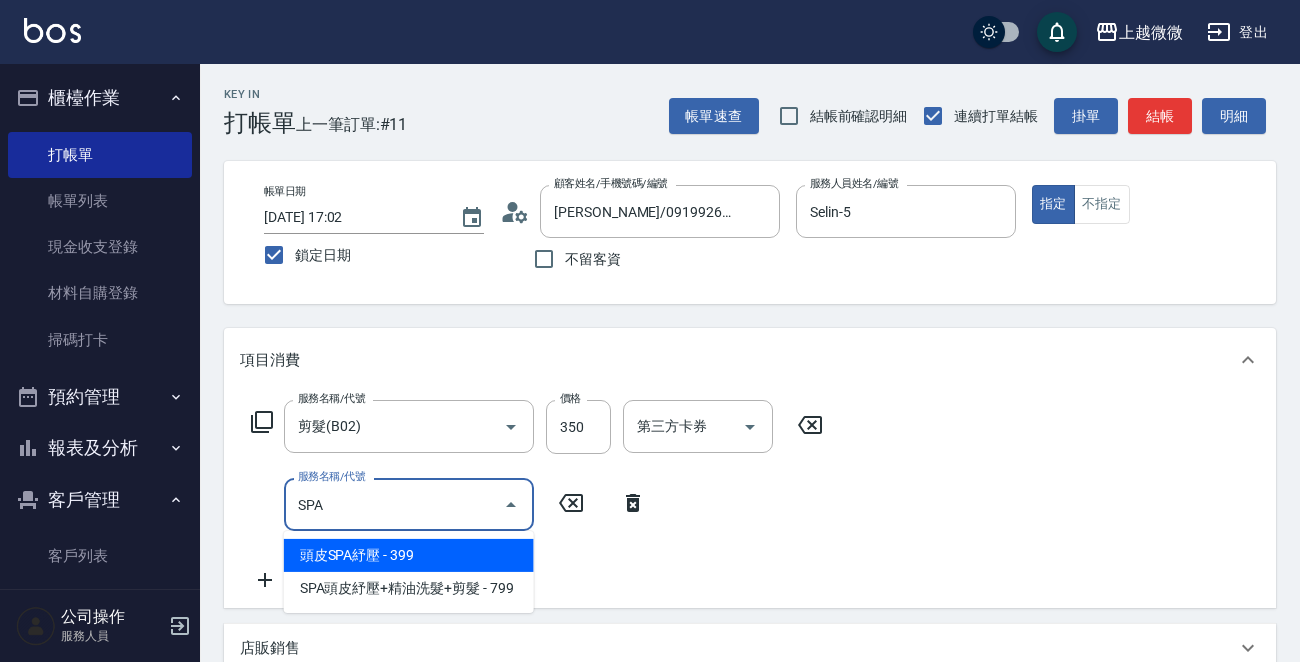 click on "頭皮SPA紓壓 - 399" at bounding box center (409, 555) 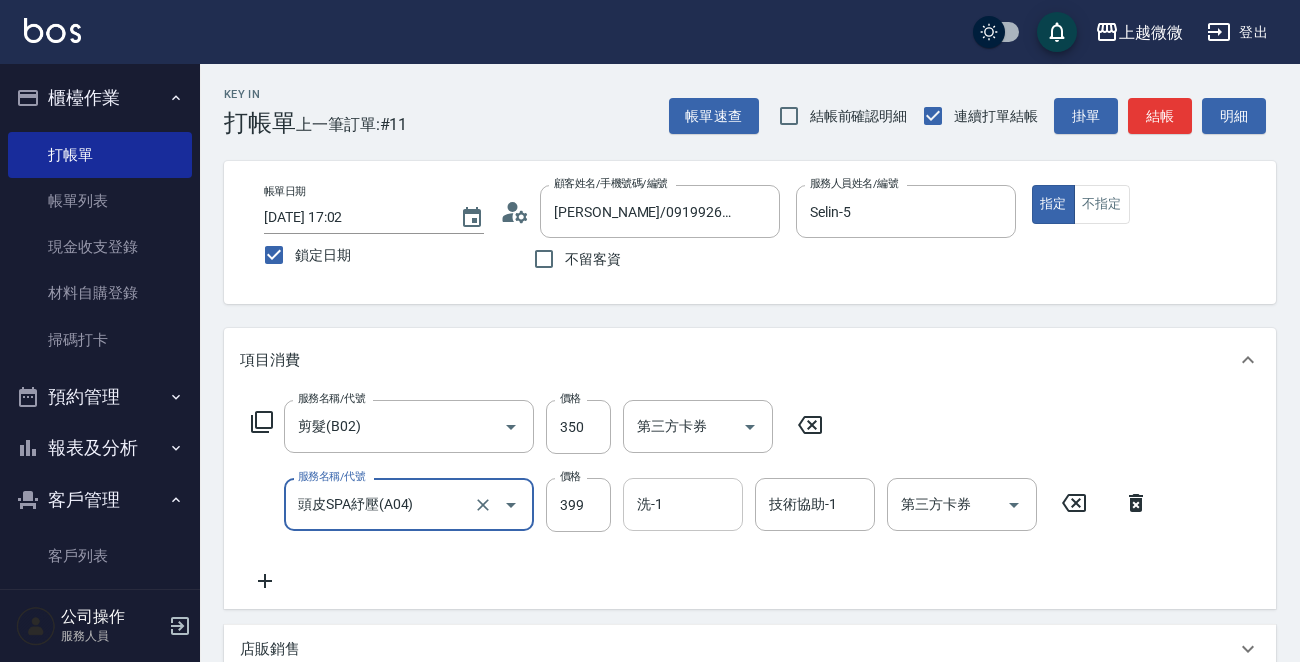 type on "頭皮SPA紓壓(A04)" 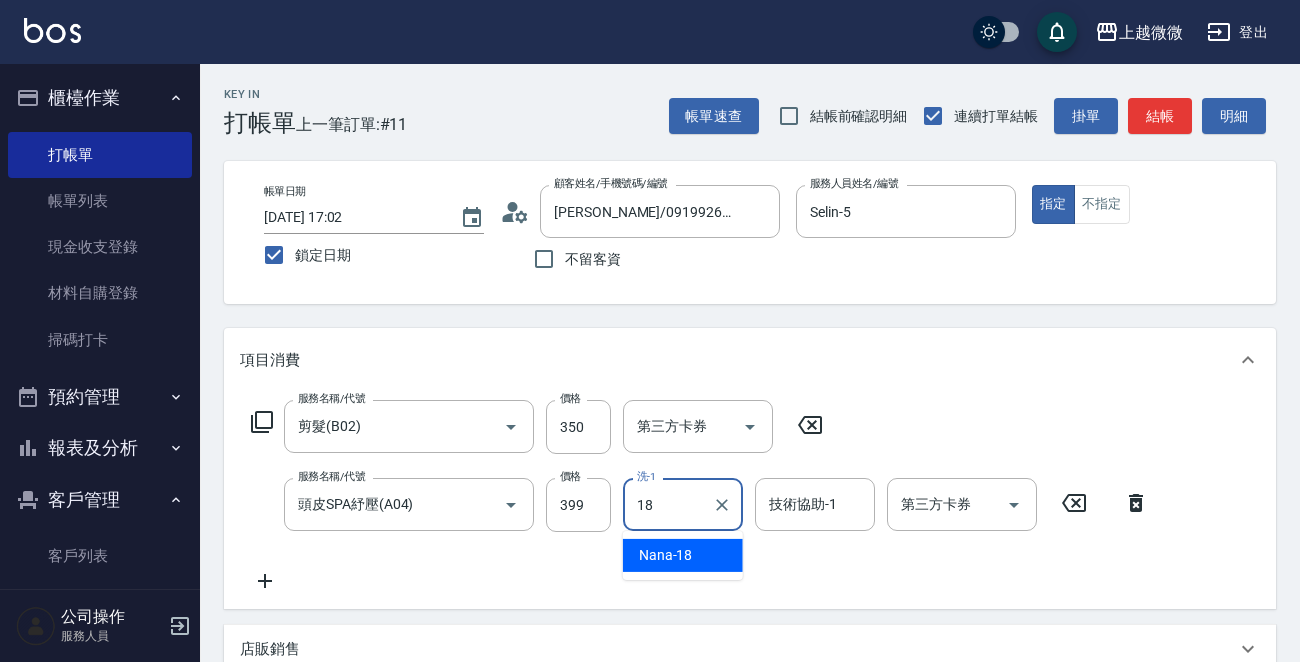 click on "Nana -18" at bounding box center (683, 555) 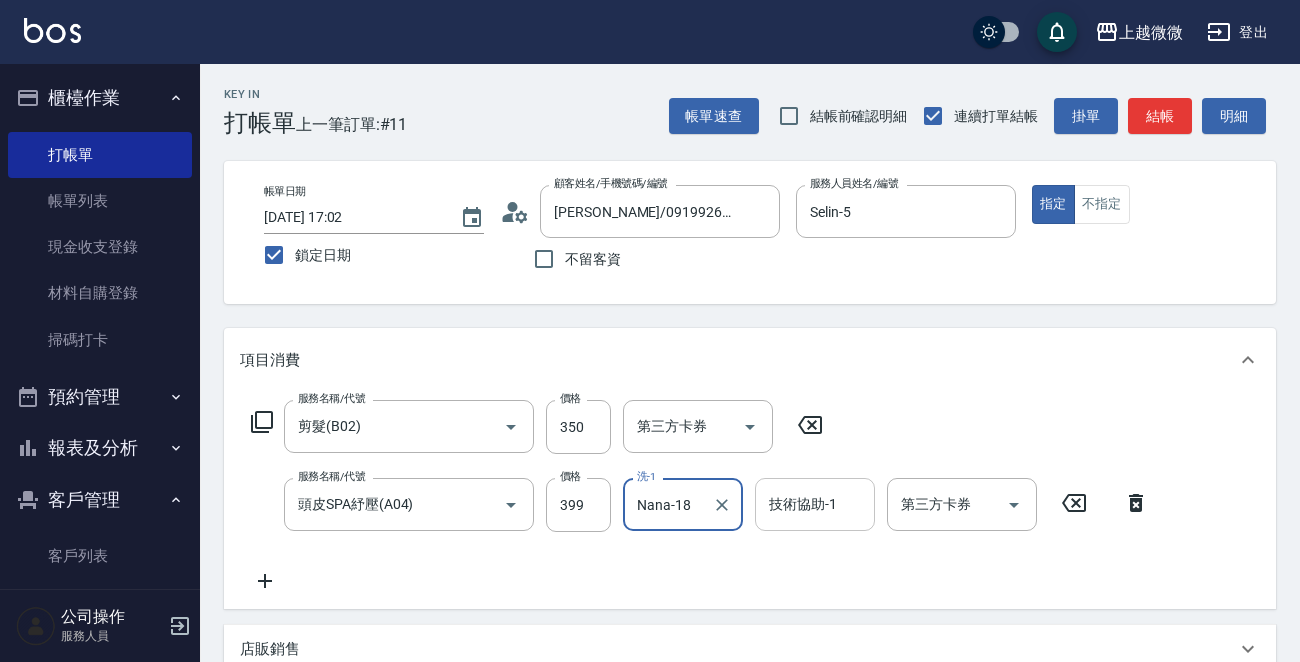 type on "Nana-18" 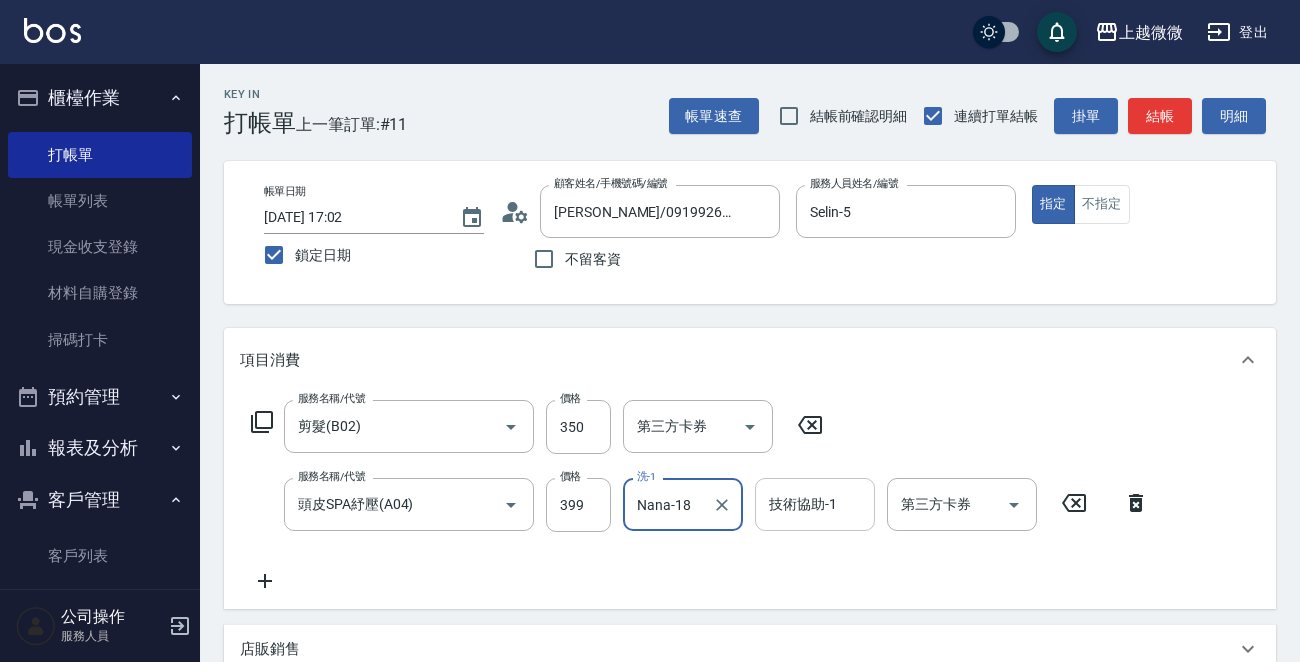 click on "技術協助-1" at bounding box center [815, 504] 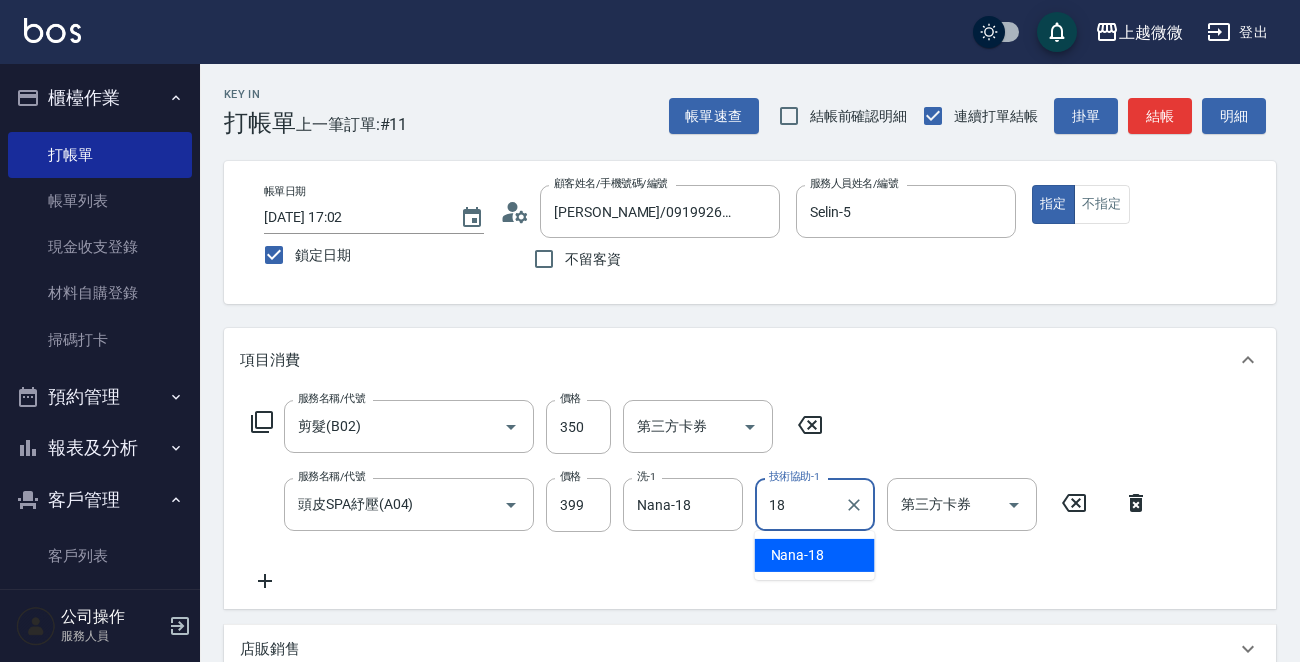 click on "Nana -18" at bounding box center [798, 555] 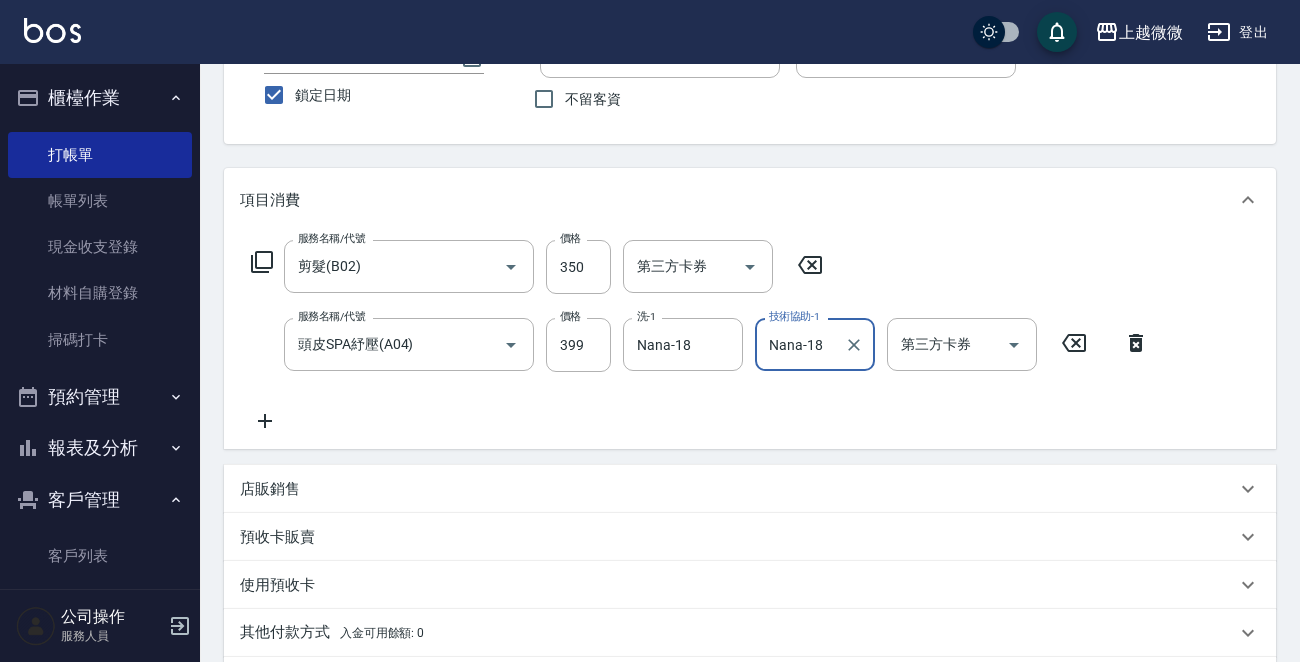 scroll, scrollTop: 300, scrollLeft: 0, axis: vertical 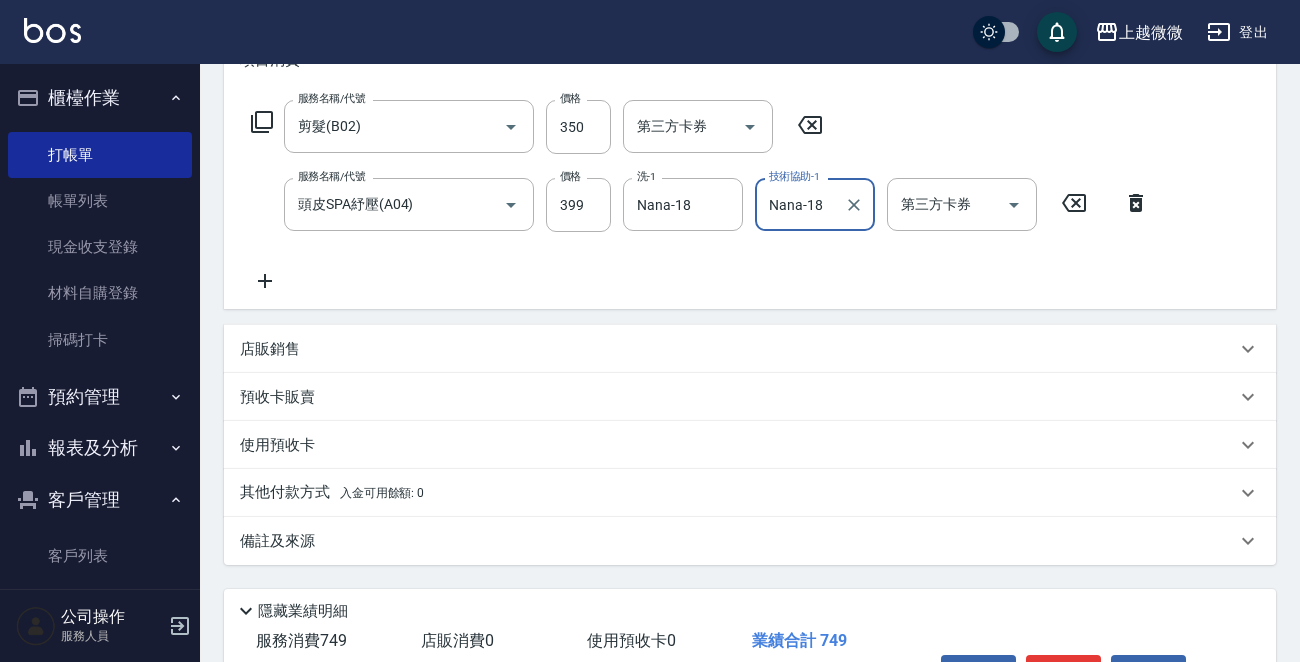 type on "Nana-18" 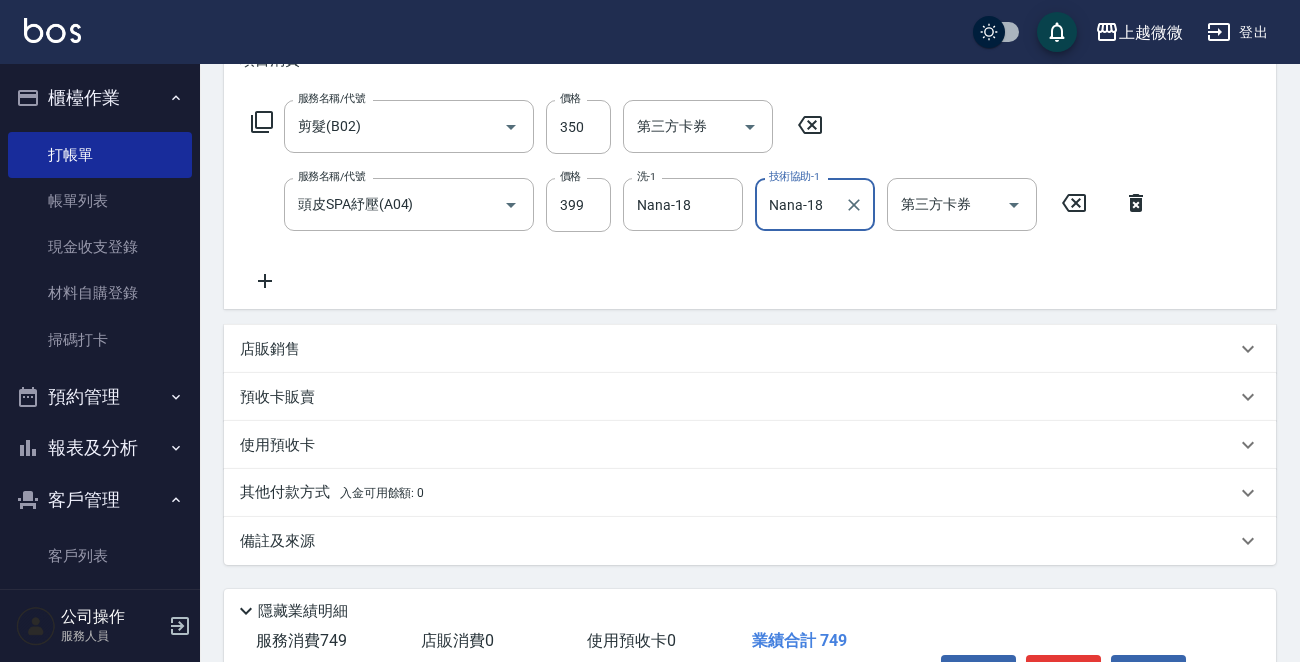 click on "備註及來源" at bounding box center [277, 541] 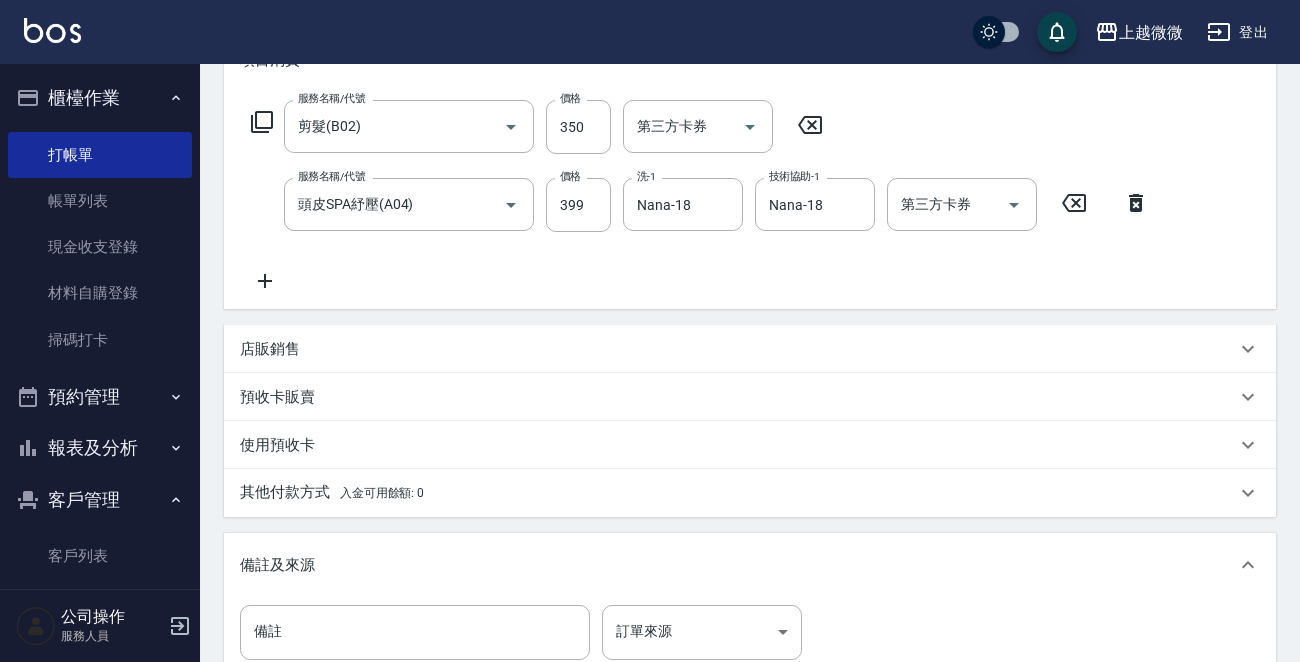 click on "備註 備註 訂單來源 ​ 訂單來源" at bounding box center (750, 648) 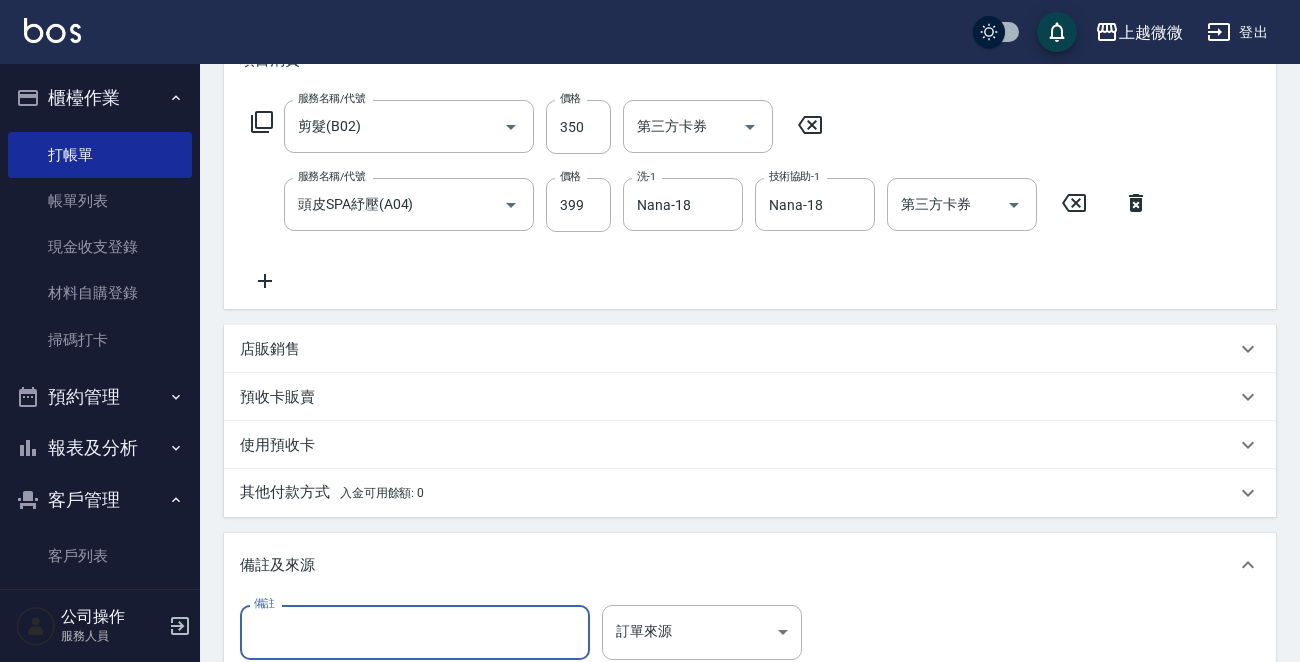 click on "備註" at bounding box center (415, 632) 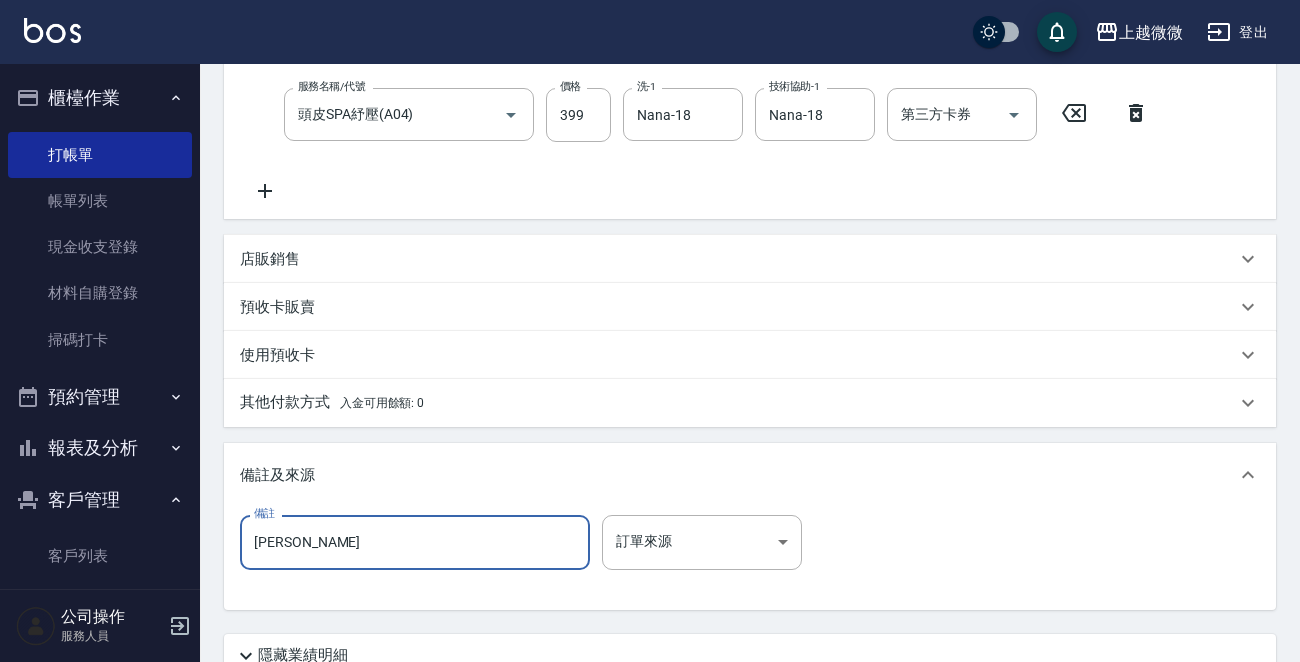 scroll, scrollTop: 559, scrollLeft: 0, axis: vertical 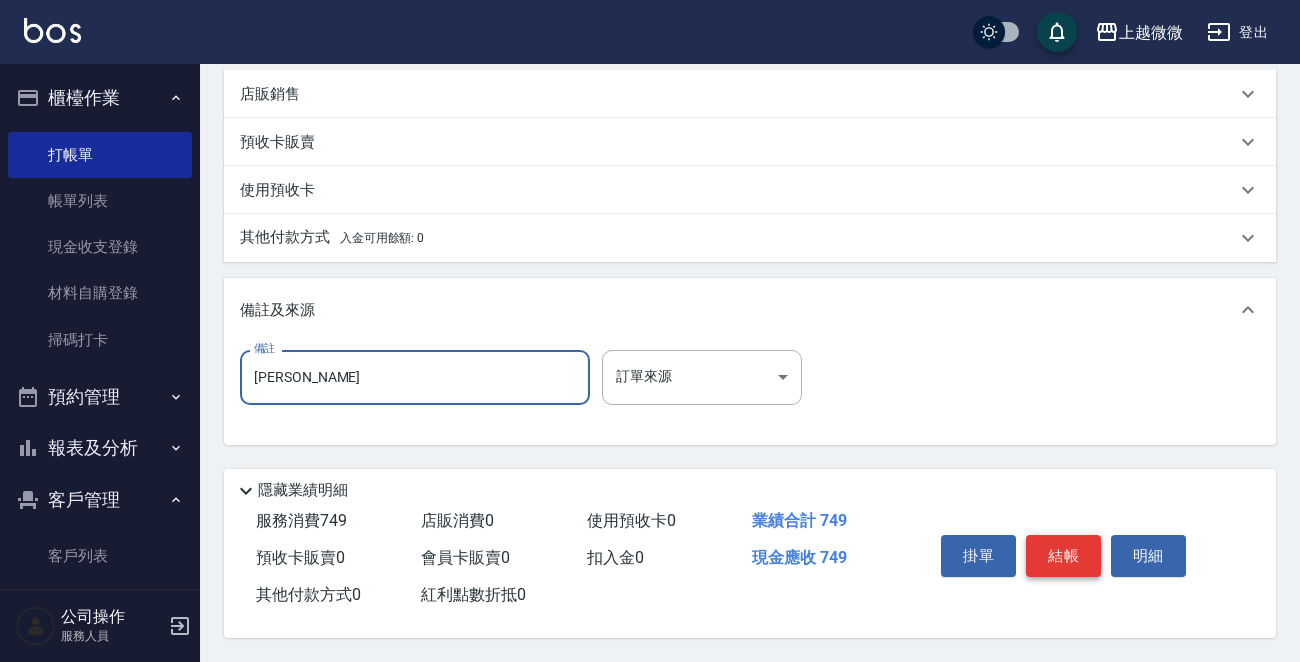 type on "[PERSON_NAME]" 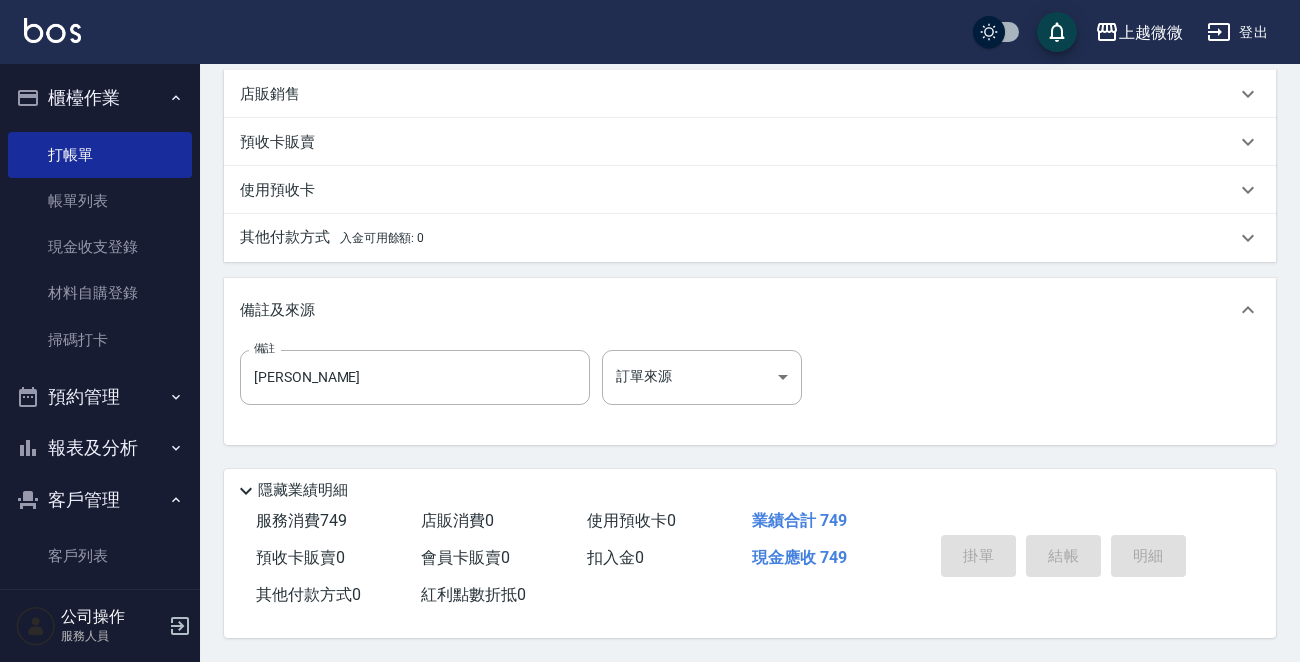 type 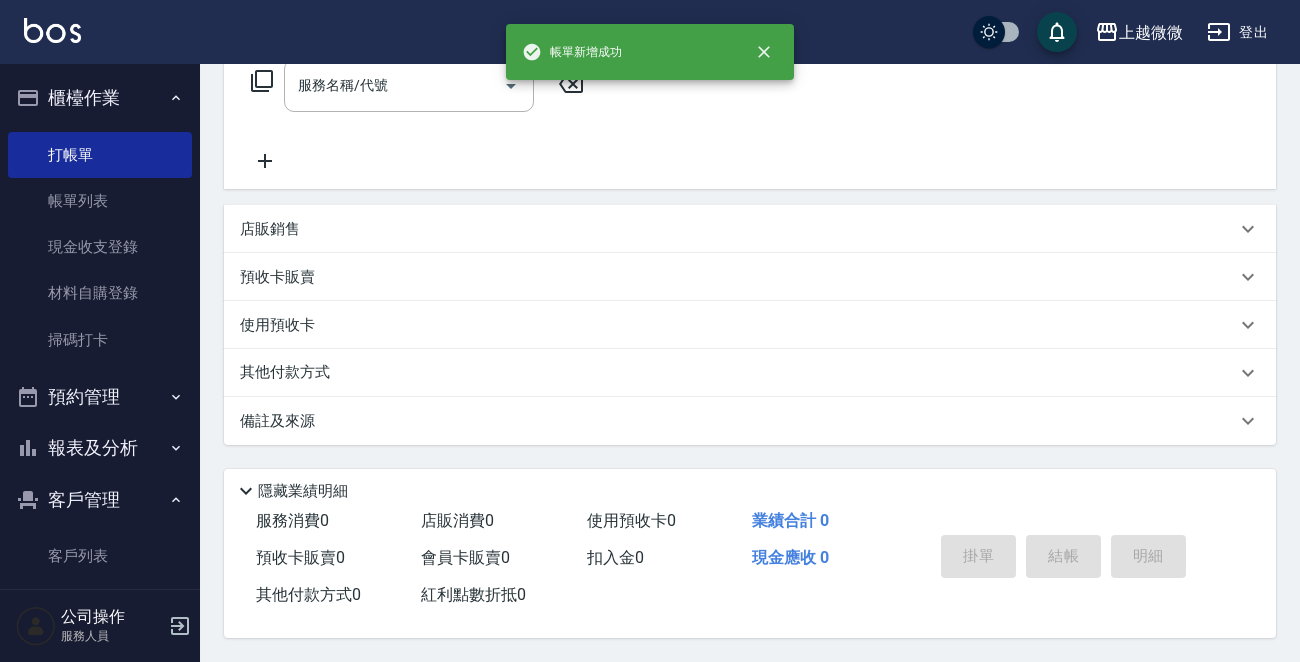scroll, scrollTop: 0, scrollLeft: 0, axis: both 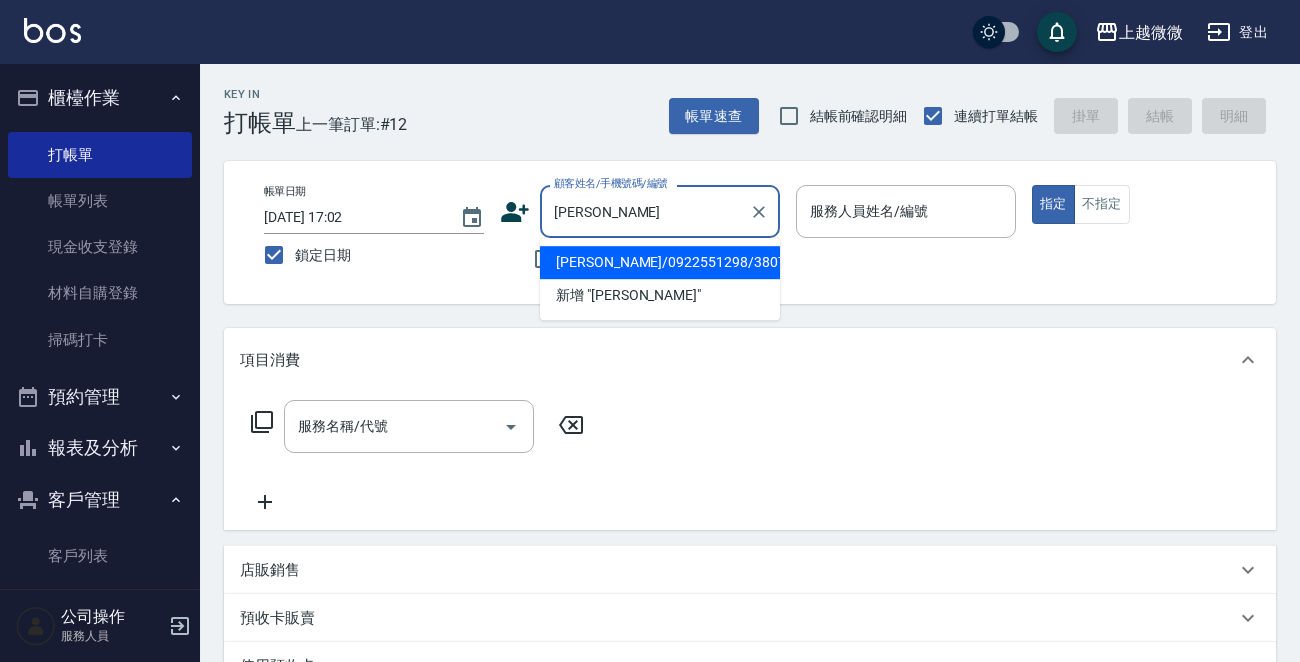 click on "[PERSON_NAME]/0922551298/3807" at bounding box center (660, 262) 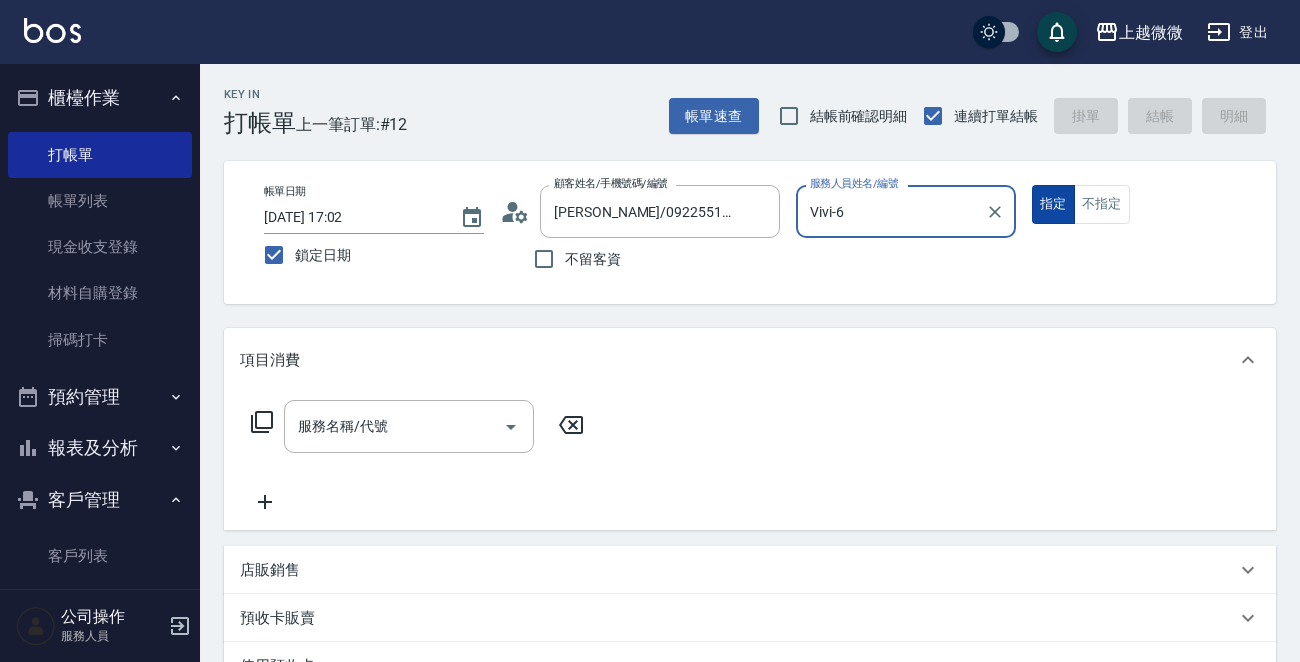 click on "指定" at bounding box center (1053, 204) 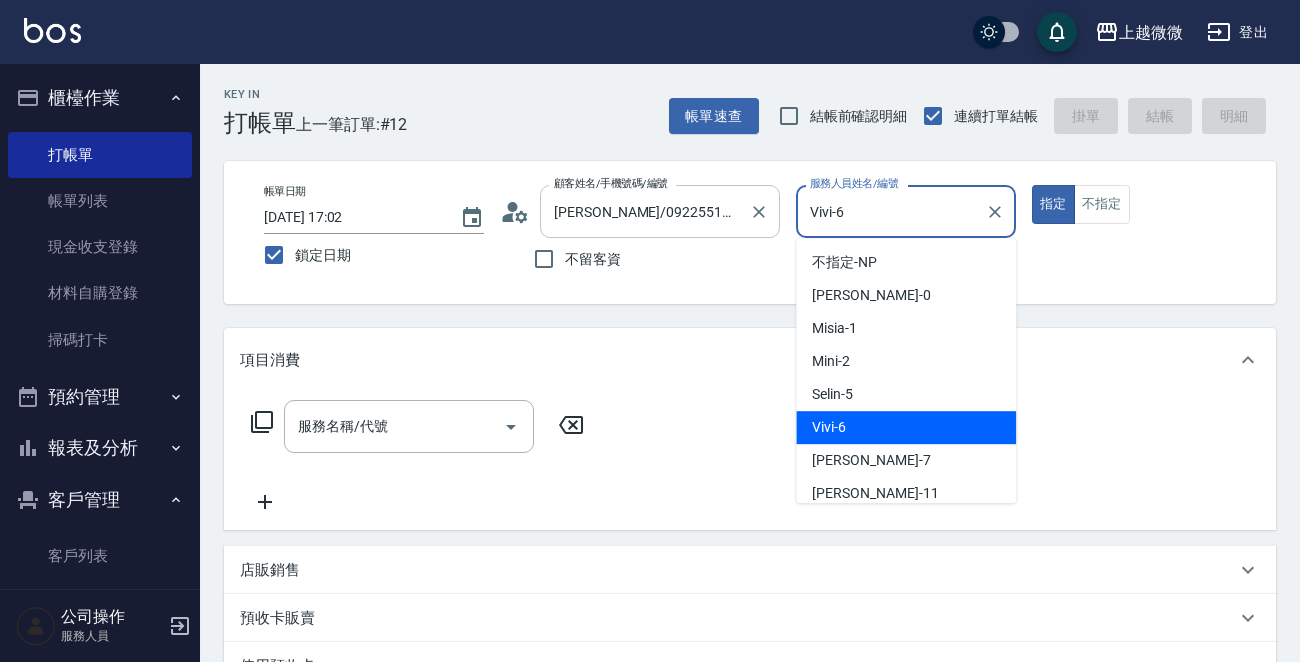 drag, startPoint x: 919, startPoint y: 219, endPoint x: 771, endPoint y: 219, distance: 148 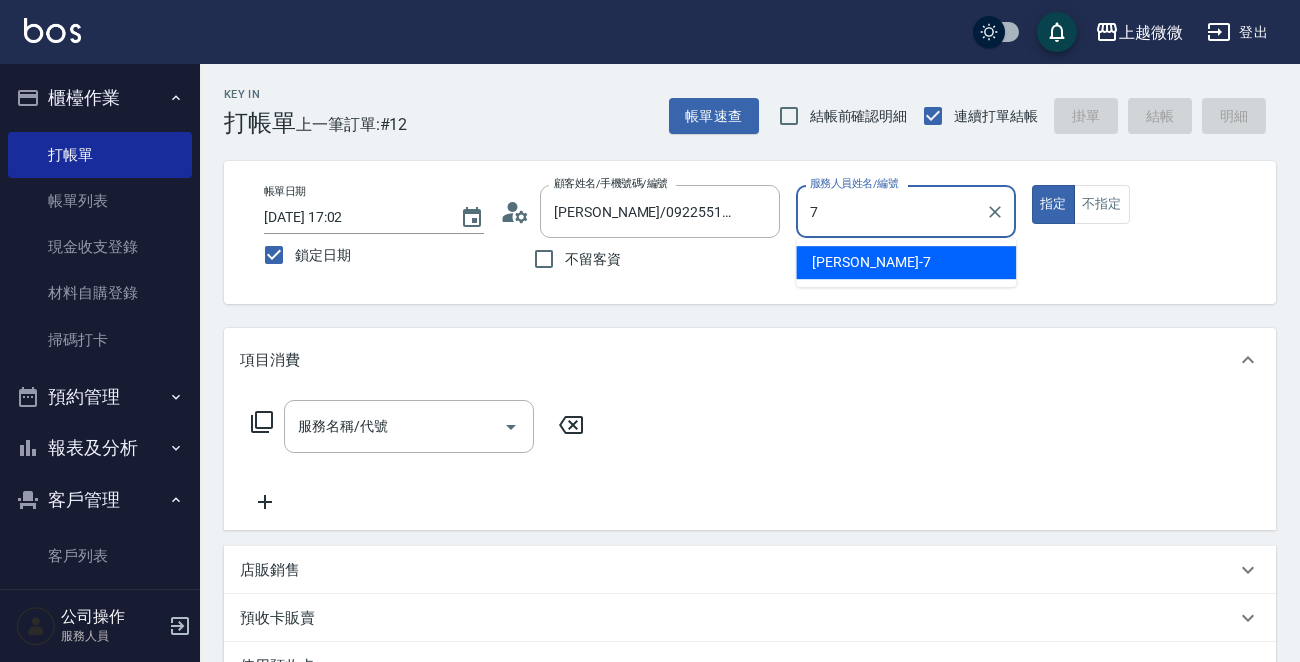 click on "[PERSON_NAME] -7" at bounding box center [906, 262] 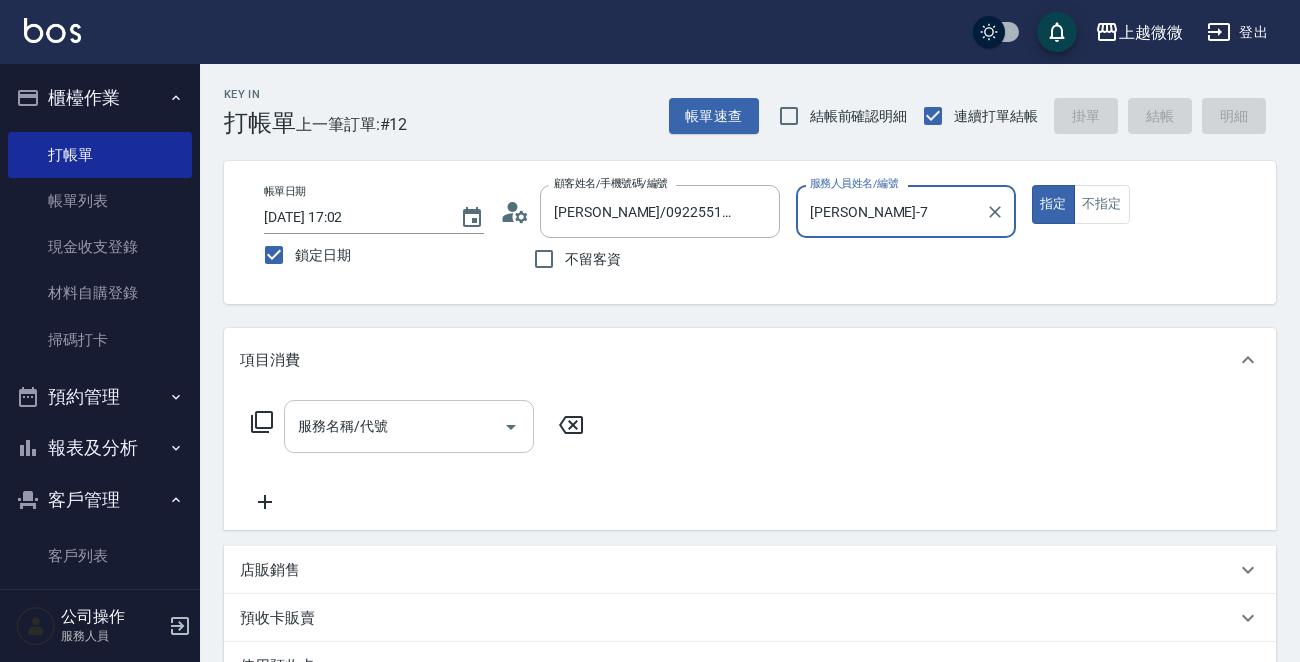 type on "[PERSON_NAME]-7" 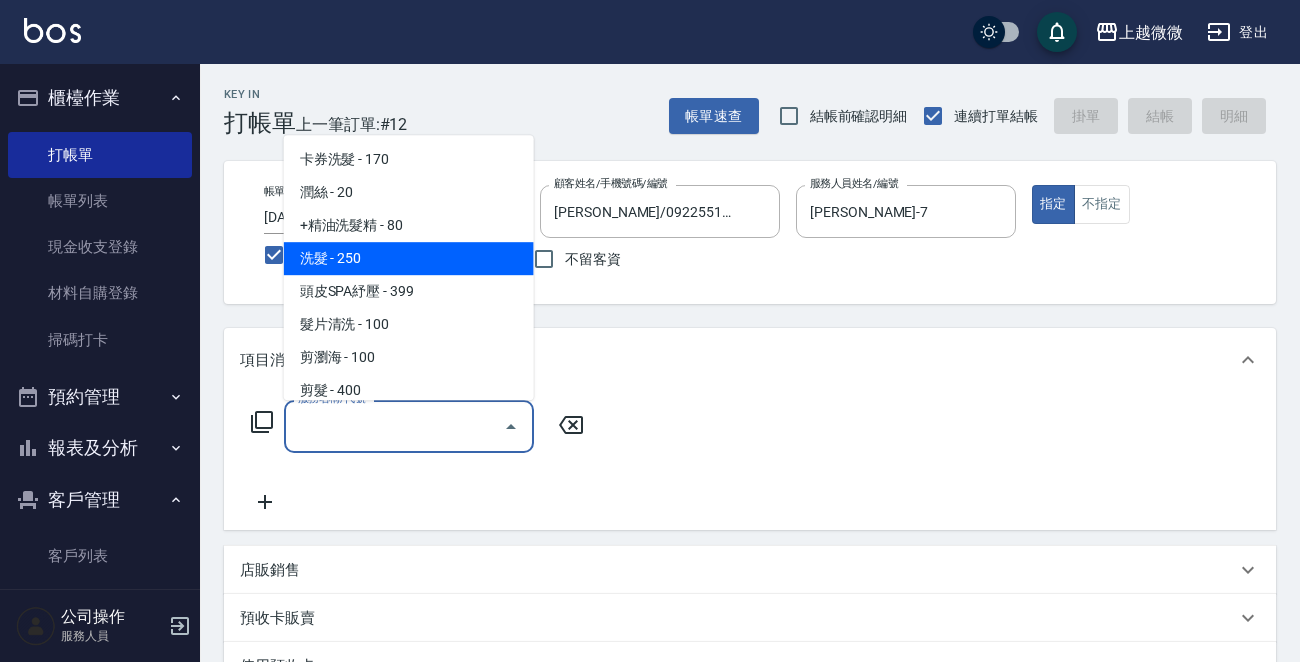 click on "洗髮 - 250" at bounding box center (409, 258) 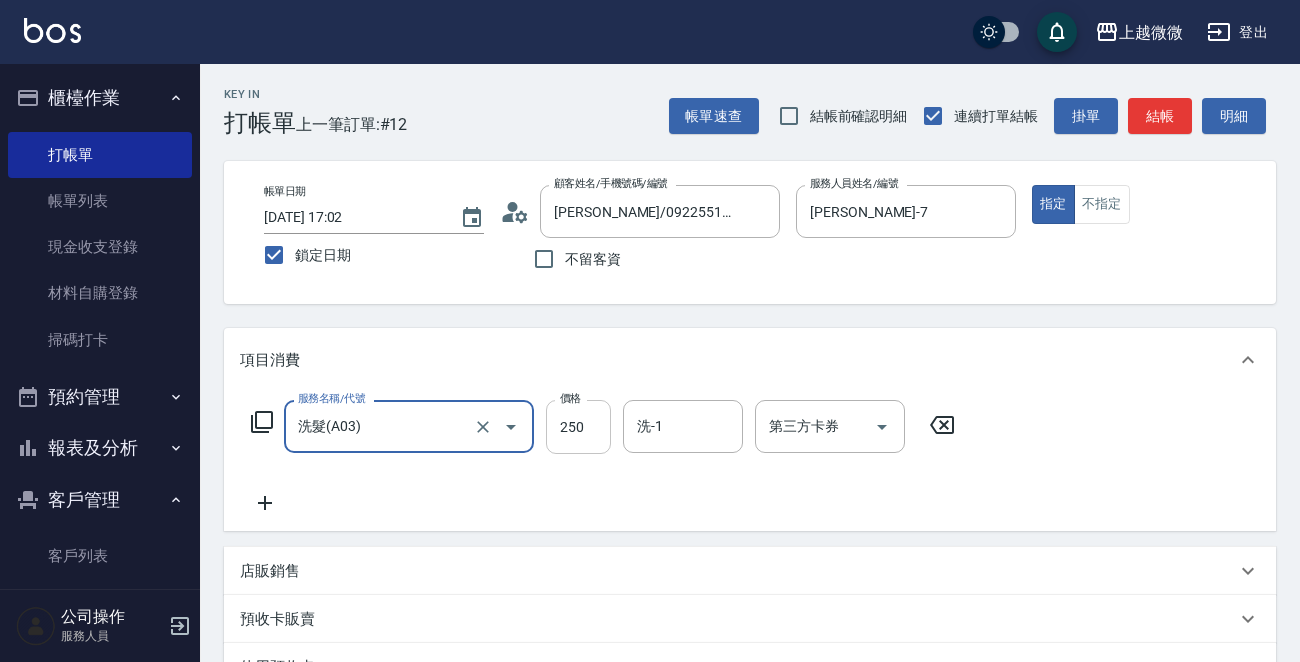 click on "250" at bounding box center (578, 427) 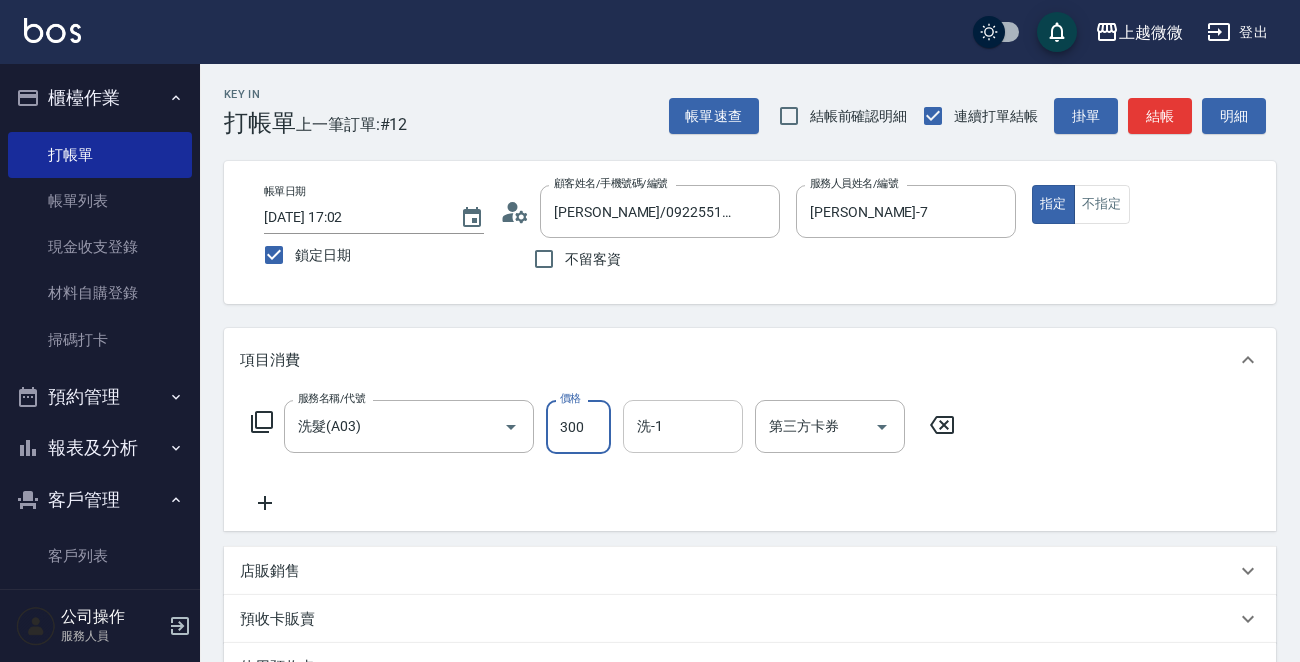 type on "300" 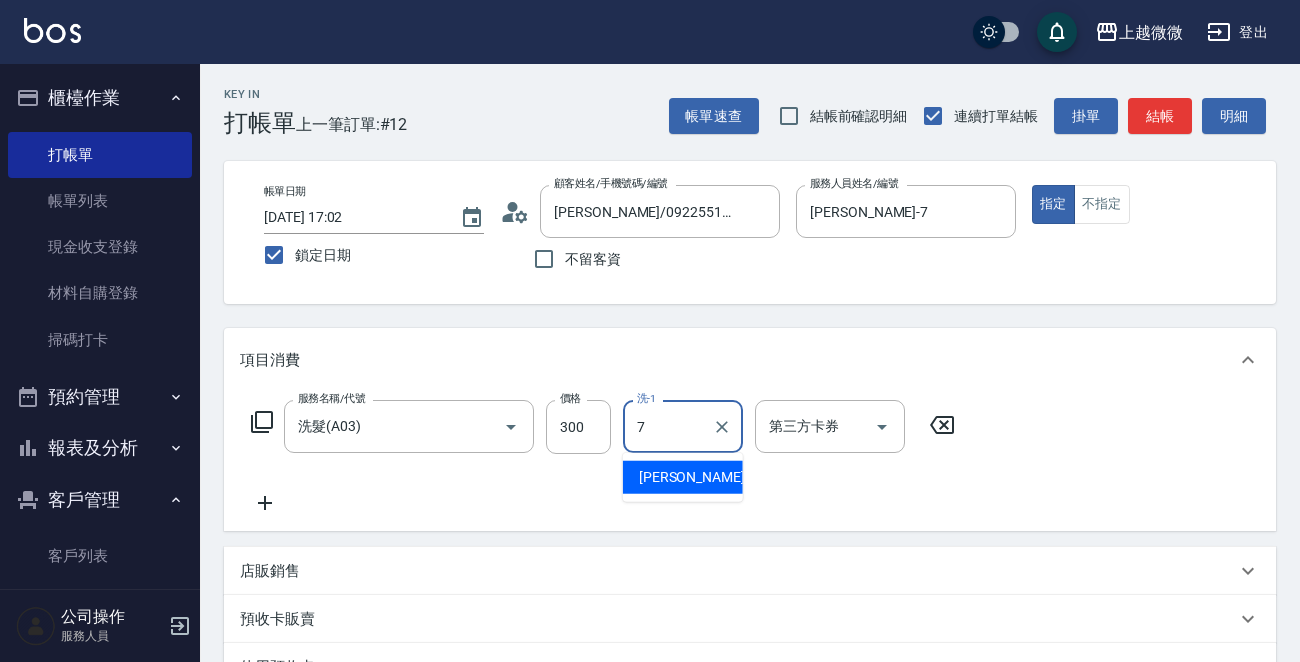 drag, startPoint x: 674, startPoint y: 450, endPoint x: 660, endPoint y: 467, distance: 22.022715 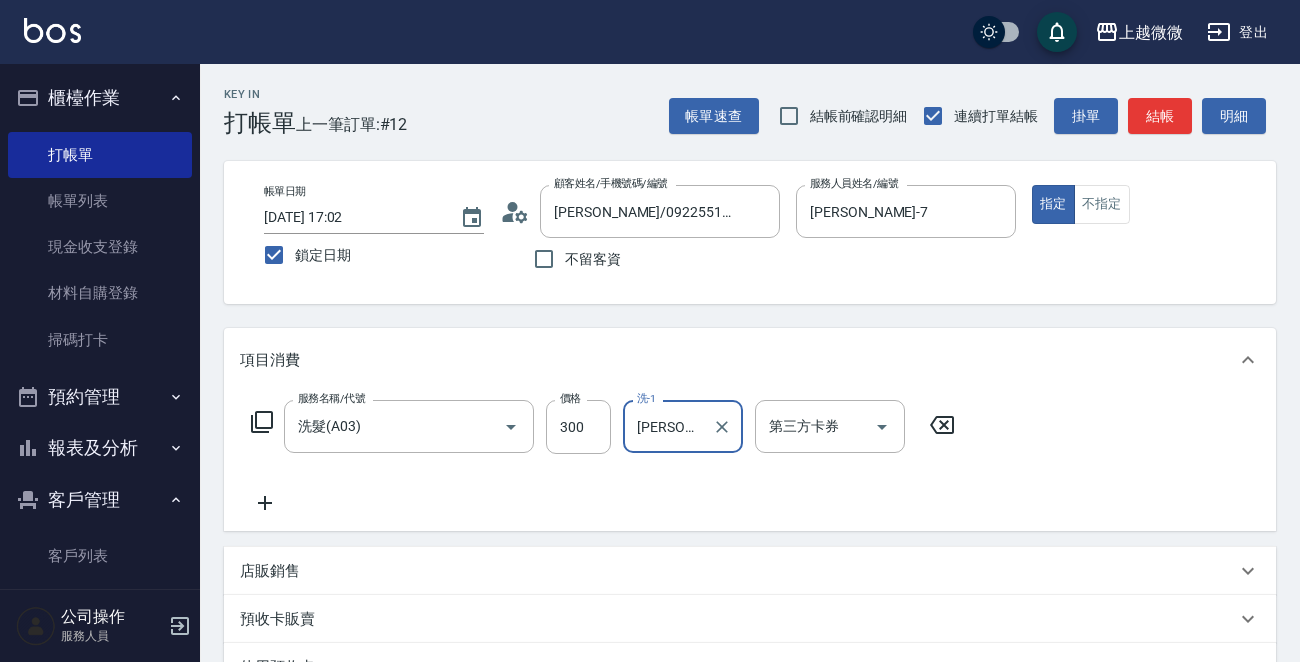 type on "[PERSON_NAME]-7" 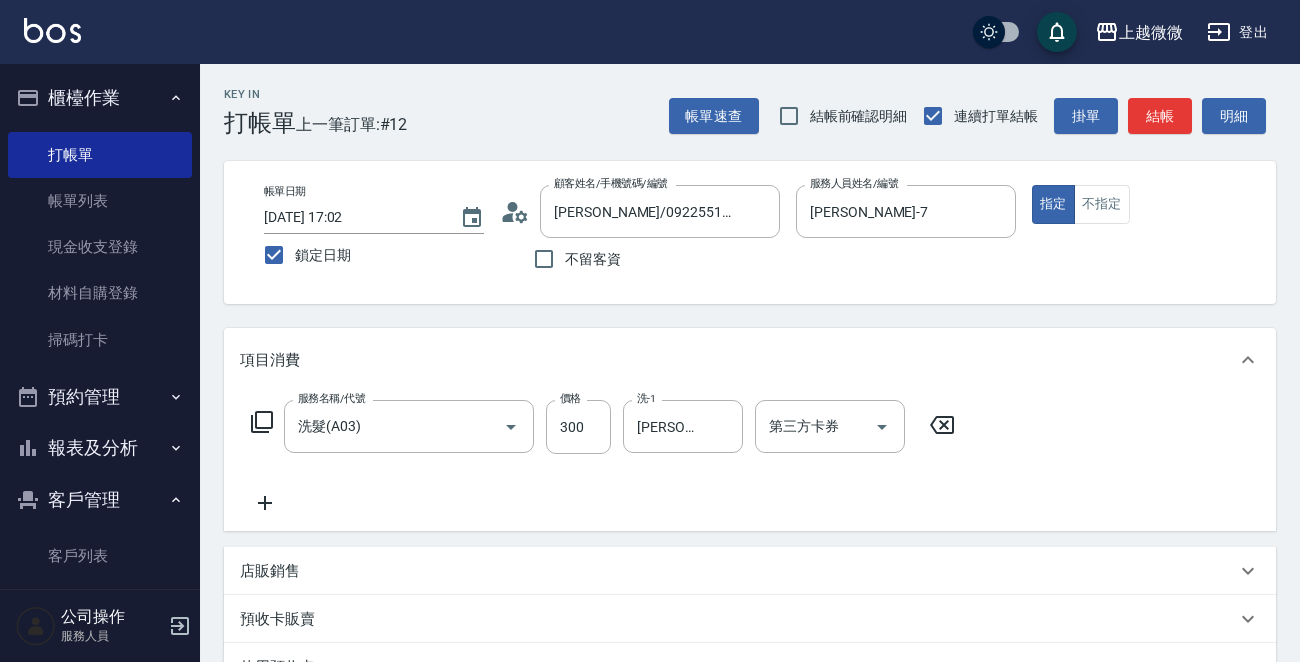 click 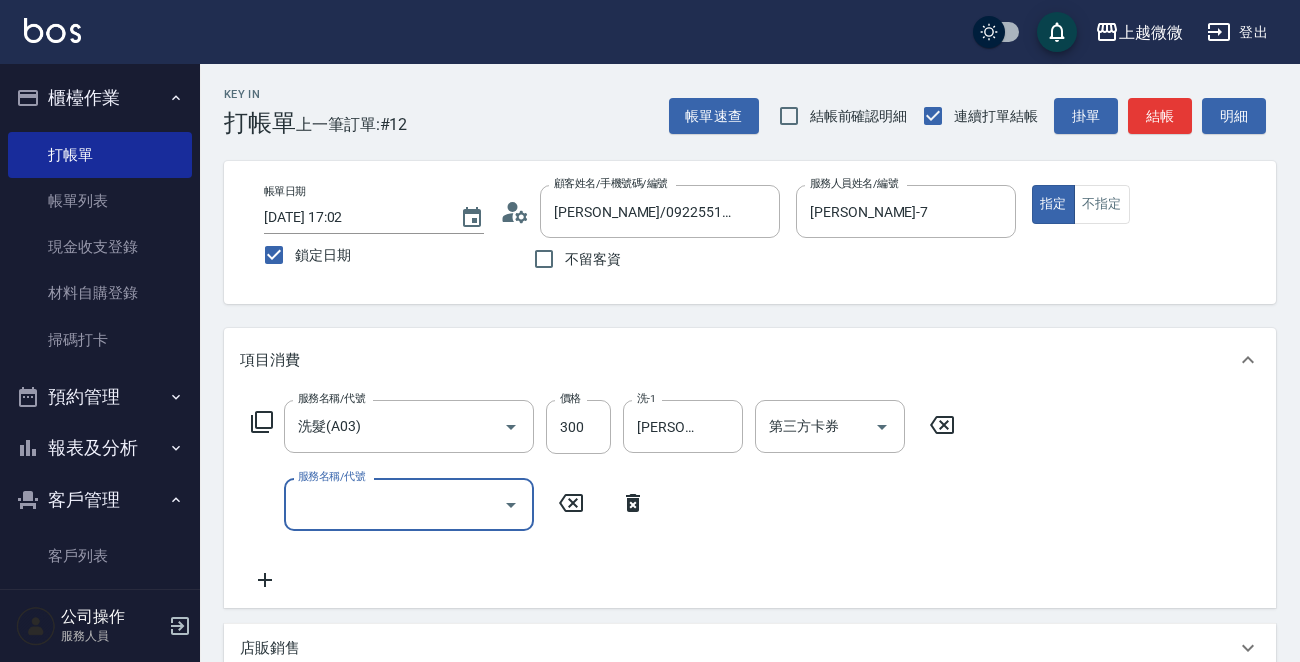 click on "服務名稱/代號" at bounding box center (394, 504) 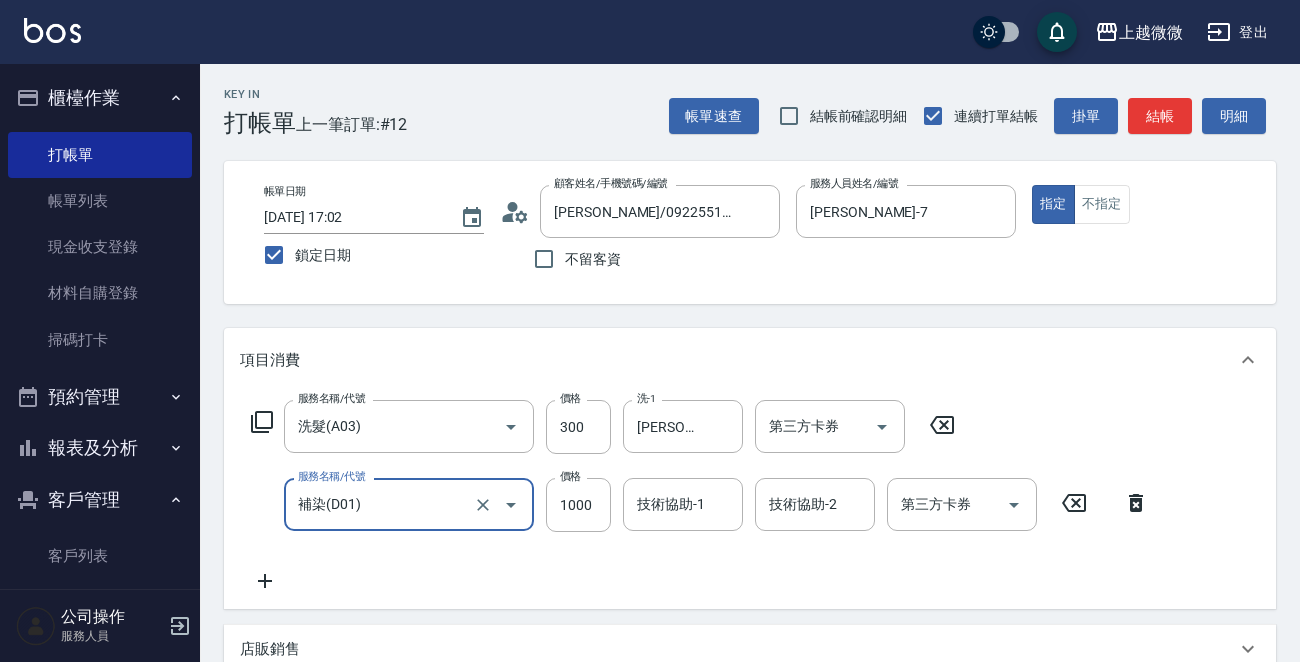 type on "補染(D01)" 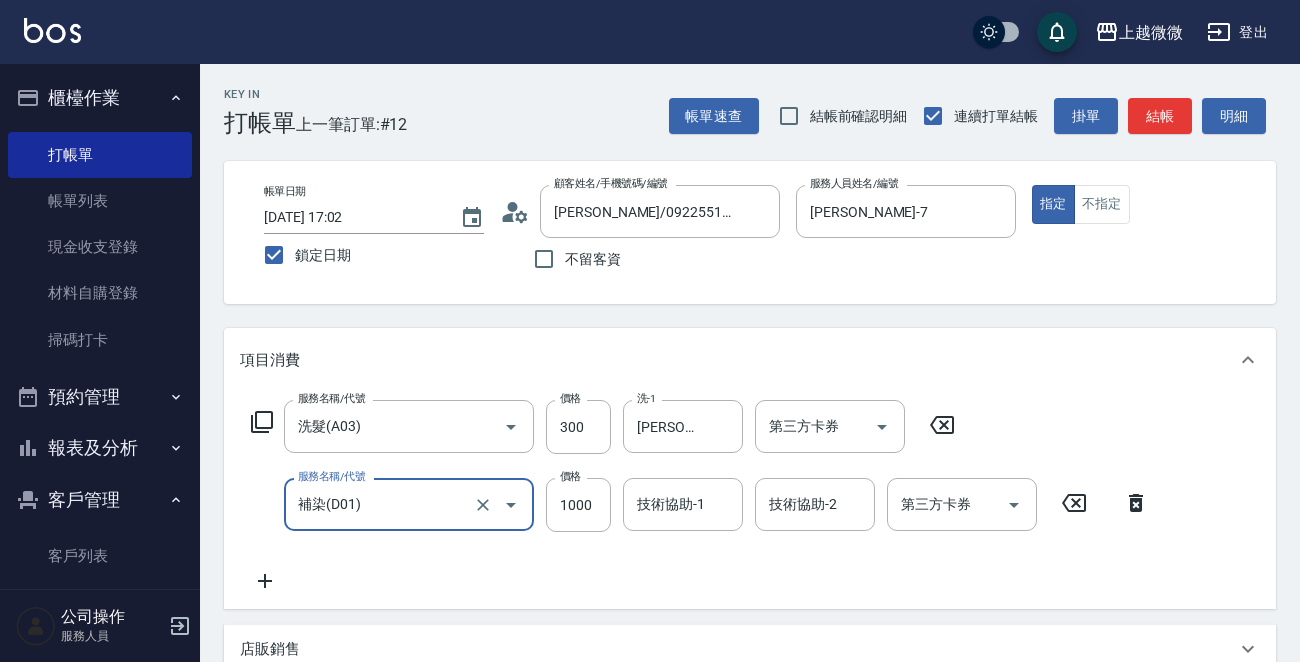 click 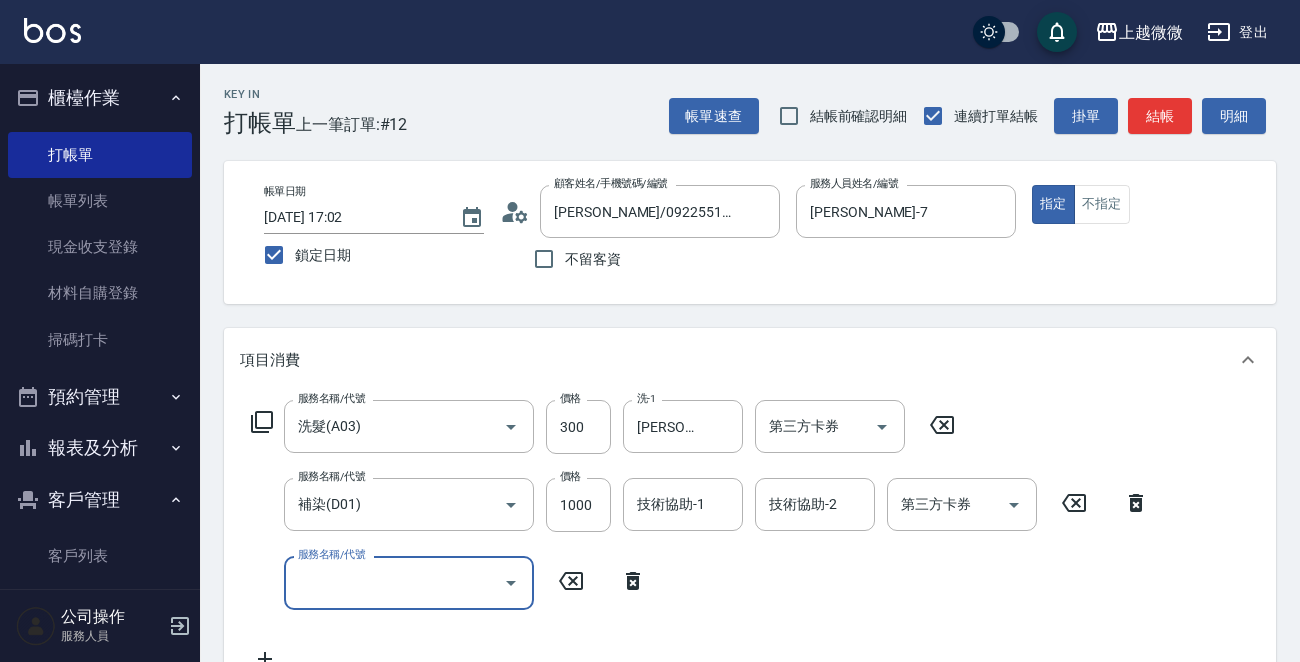 click on "服務名稱/代號" at bounding box center [394, 582] 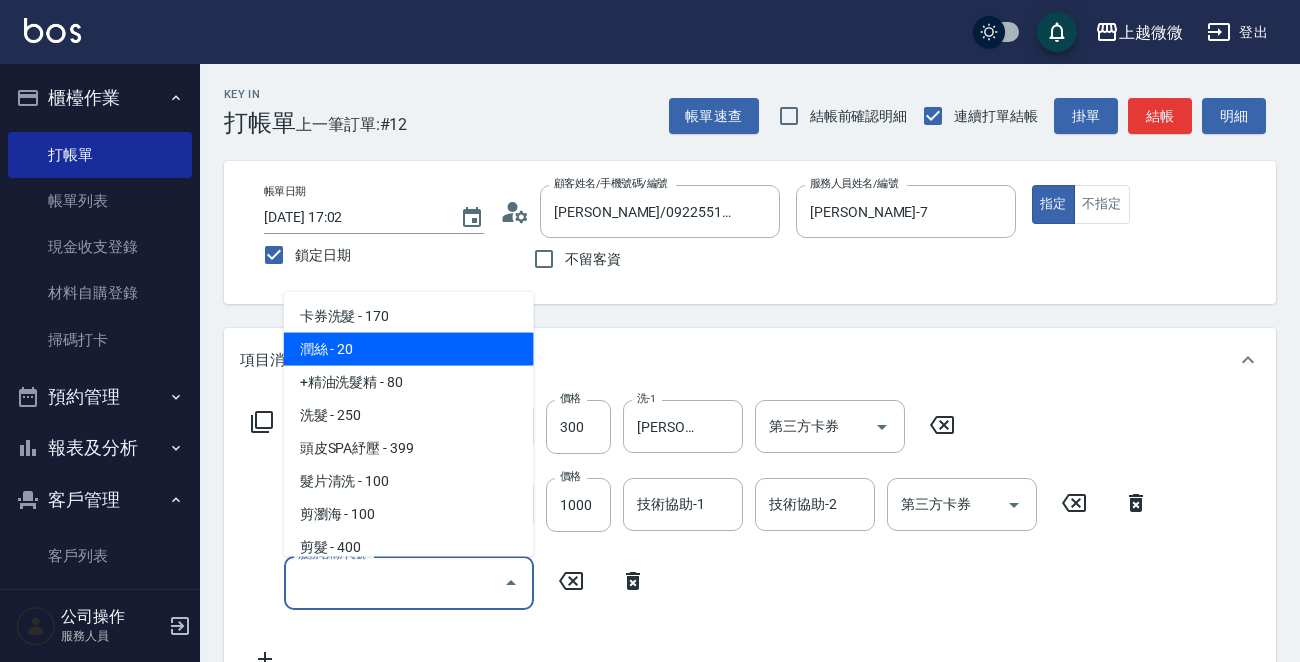 click on "潤絲 - 20" at bounding box center (409, 349) 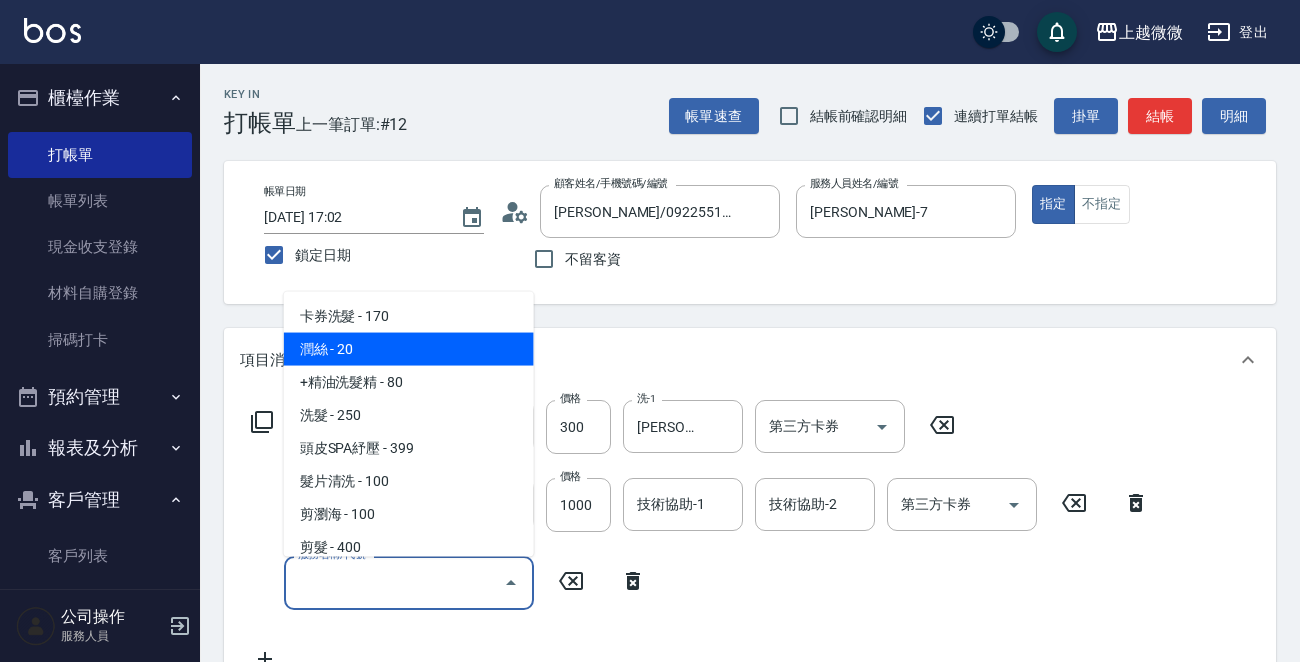 type on "潤絲(A01)" 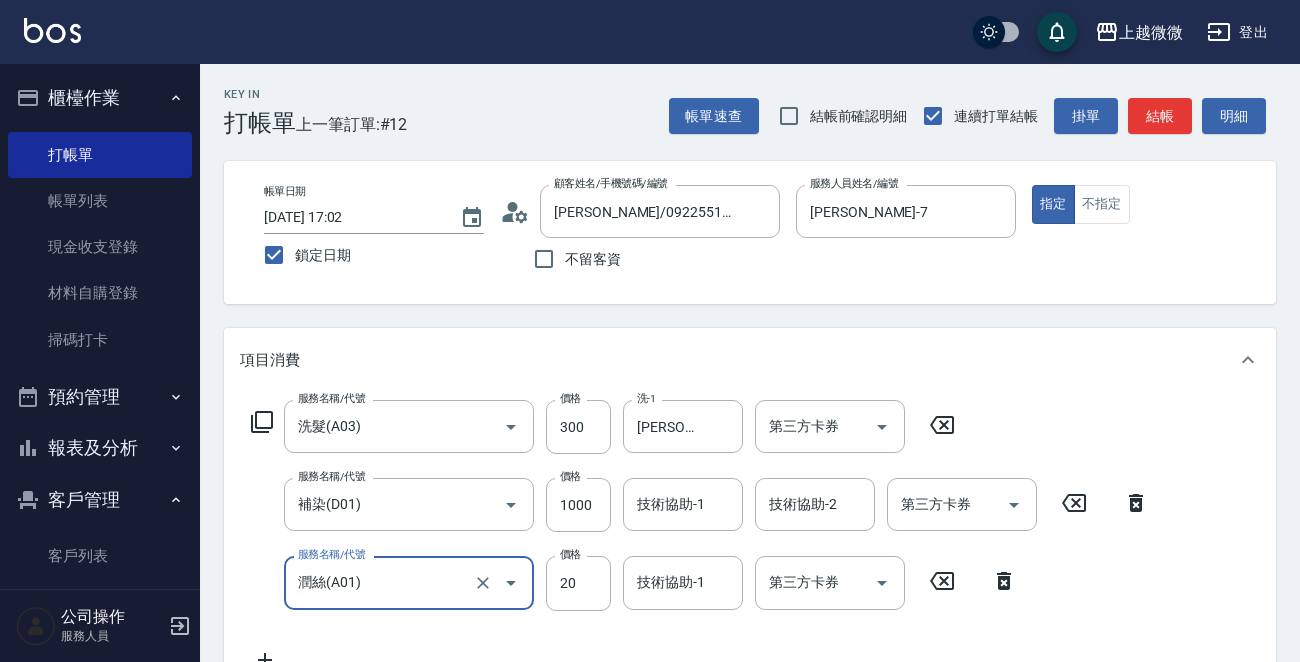 scroll, scrollTop: 200, scrollLeft: 0, axis: vertical 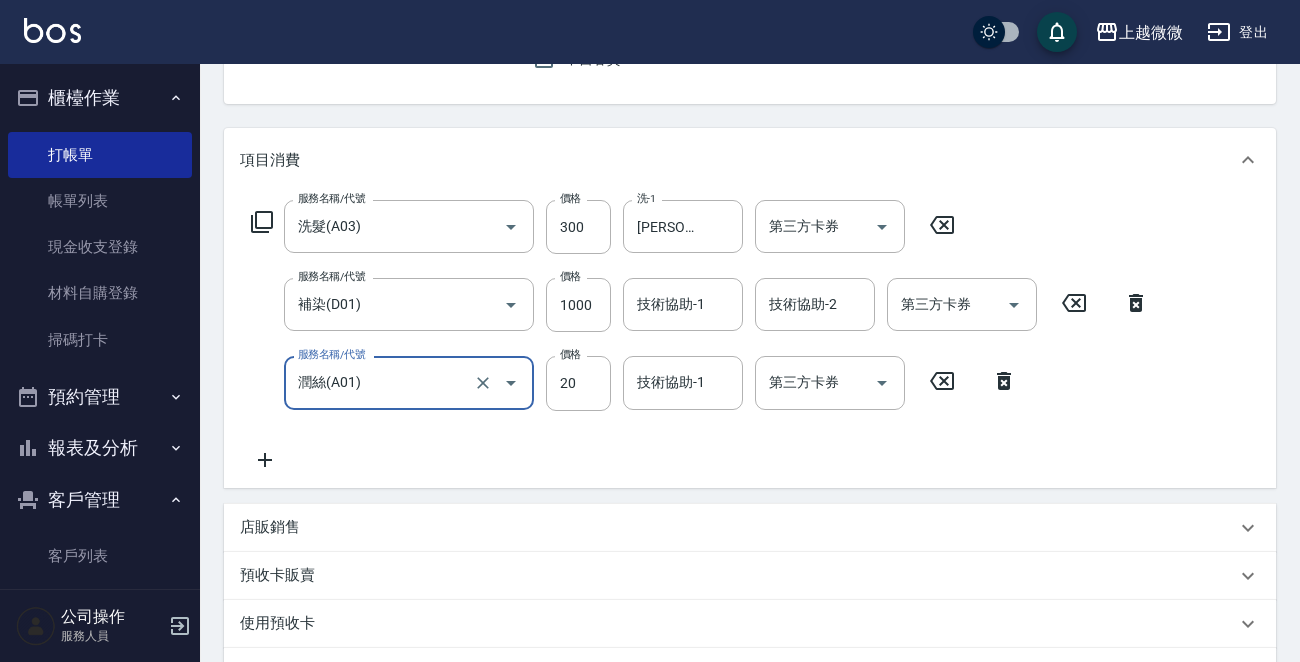 click 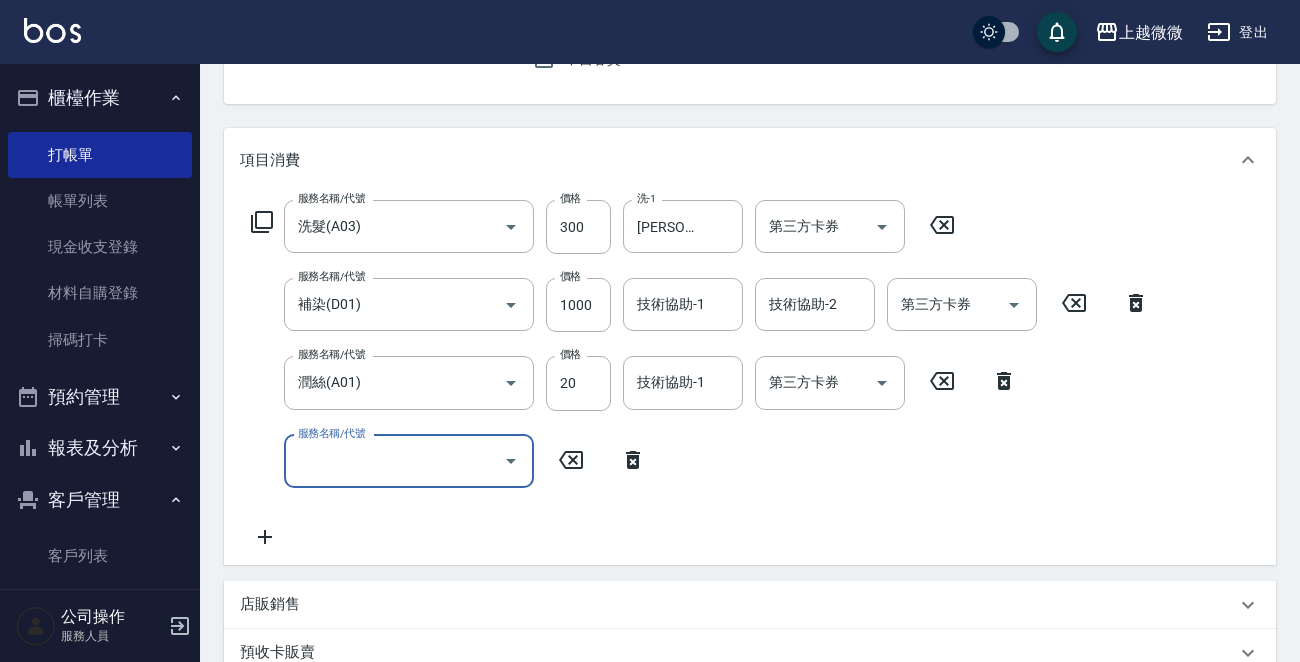 click on "服務名稱/代號" at bounding box center [394, 461] 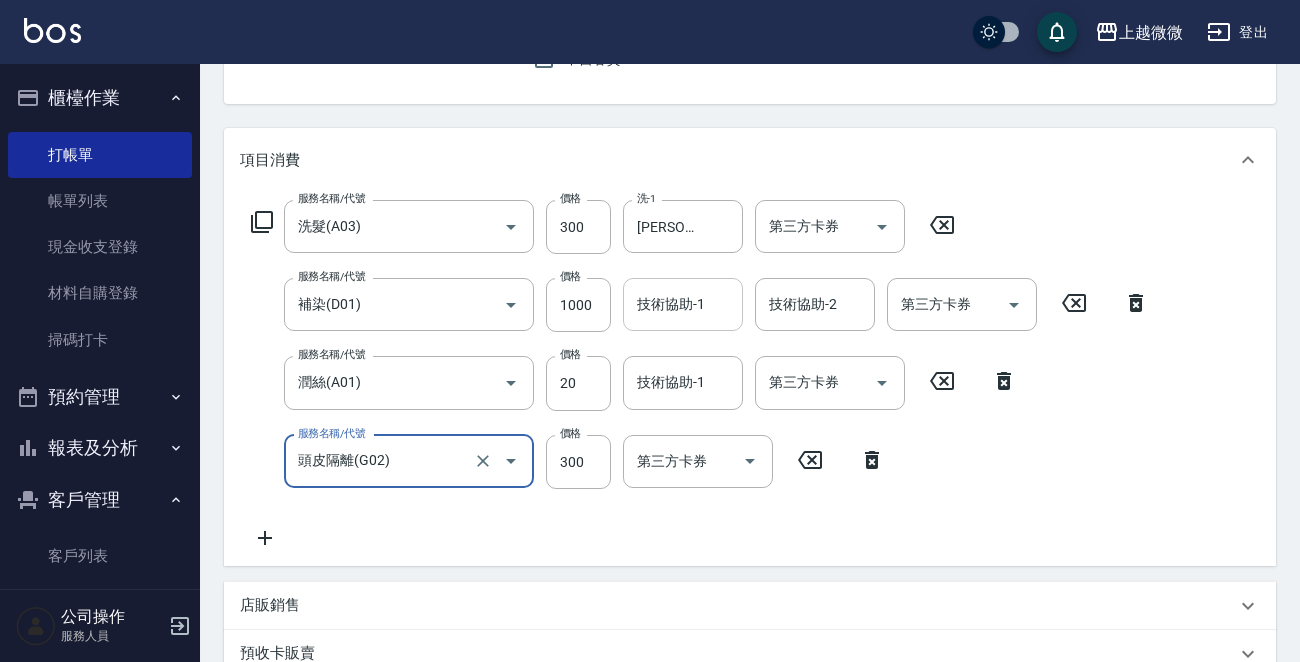 type on "頭皮隔離(G02)" 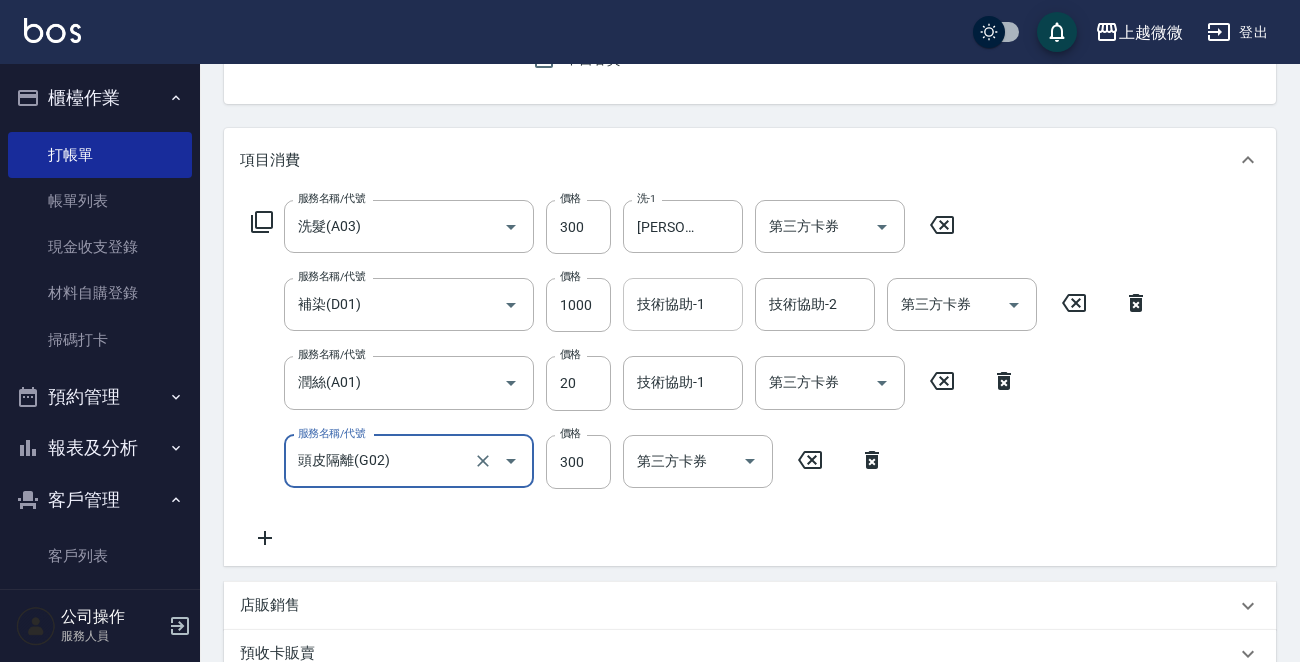 click on "技術協助-1 技術協助-1" at bounding box center [683, 304] 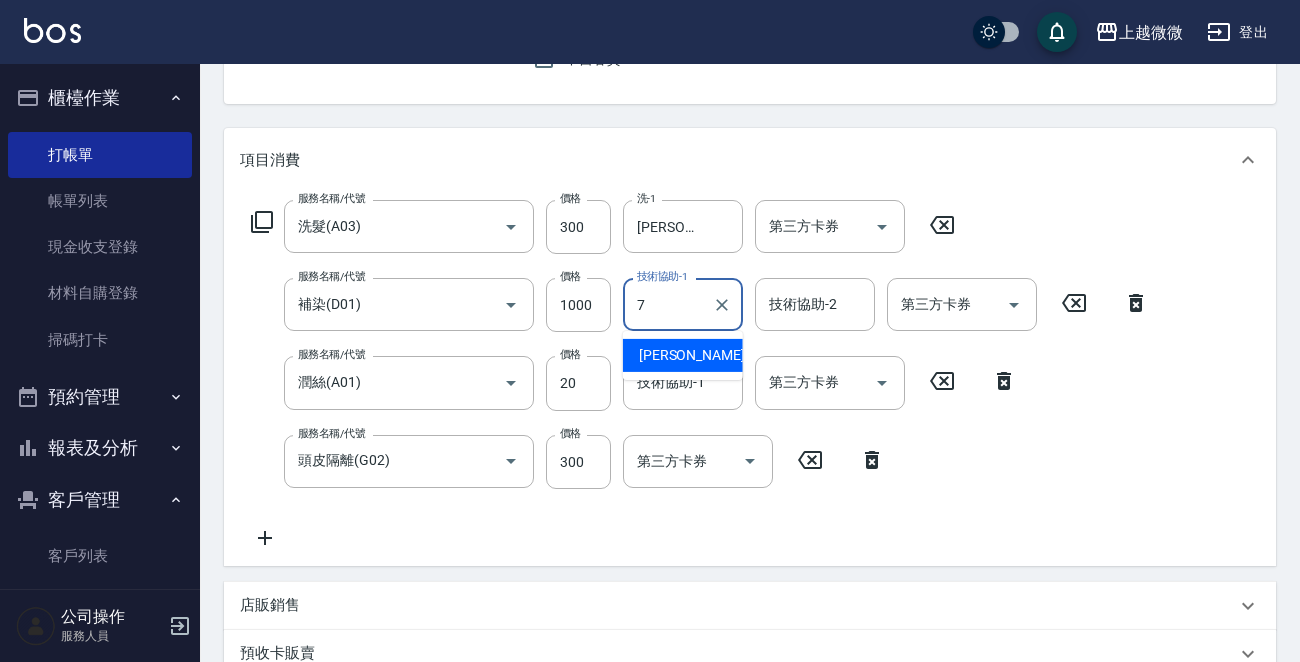 click on "[PERSON_NAME] -7" at bounding box center (698, 355) 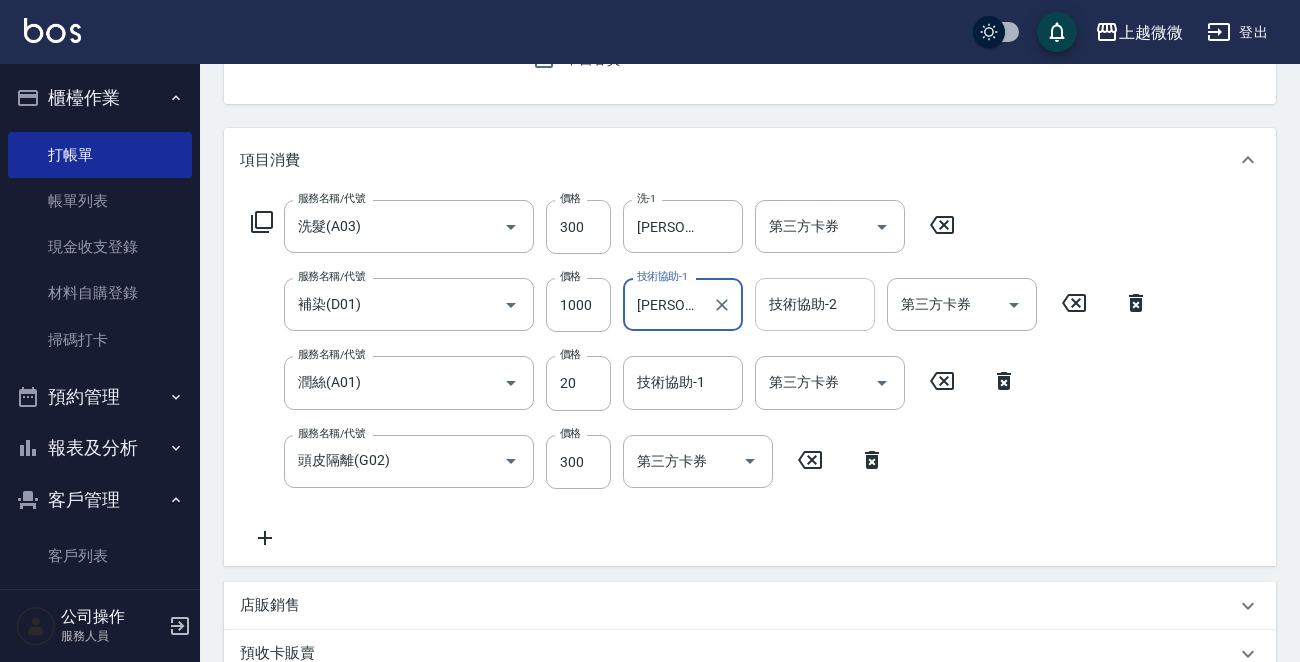 type on "[PERSON_NAME]-7" 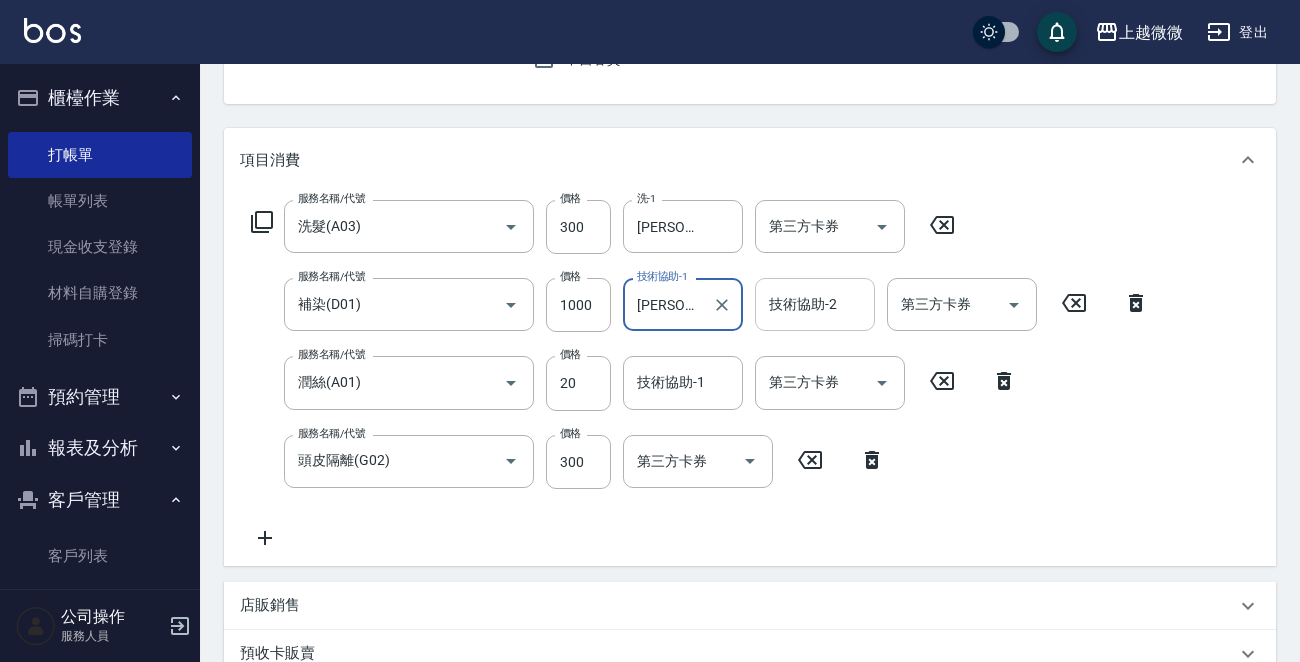 click on "技術協助-2 技術協助-2" at bounding box center [815, 304] 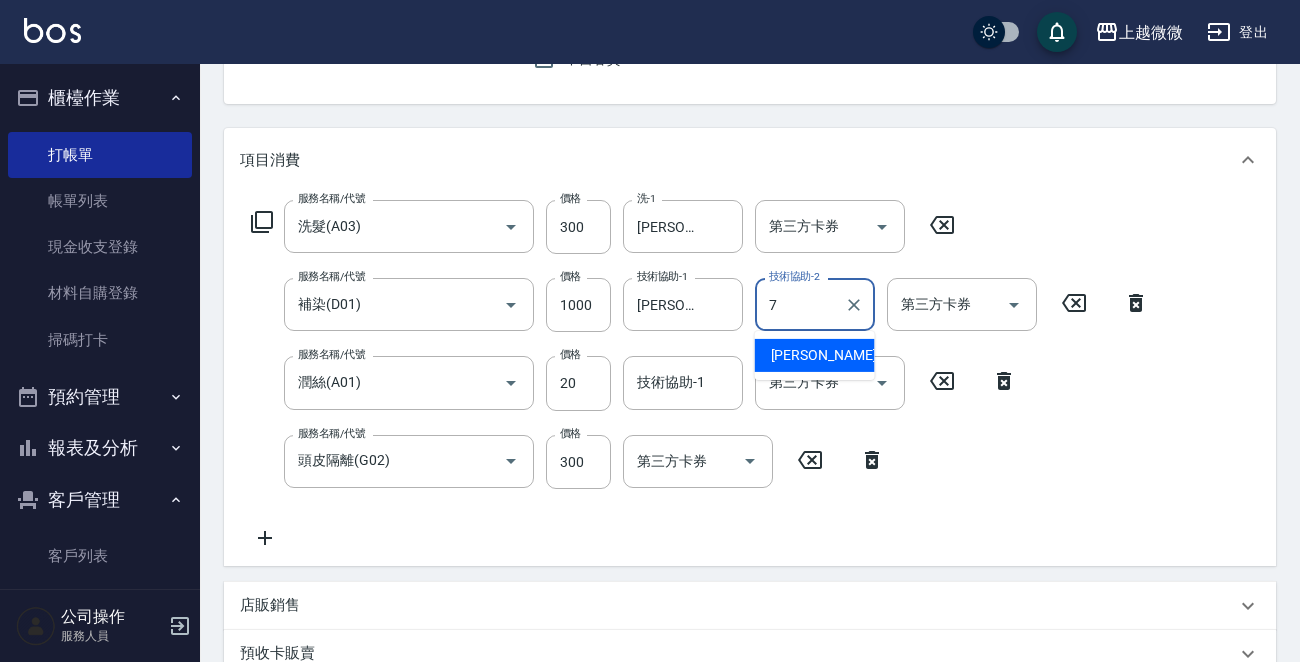 click on "[PERSON_NAME] -7" at bounding box center (830, 355) 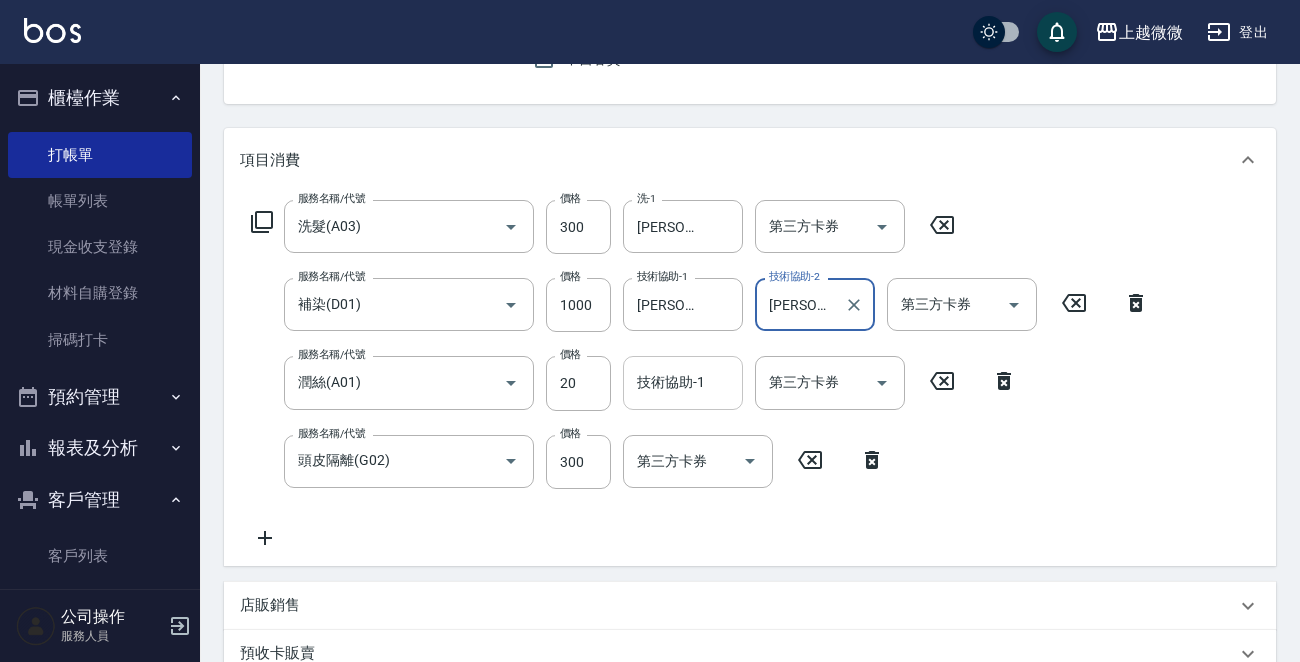 type on "[PERSON_NAME]-7" 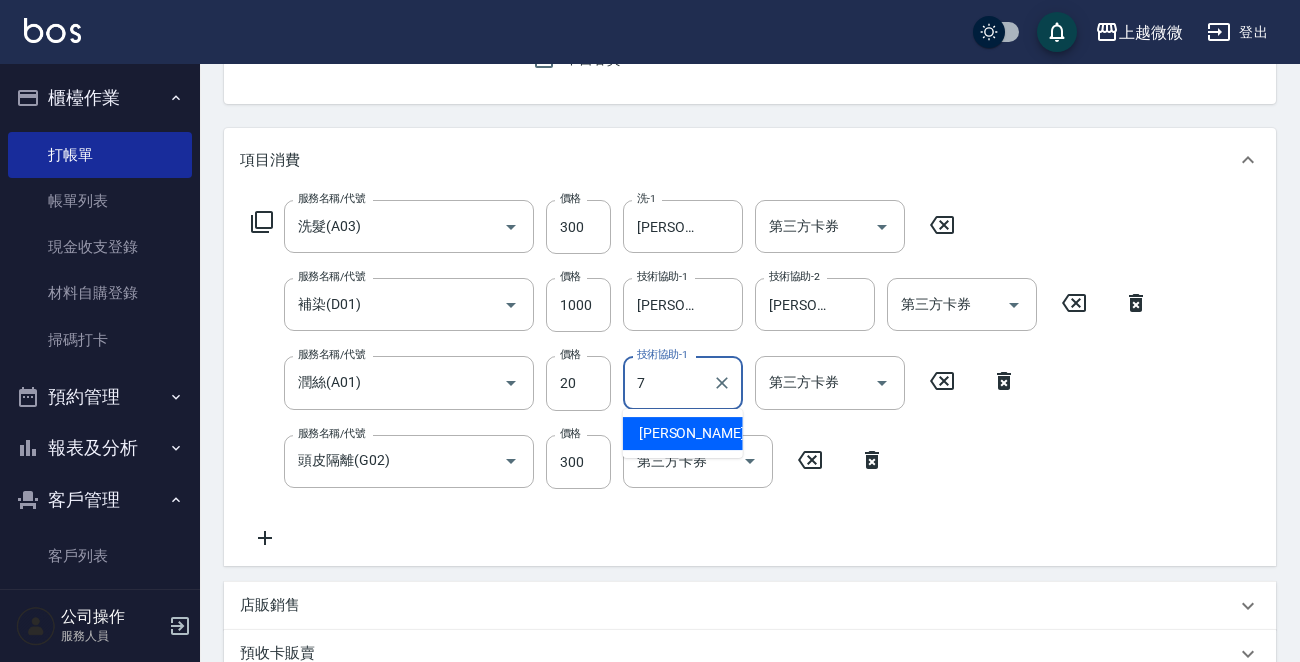 click on "[PERSON_NAME] -7" at bounding box center [698, 433] 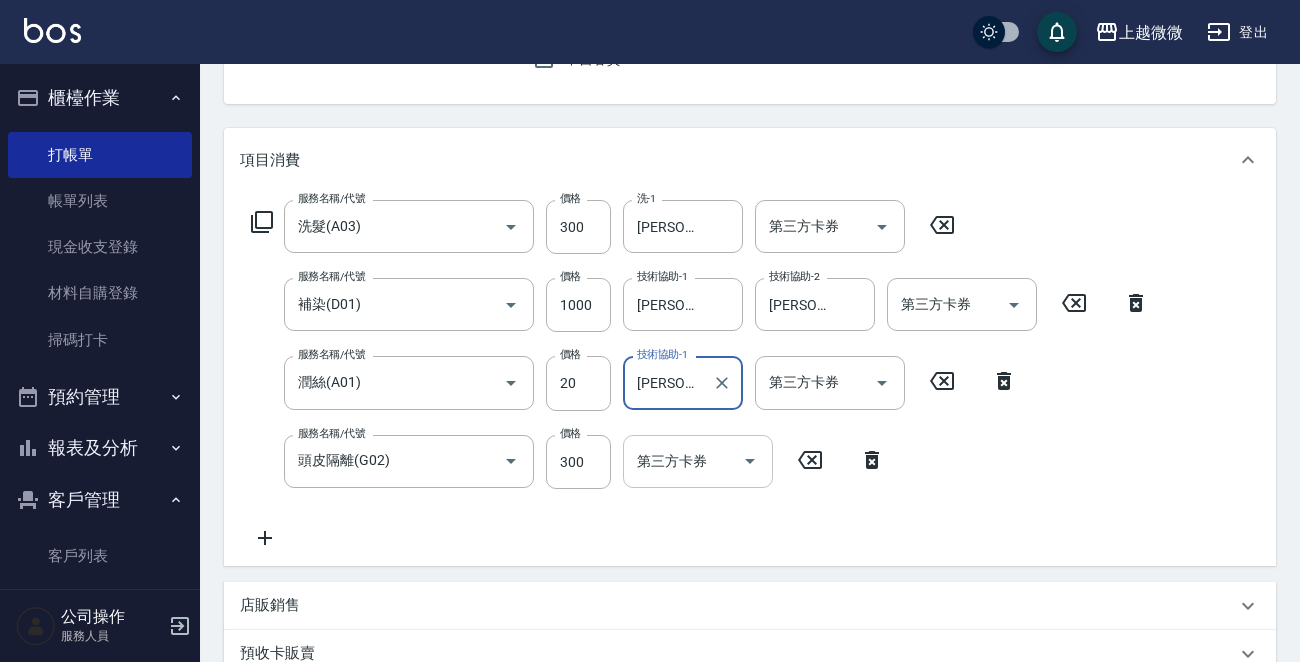 type on "[PERSON_NAME]-7" 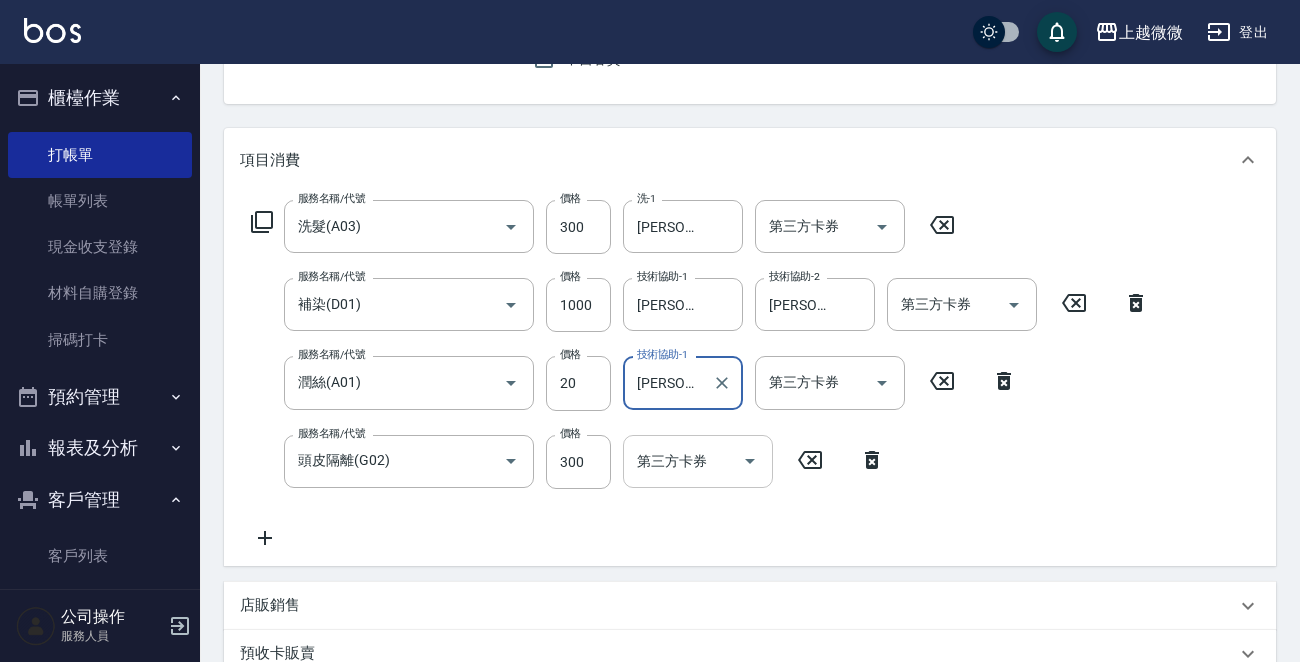 click on "第三方卡券 第三方卡券" at bounding box center (698, 461) 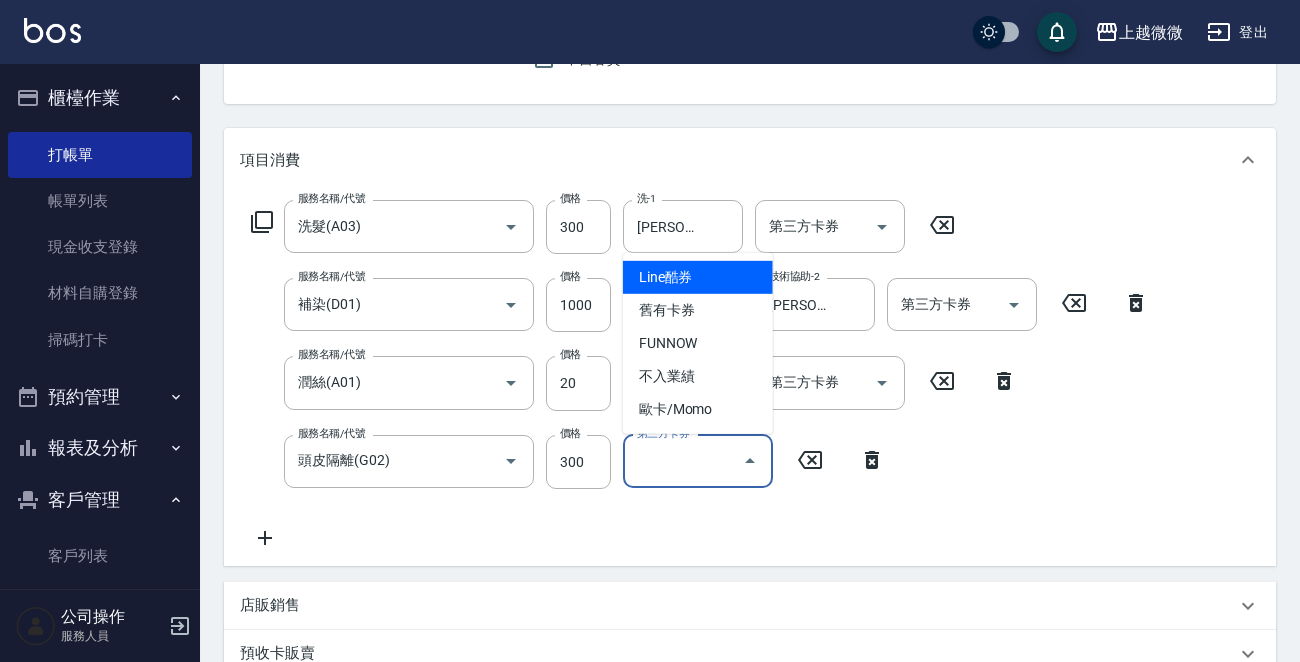 click on "服務名稱/代號 洗髮(A03) 服務名稱/代號 價格 300 價格 洗-1 [PERSON_NAME]-7 洗-1 第三方卡券 第三方卡券 服務名稱/代號 補染(D01) 服務名稱/代號 價格 1000 價格 技術協助-1 [PERSON_NAME]-7 技術協助-1 技術協助-2 [PERSON_NAME]-7 技術協助-2 第三方卡券 第三方卡券 服務名稱/代號 潤絲(A01) 服務名稱/代號 價格 20 價格 技術協助-1 [PERSON_NAME]-7 技術協助-1 第三方卡券 第三方卡券 服務名稱/代號 頭皮隔離(G02) 服務名稱/代號 價格 300 價格 第三方卡券 第三方卡券" at bounding box center [700, 375] 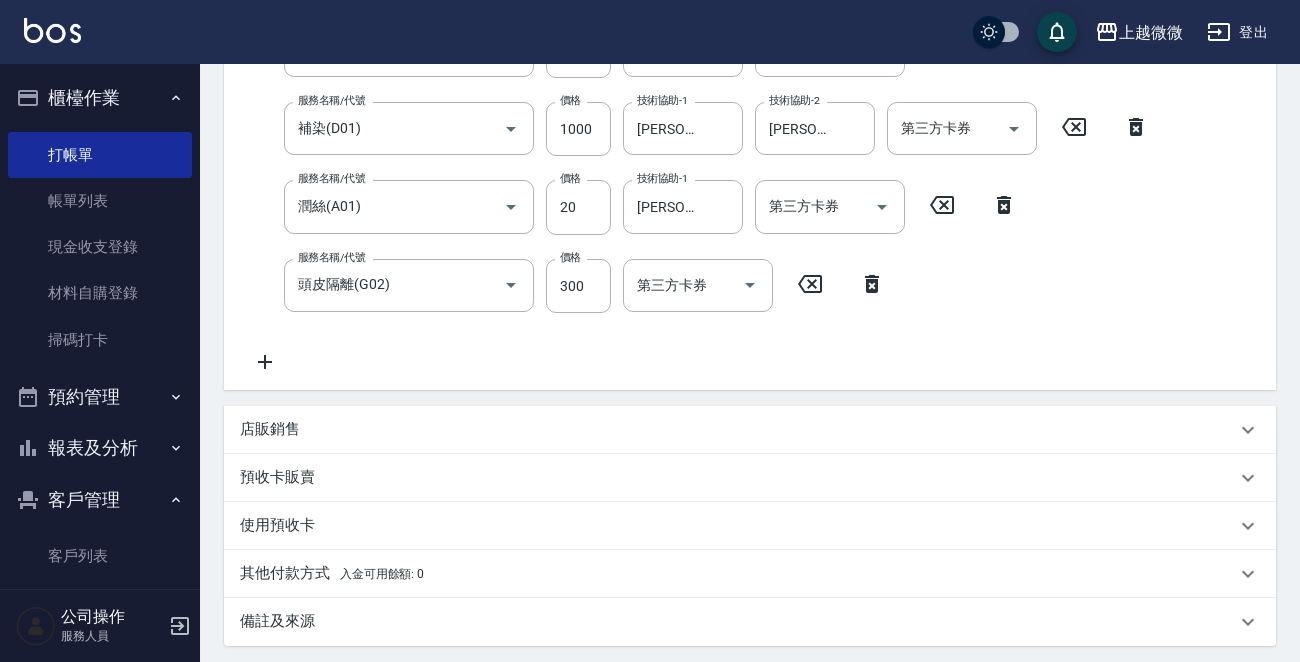 scroll, scrollTop: 581, scrollLeft: 0, axis: vertical 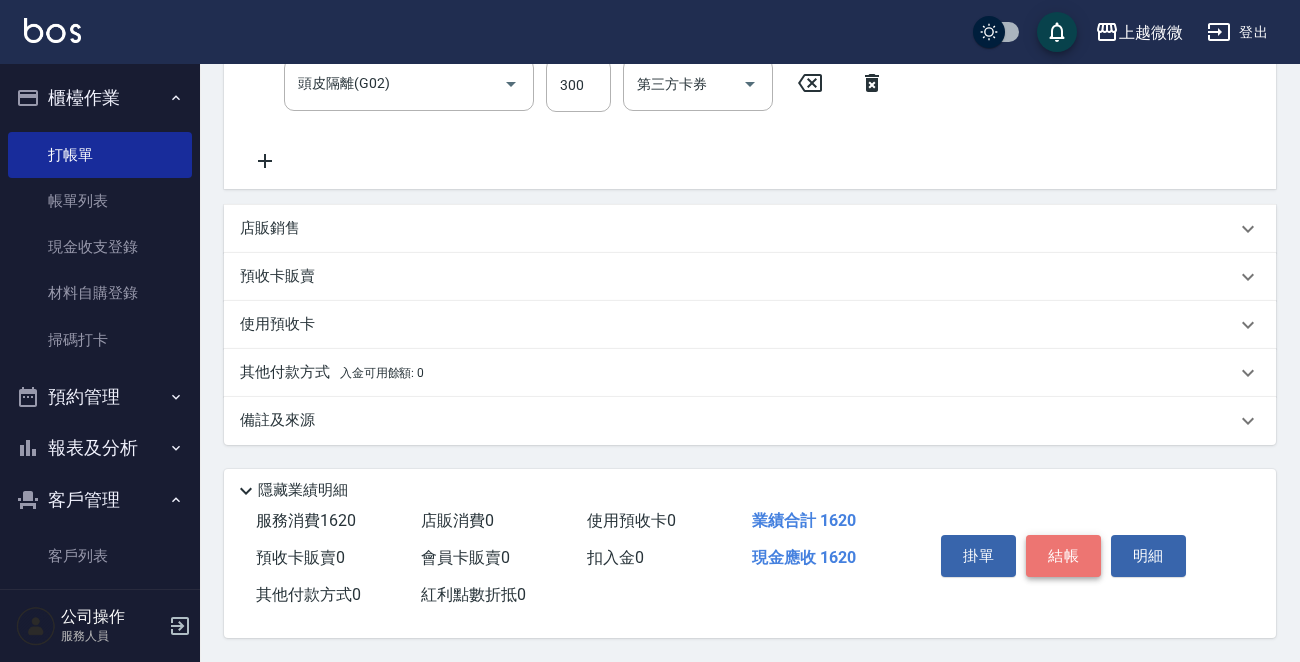 click on "結帳" at bounding box center (1063, 556) 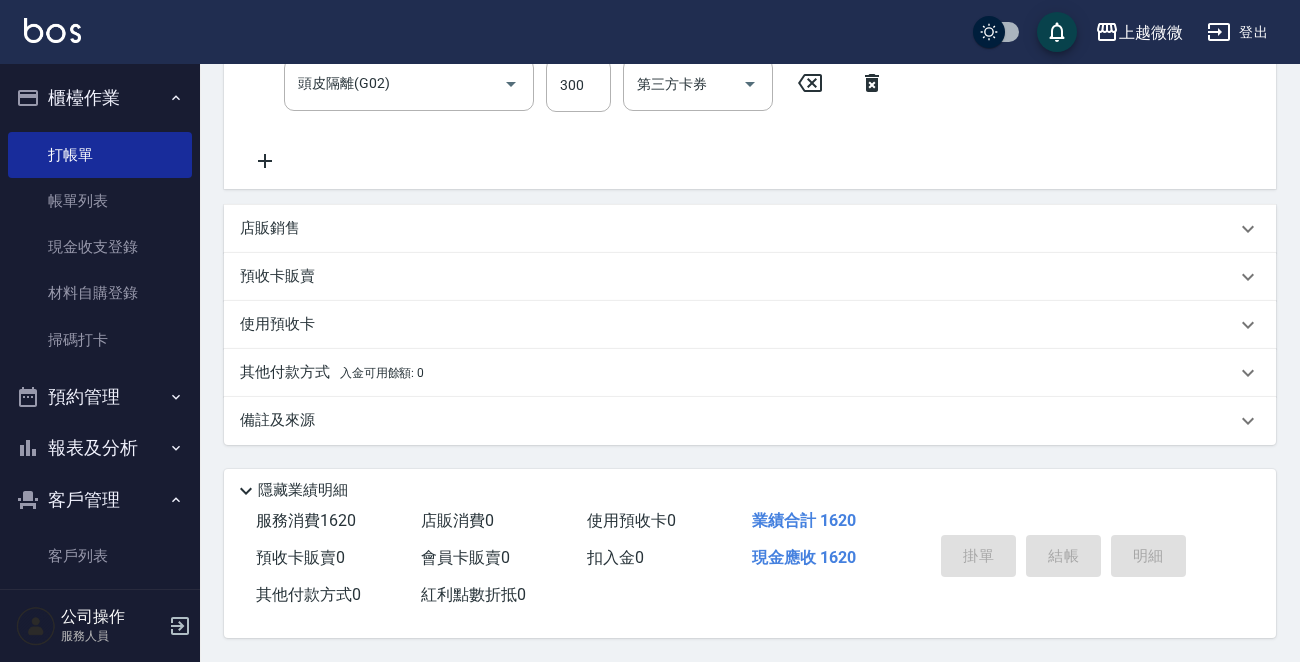type 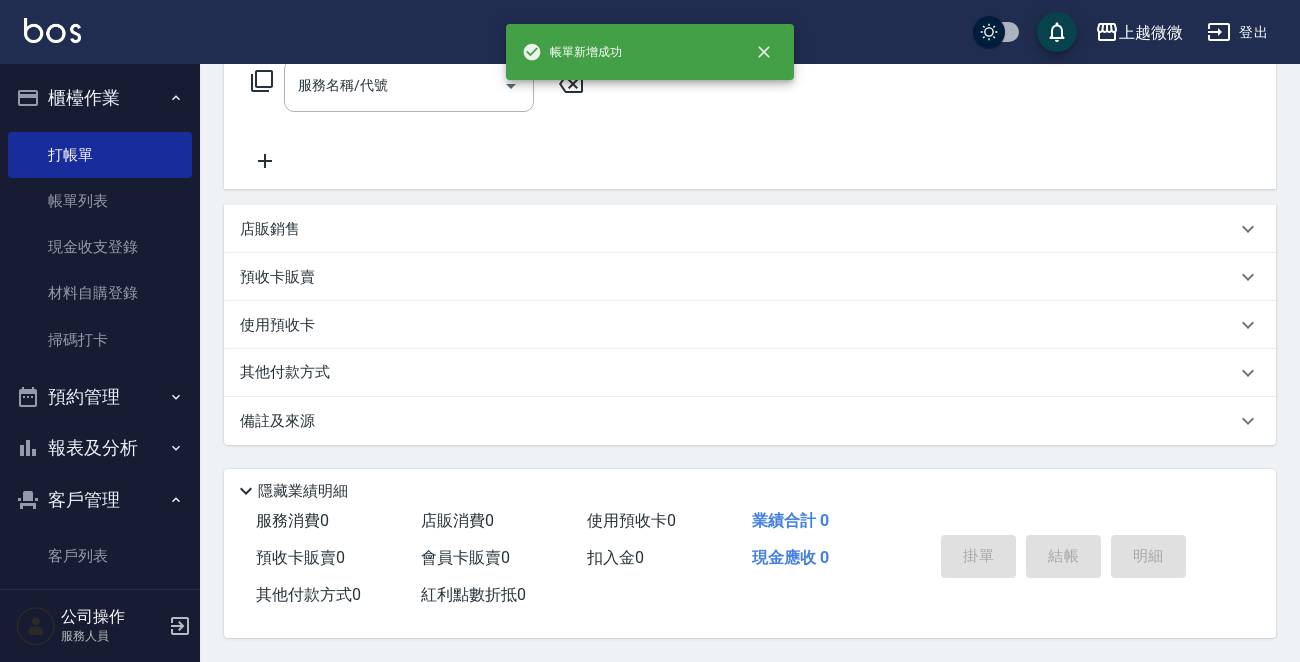 scroll, scrollTop: 0, scrollLeft: 0, axis: both 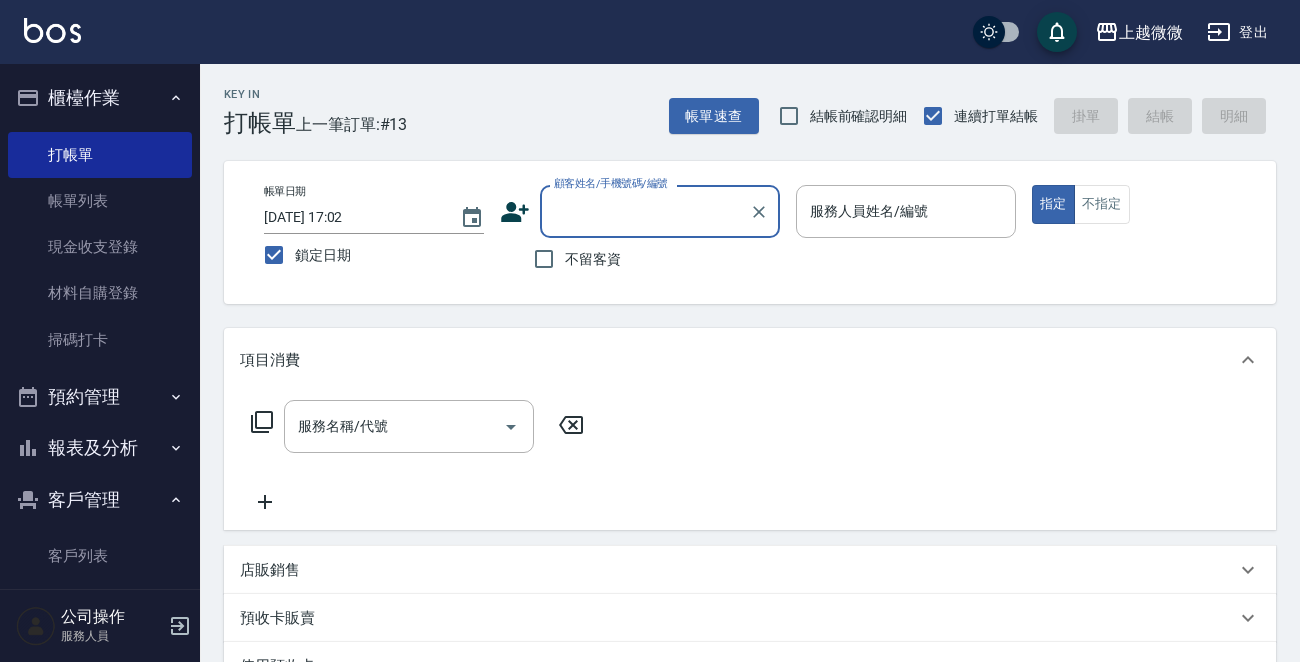 click on "報表及分析" at bounding box center [100, 448] 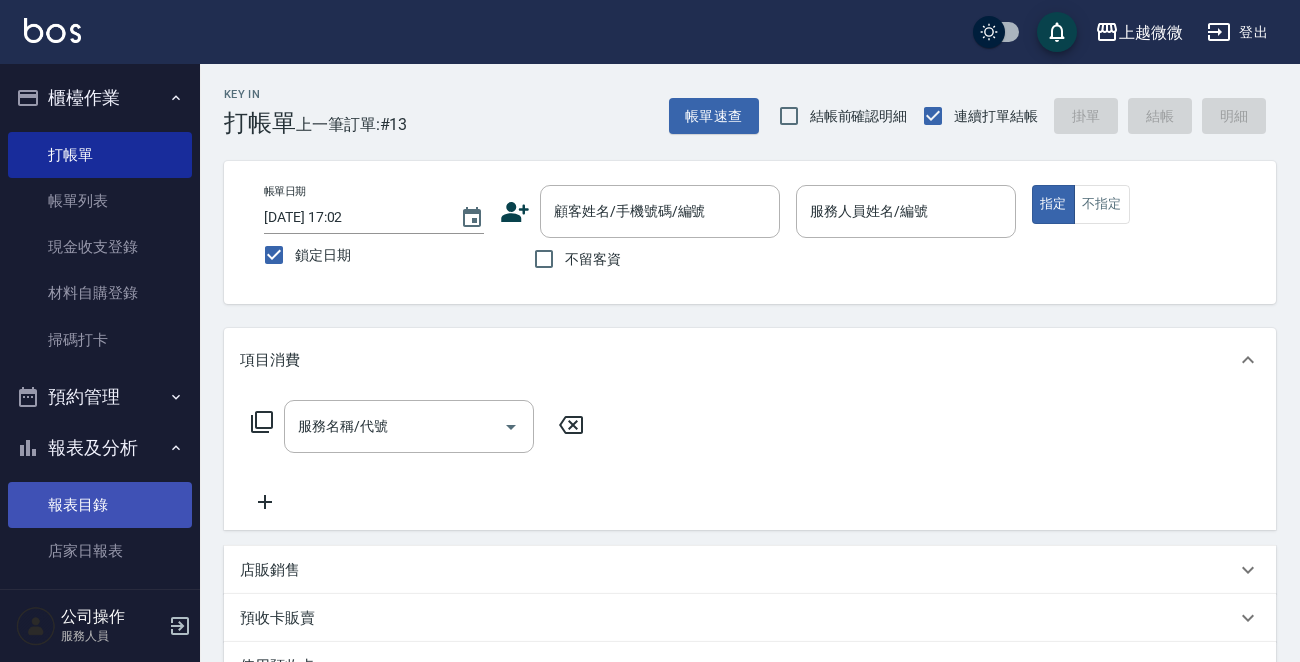 click on "報表目錄" at bounding box center (100, 505) 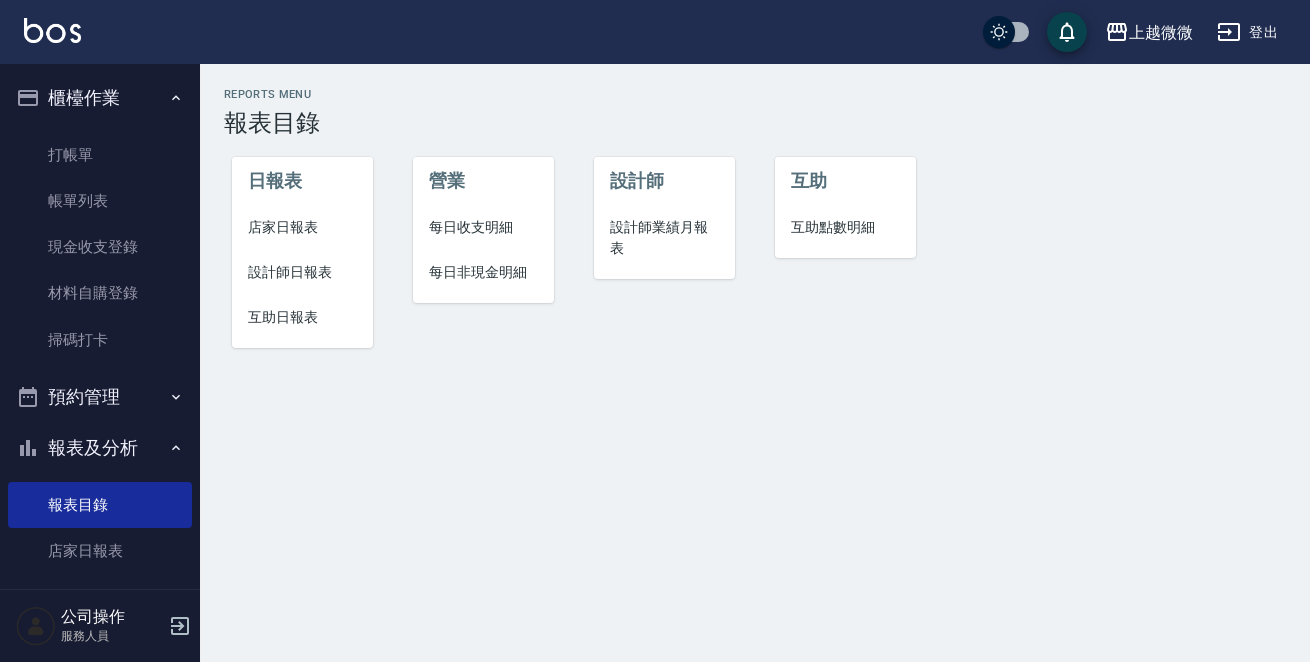 click on "店家日報表" at bounding box center (302, 227) 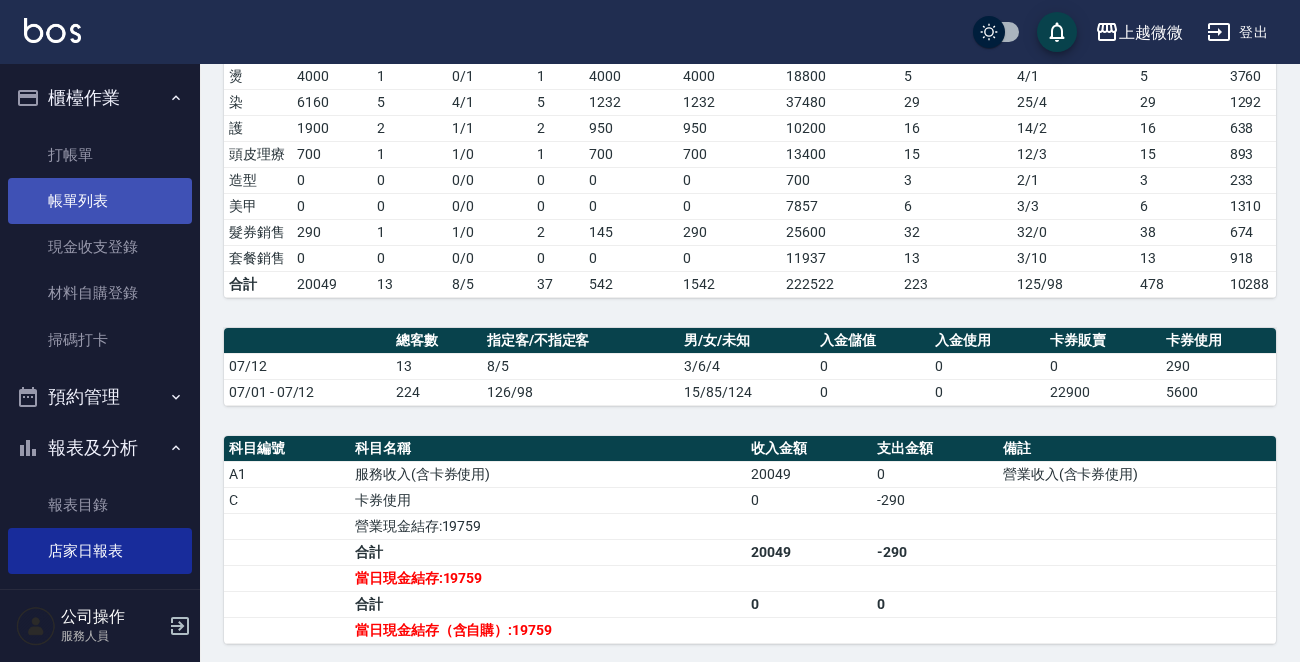 scroll, scrollTop: 100, scrollLeft: 0, axis: vertical 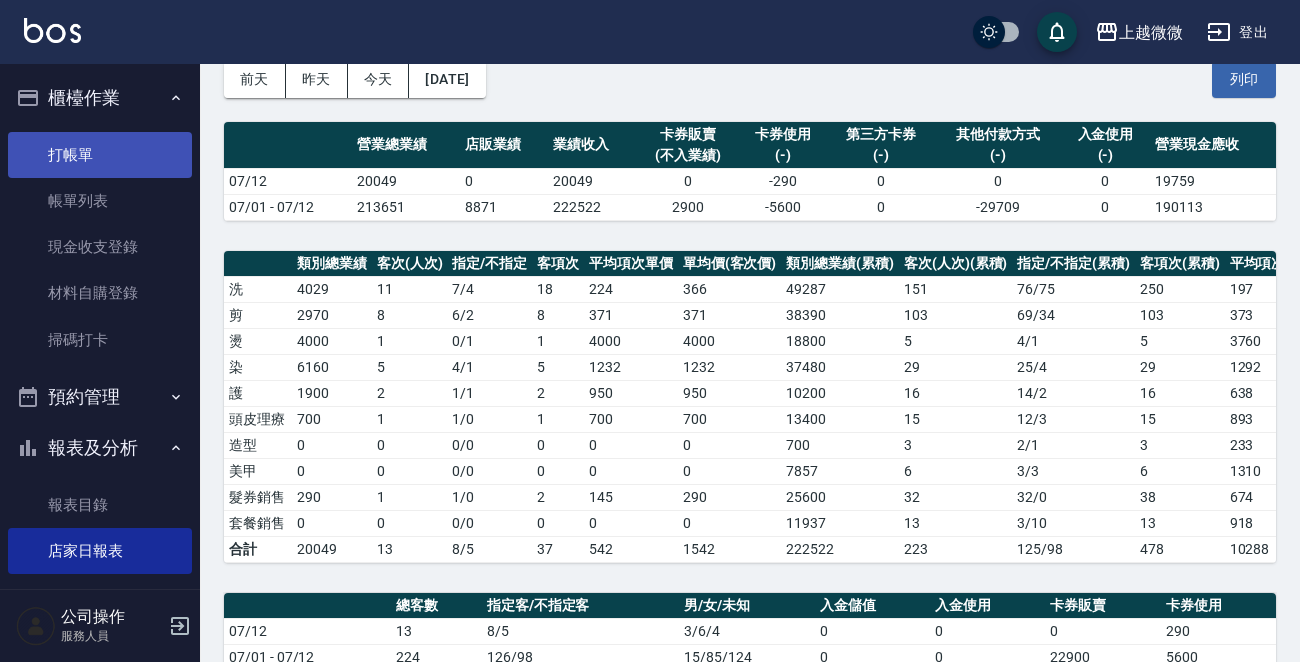 click on "打帳單" at bounding box center (100, 155) 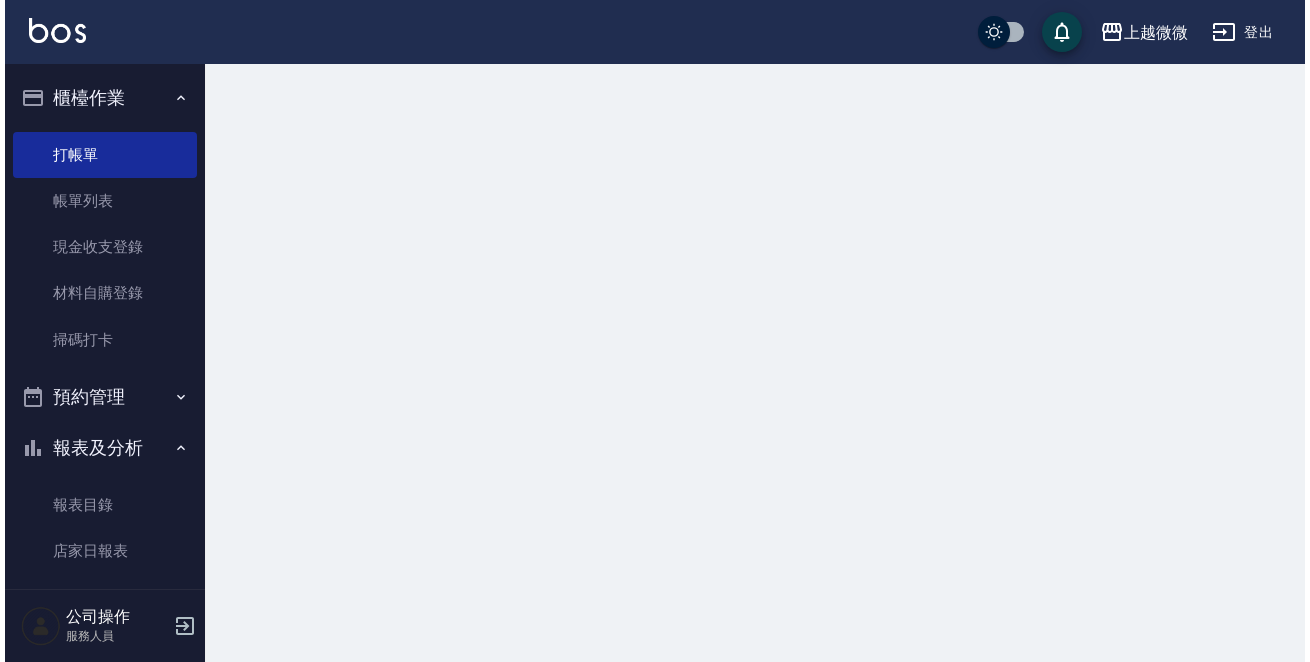 scroll, scrollTop: 0, scrollLeft: 0, axis: both 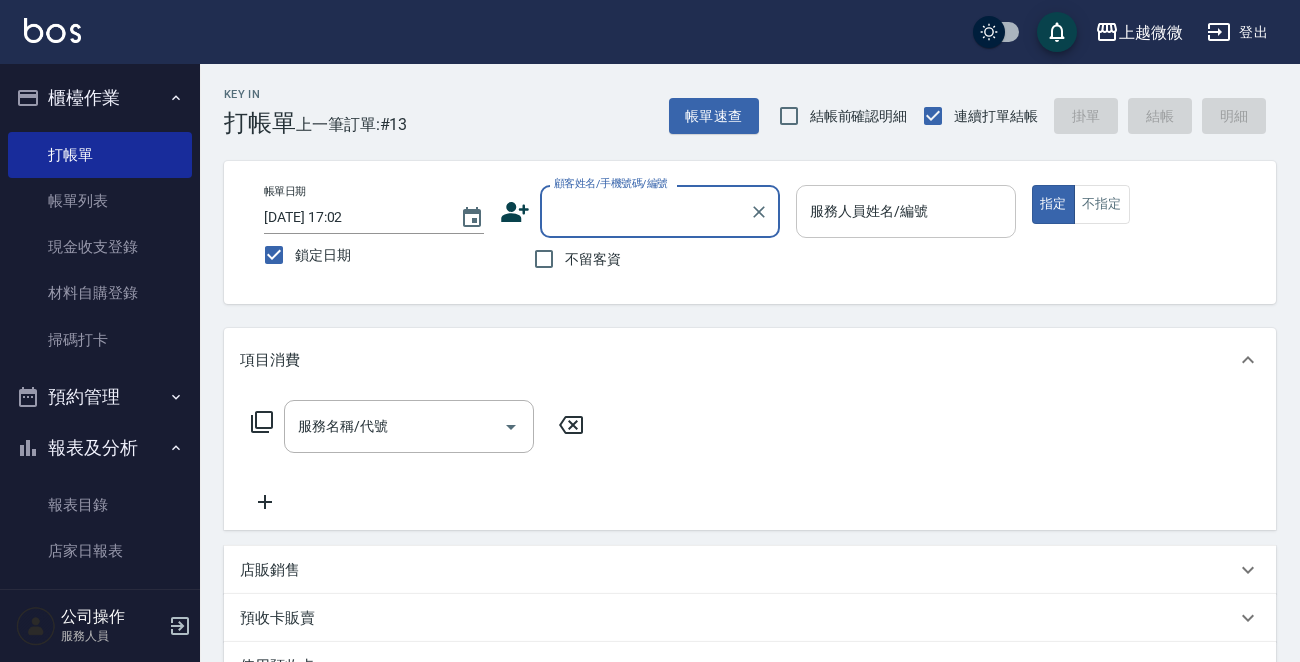 click on "服務人員姓名/編號" at bounding box center (906, 211) 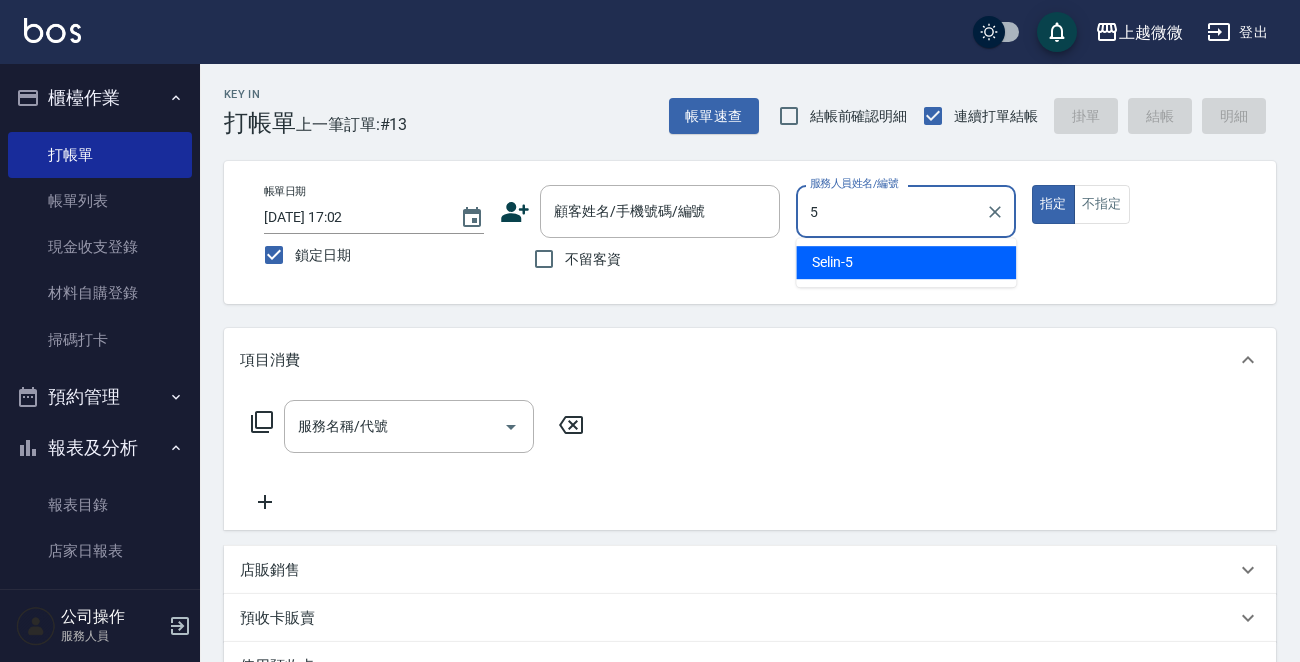 click on "Selin -5" at bounding box center (832, 262) 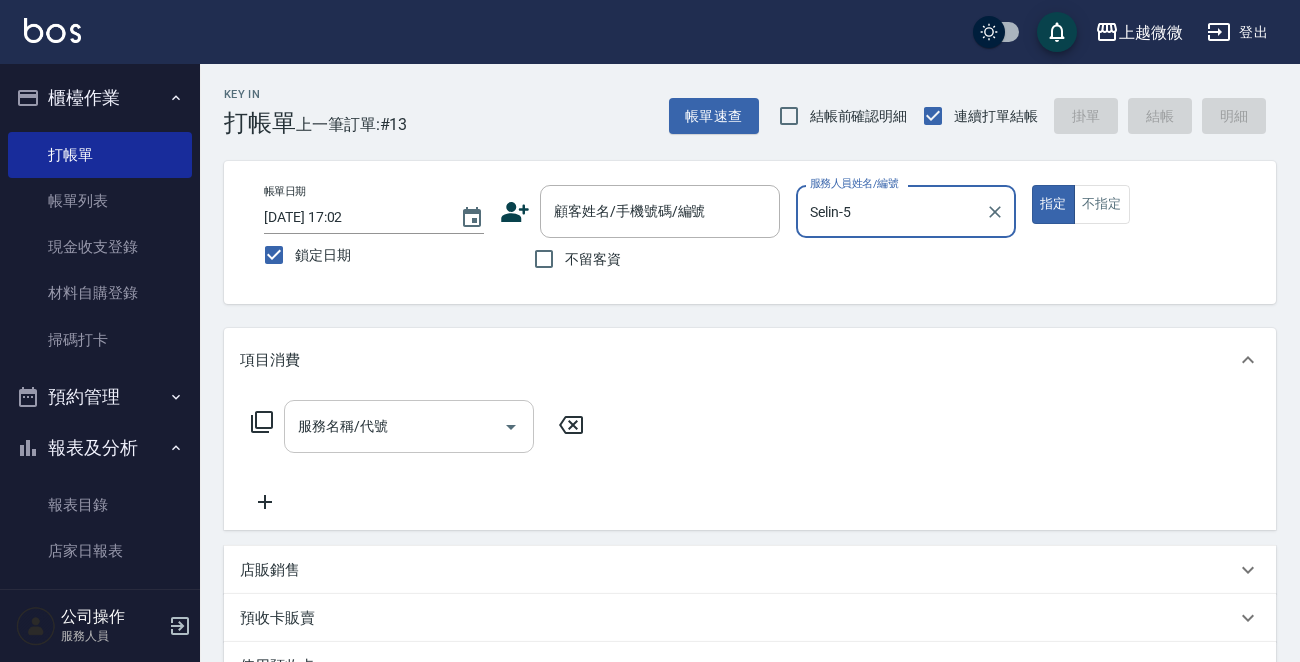 type on "Selin-5" 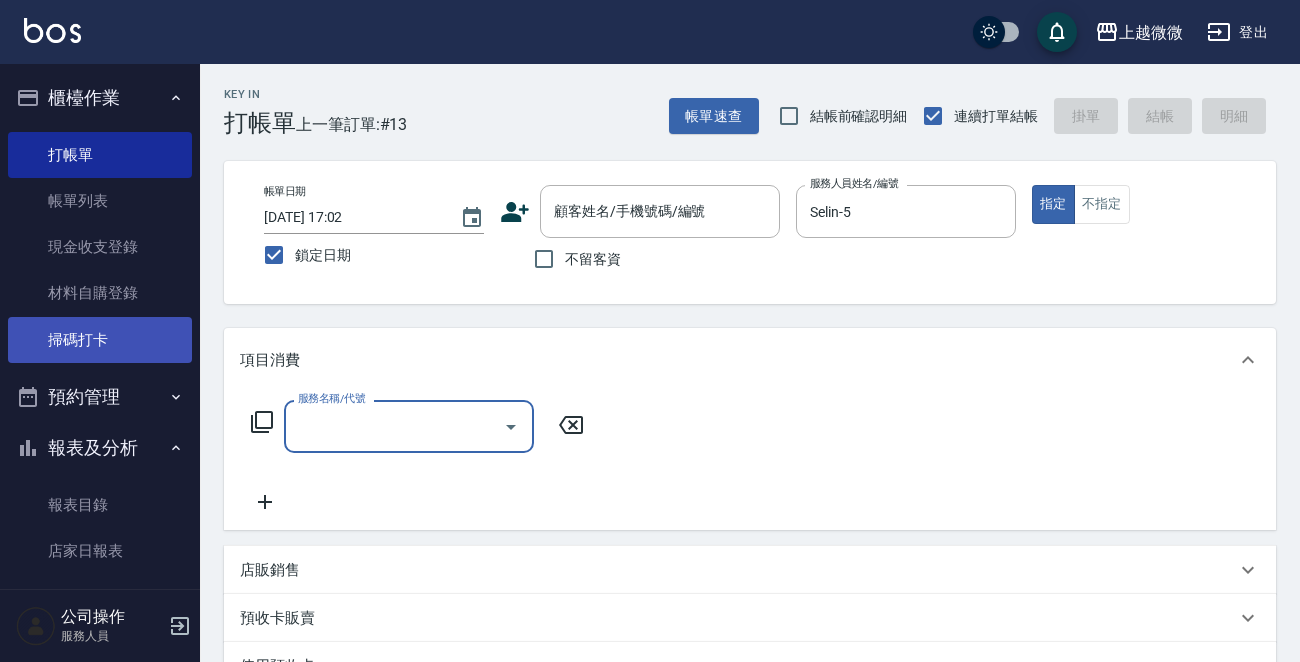 click on "掃碼打卡" at bounding box center (100, 340) 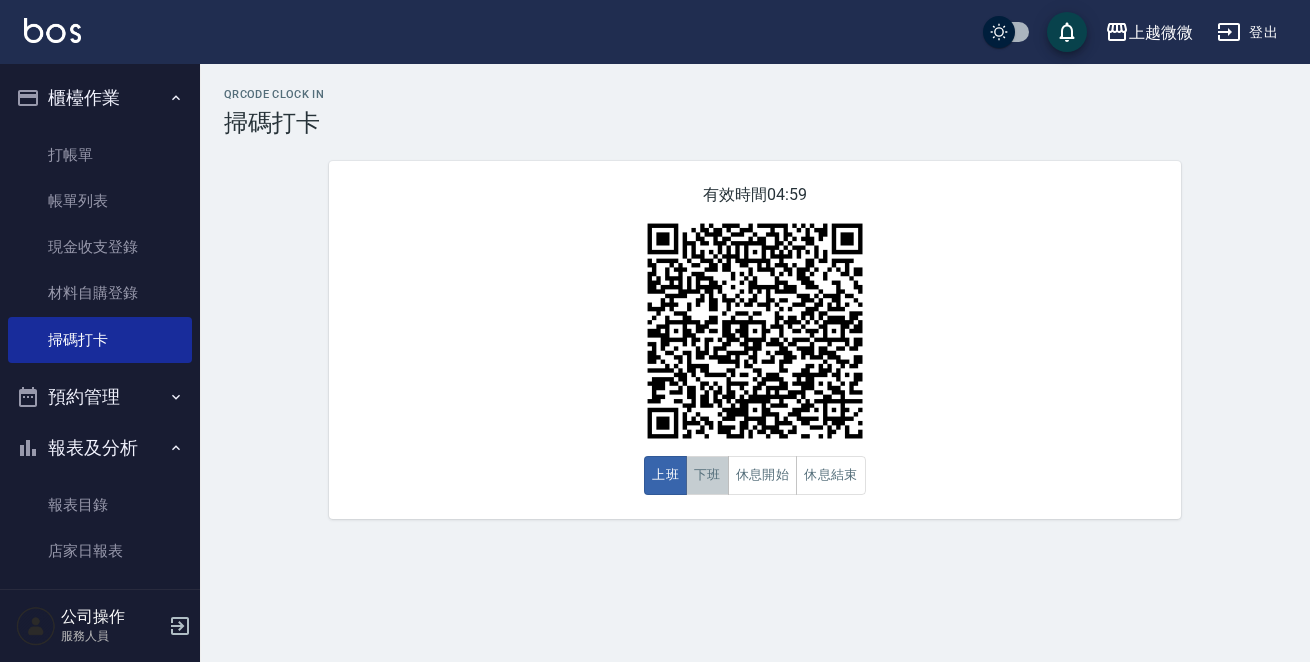 click on "下班" at bounding box center (707, 475) 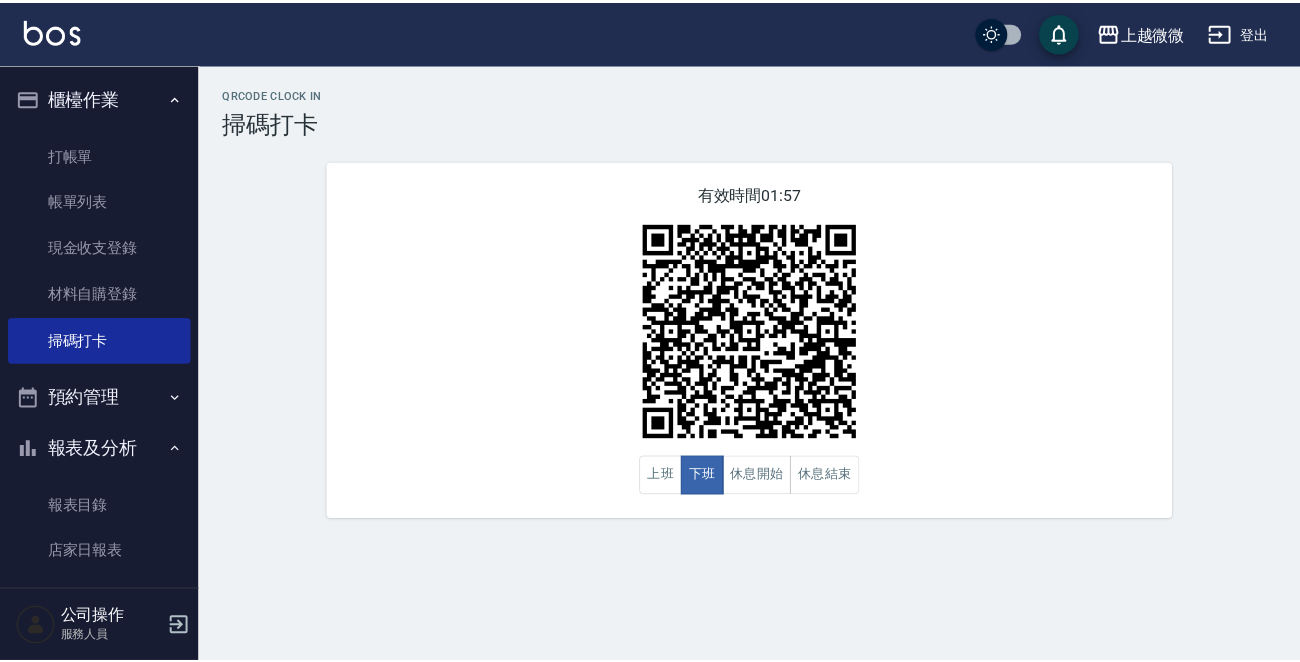 scroll, scrollTop: 100, scrollLeft: 0, axis: vertical 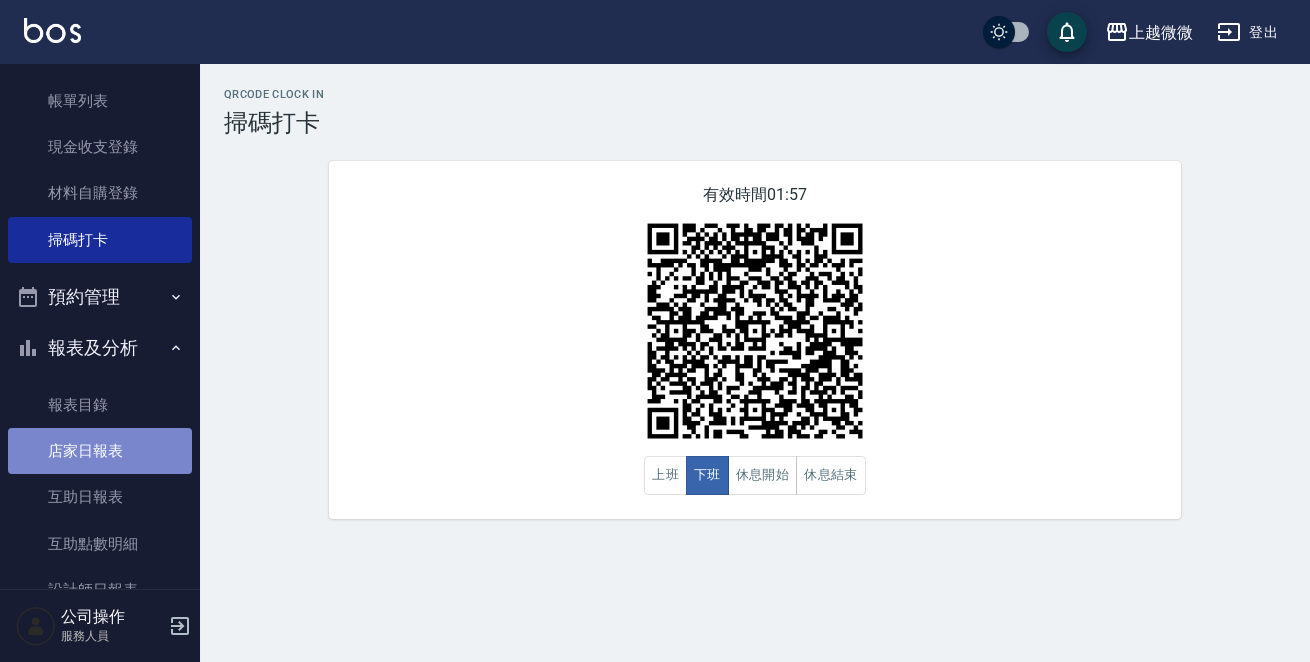 click on "店家日報表" at bounding box center [100, 451] 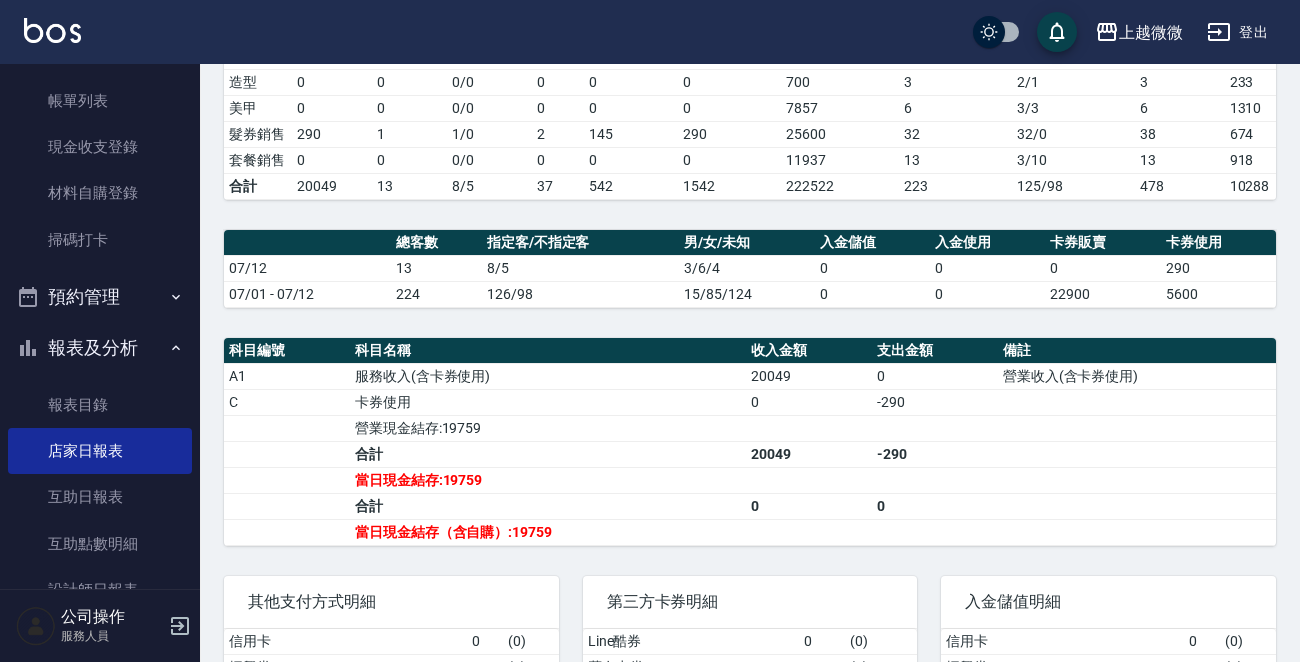 scroll, scrollTop: 500, scrollLeft: 0, axis: vertical 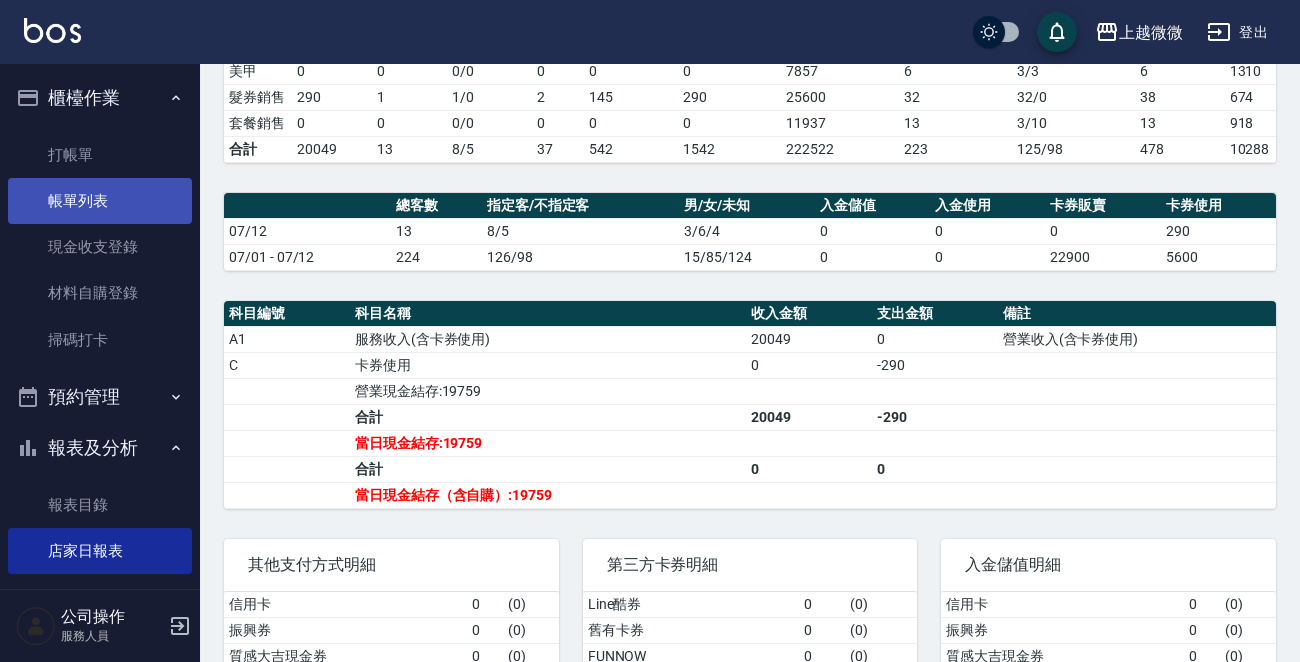 click on "帳單列表" at bounding box center [100, 201] 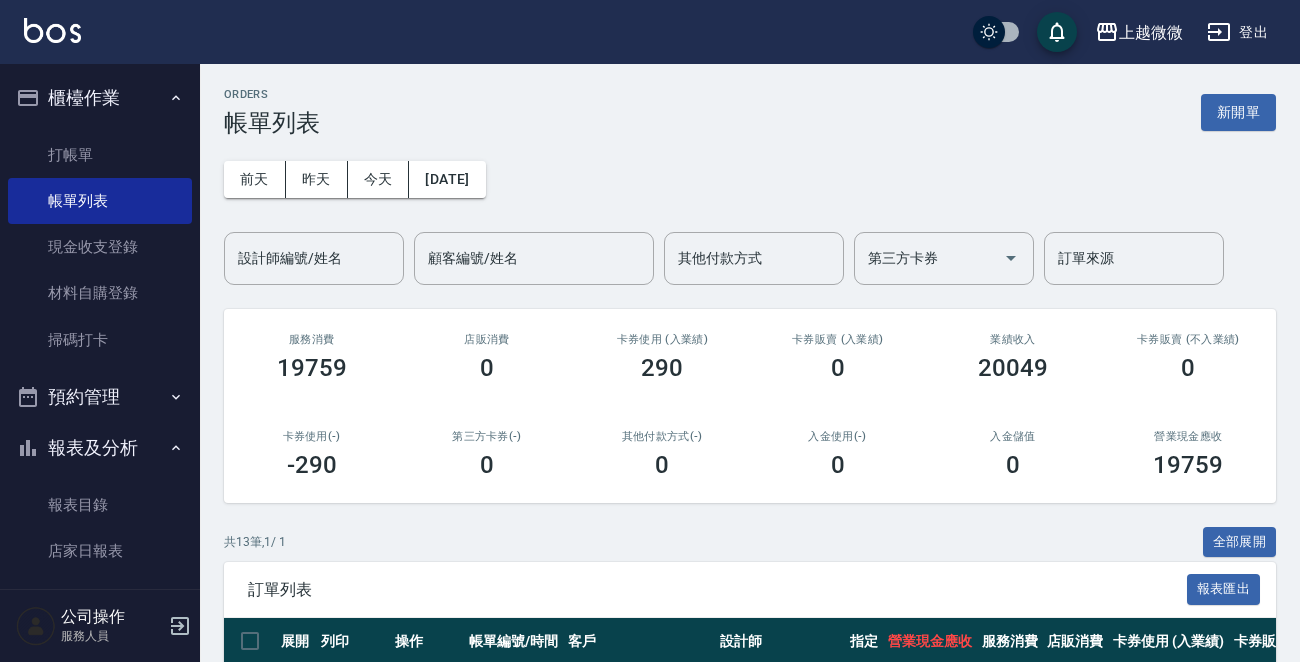 scroll, scrollTop: 400, scrollLeft: 0, axis: vertical 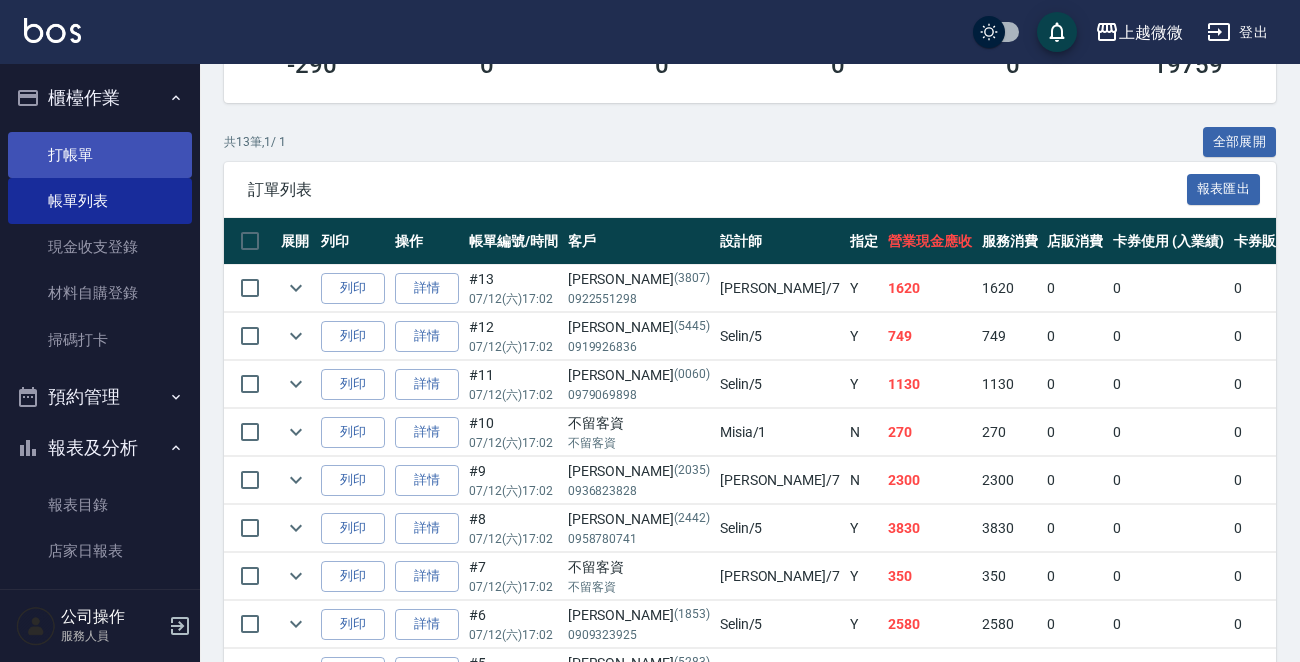 click on "打帳單" at bounding box center [100, 155] 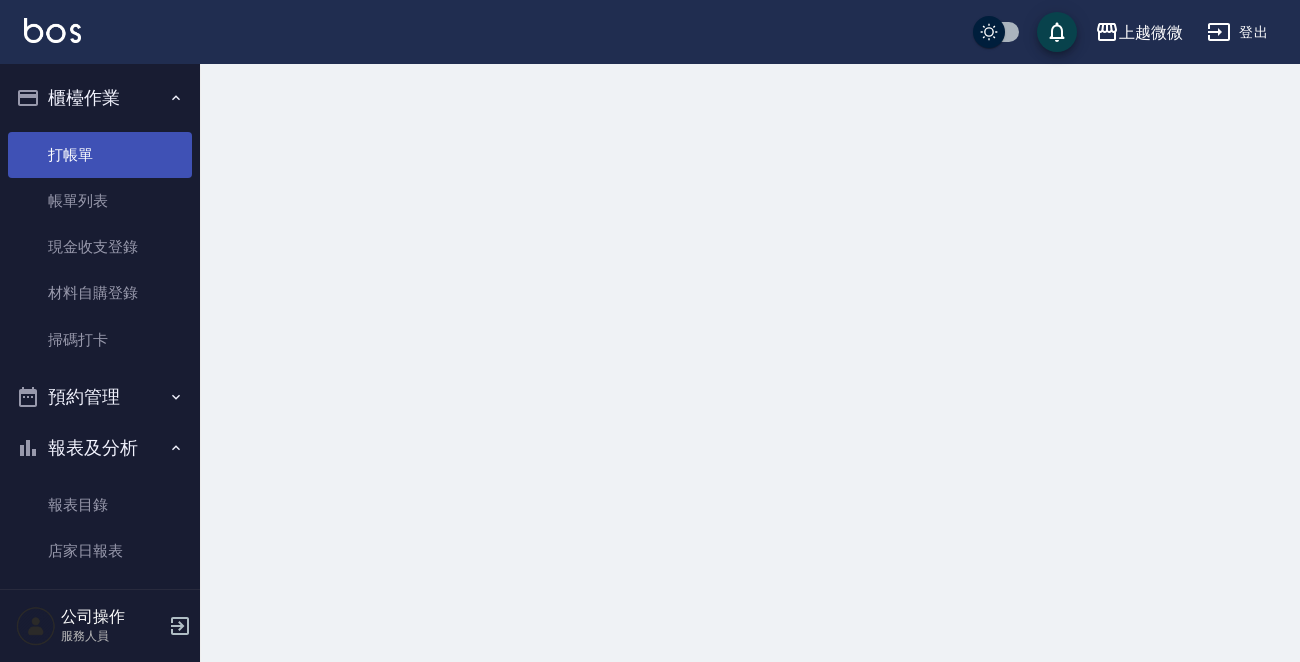 scroll, scrollTop: 0, scrollLeft: 0, axis: both 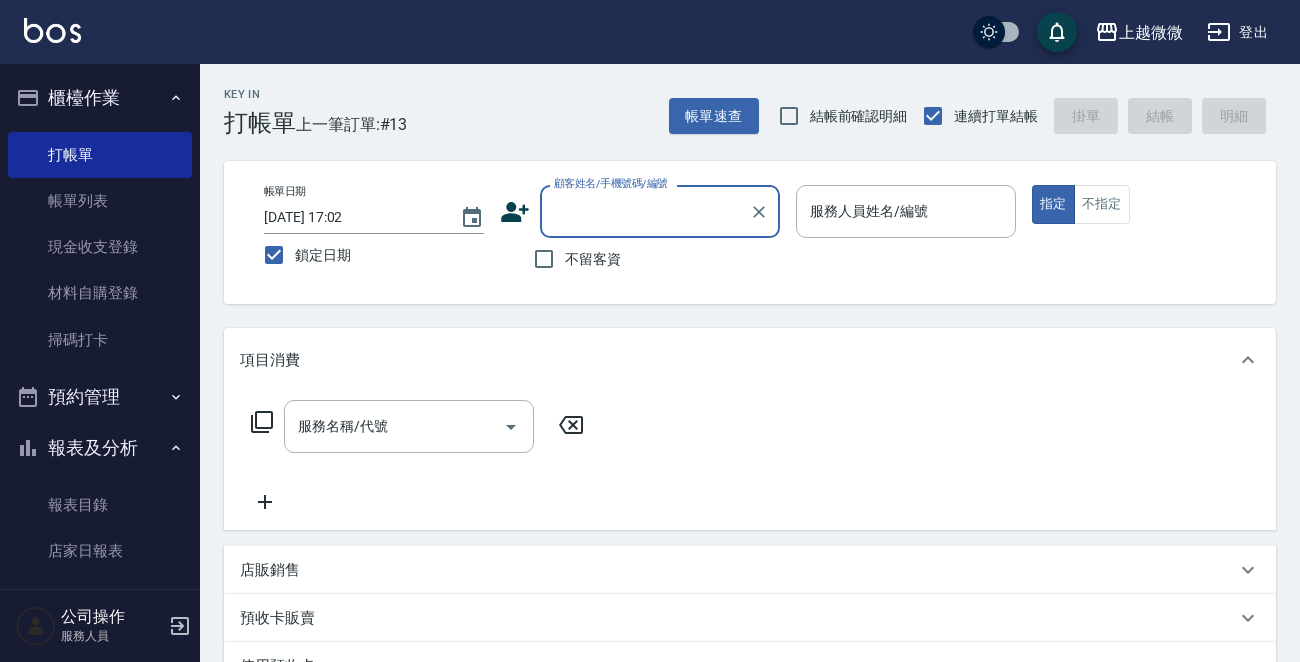 click on "顧客姓名/手機號碼/編號" at bounding box center [645, 211] 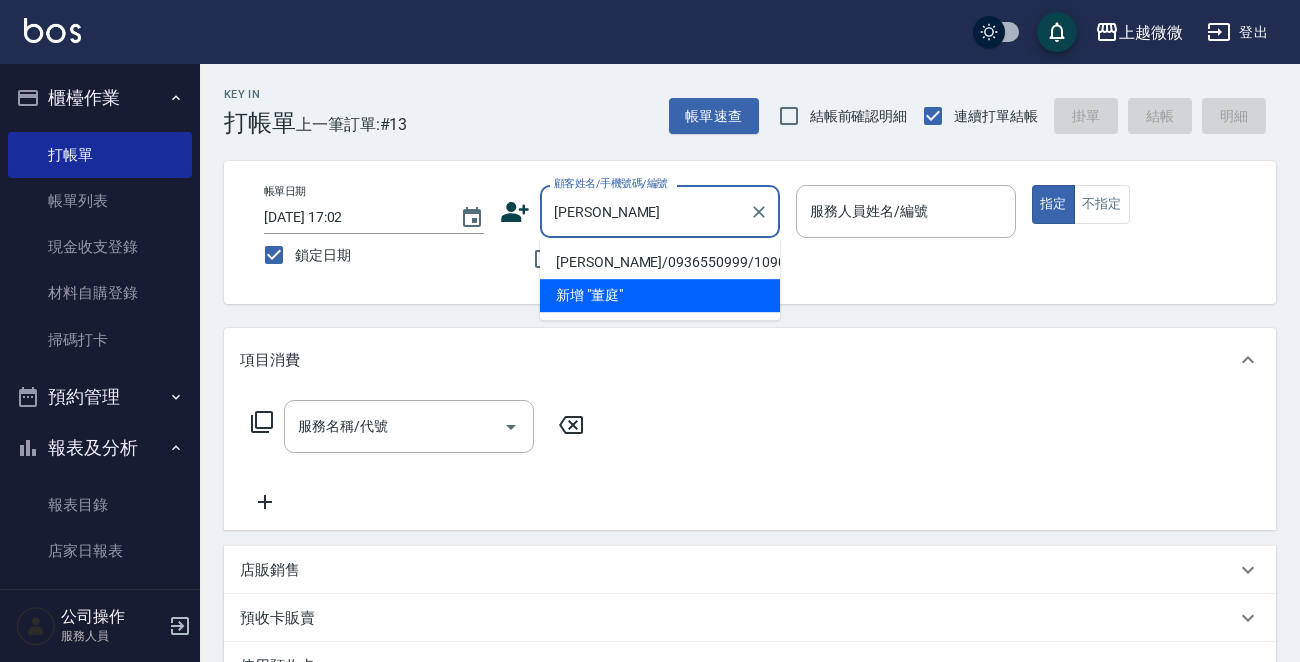 click on "[PERSON_NAME]/0936550999/1090" at bounding box center [660, 262] 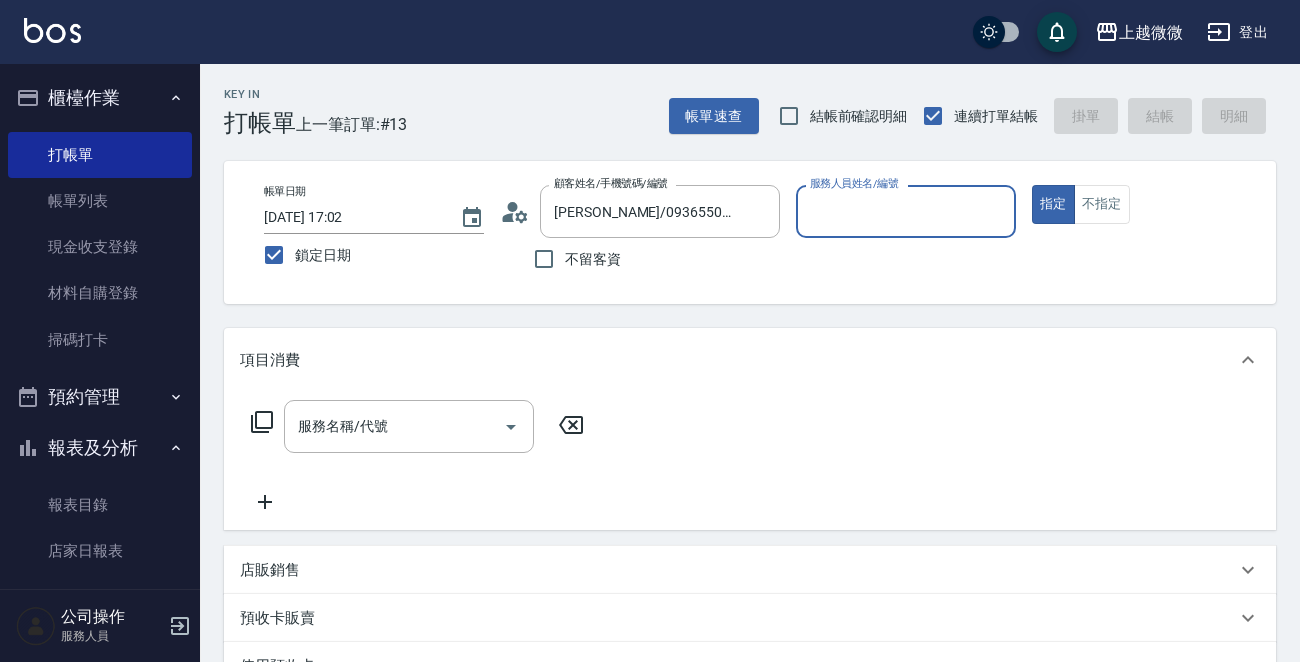 type on "Selin-5" 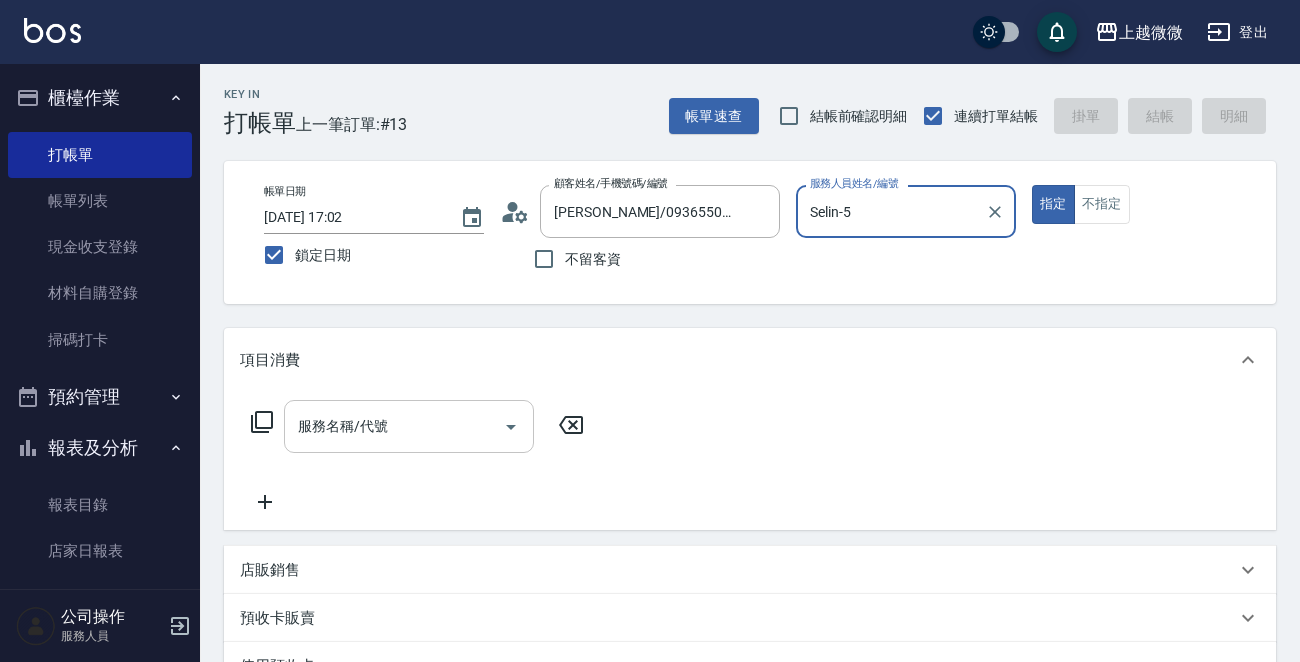 click on "服務名稱/代號 服務名稱/代號" at bounding box center (409, 426) 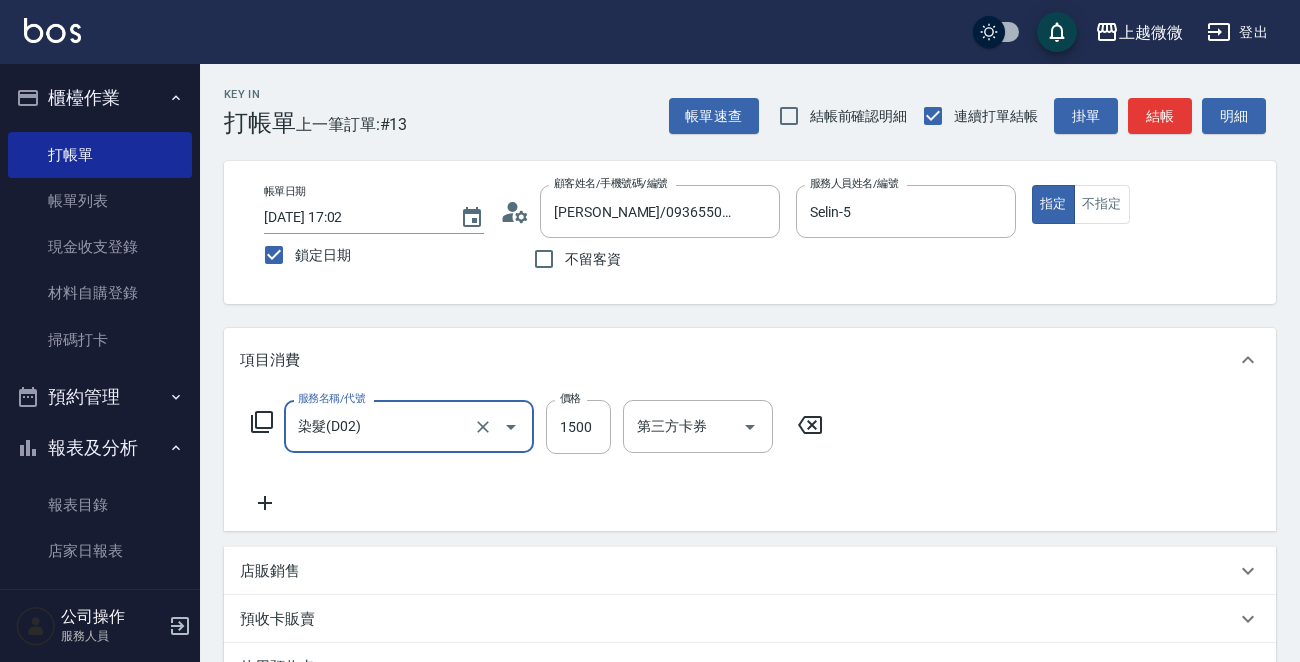 type on "染髮(D02)" 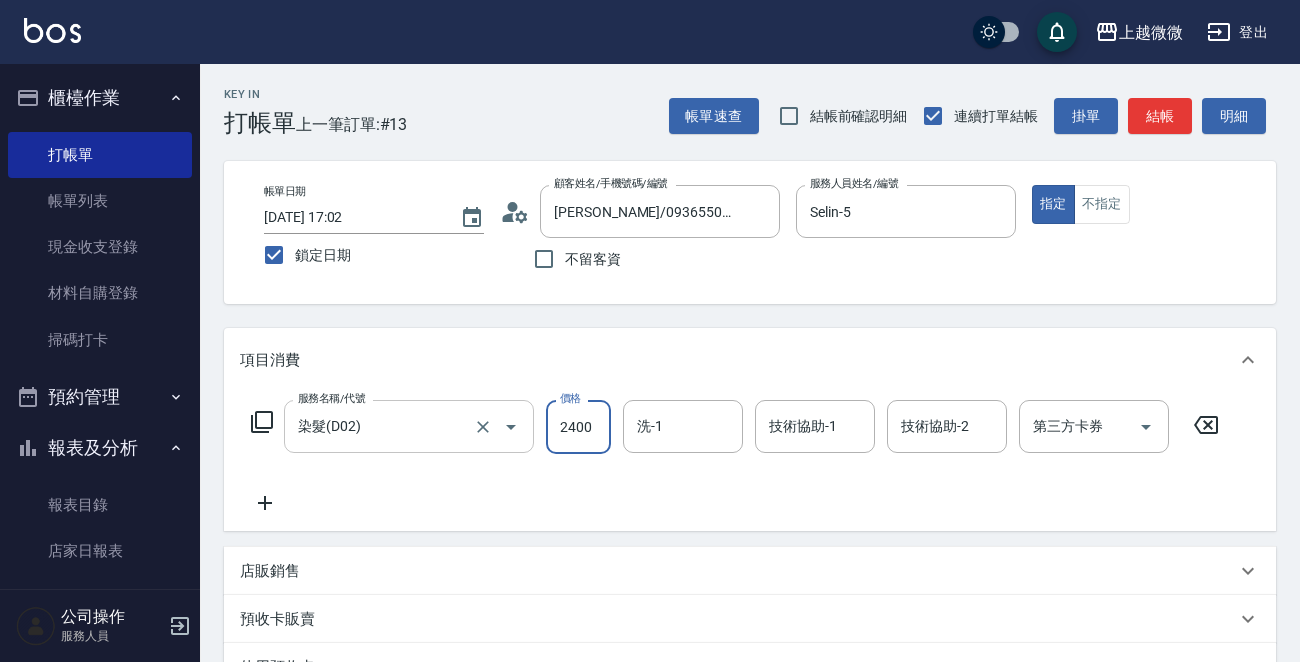 type on "2400" 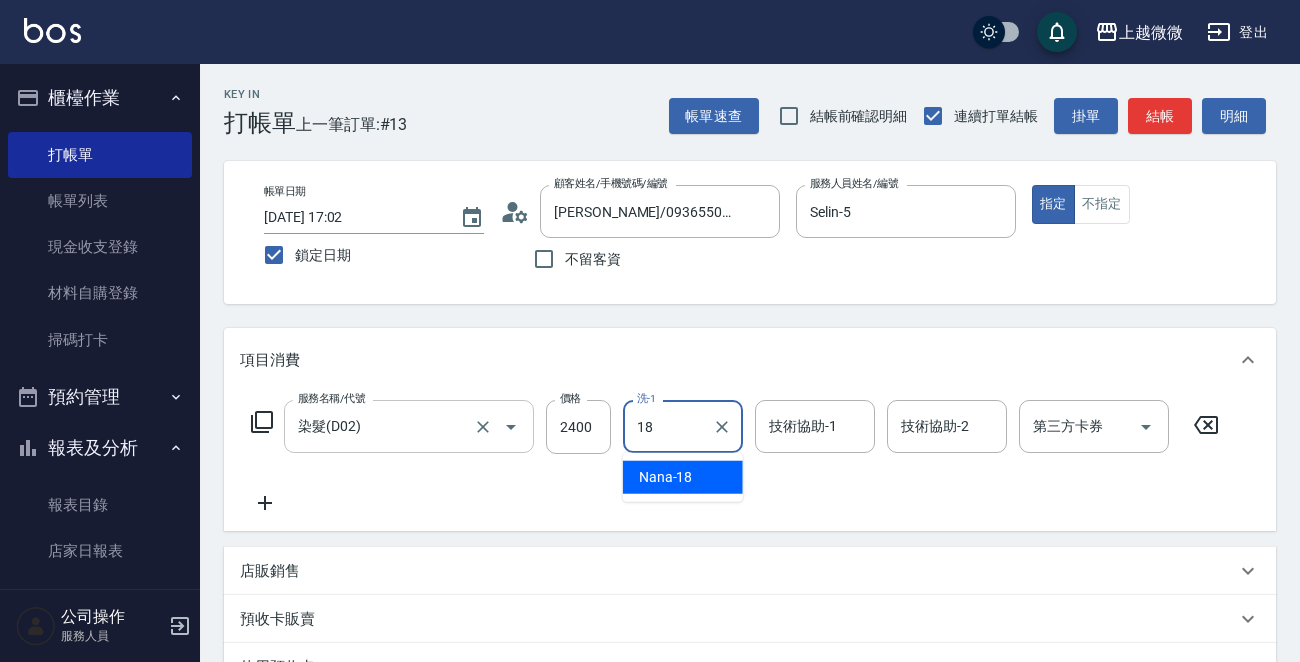 type on "Nana-18" 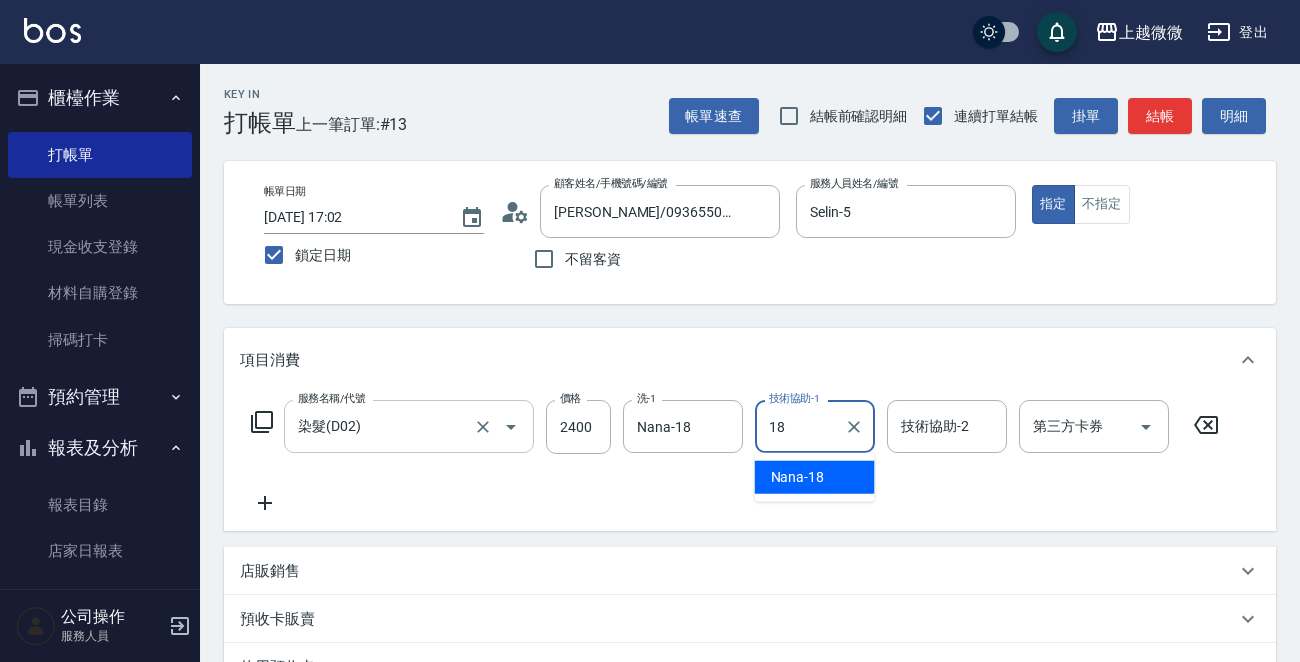 type on "Nana-18" 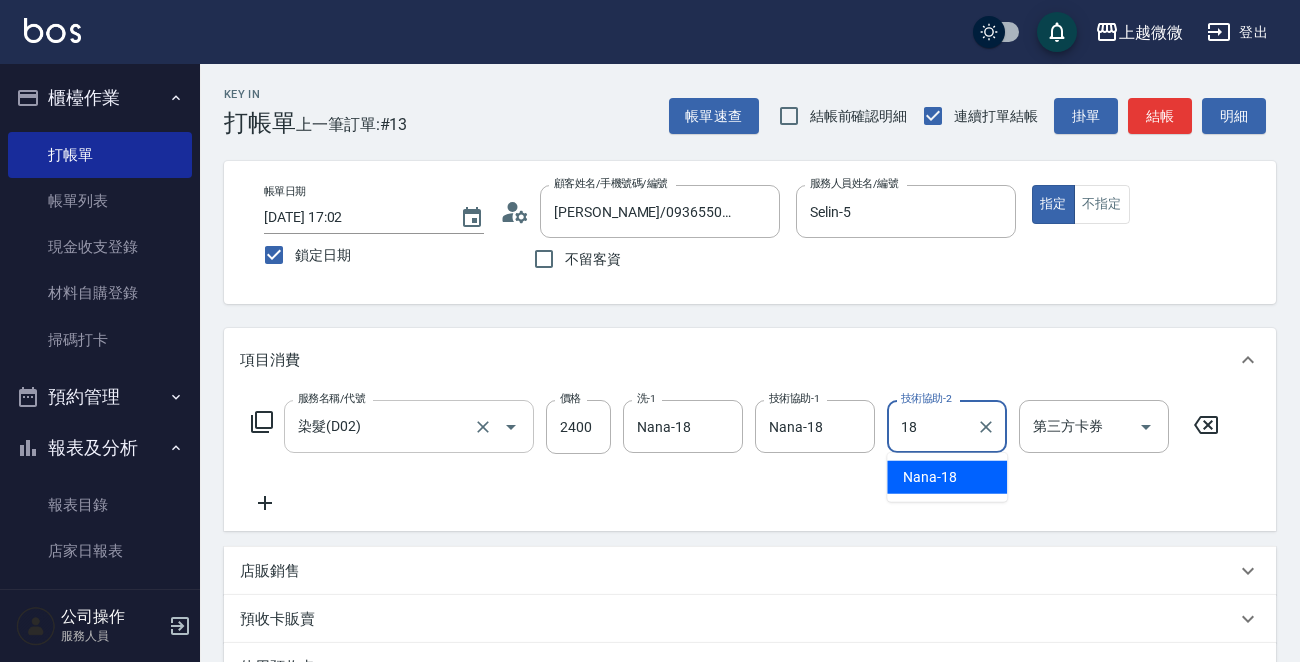 type on "Nana-18" 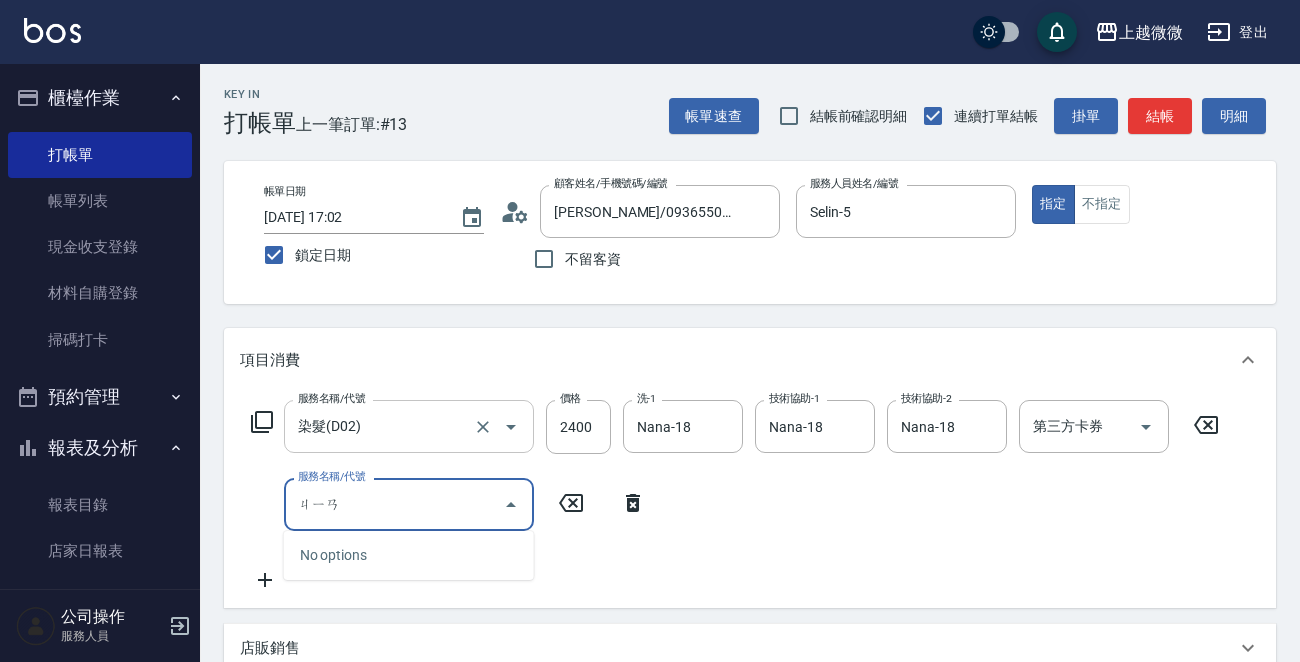 type on "ㄐㄧㄢ" 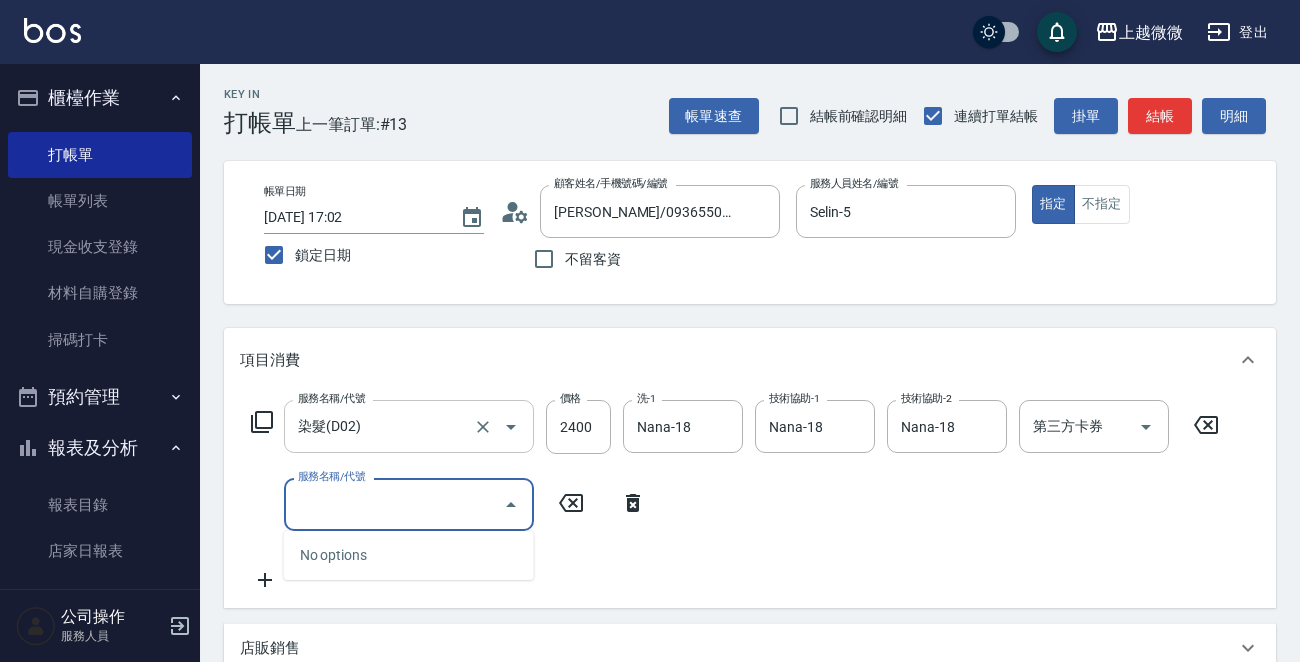 scroll, scrollTop: 389, scrollLeft: 0, axis: vertical 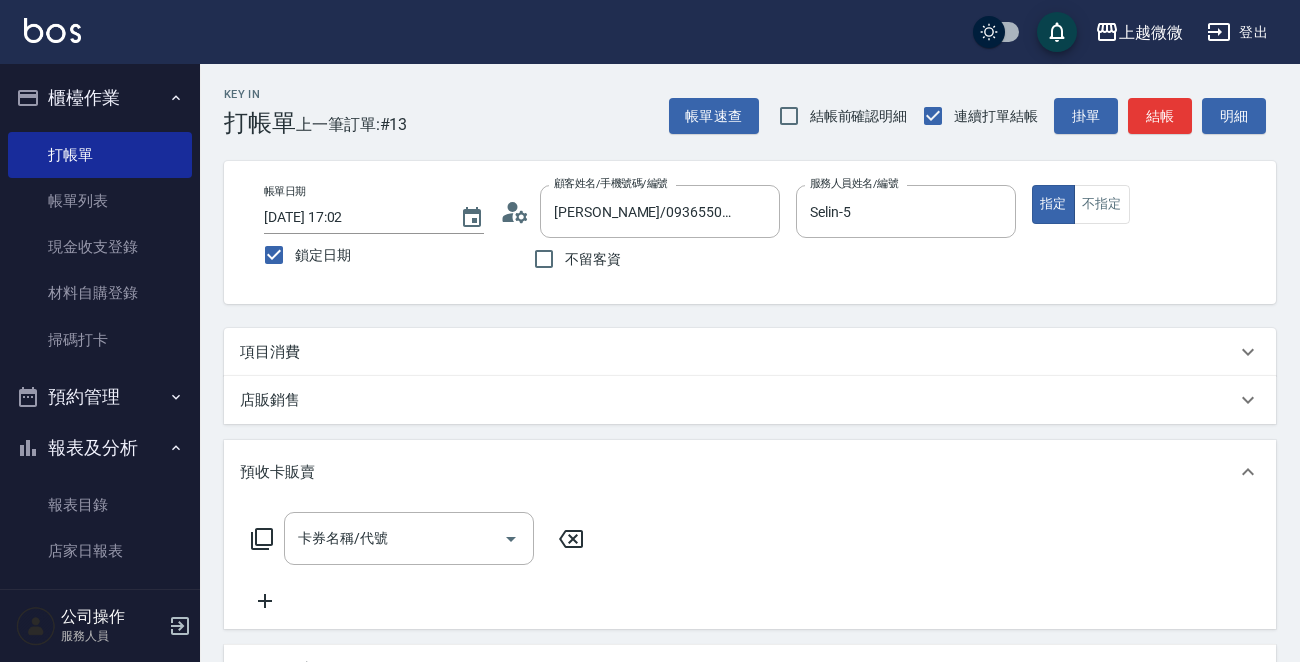 click on "項目消費" at bounding box center (750, 352) 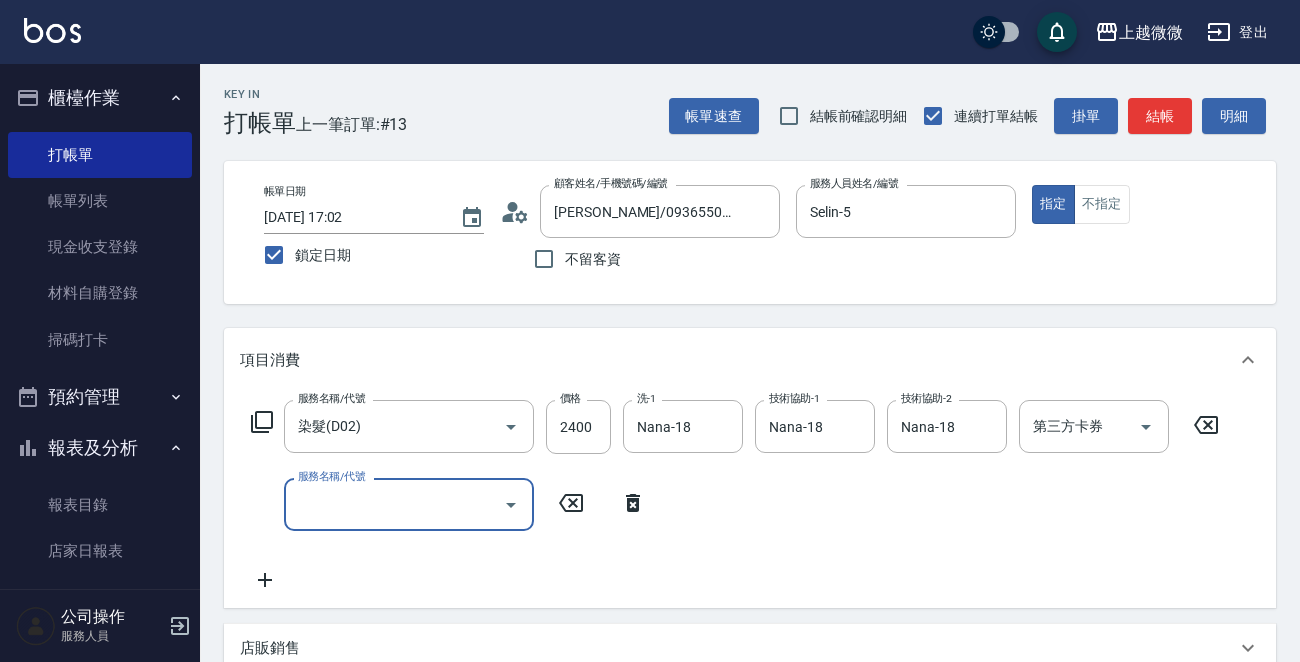scroll, scrollTop: 0, scrollLeft: 0, axis: both 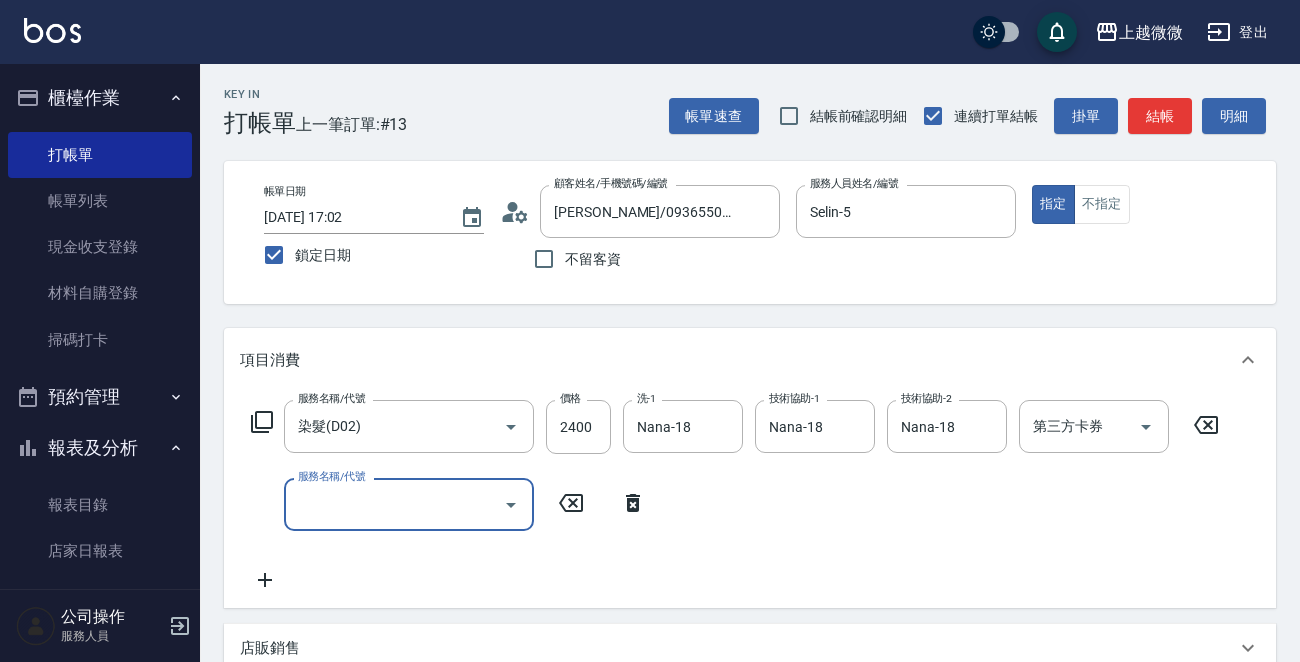 click on "服務名稱/代號" at bounding box center [409, 504] 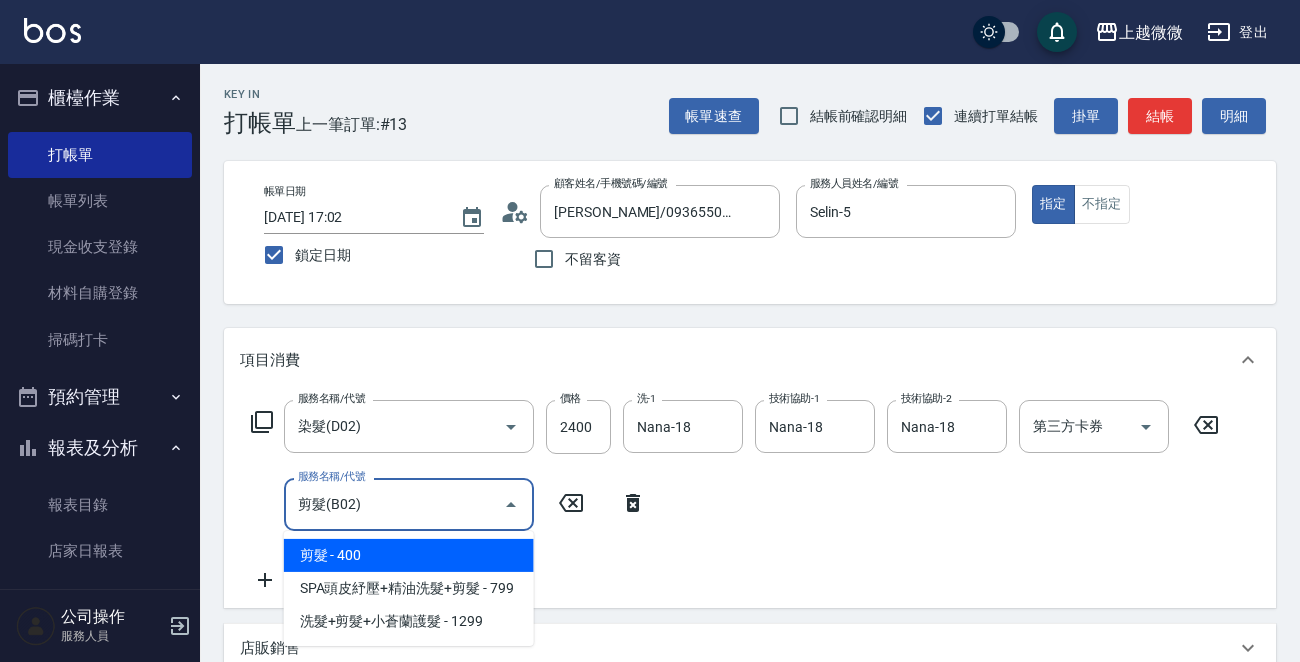 type on "剪髮(B02)" 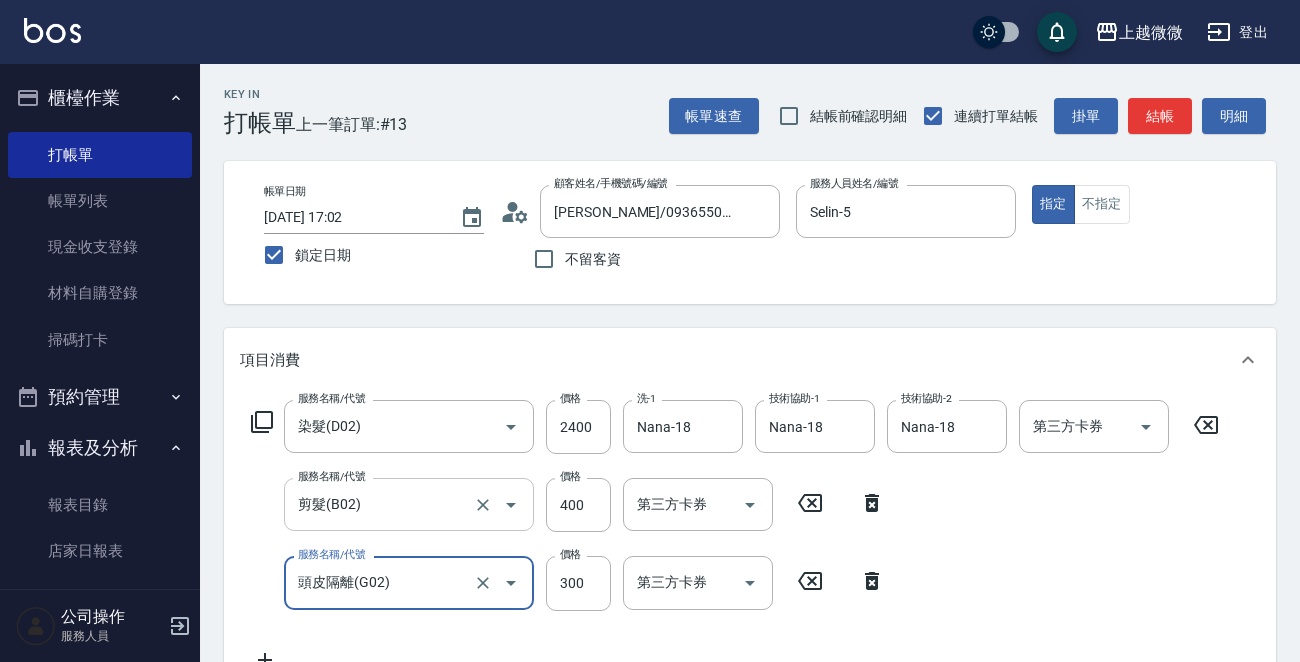 type on "頭皮隔離(G02)" 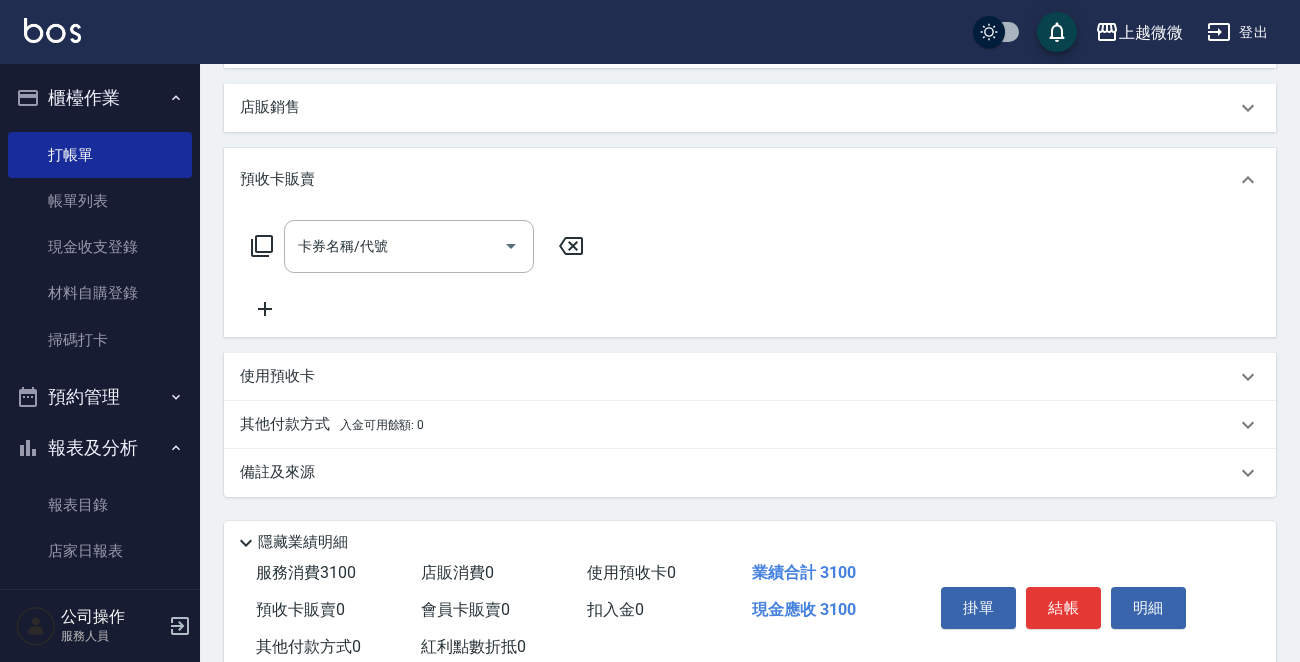 scroll, scrollTop: 753, scrollLeft: 0, axis: vertical 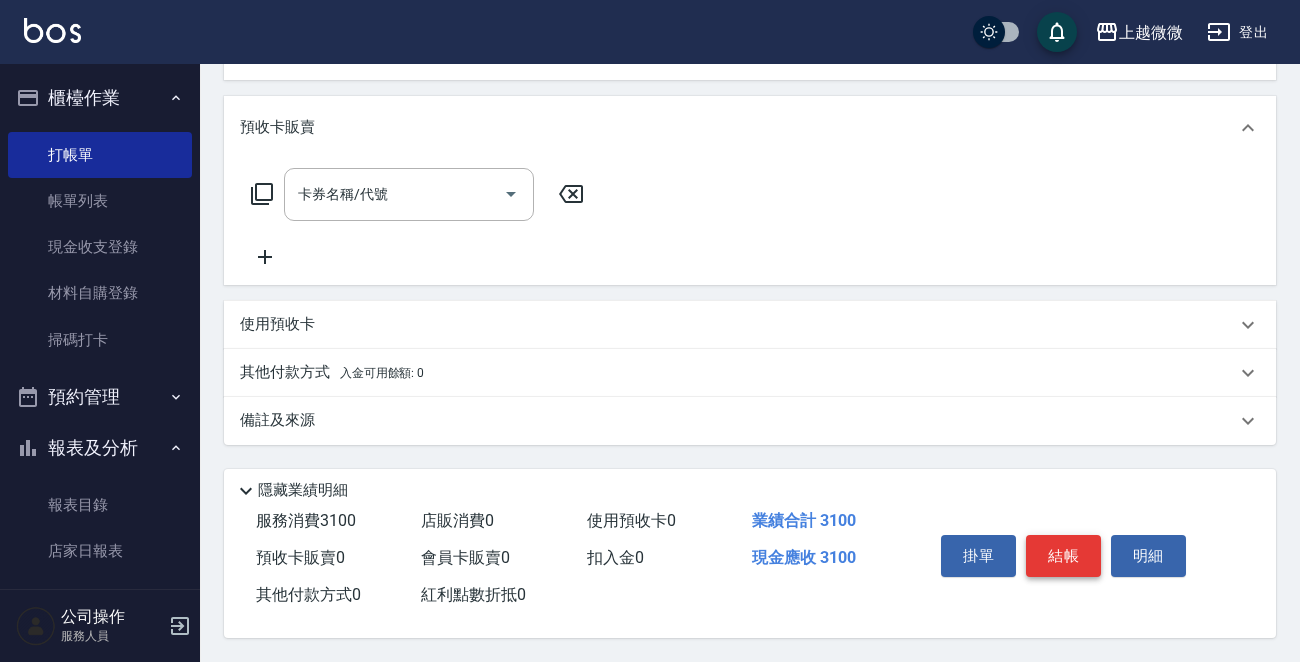 click on "結帳" at bounding box center [1063, 556] 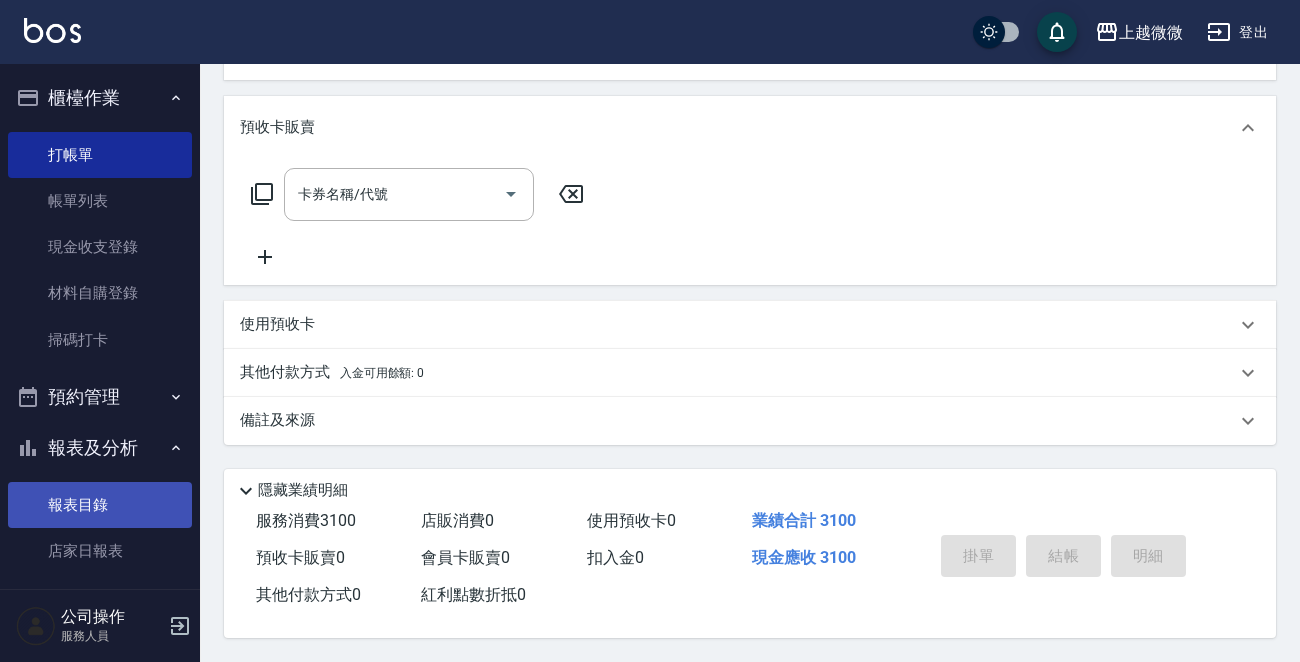 type 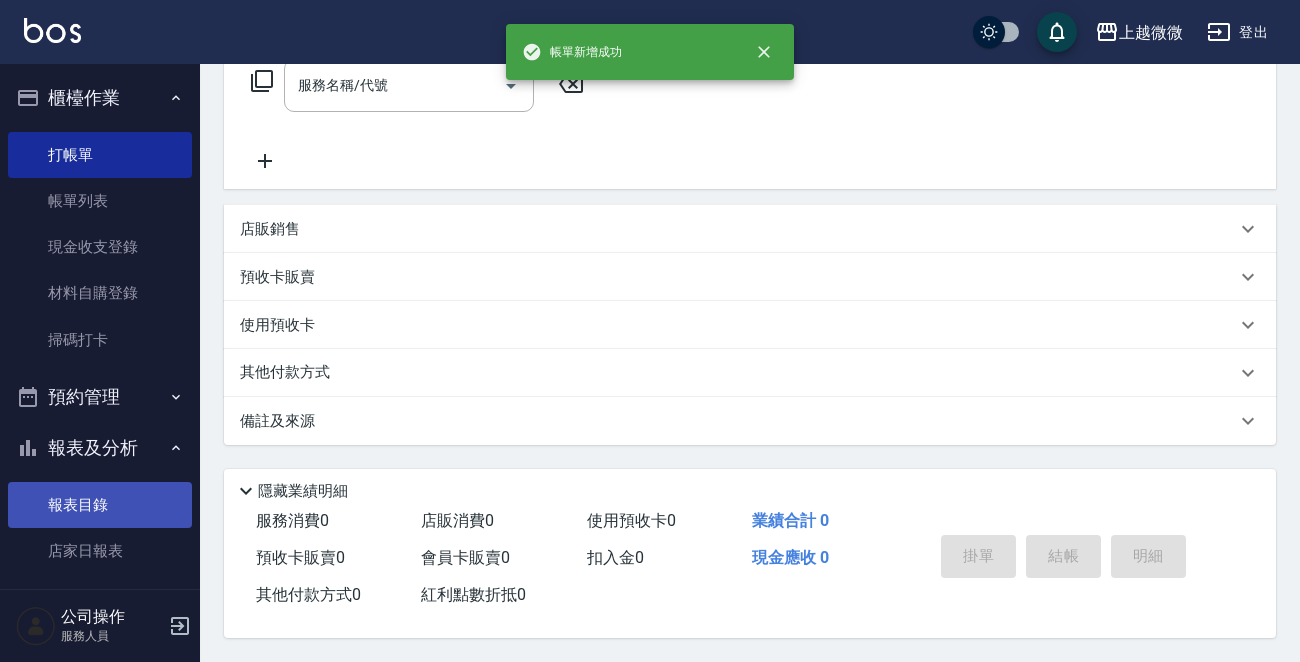 scroll, scrollTop: 0, scrollLeft: 0, axis: both 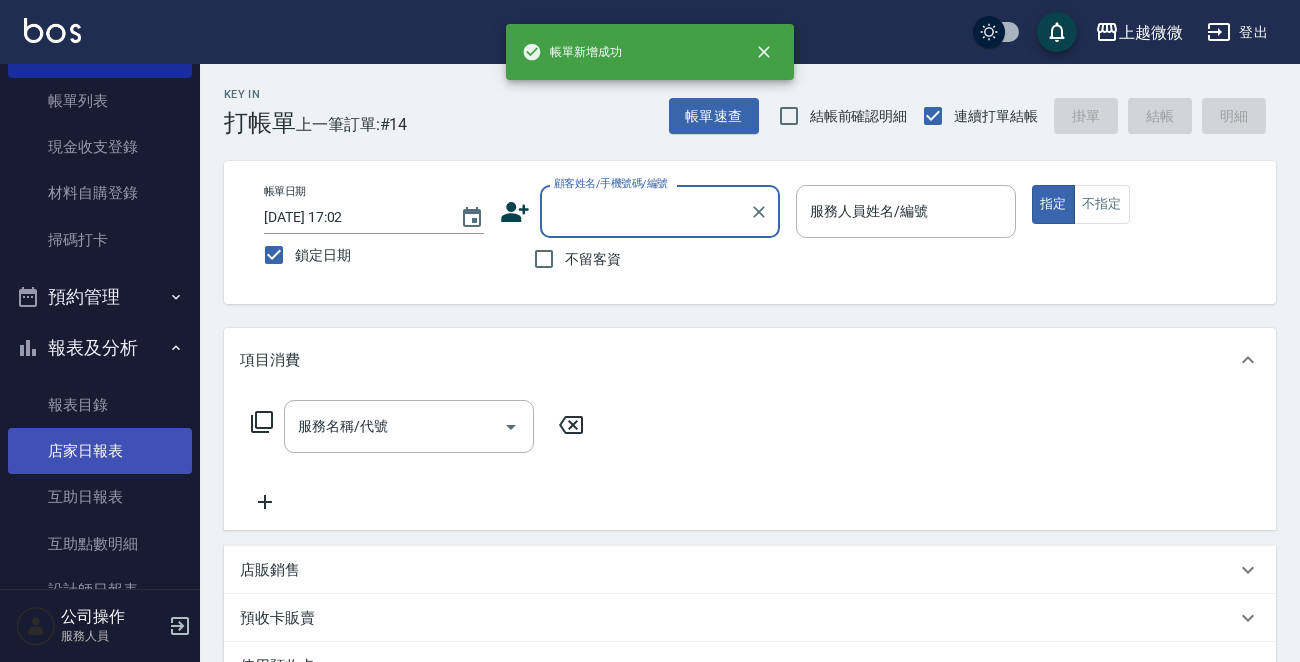 click on "店家日報表" at bounding box center [100, 451] 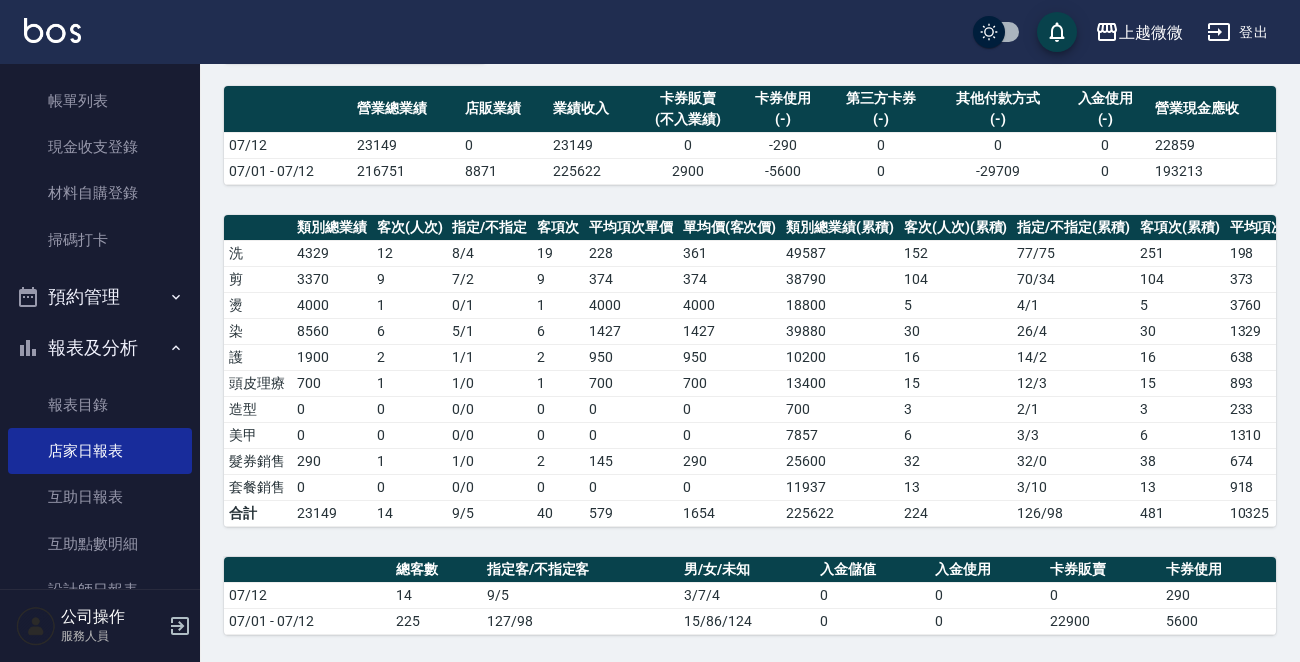 scroll, scrollTop: 500, scrollLeft: 0, axis: vertical 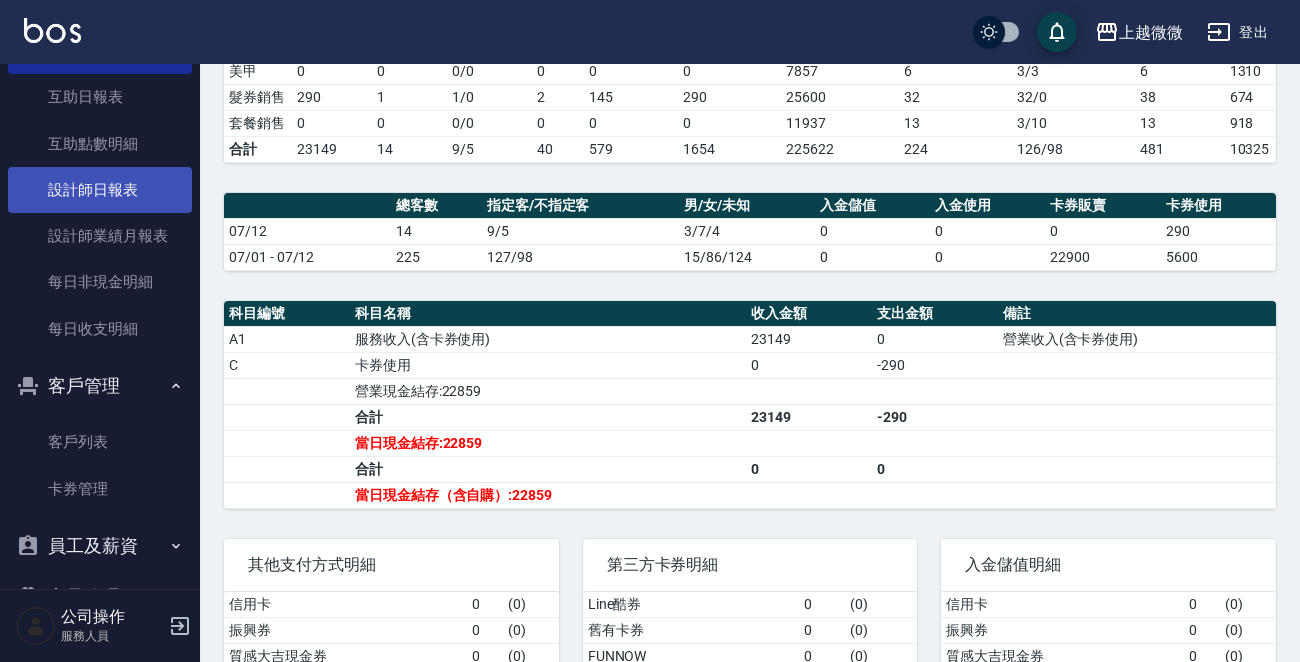 click on "設計師日報表" at bounding box center (100, 190) 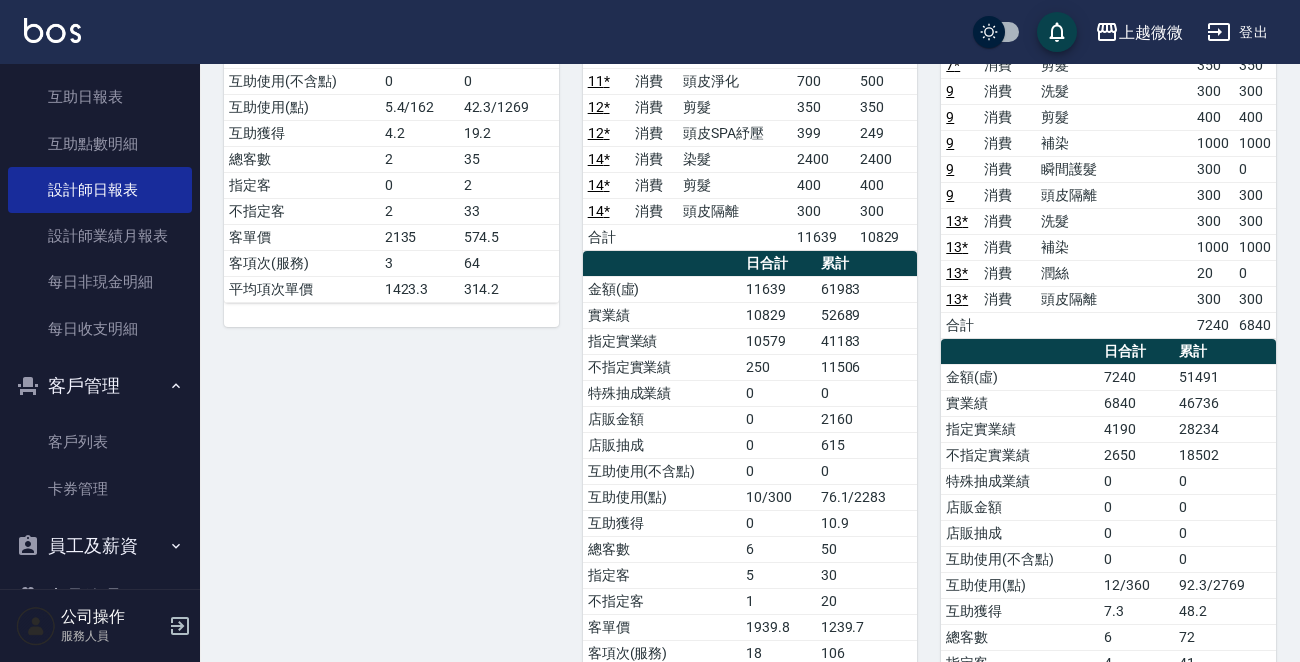 scroll, scrollTop: 543, scrollLeft: 0, axis: vertical 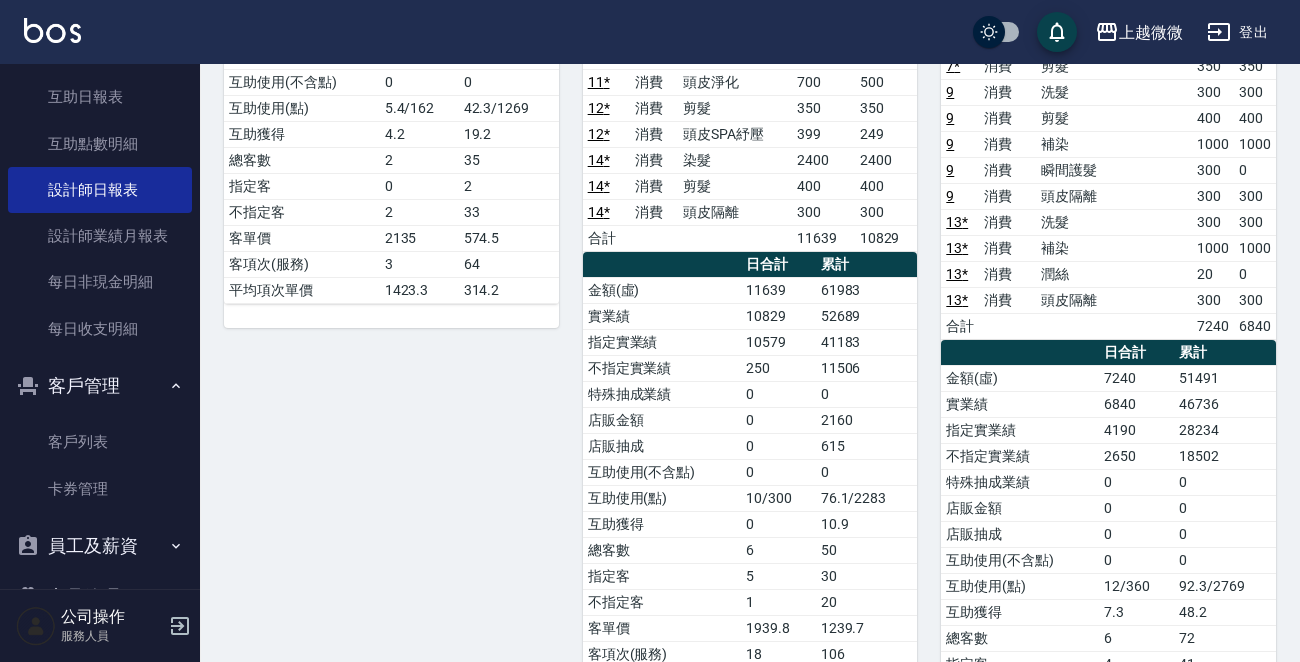 click on "1 Misia [PERSON_NAME][DATE] 日報表  單號 類別 項目 金額 業績 3 消費 AI復活P朔髮(溫塑燙) 4000 3680 10 消費 洗髮 250 250 10 消費 潤絲 20 0 合計 4270 3930 日合計 累計 金額(虛) 4270 20106 實業績 [MEDICAL_ID] 指定實業績 0 950 不指定實業績 3930 16886 特殊抽成業績 0 0 店販金額 0 0 店販抽成 0 0 互助使用(不含點) 0 0 互助使用(點) 5.4/162 42.3/1269 互助獲得 4.2 19.2 總客數 2 35 指定客 0 2 不指定客 2 33 客單價 2135 574.5 客項次(服務) 3 64 平均項次單價 1423.3 314.2" at bounding box center [379, 230] 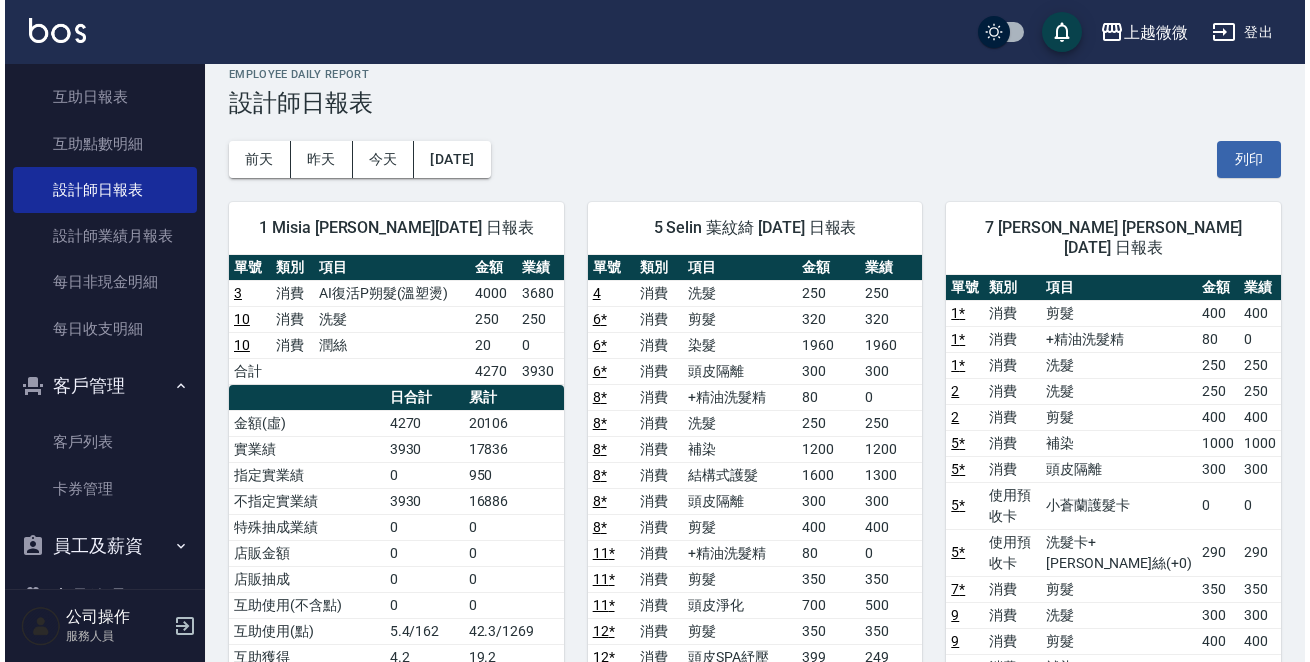 scroll, scrollTop: 0, scrollLeft: 0, axis: both 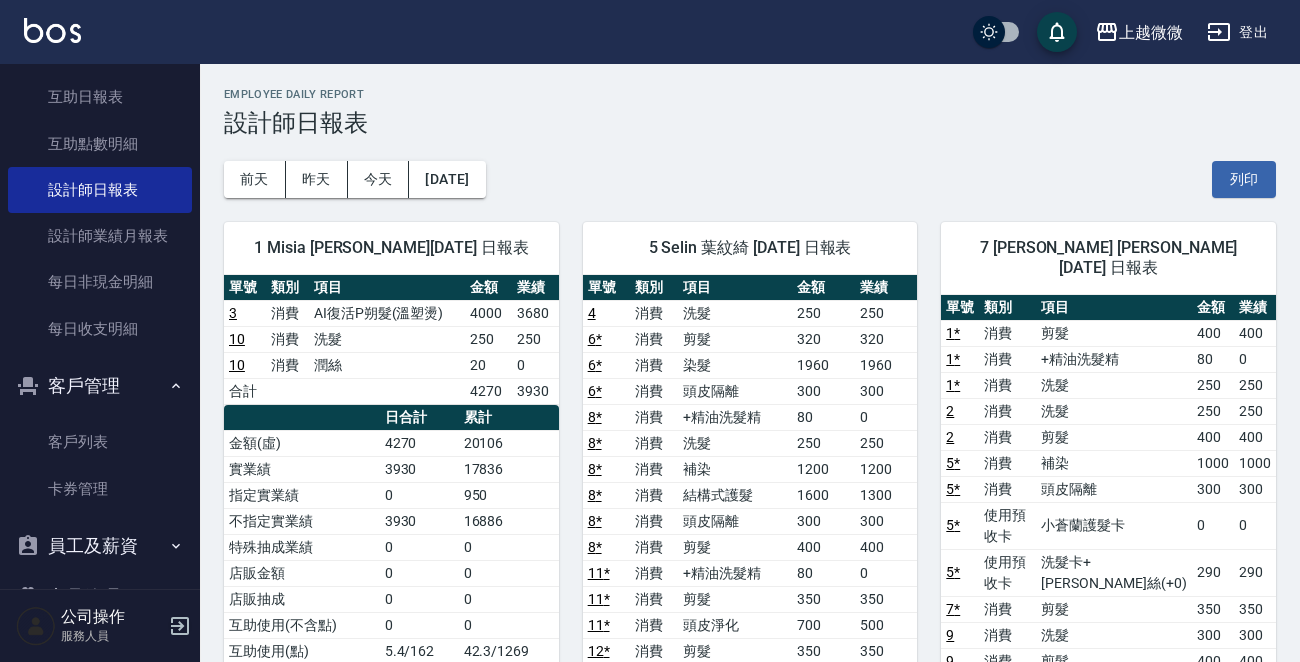 click 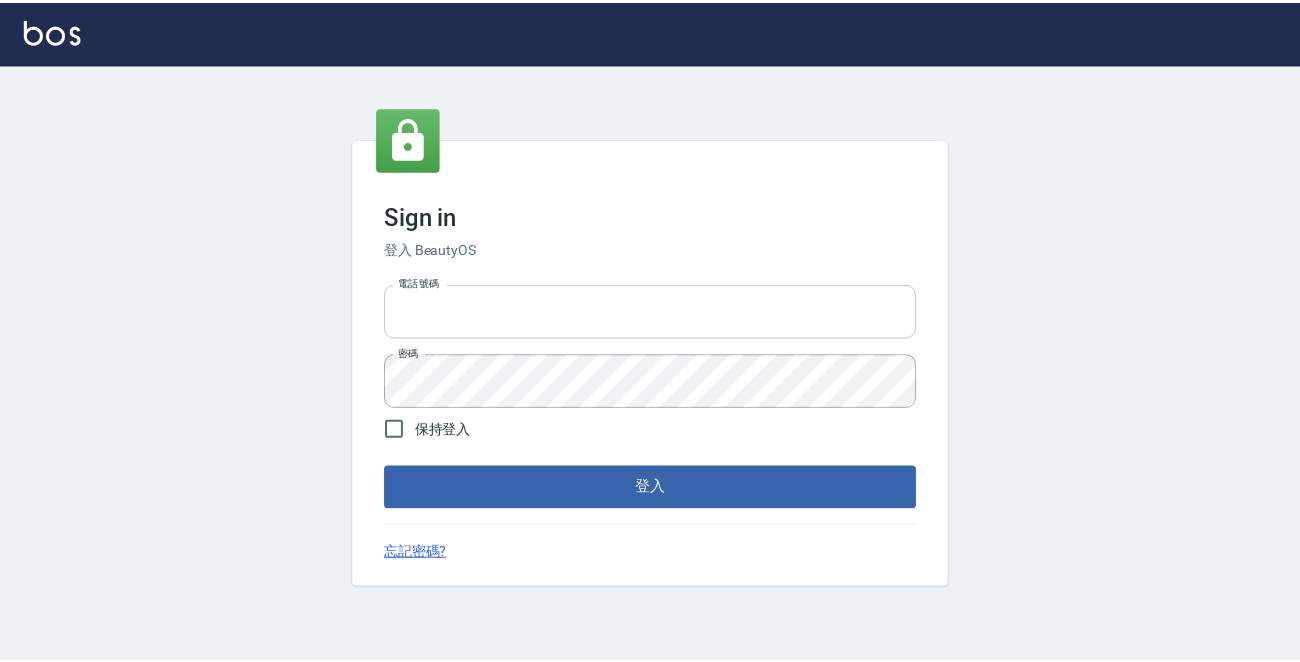 scroll, scrollTop: 0, scrollLeft: 0, axis: both 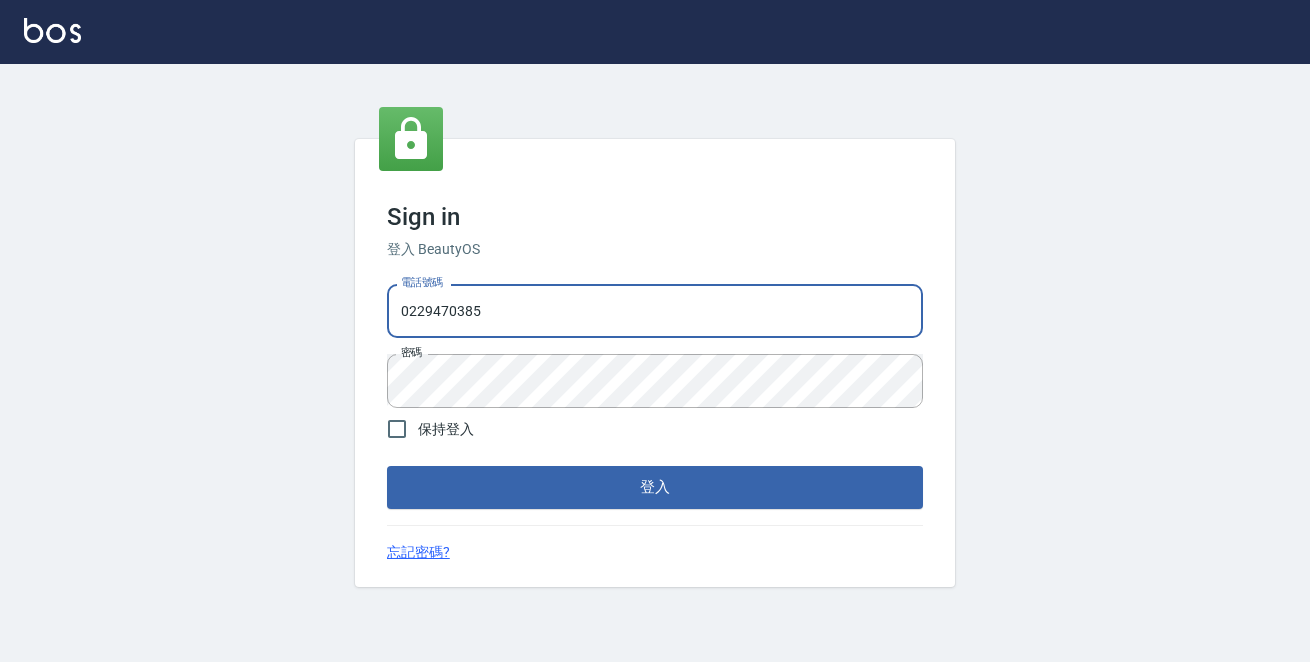 drag, startPoint x: 621, startPoint y: 314, endPoint x: 121, endPoint y: 274, distance: 501.59744 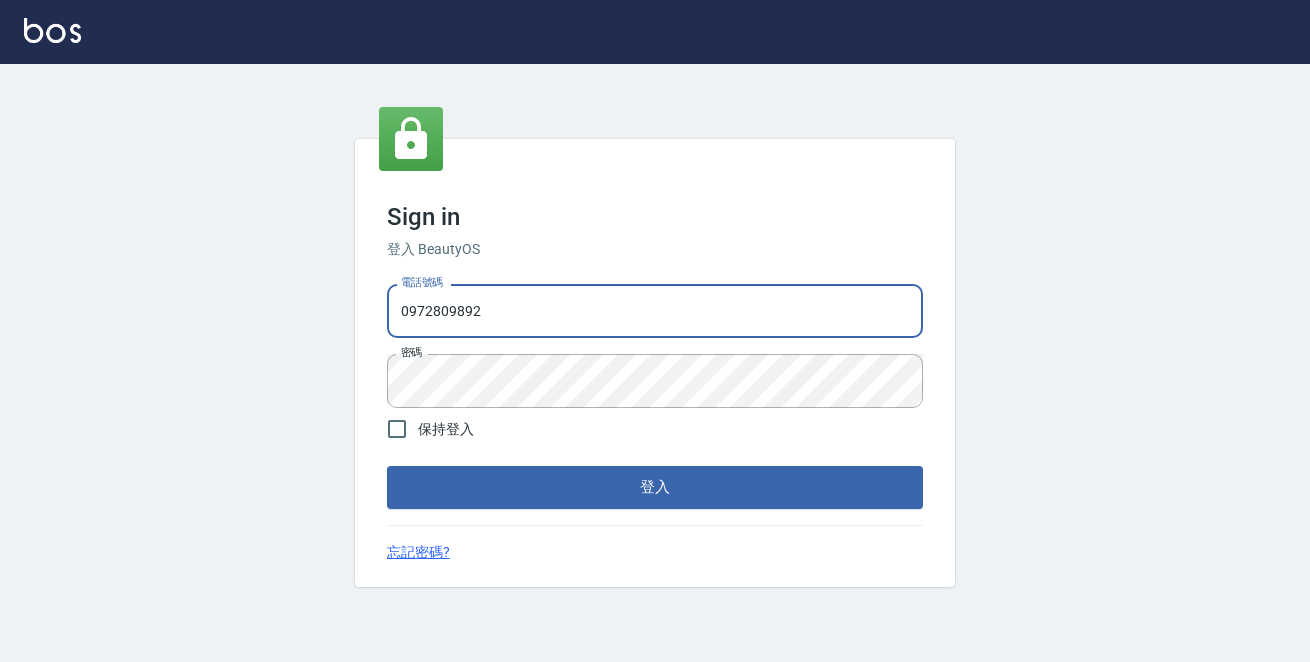 type on "0972809892" 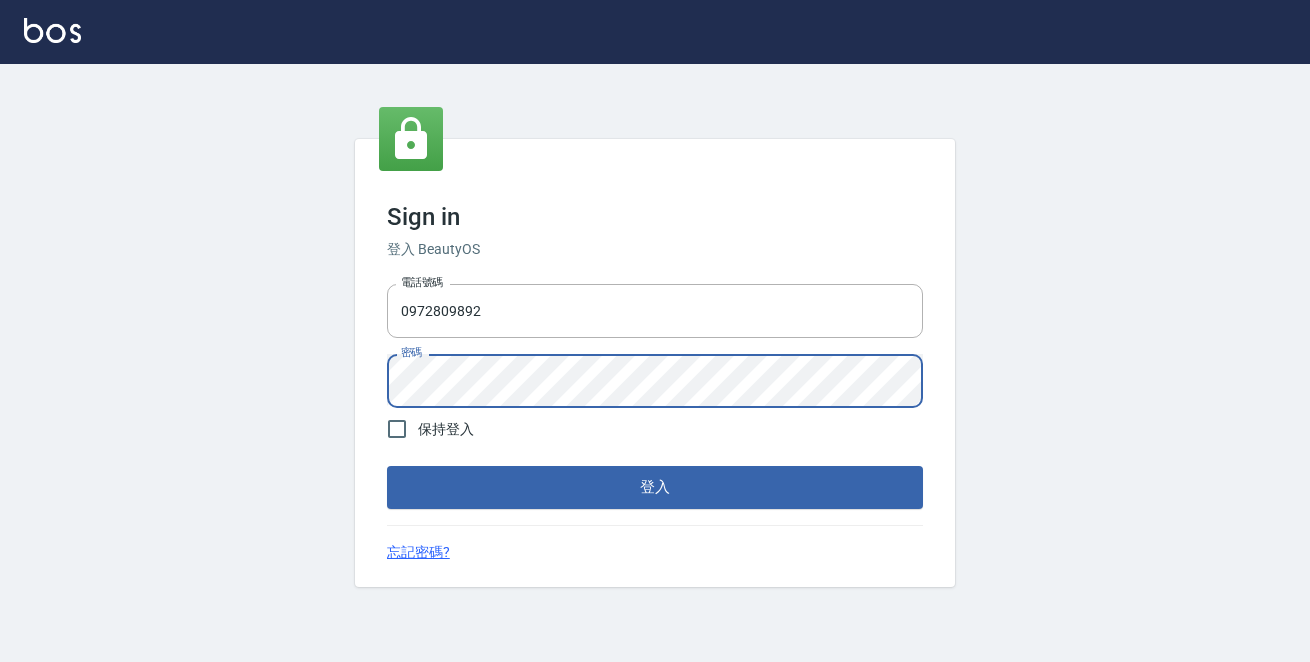 click on "登入" at bounding box center [655, 487] 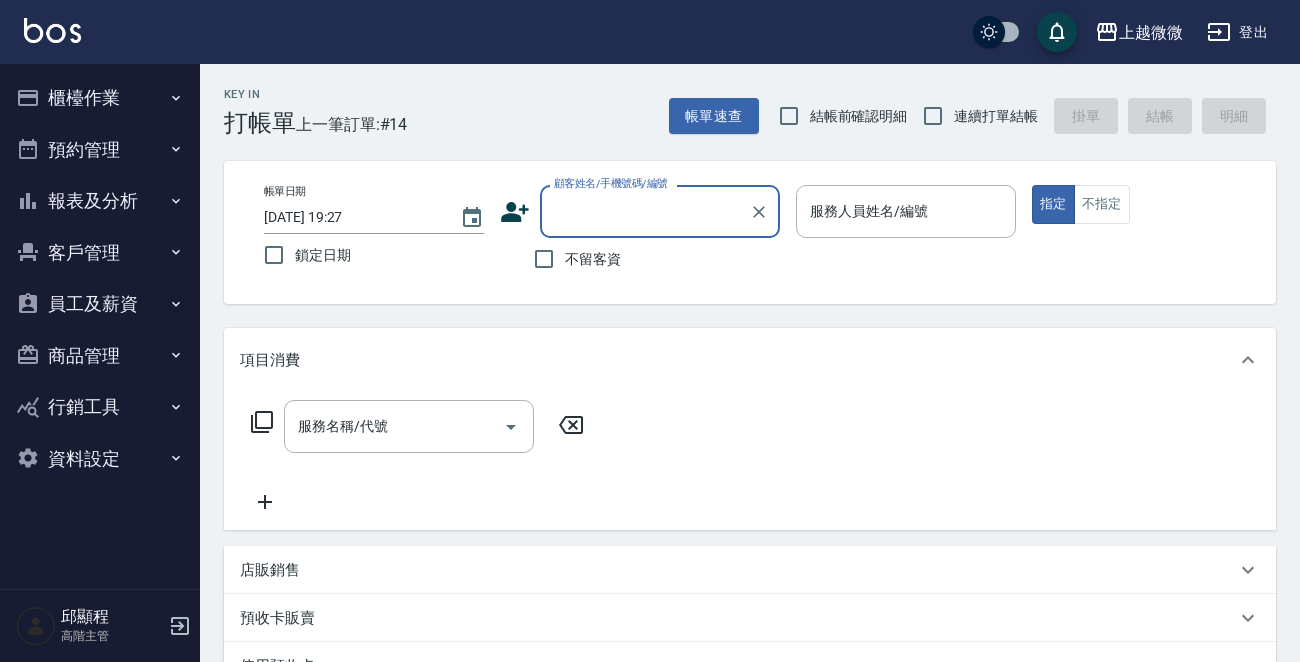 click on "櫃檯作業" at bounding box center [100, 98] 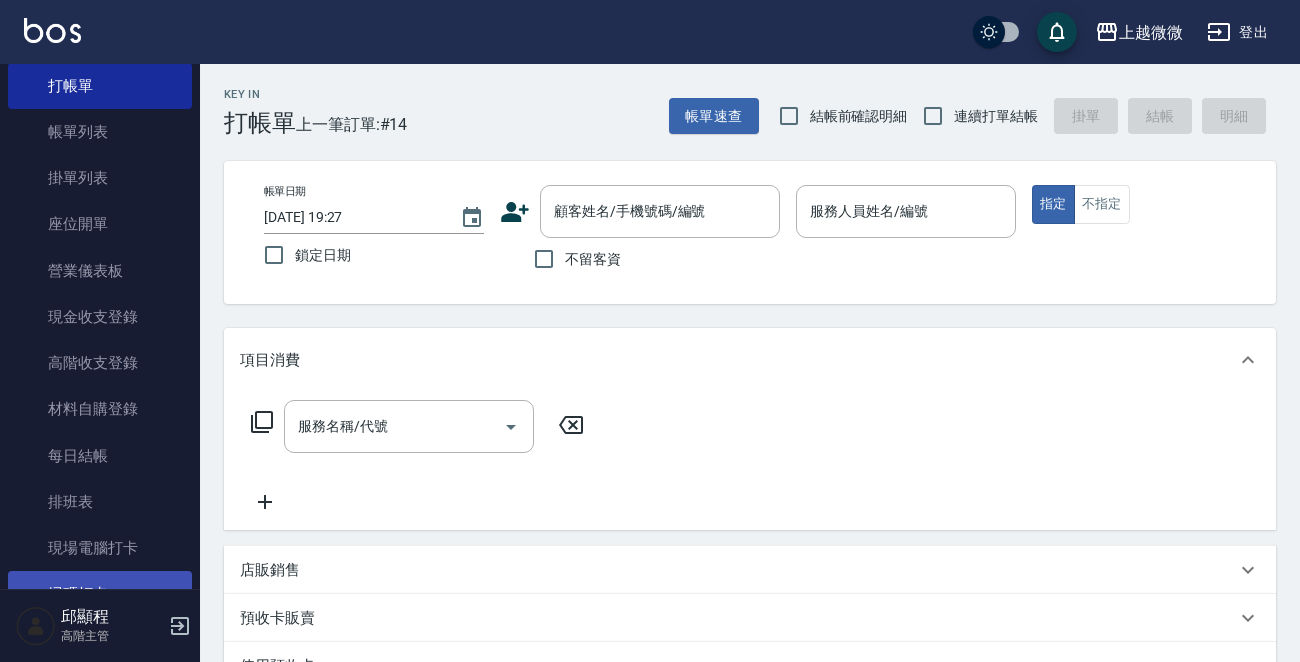 scroll, scrollTop: 200, scrollLeft: 0, axis: vertical 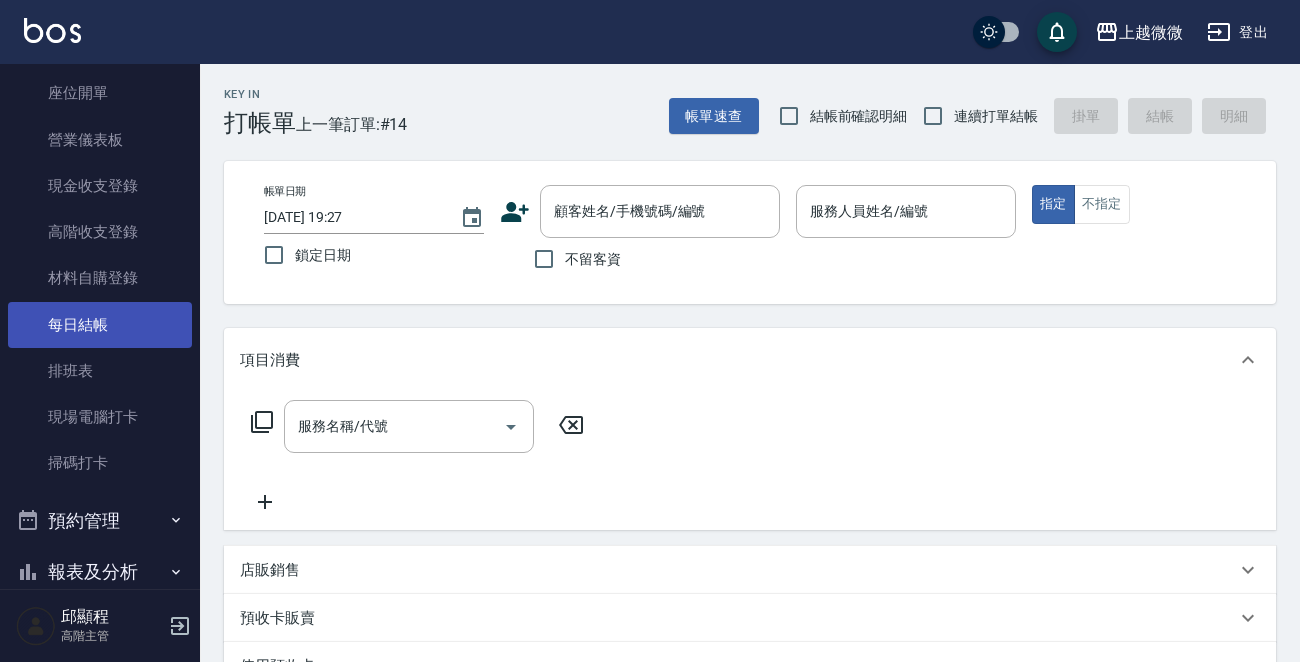 click on "每日結帳" at bounding box center (100, 325) 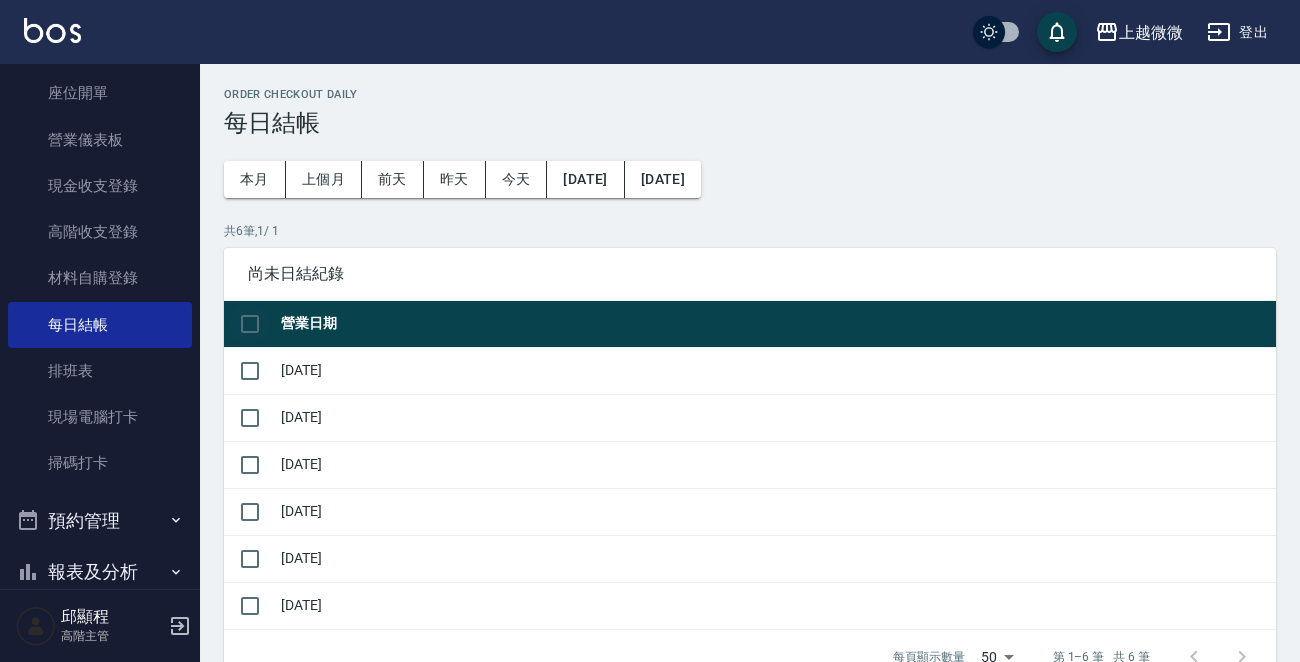 click at bounding box center (250, 324) 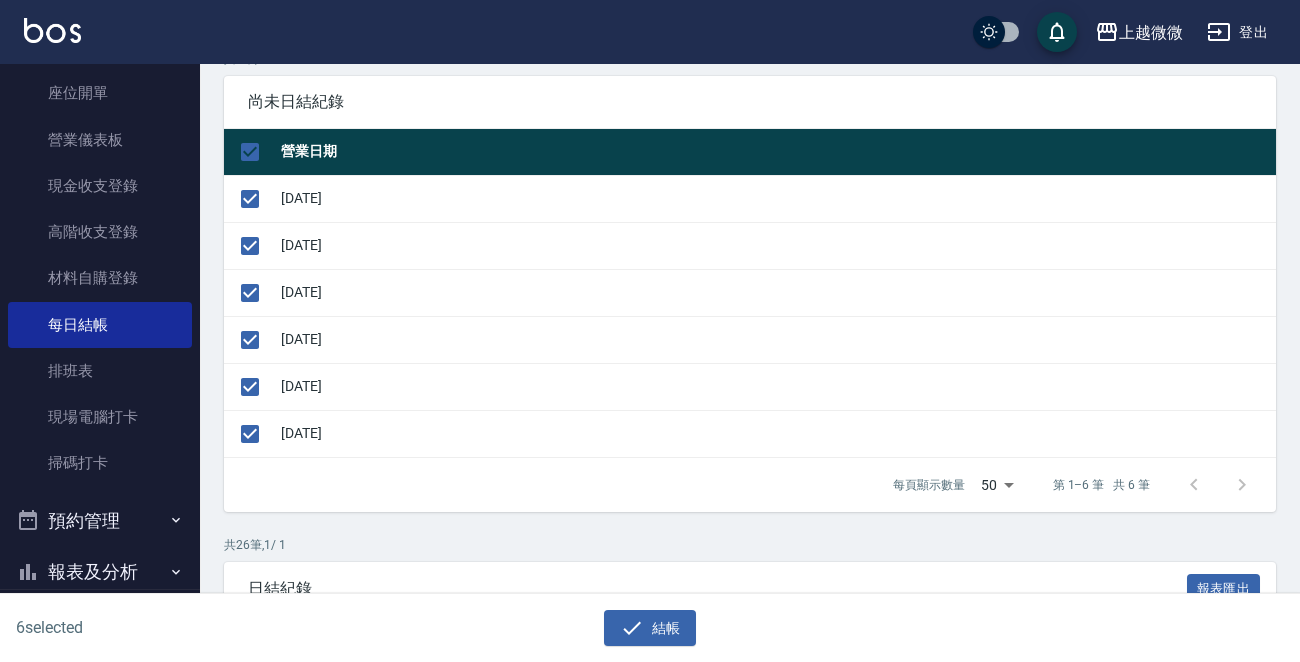 scroll, scrollTop: 300, scrollLeft: 0, axis: vertical 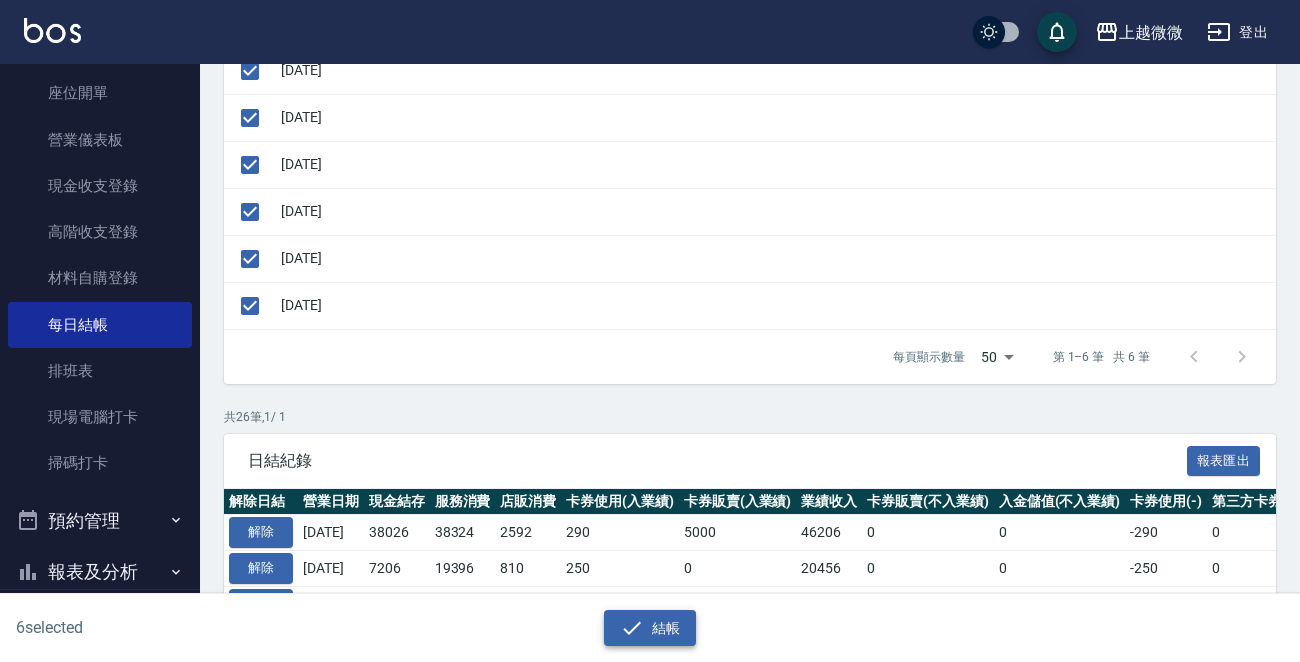 click 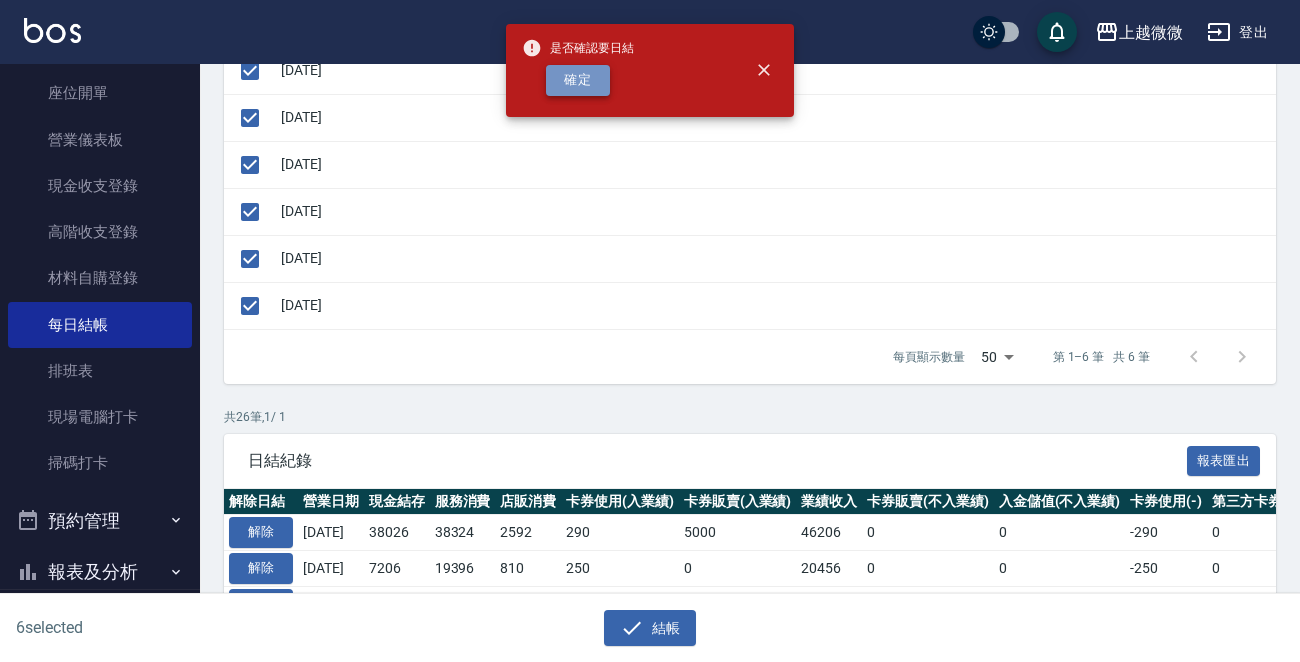 click on "確定" at bounding box center [578, 80] 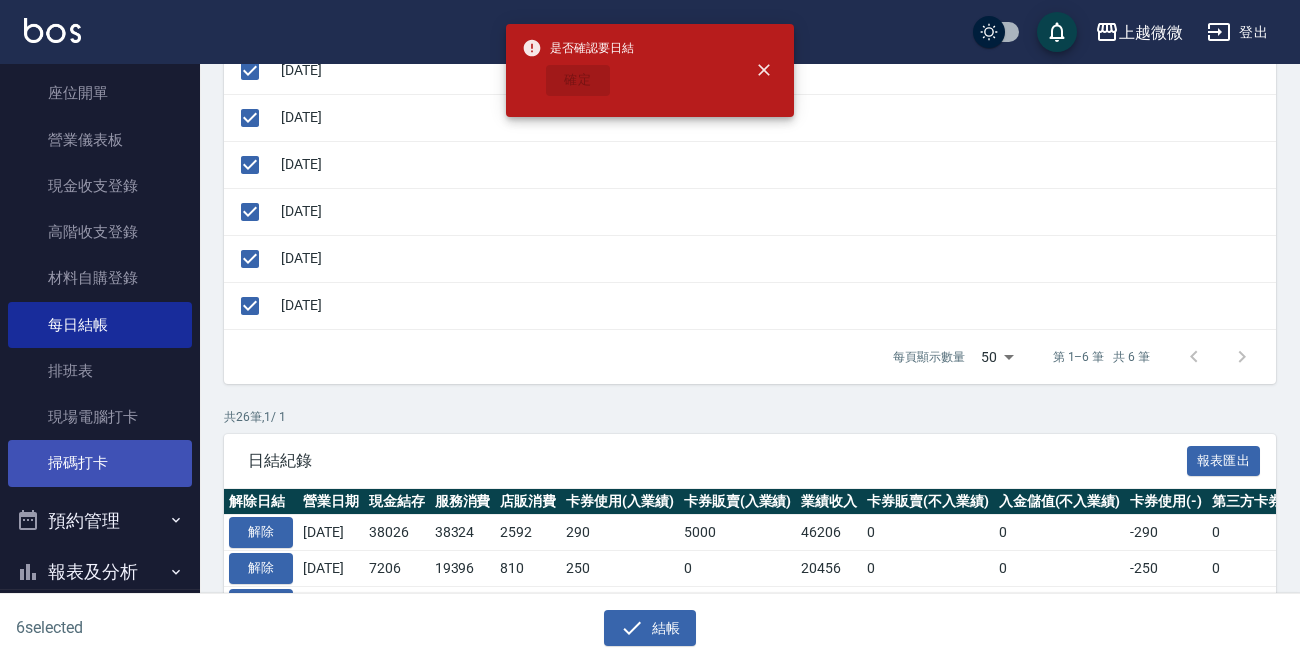 scroll, scrollTop: 490, scrollLeft: 0, axis: vertical 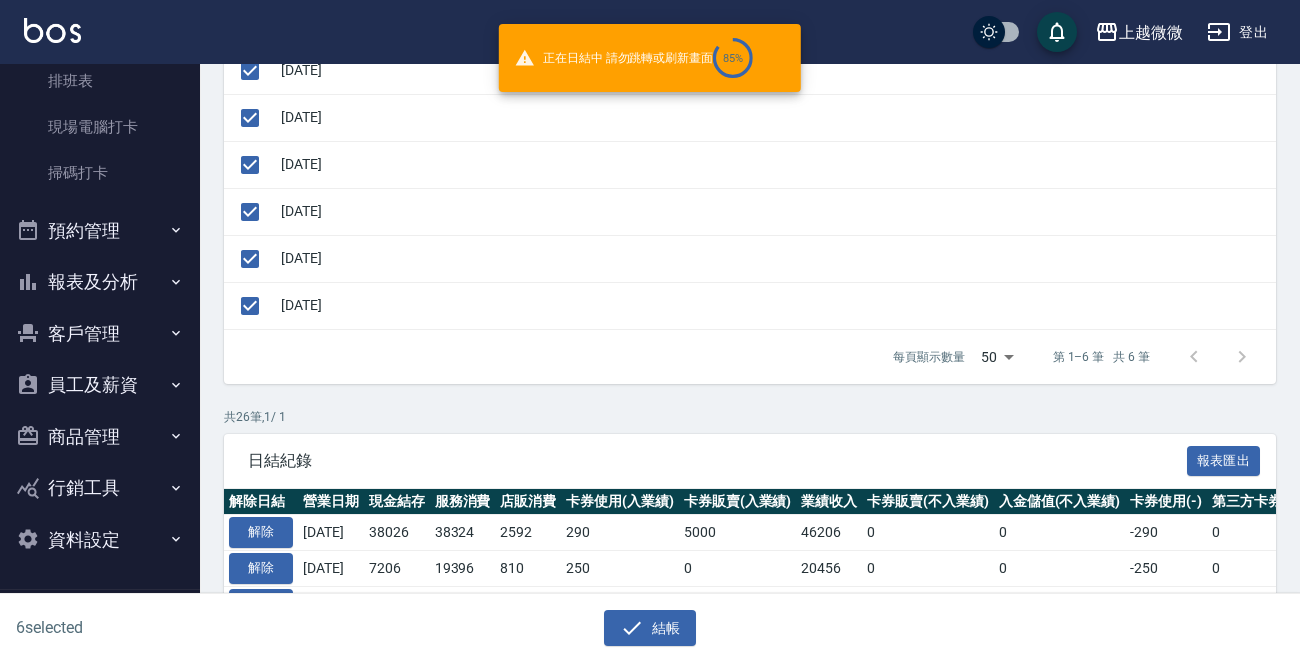 checkbox on "false" 